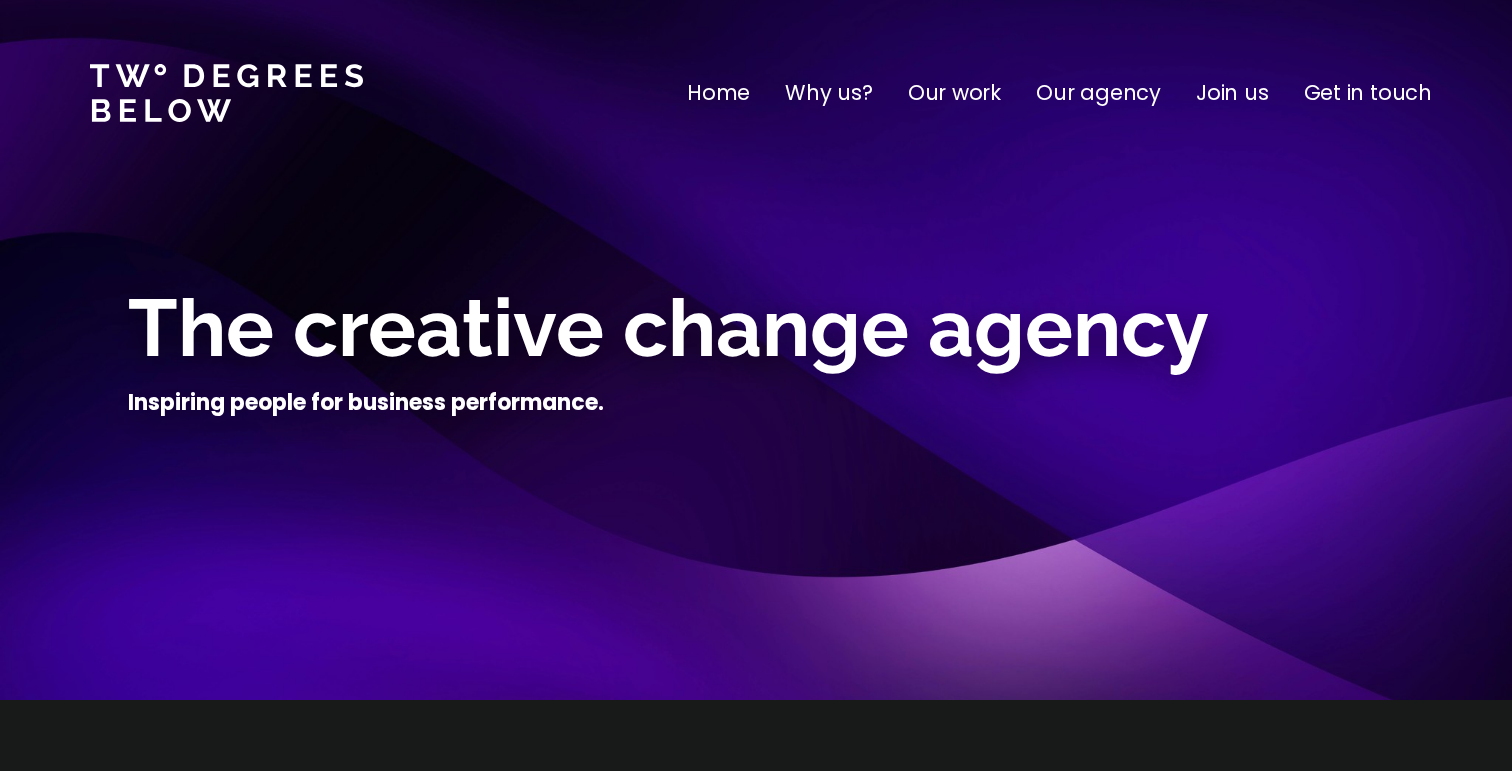 scroll, scrollTop: 0, scrollLeft: 0, axis: both 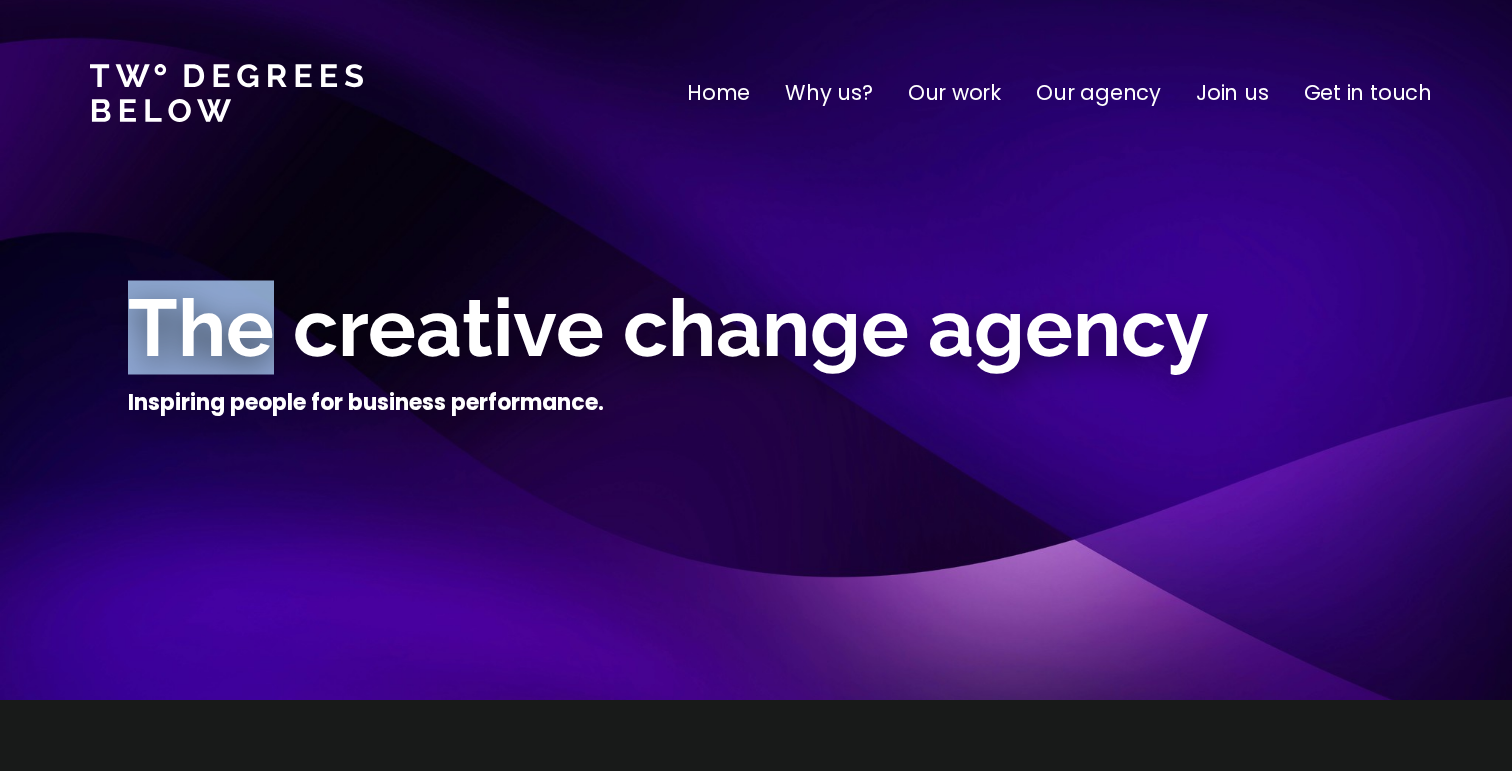 click on "The creative change agency" at bounding box center [668, 328] 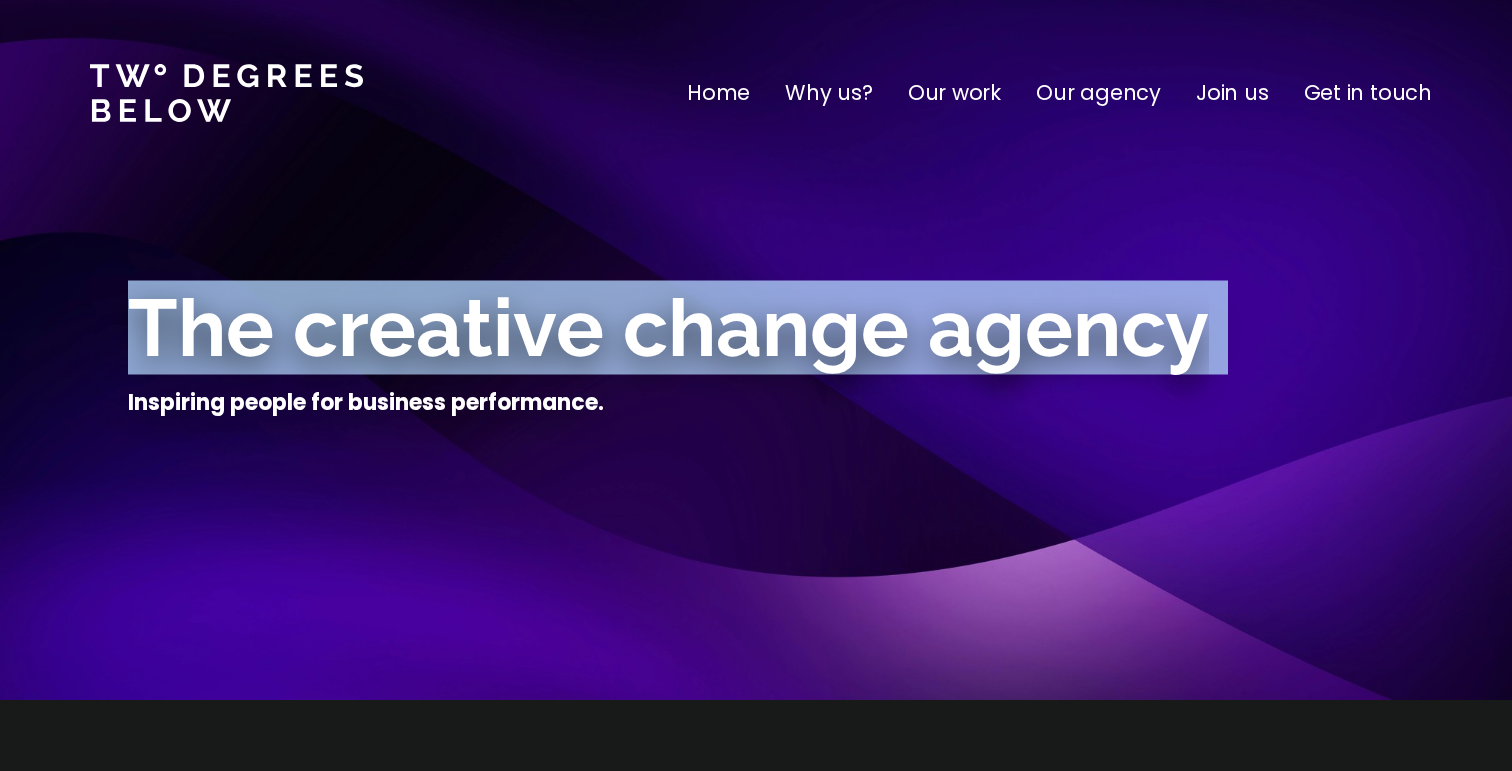click on "The creative change agency" at bounding box center (668, 328) 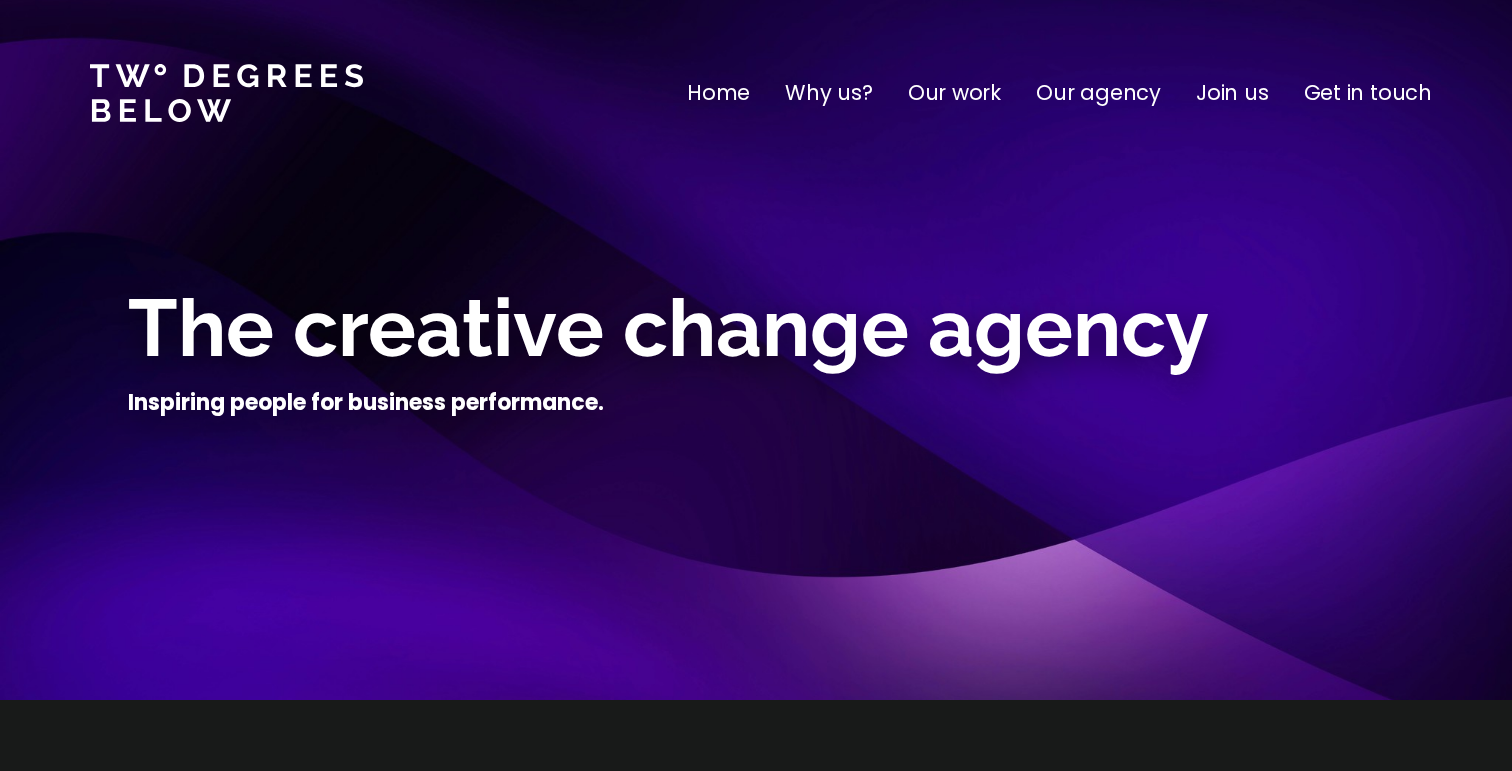 click on "Inspiring people for business performance." at bounding box center (366, 403) 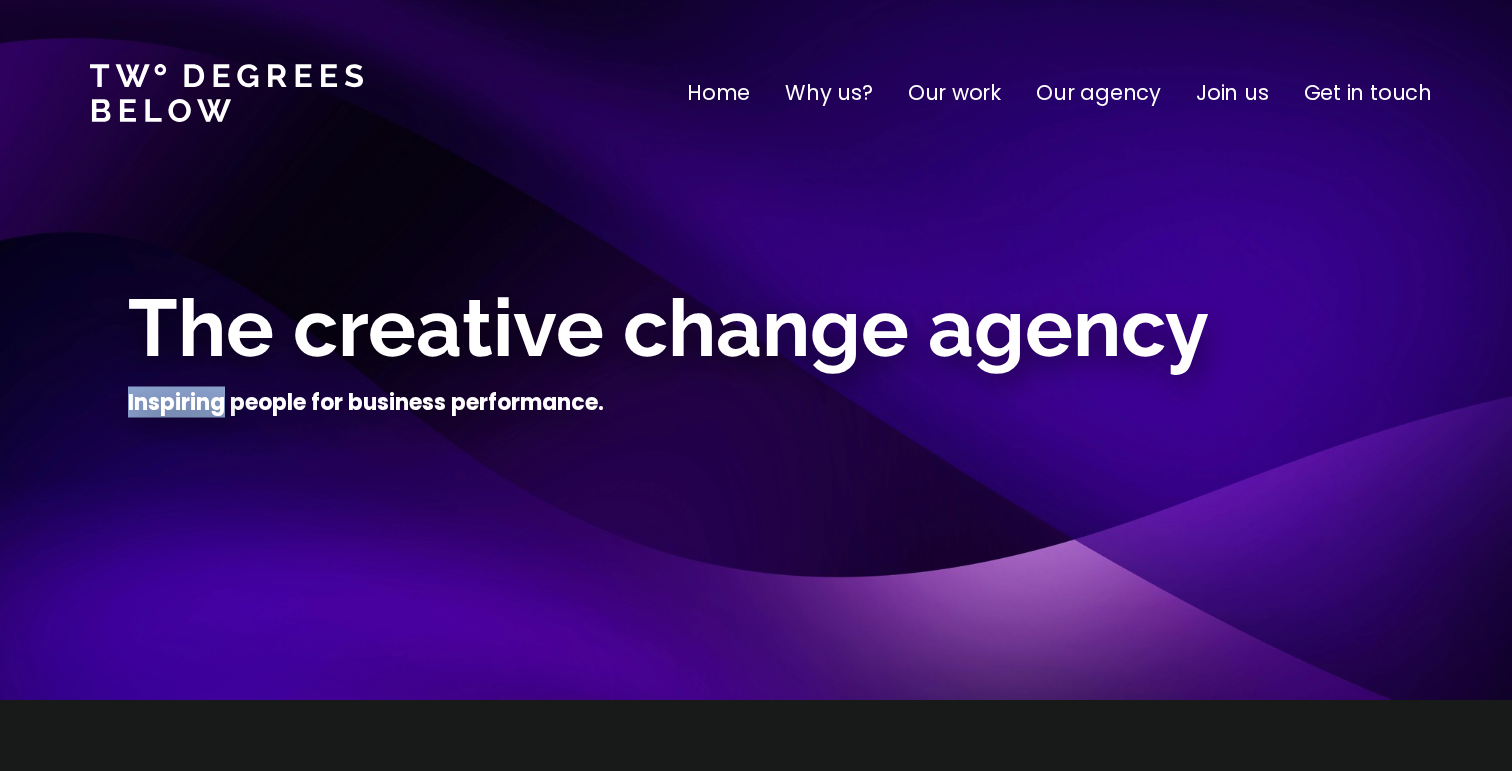 click on "Inspiring people for business performance." at bounding box center (366, 403) 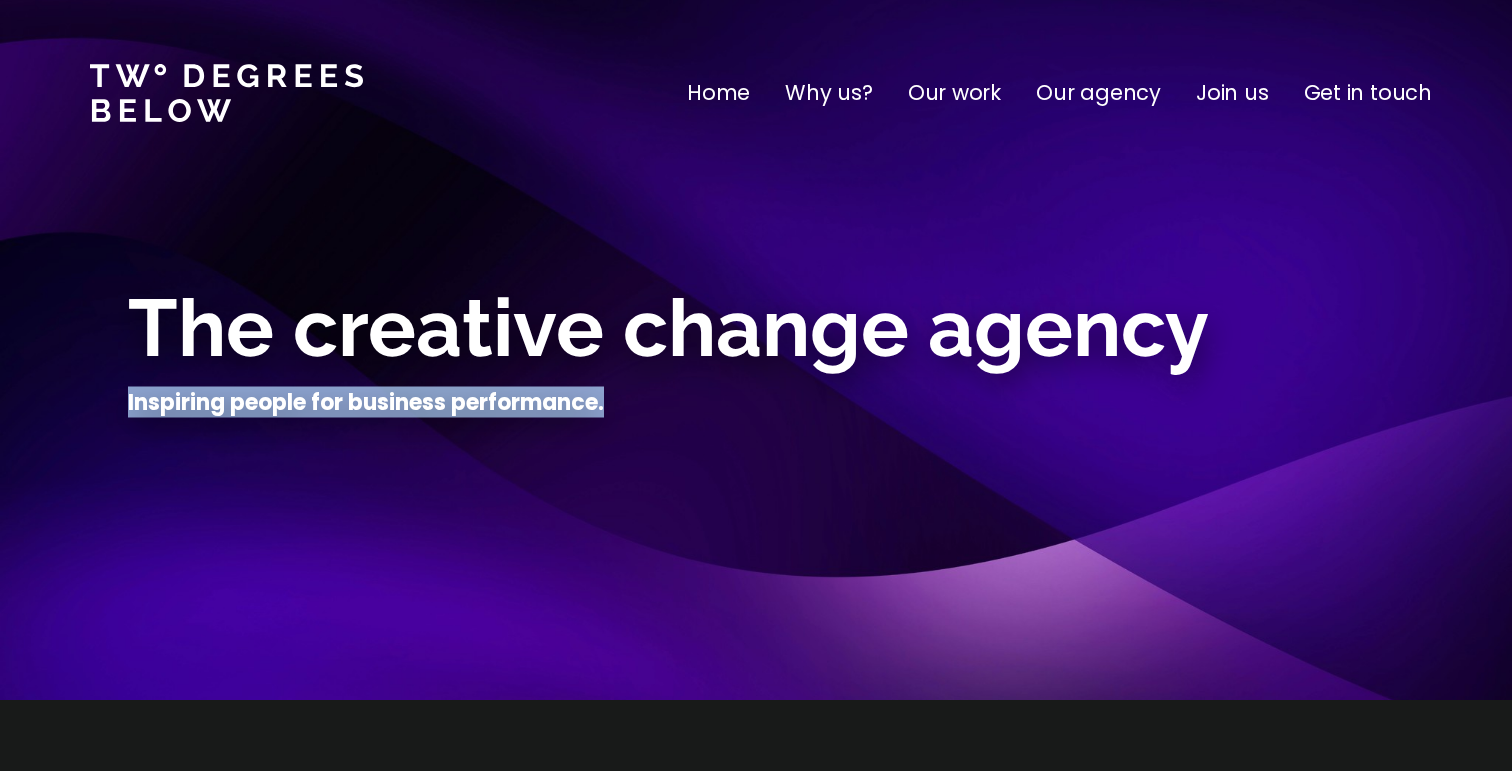 click on "Inspiring people for business performance." at bounding box center (366, 403) 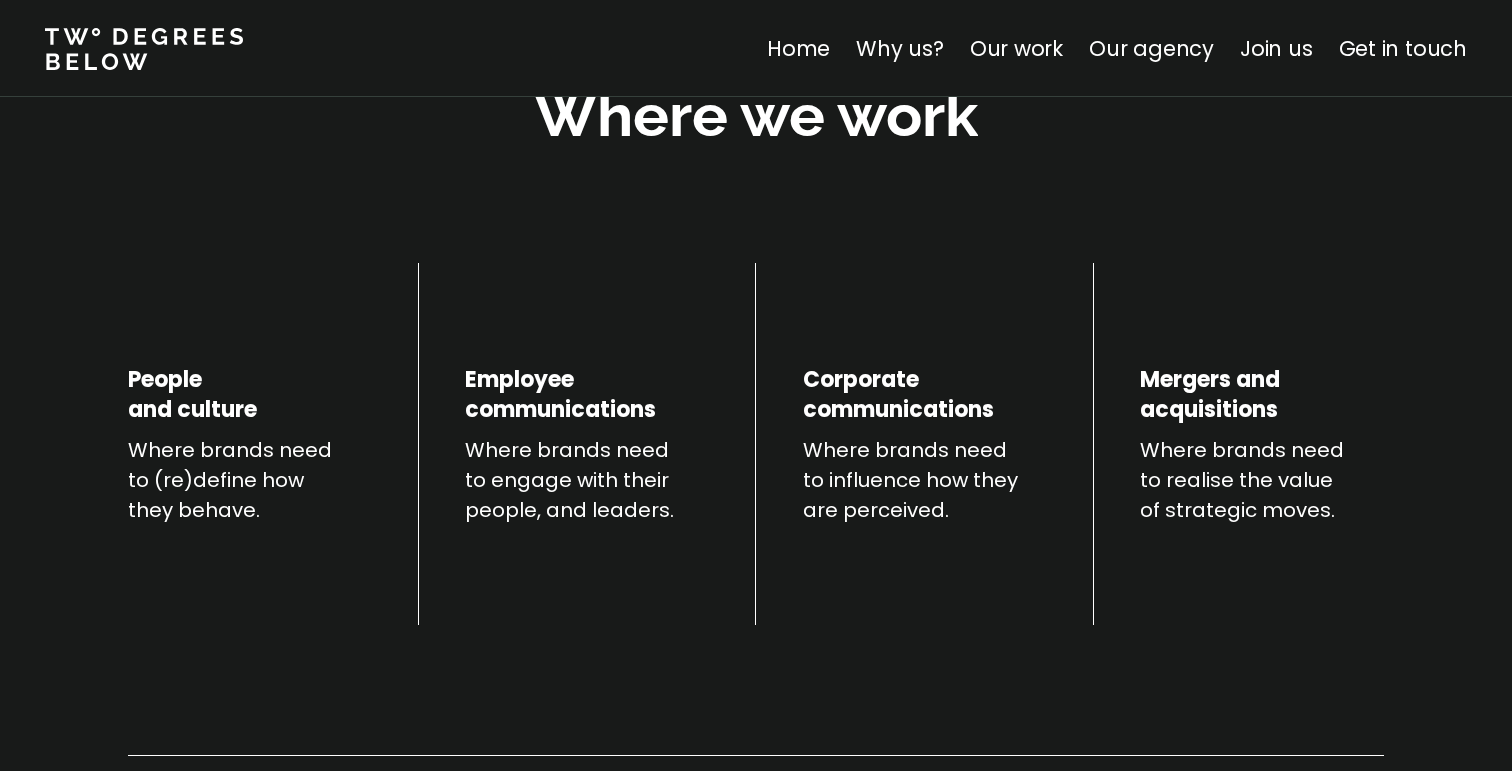 scroll, scrollTop: 699, scrollLeft: 0, axis: vertical 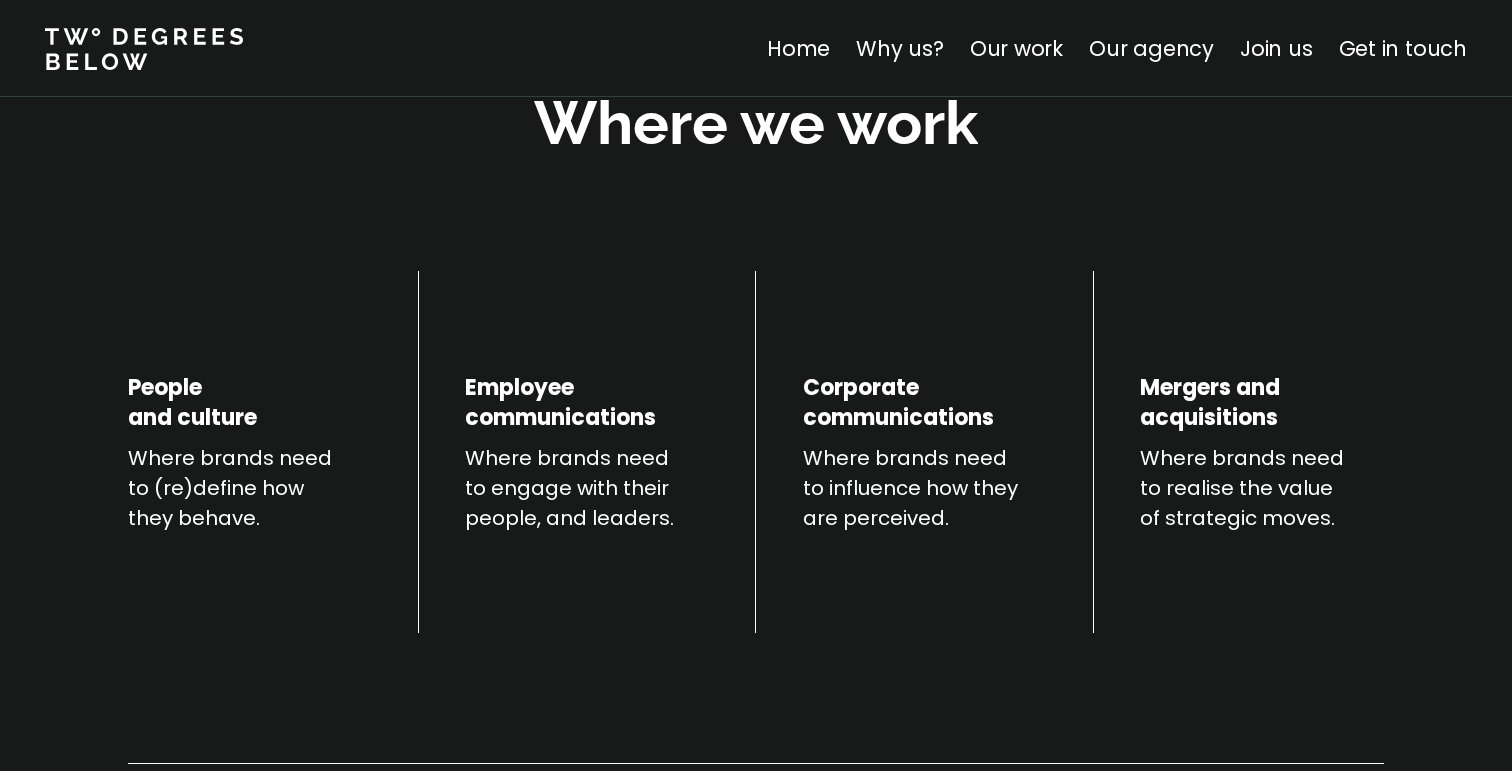 click on "Where we work" at bounding box center (756, 123) 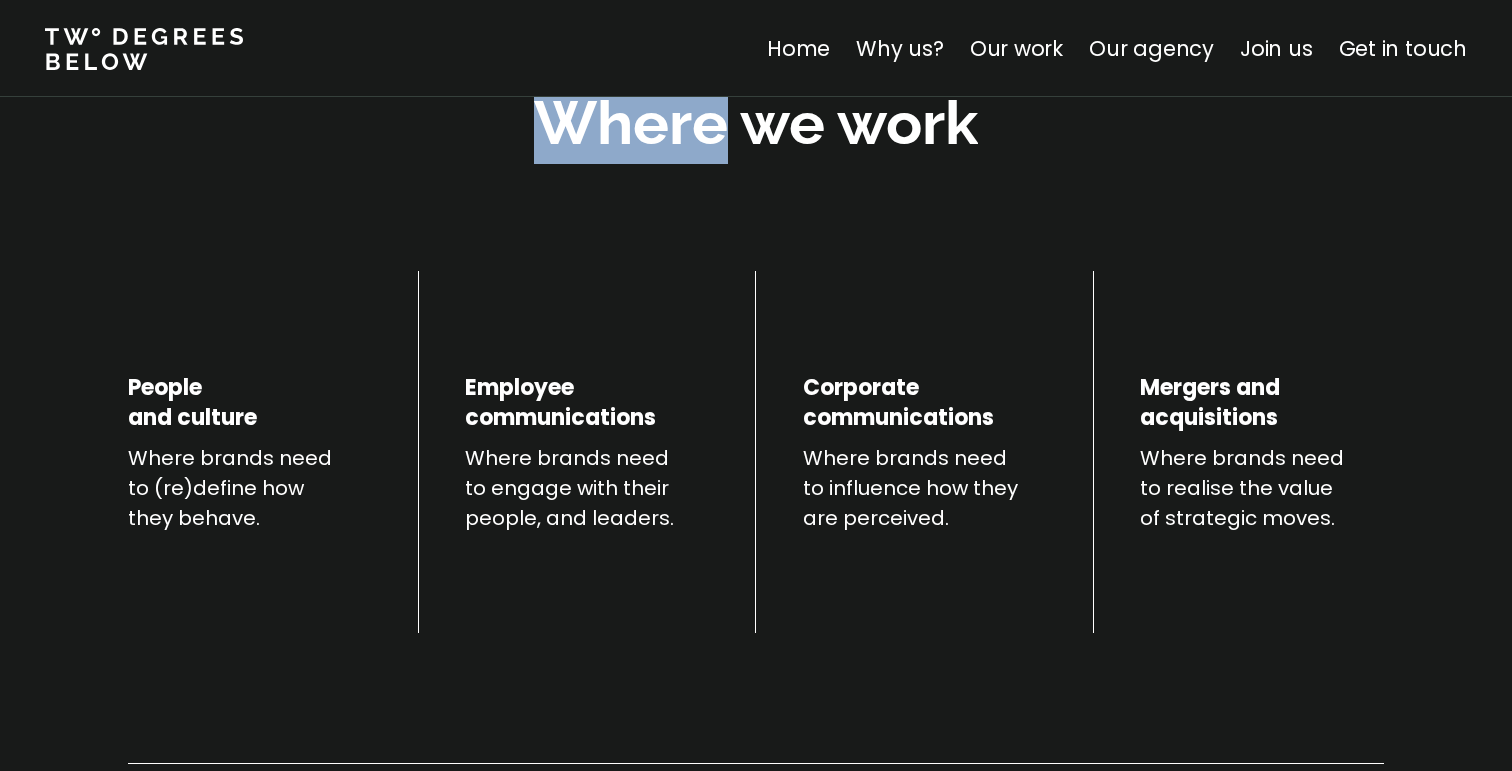 click on "Where we work" at bounding box center (756, 123) 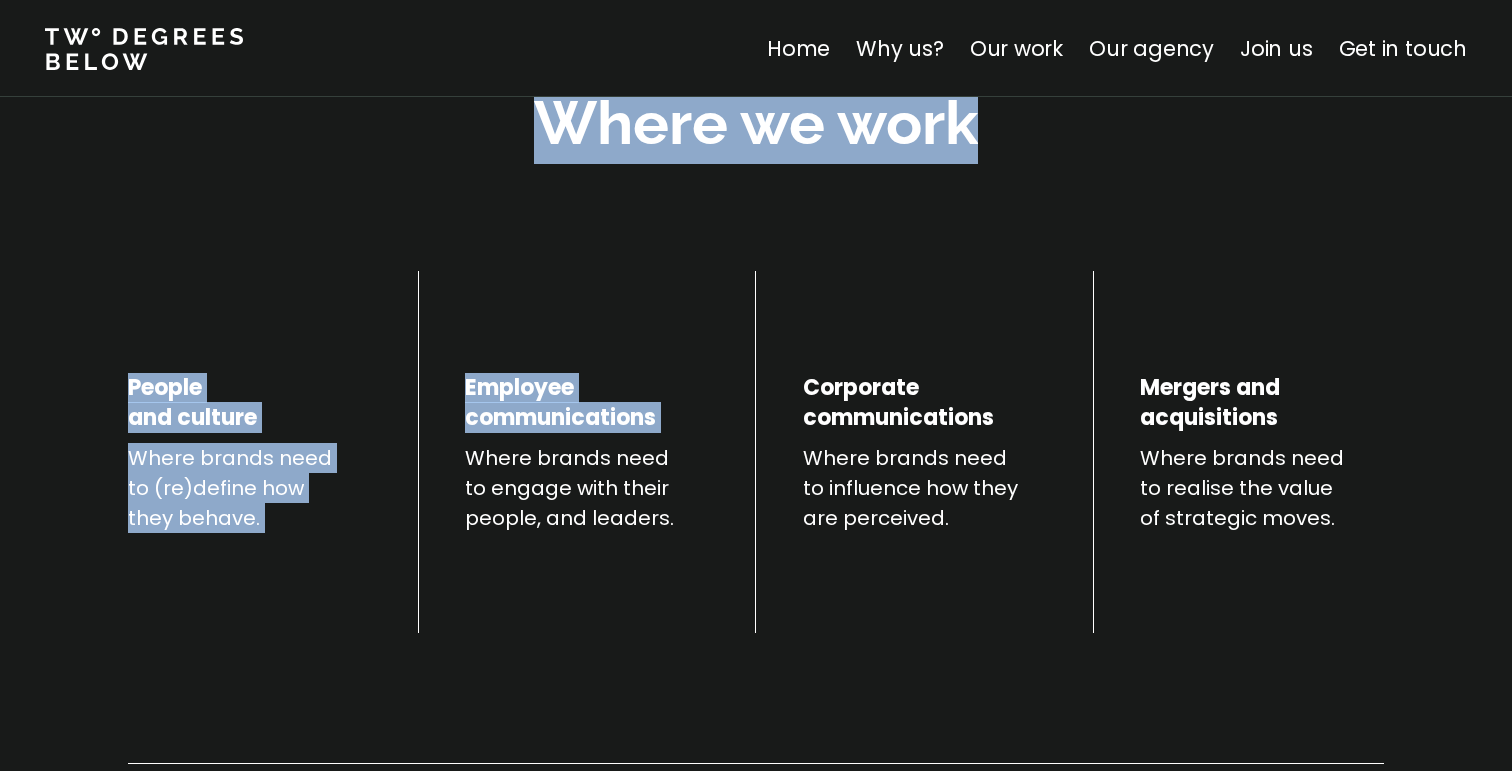 drag, startPoint x: 653, startPoint y: 133, endPoint x: 596, endPoint y: 402, distance: 274.97272 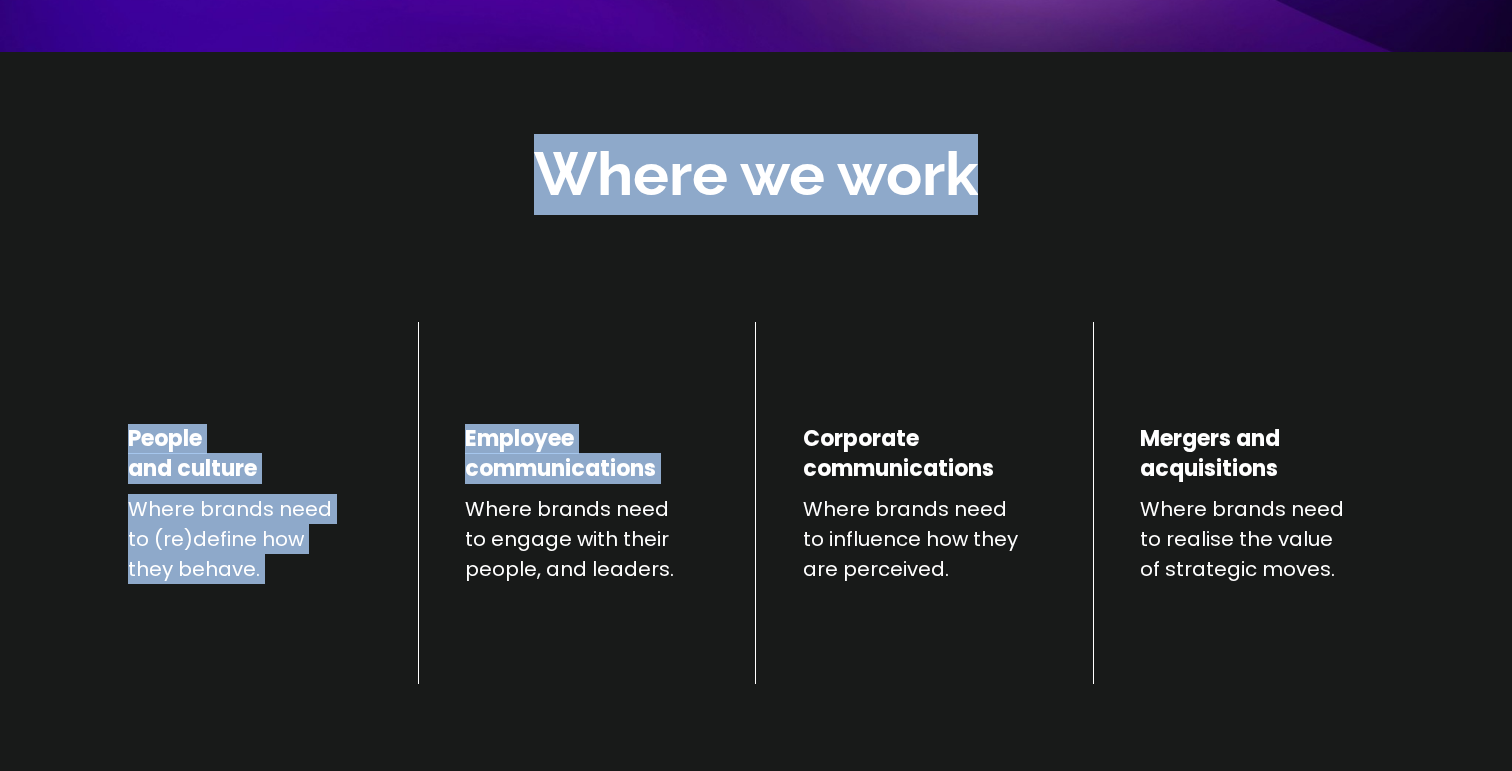 scroll, scrollTop: 633, scrollLeft: 0, axis: vertical 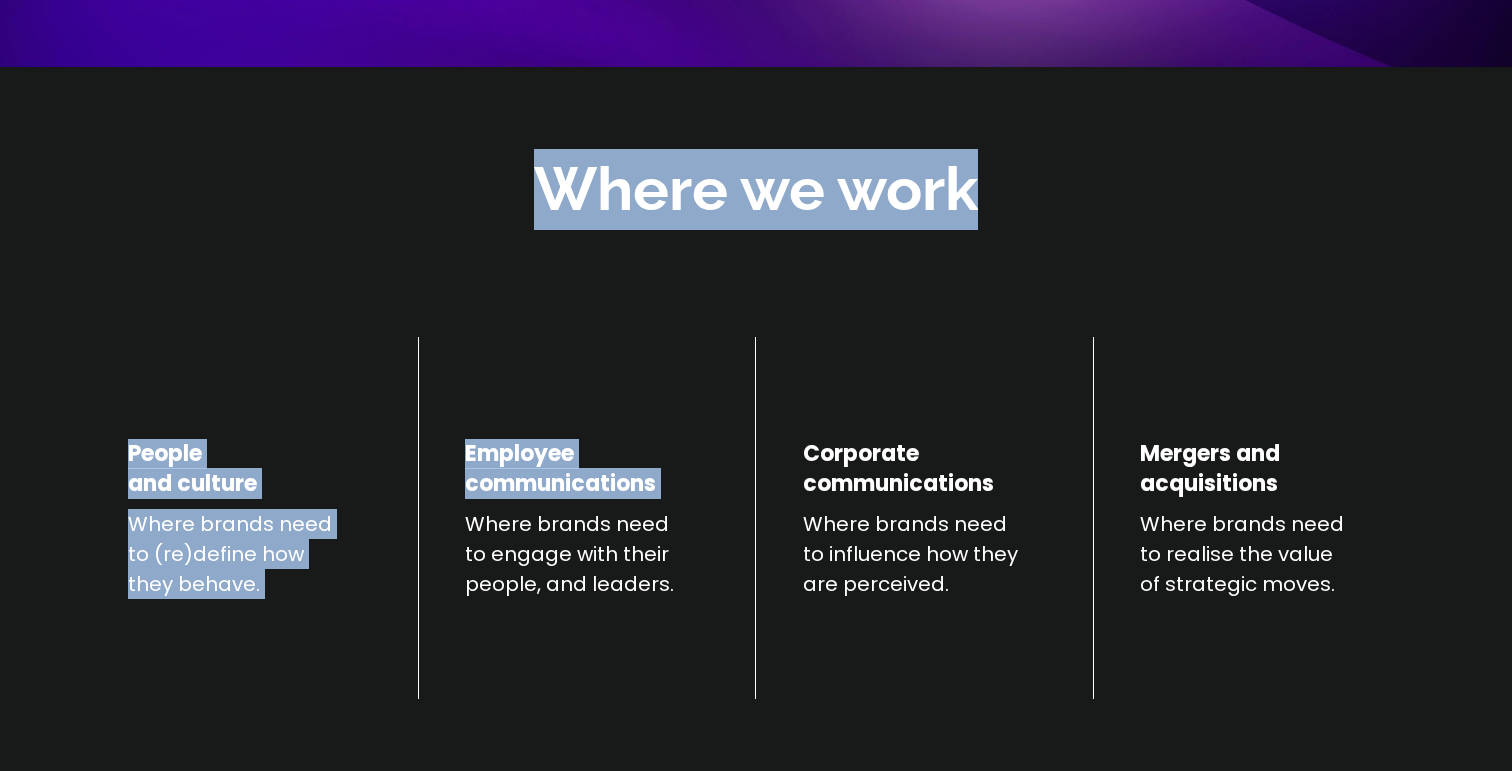 click on "People  and culture" at bounding box center [192, 469] 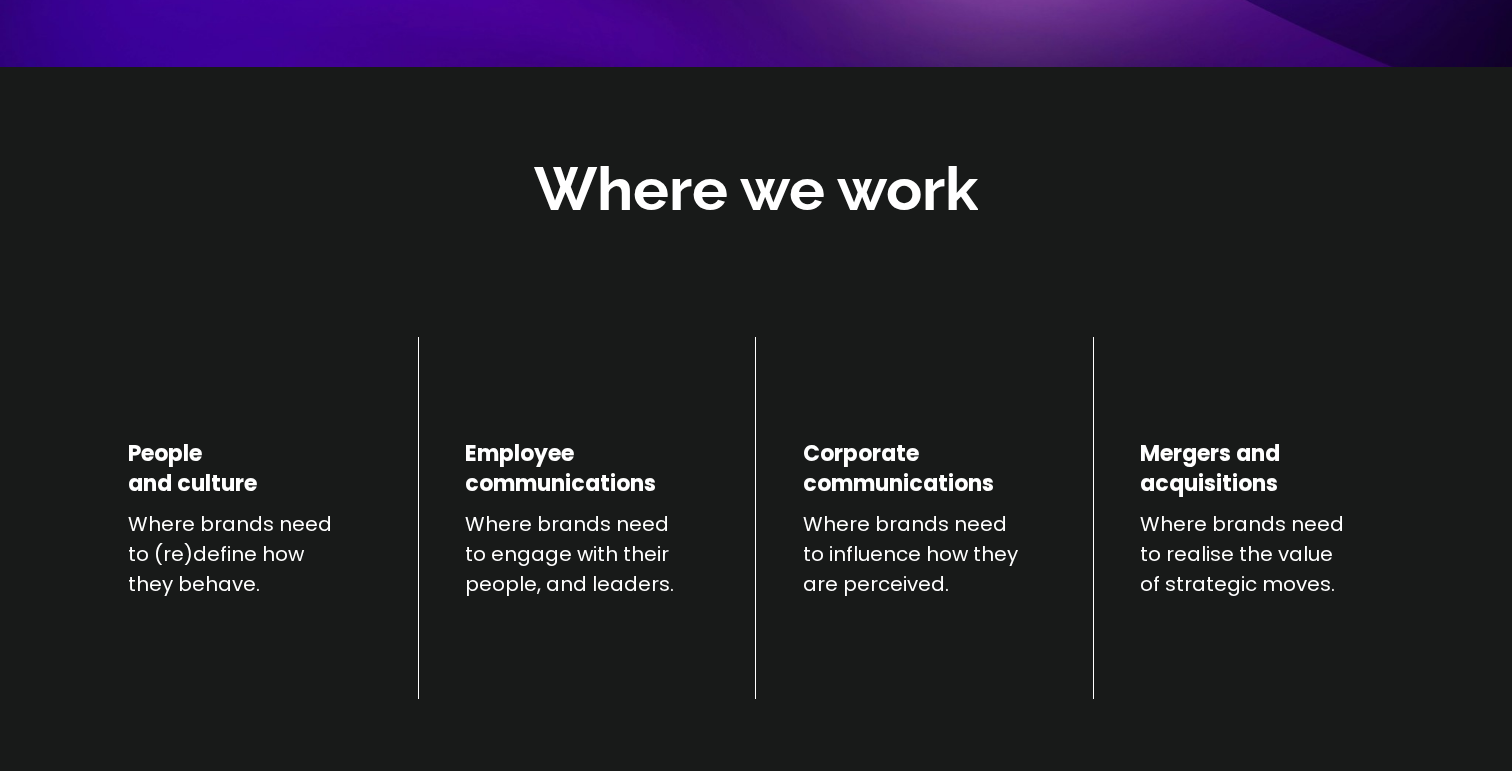 click on "People  and culture" at bounding box center [192, 469] 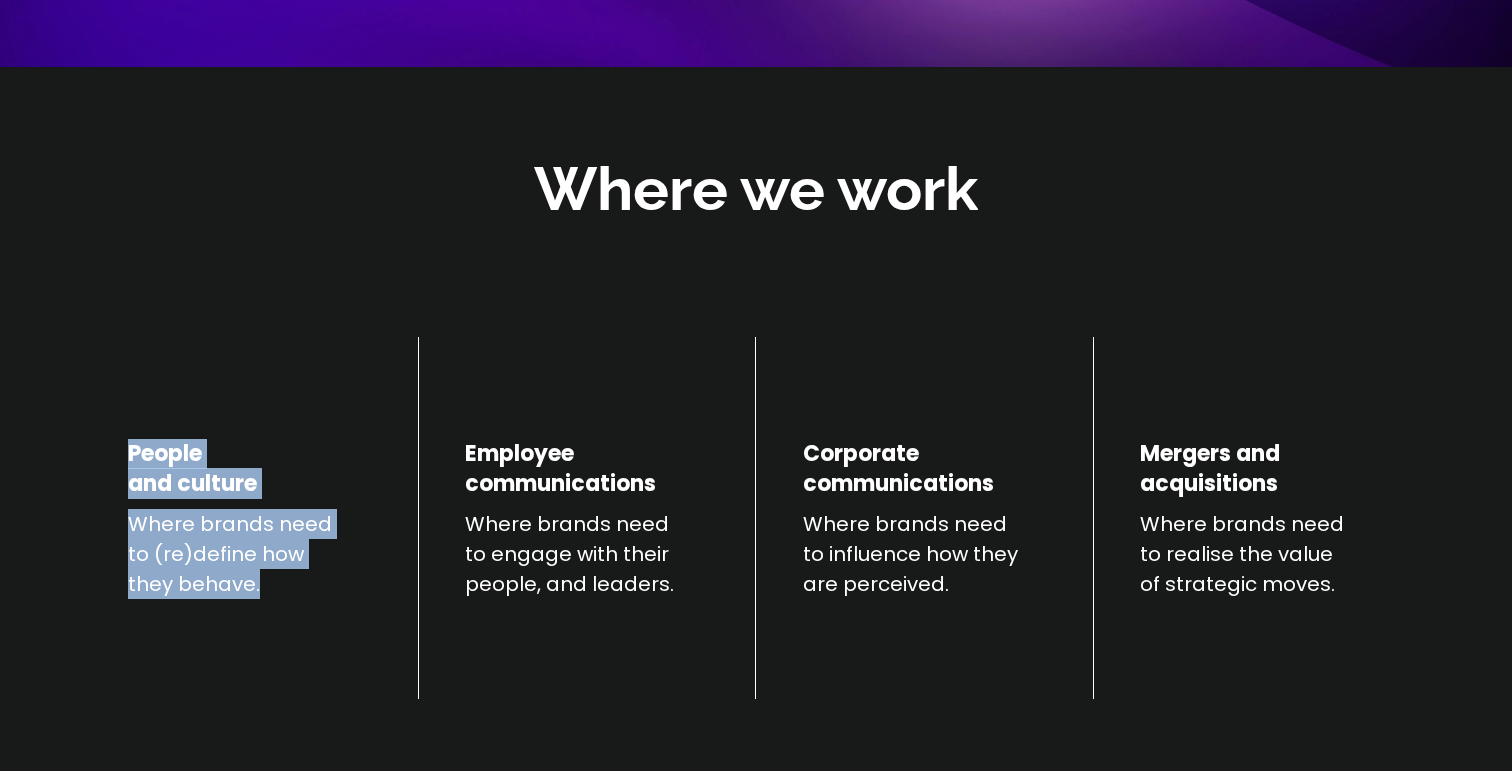 drag, startPoint x: 201, startPoint y: 463, endPoint x: 205, endPoint y: 581, distance: 118.06778 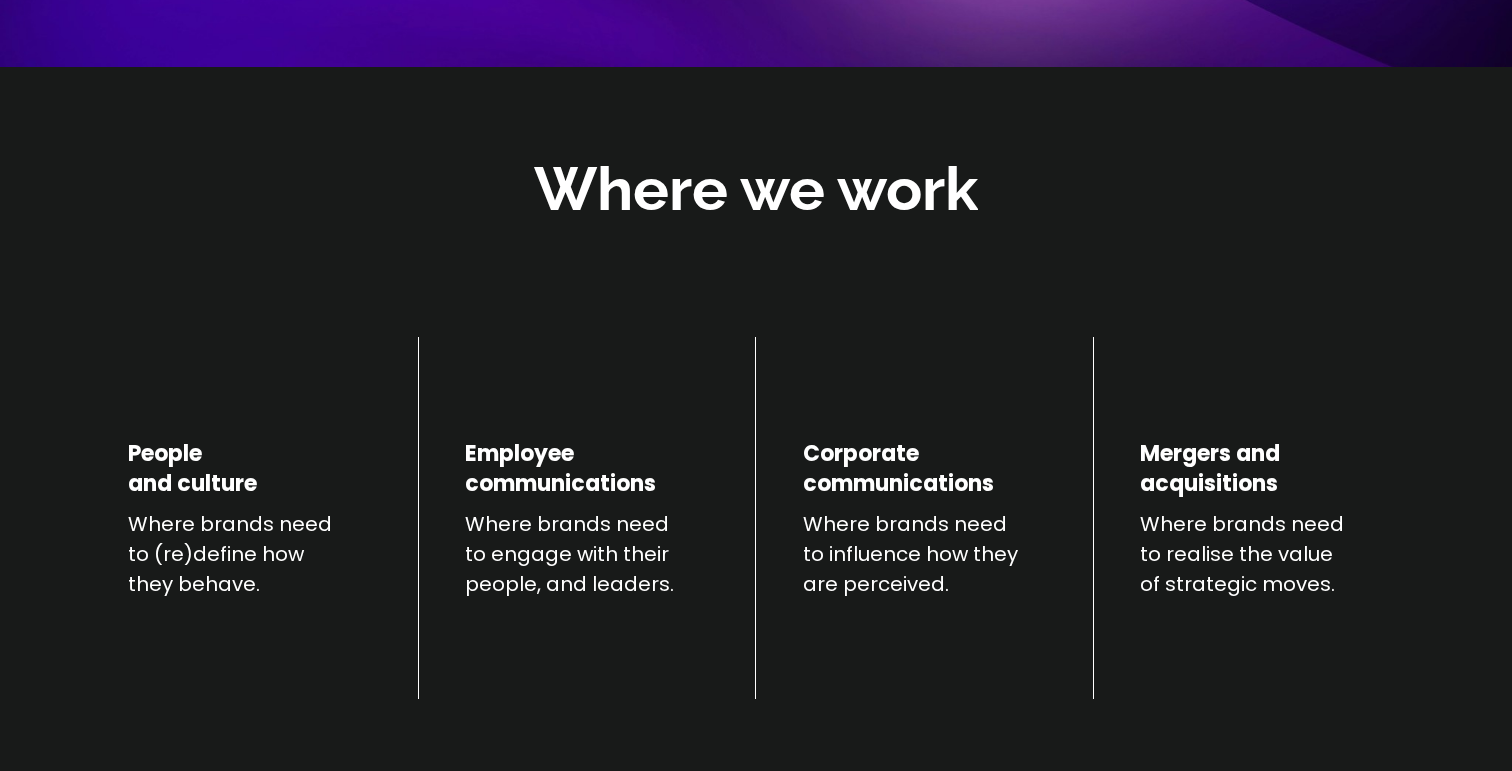 click on "Employee communications Where brands need  to engage with their people, and leaders." at bounding box center [587, 518] 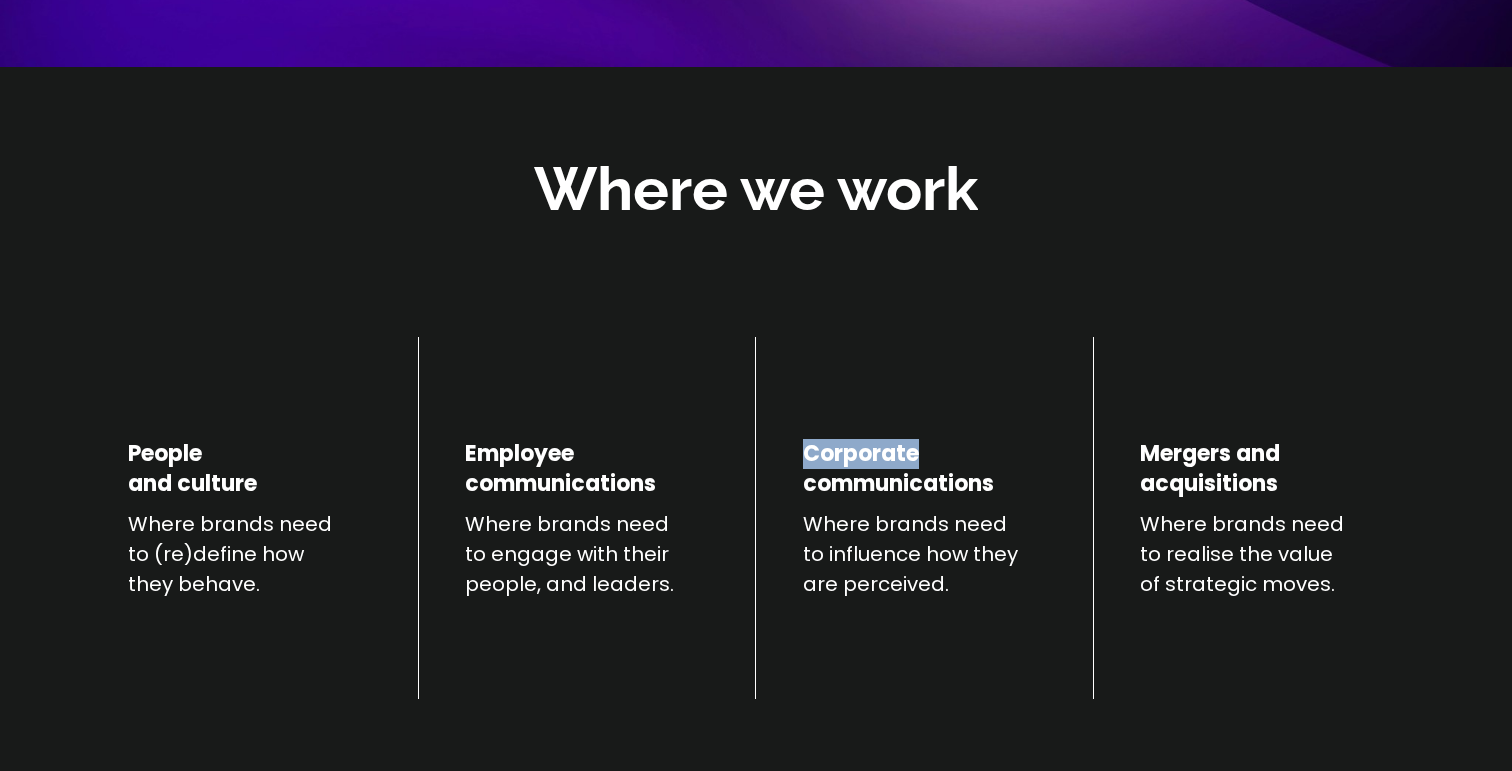 click on "Corporate communications" at bounding box center (898, 469) 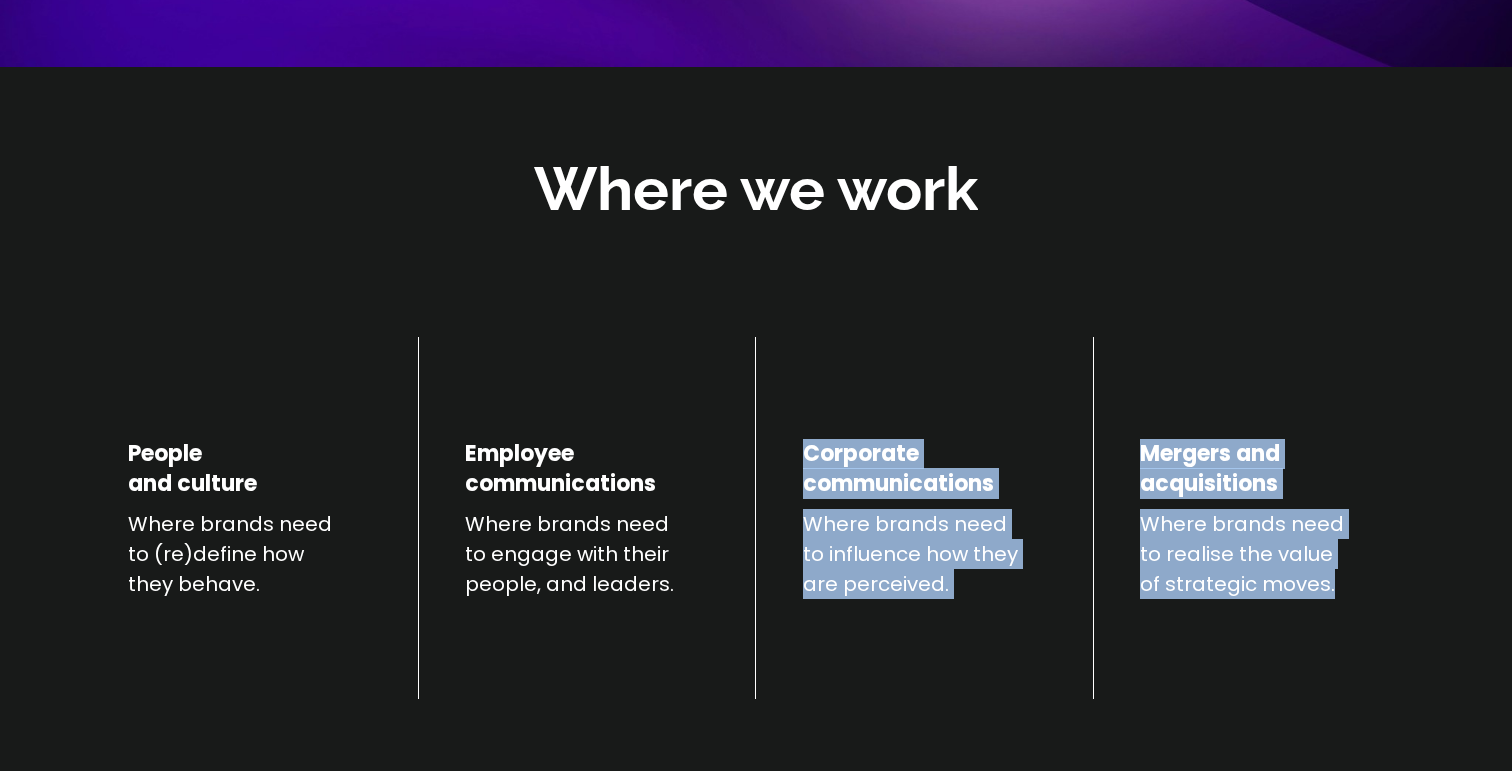 drag, startPoint x: 868, startPoint y: 459, endPoint x: 1273, endPoint y: 620, distance: 435.82794 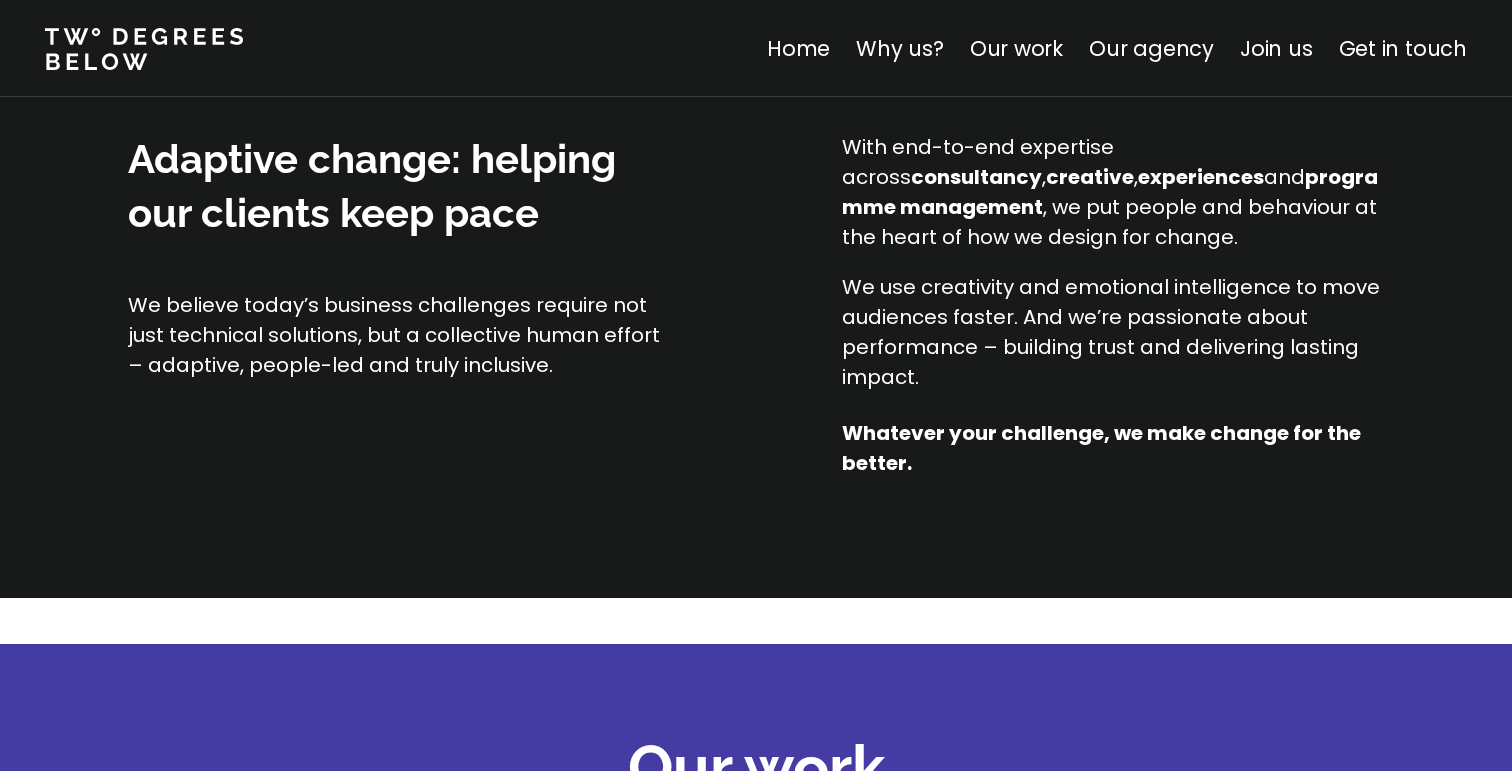 scroll, scrollTop: 1730, scrollLeft: 0, axis: vertical 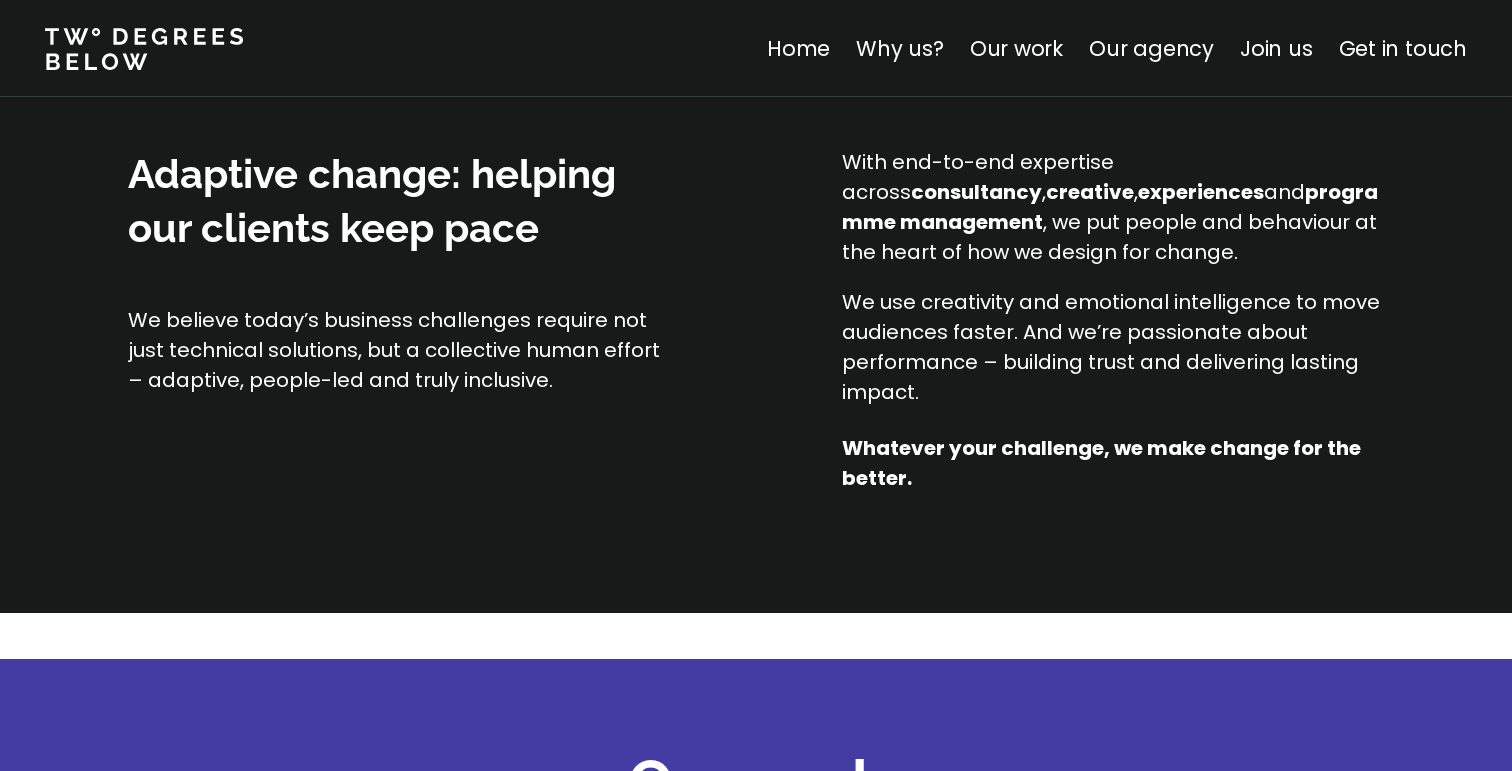 click on "Whatever your challenge, we make change for the better." at bounding box center [1103, 463] 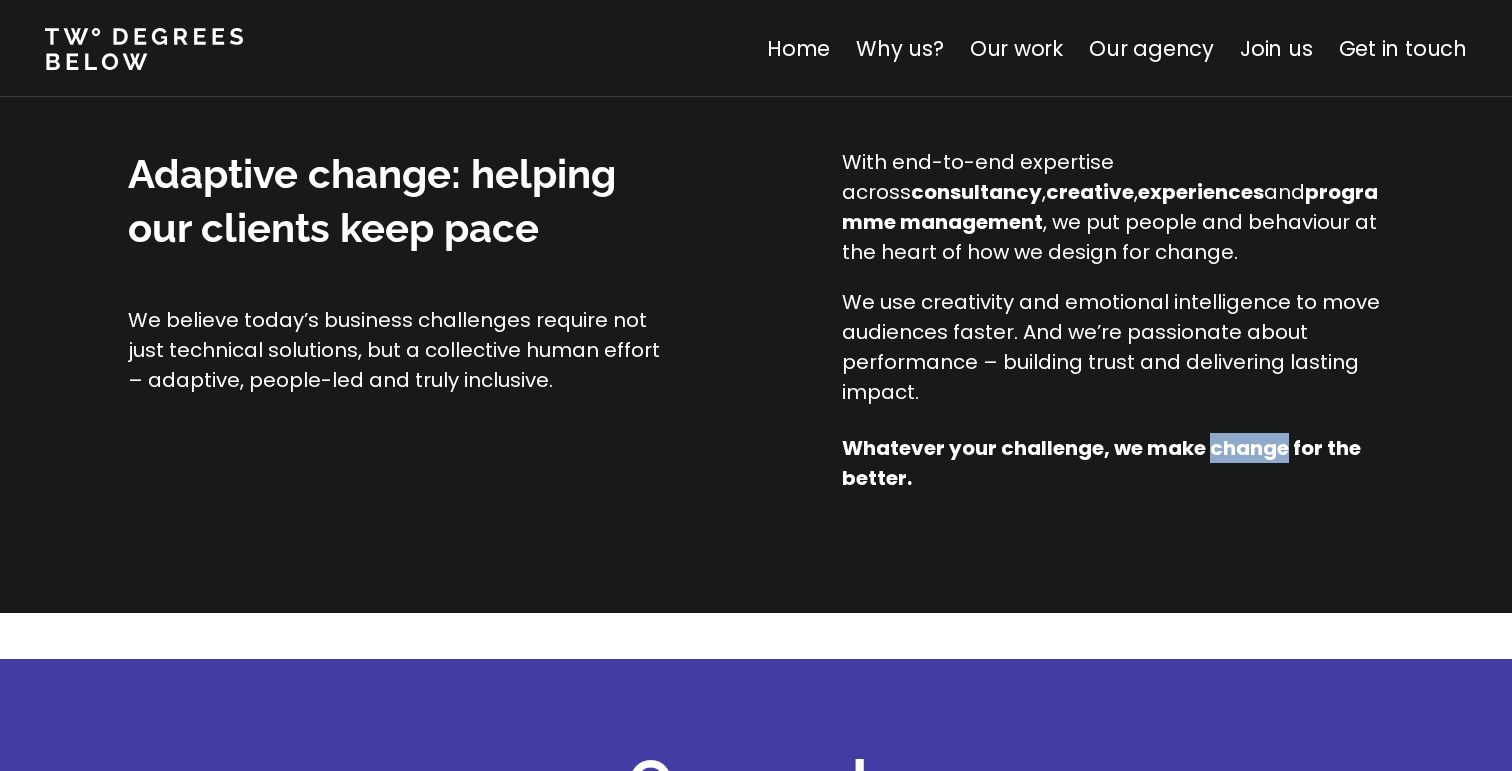 click on "Whatever your challenge, we make change for the better." at bounding box center [1103, 463] 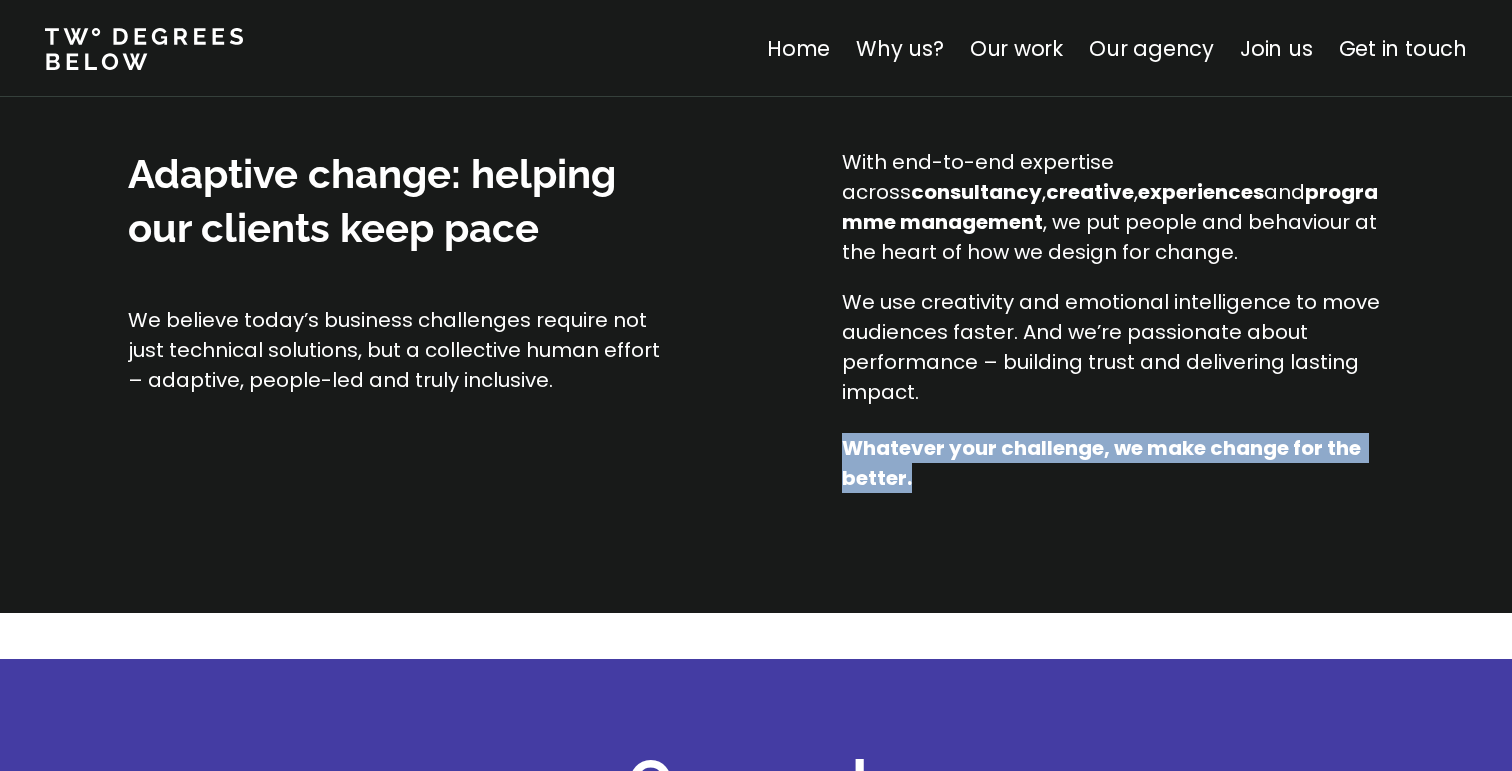 click on "Whatever your challenge, we make change for the better." at bounding box center (1103, 463) 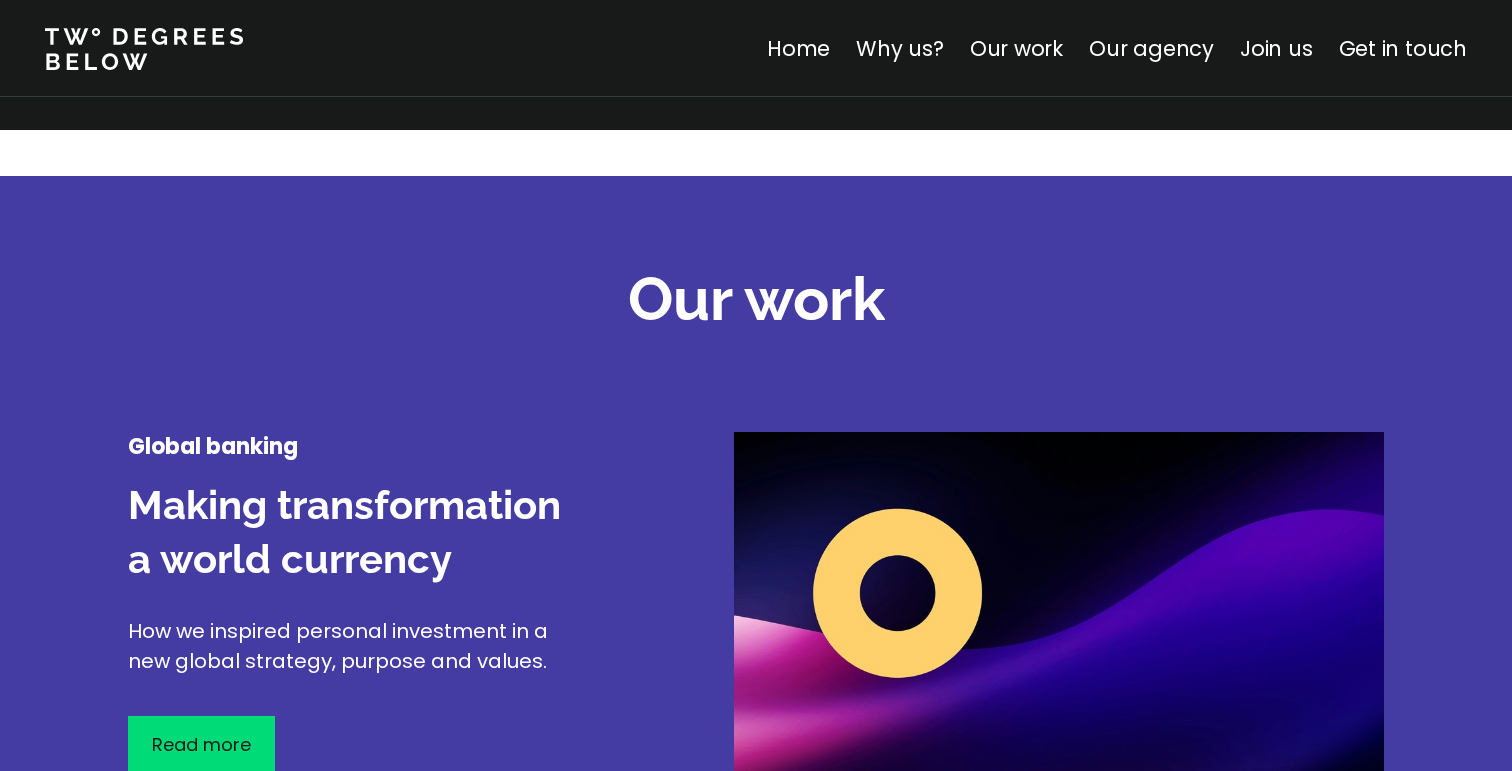 scroll, scrollTop: 2349, scrollLeft: 0, axis: vertical 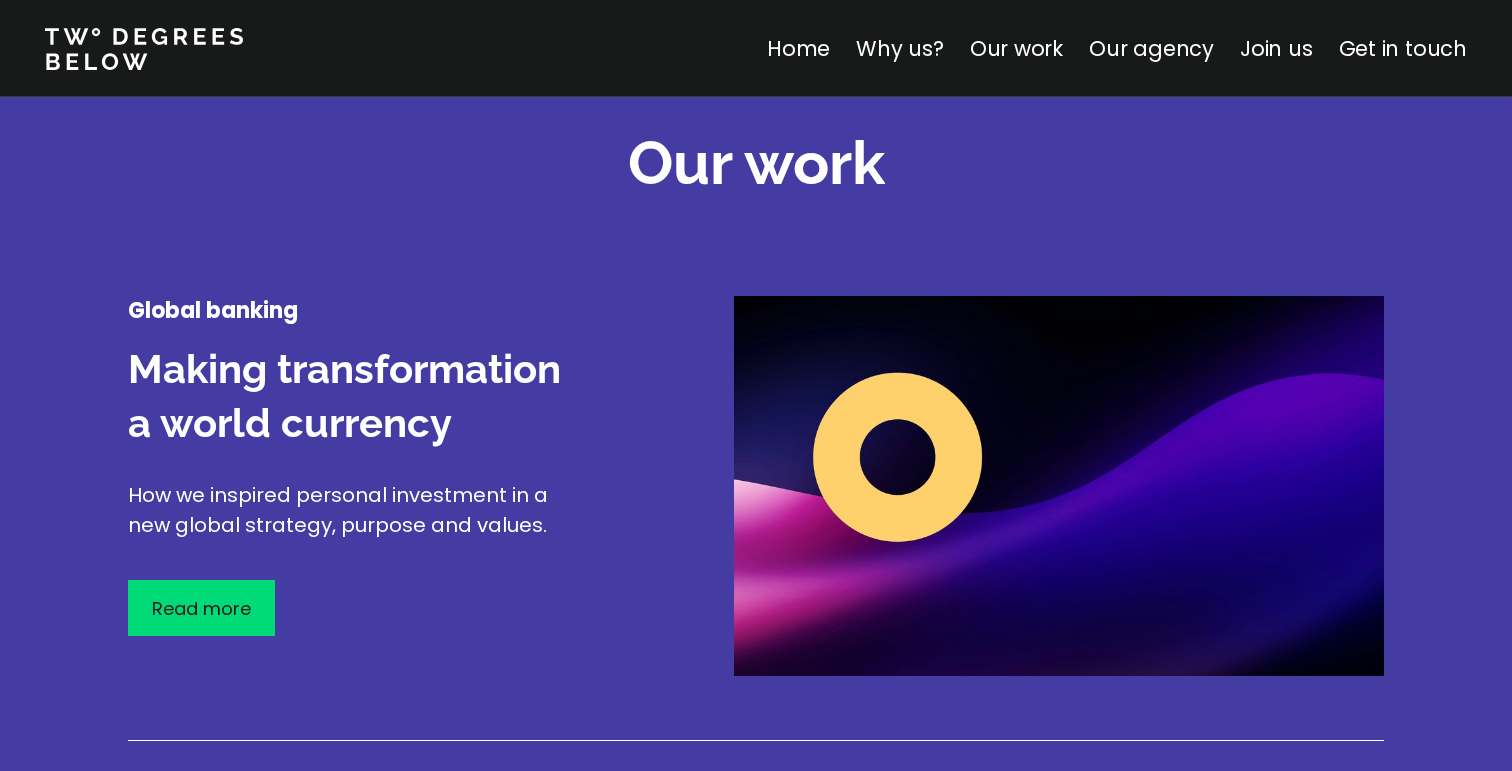 click on "Our work" at bounding box center (756, 163) 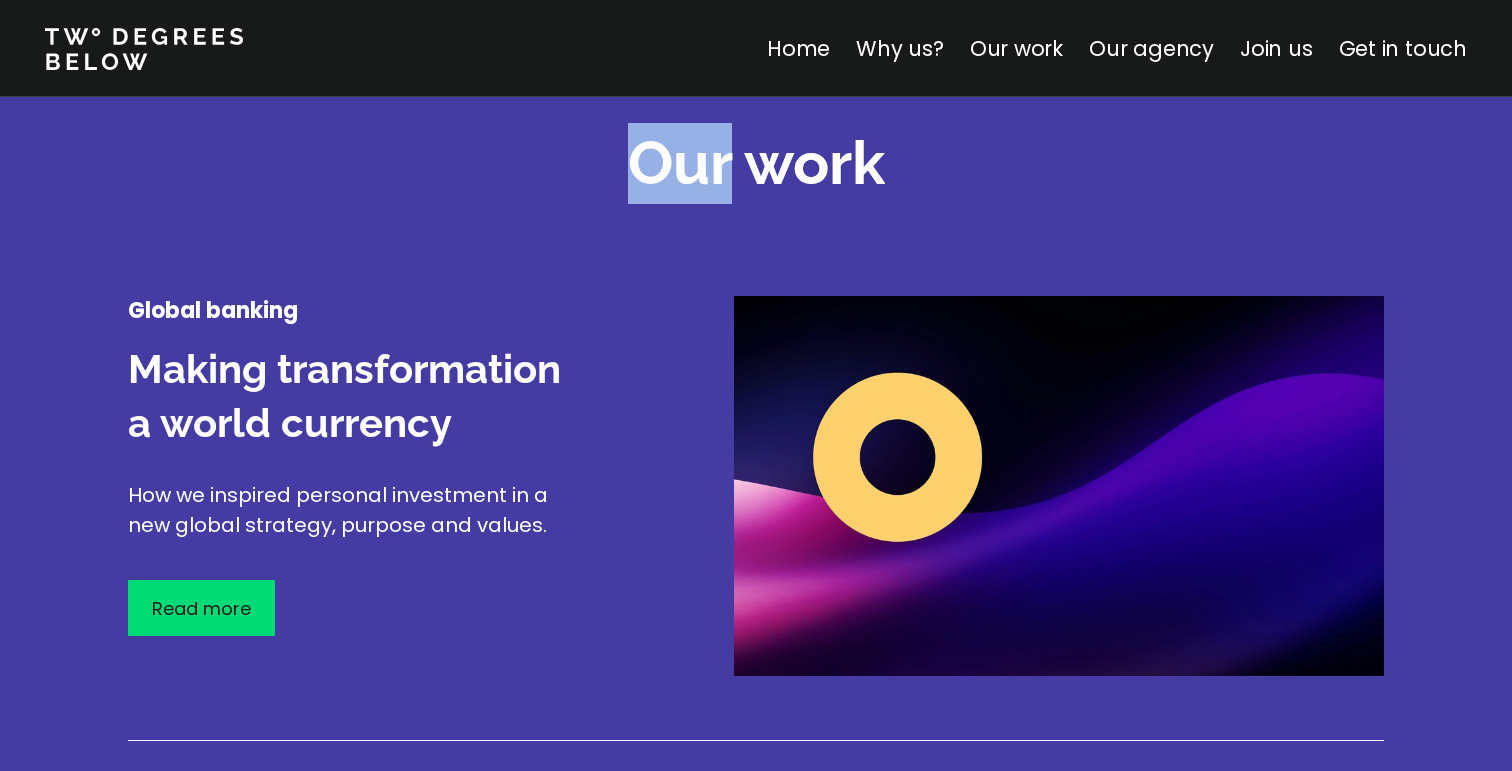 click on "Our work" at bounding box center (756, 163) 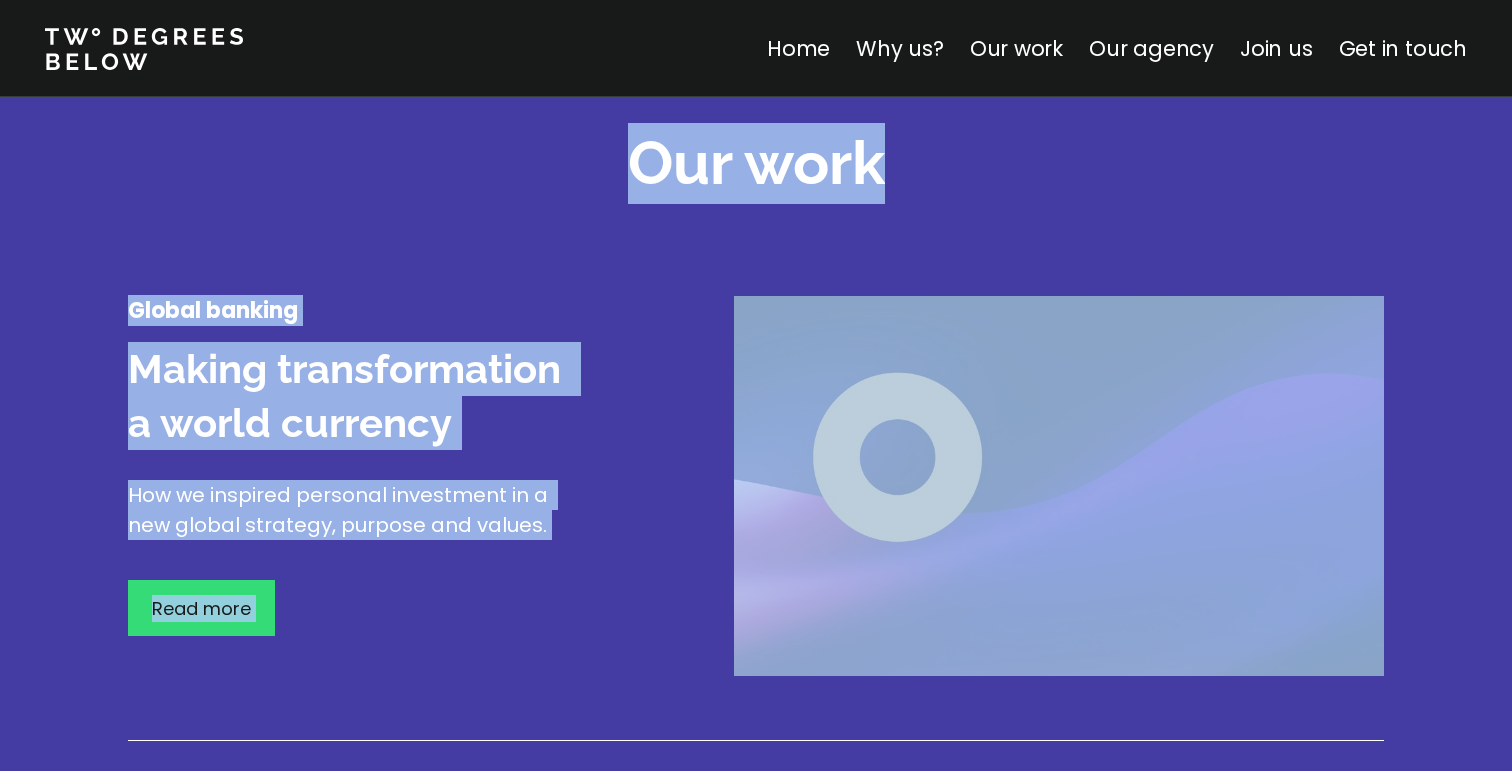 drag, startPoint x: 714, startPoint y: 173, endPoint x: 329, endPoint y: 358, distance: 427.14166 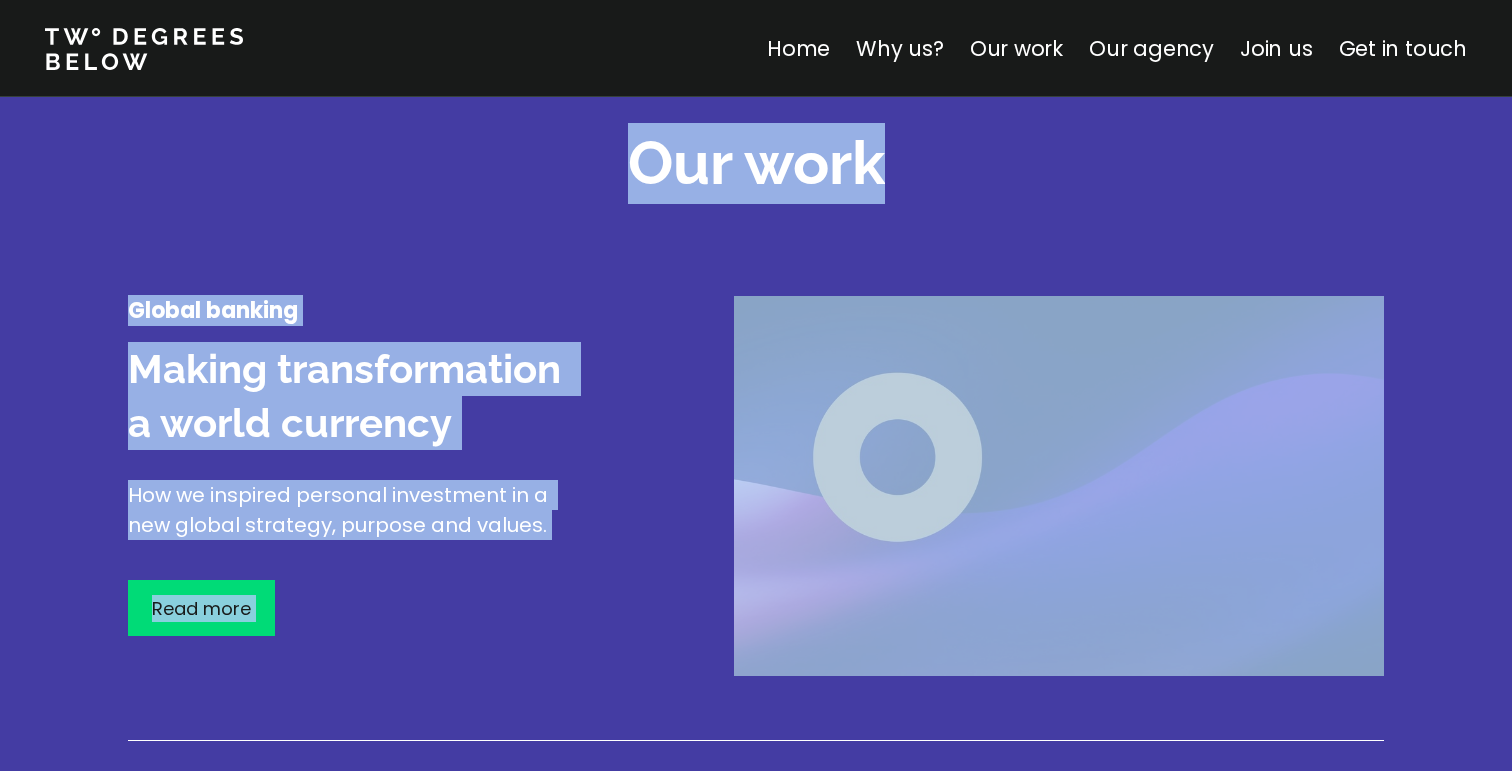 click on "Global banking" at bounding box center [358, 311] 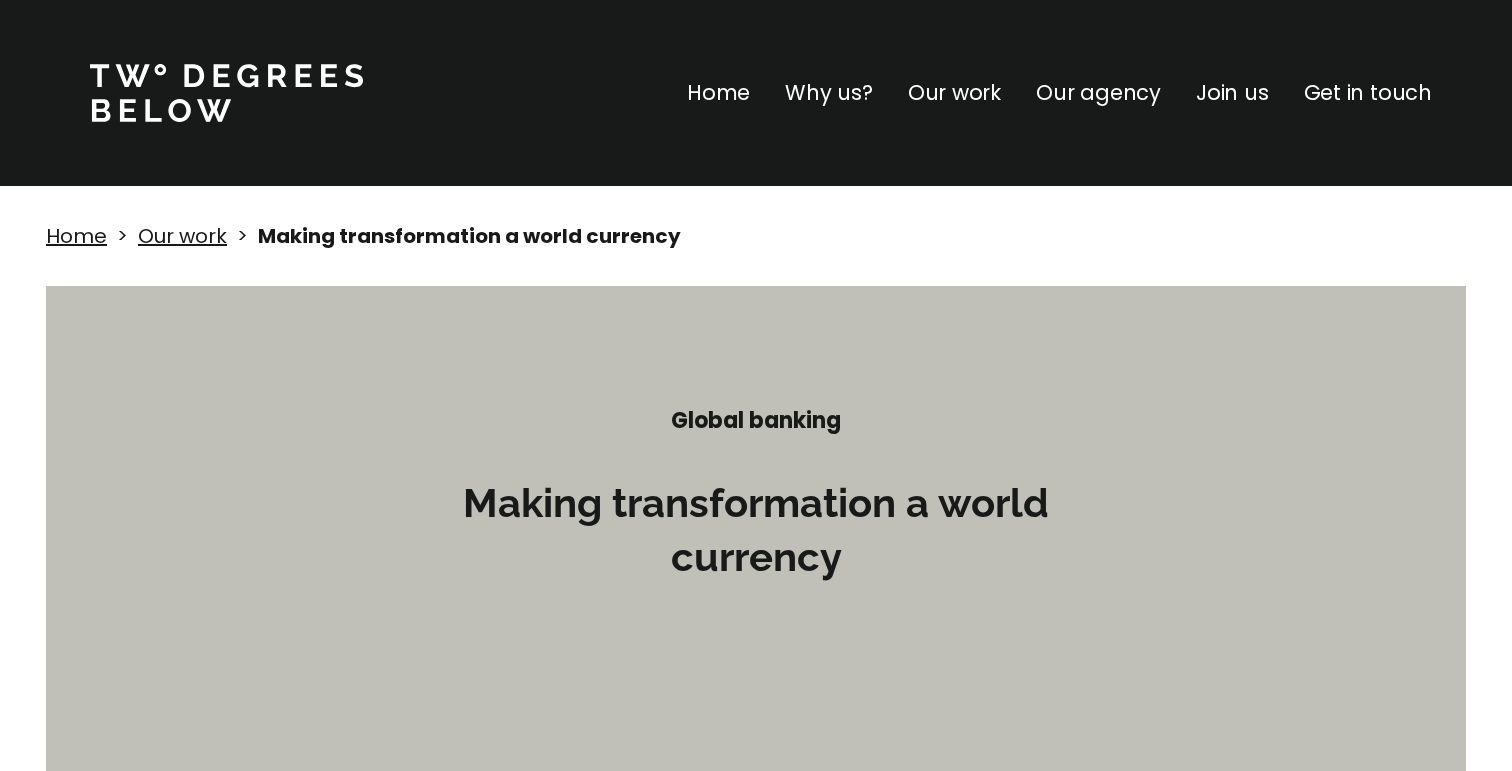 click on "Global banking Making transformation a world currency Immerse yourself We’ve supported one of the world’s largest banks on a journey to embed and realise a new strategy, purpose and values. Our work began with the story and creative identity for a dedicated transformation programme, using behaviour-led gamification to reframe colleagues as changemakers. Keep pushing A trusted partnership flourished with a 77-event experiential rollout of a new customer philosophy in the UK. Next, we built a global comms blueprint to reduce volume and improve the employee experience, before activating the bank’s new purpose and values at scale using film, UGC, toolkits and more. Remember why It’s a global transformation – perhaps the biggest in our client’s rich history. Yet change is personal. By applying universal principles of human behaviour across international banking audiences, we’ve inspired thousands of colleagues to make a world of difference for millions of customers. Get in touch Ready to dive deeper?" at bounding box center [756, 1291] 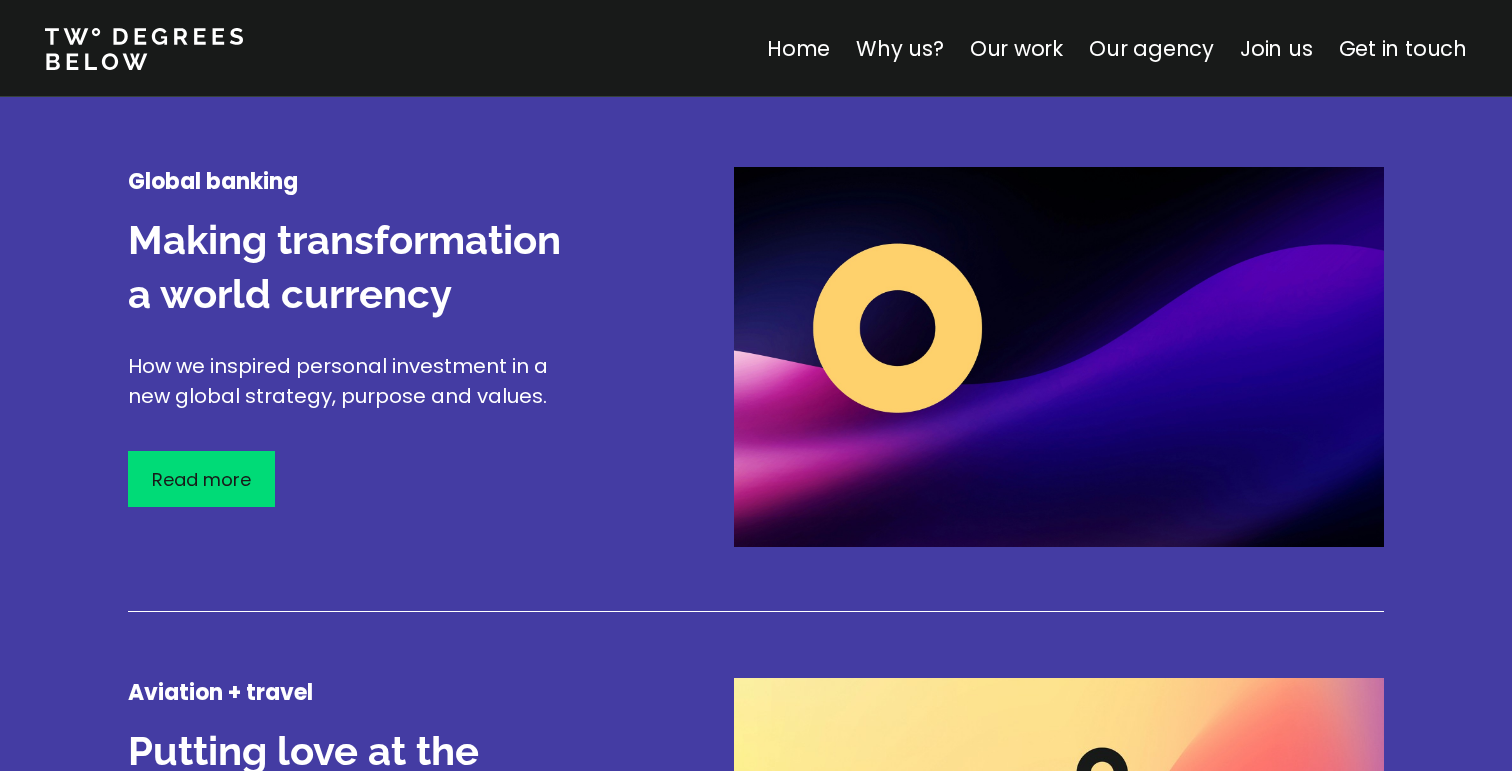 scroll, scrollTop: 2484, scrollLeft: 0, axis: vertical 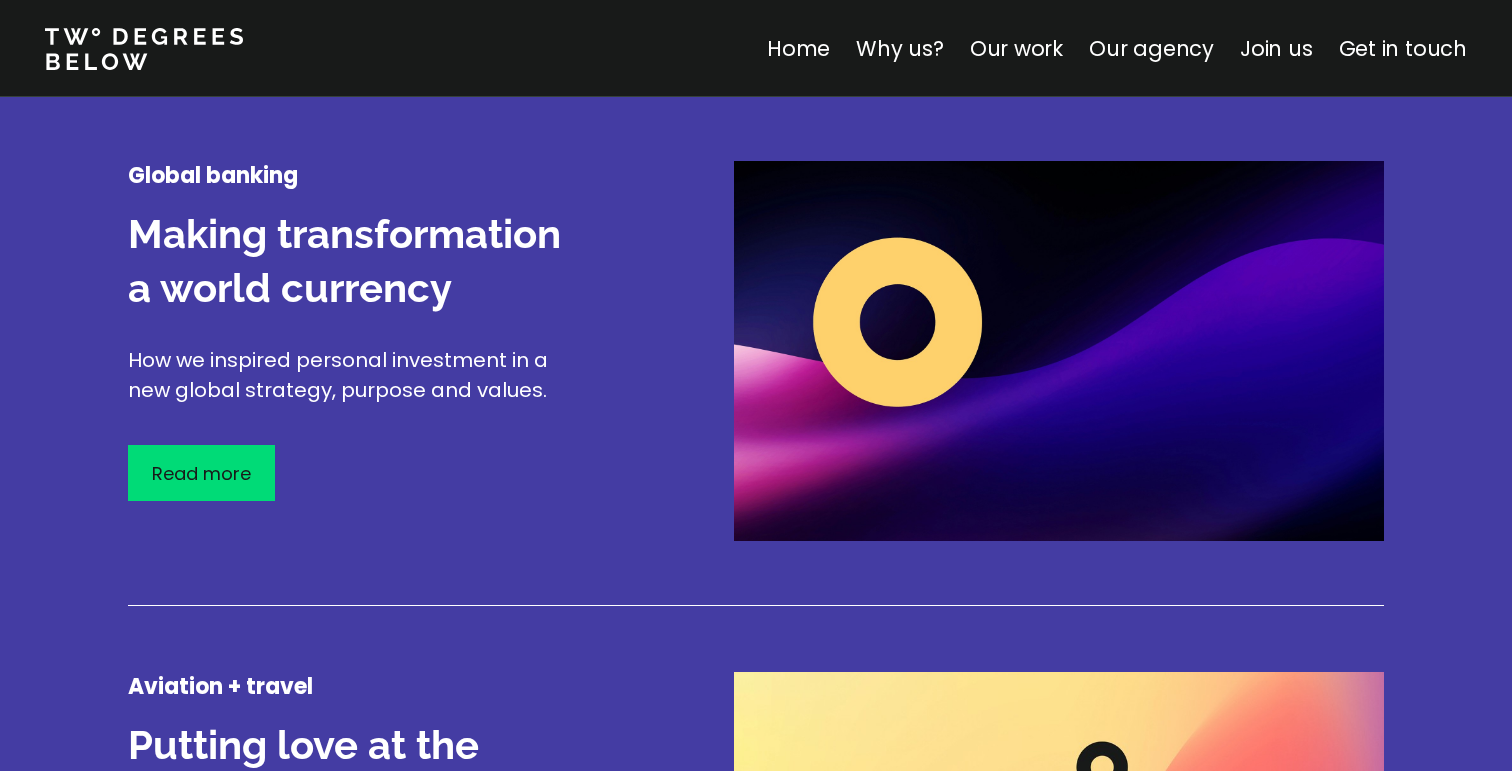 click on "Making transformation a world currency" at bounding box center [358, 261] 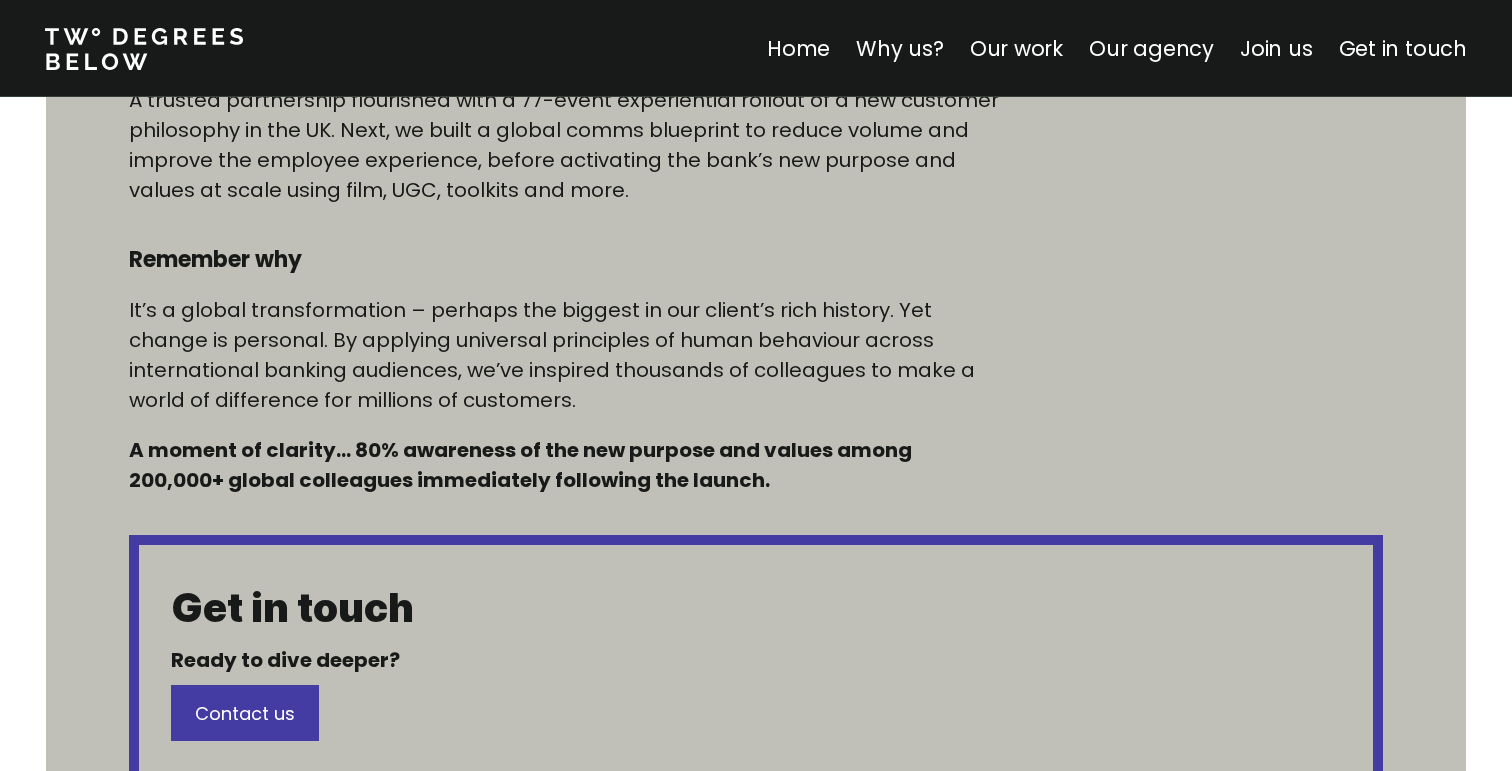 scroll, scrollTop: 1339, scrollLeft: 1, axis: both 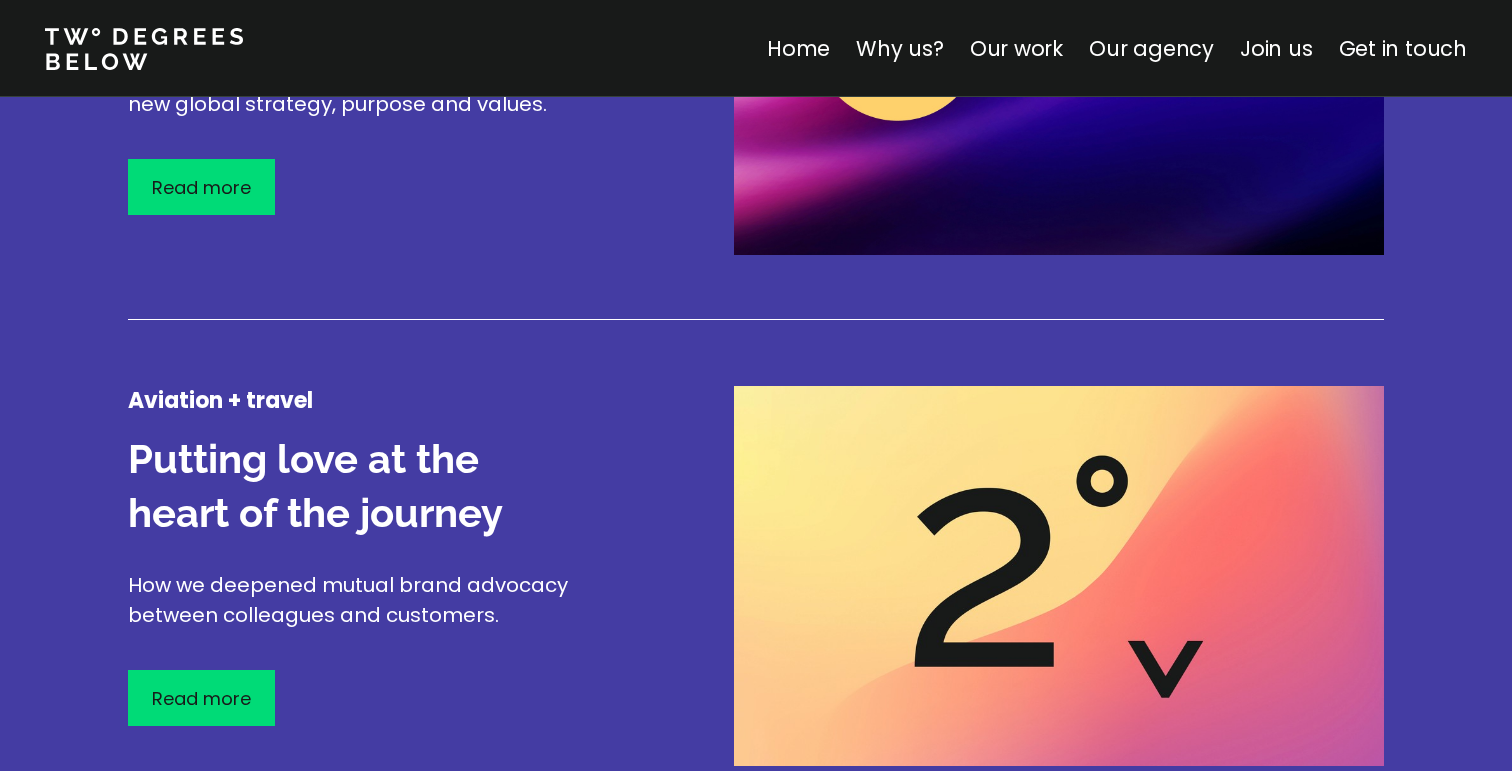 click at bounding box center (1059, 576) 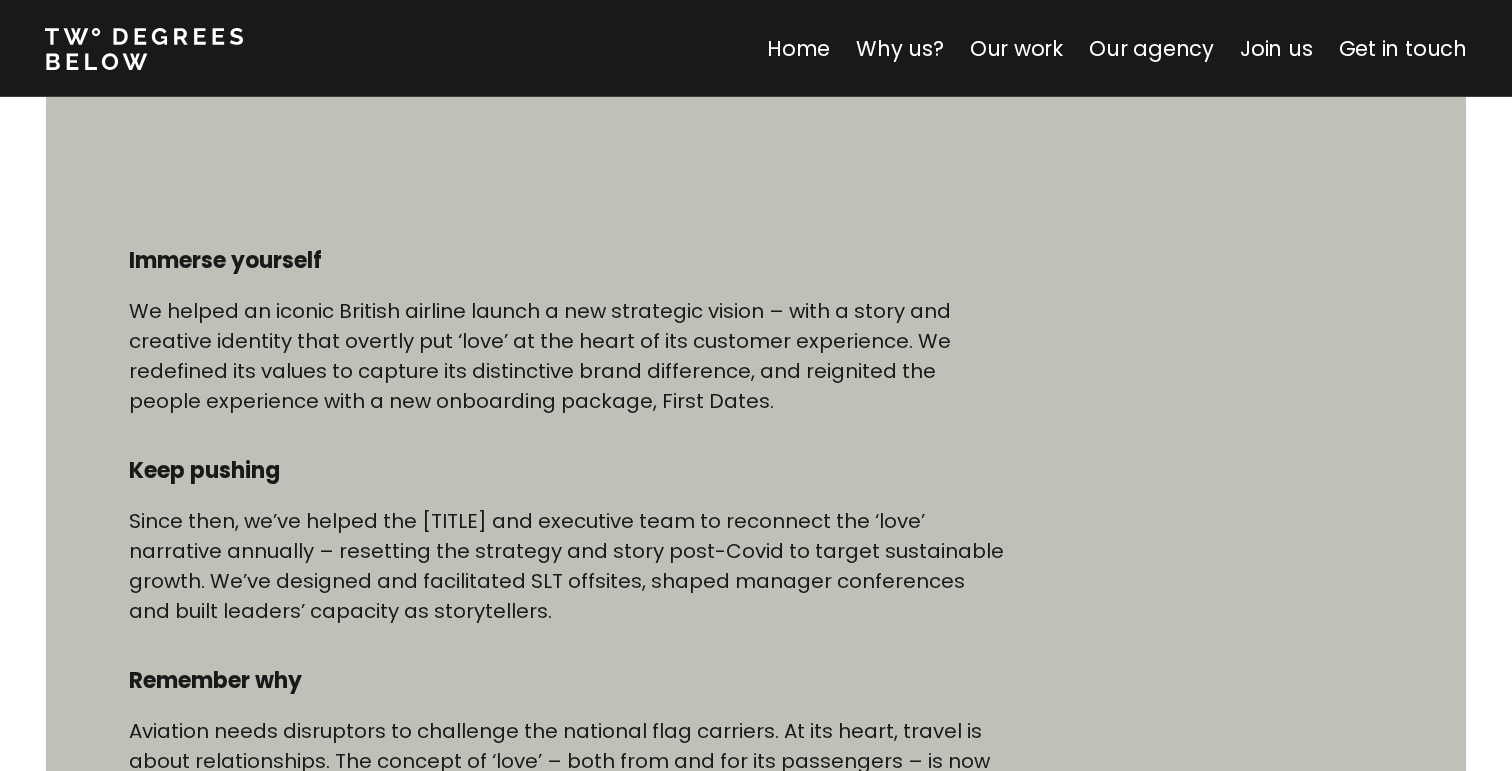 scroll, scrollTop: 1319, scrollLeft: 0, axis: vertical 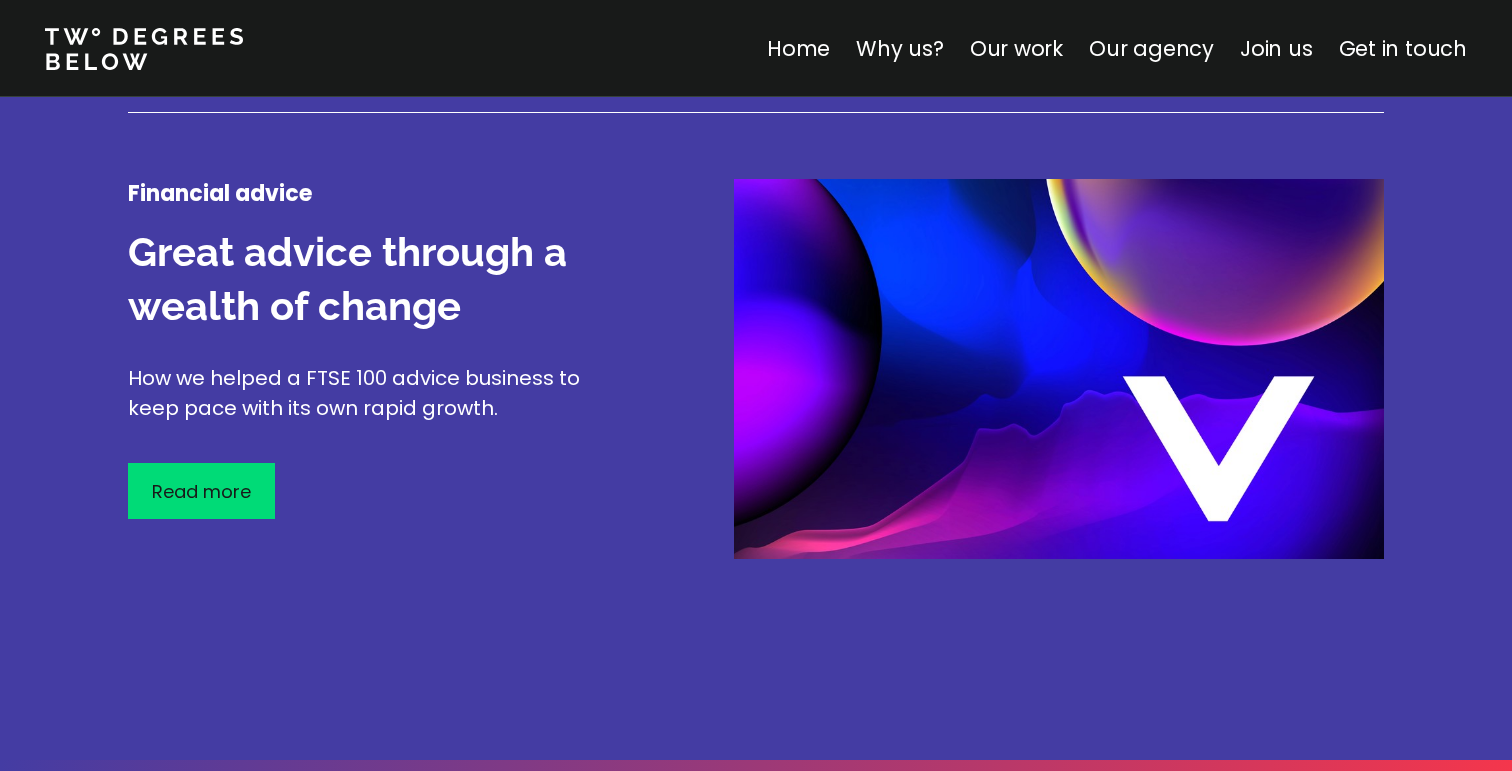 click at bounding box center (1059, 369) 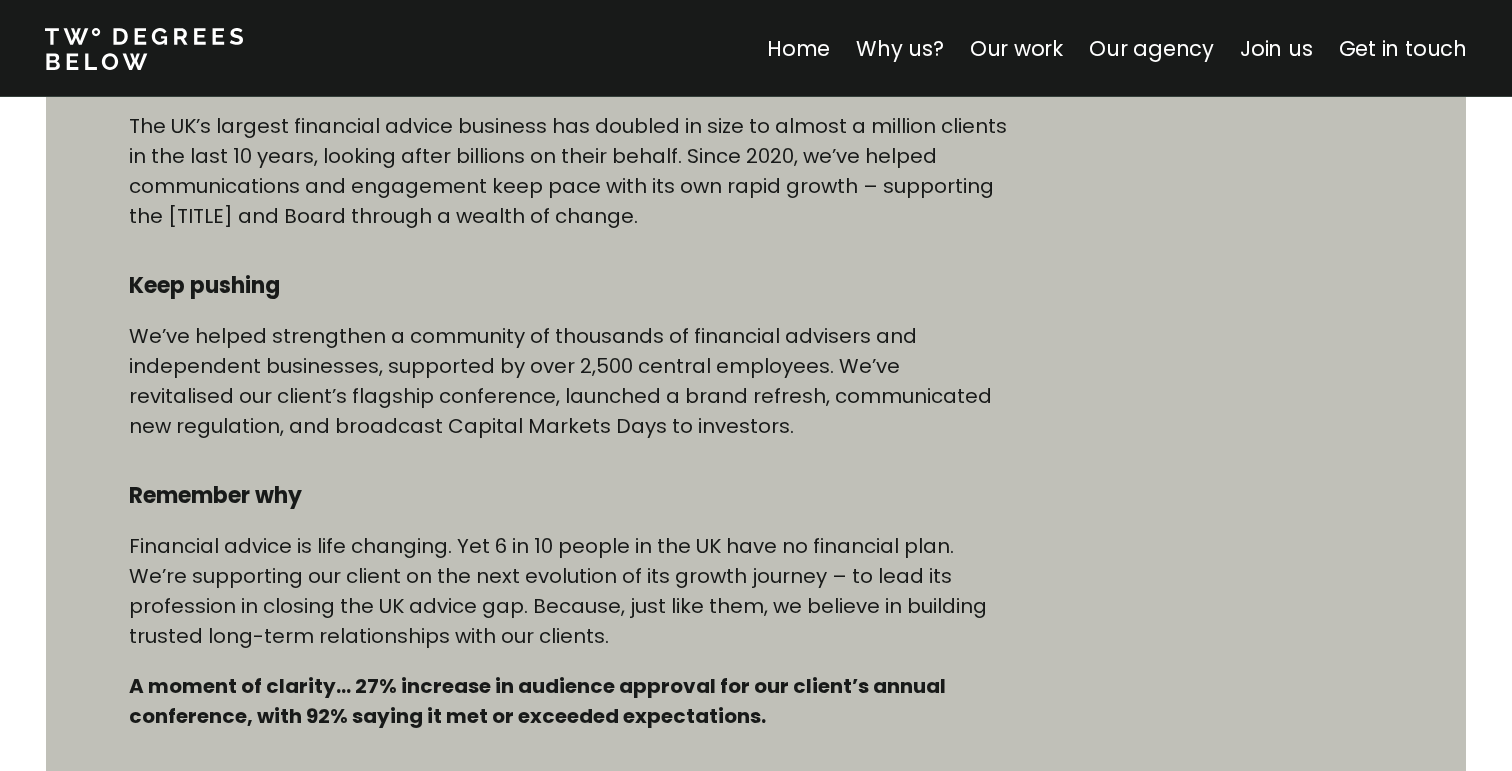scroll, scrollTop: 1230, scrollLeft: 0, axis: vertical 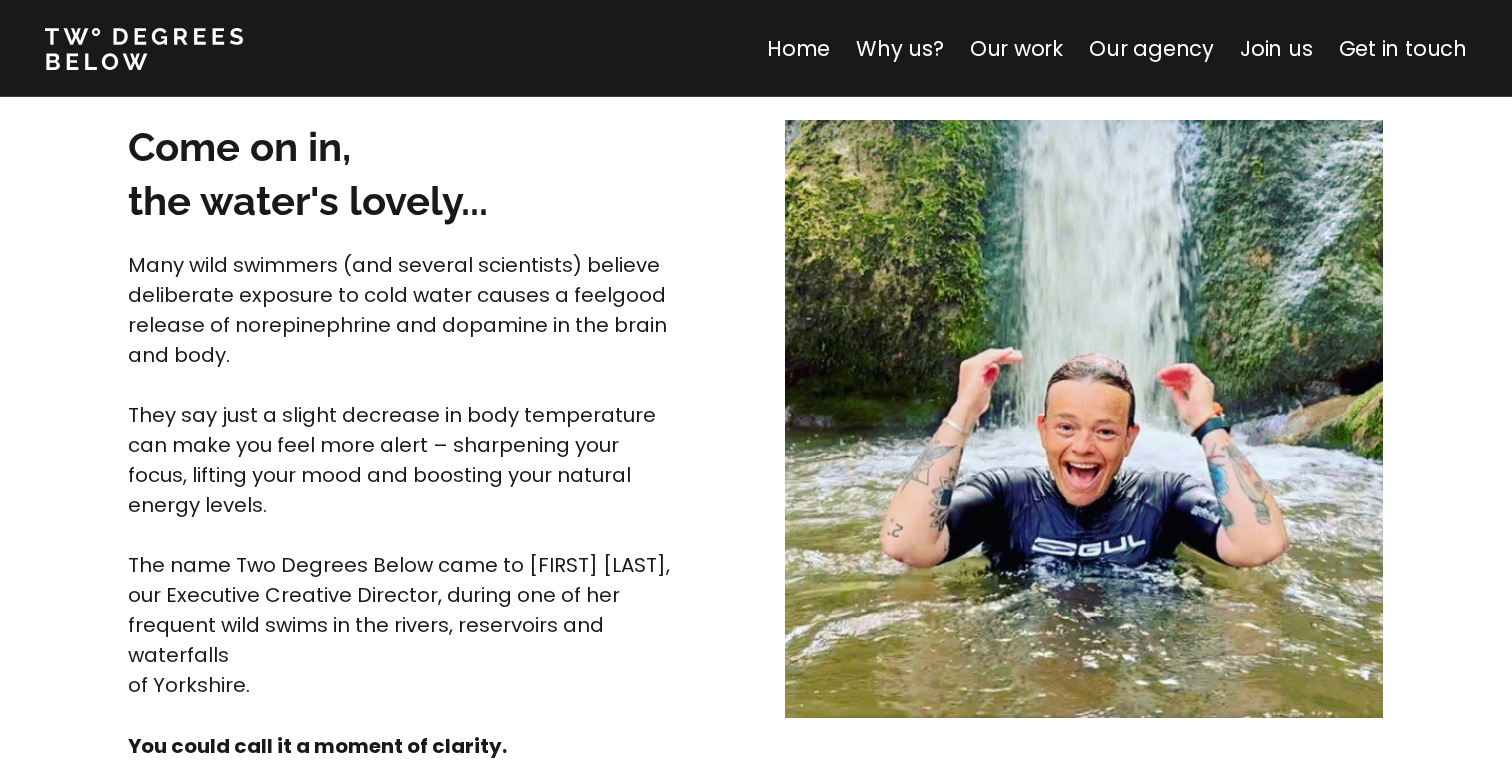 click on "Come on in, the water's lovely..." at bounding box center [410, 174] 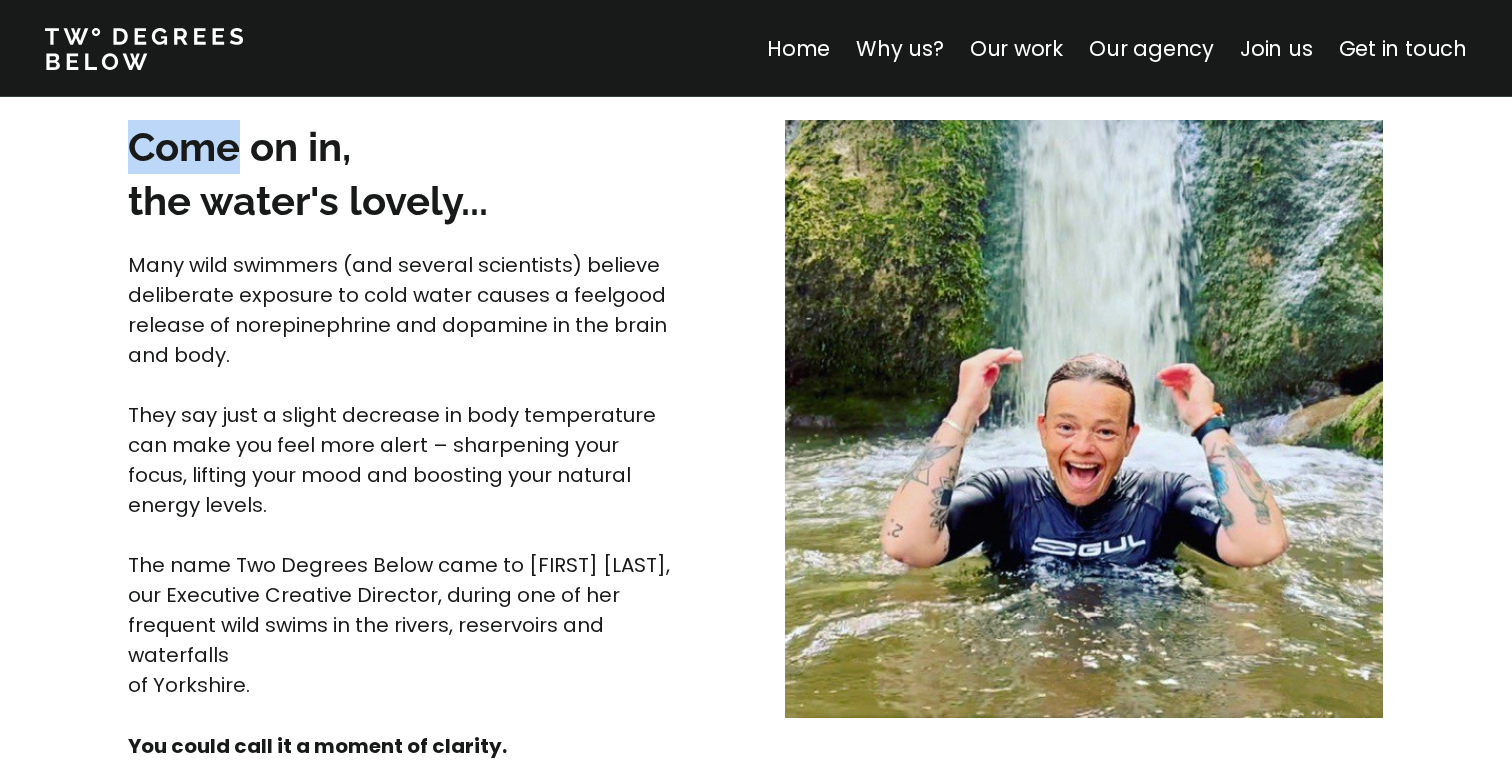 click on "Come on in, the water's lovely..." at bounding box center (410, 174) 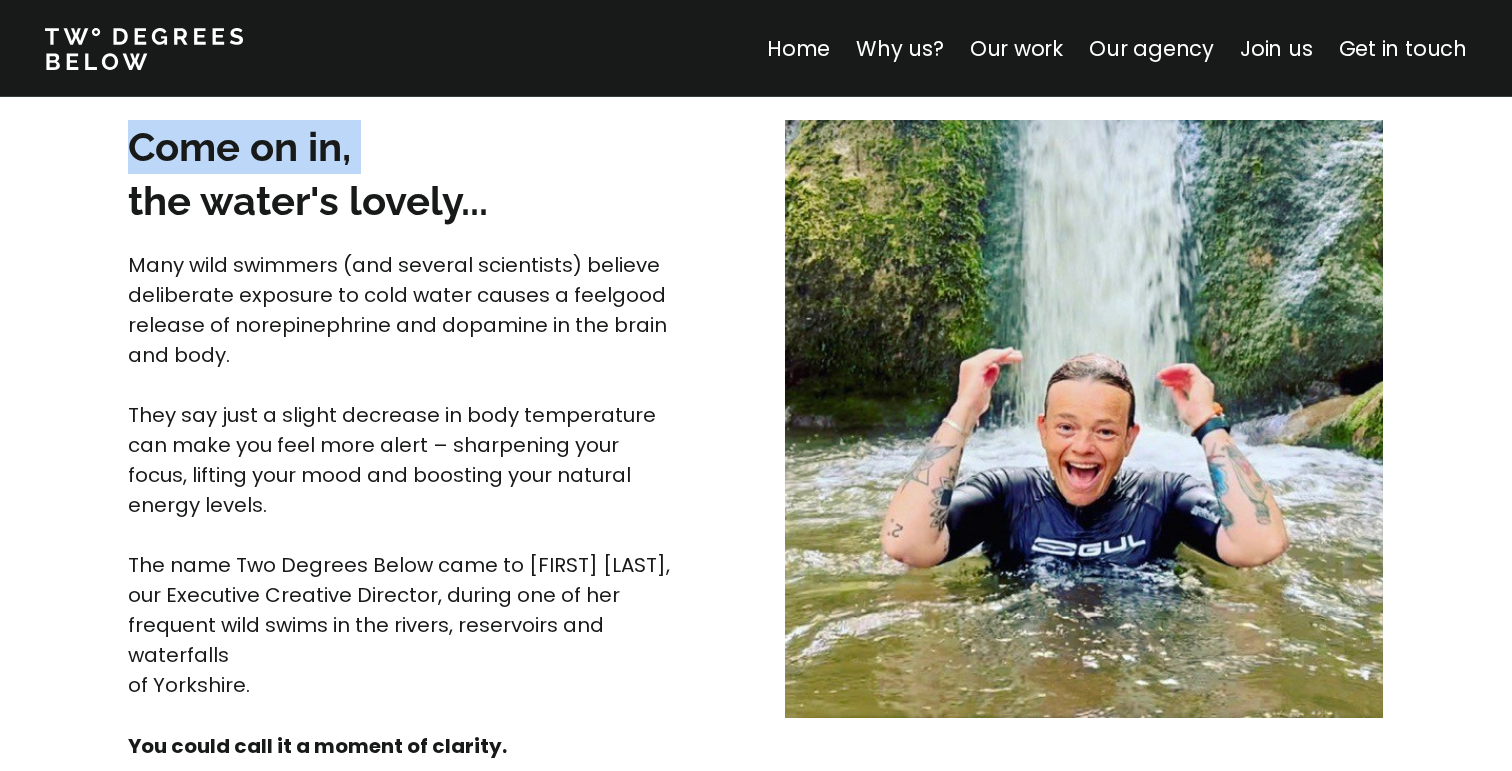 click on "Come on in, the water's lovely..." at bounding box center (410, 174) 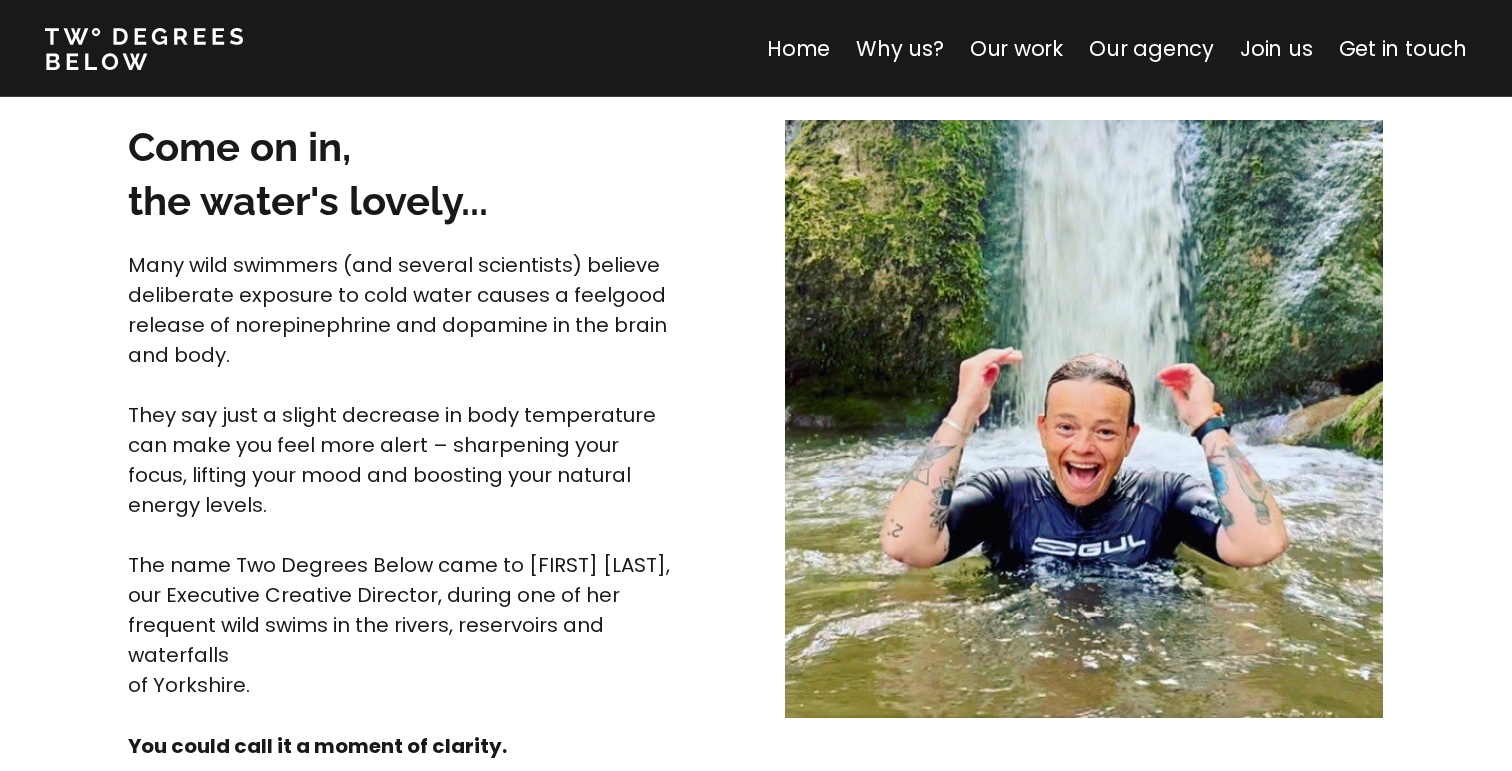 click on "Come on in, the water's lovely..." at bounding box center [410, 174] 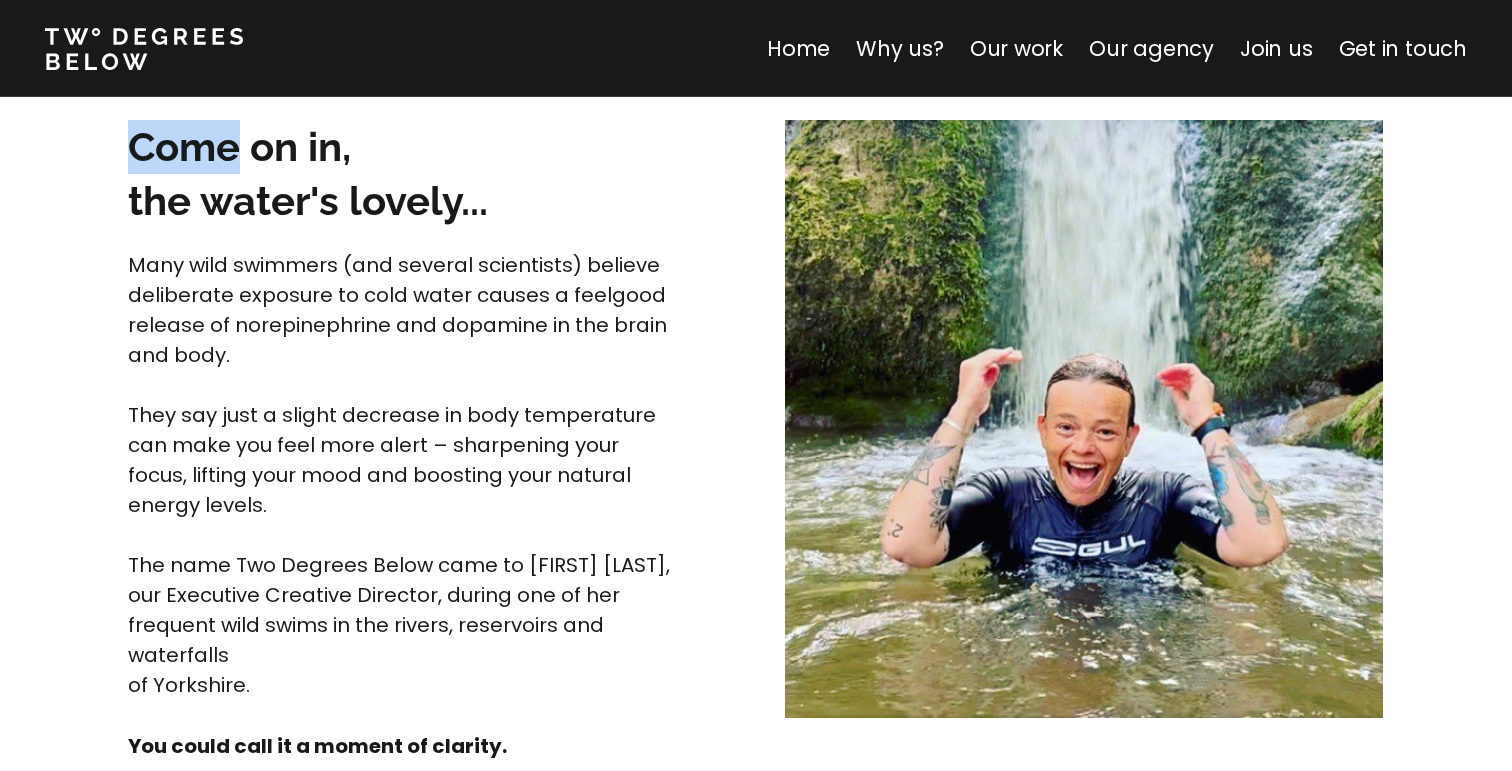 click on "Come on in, the water's lovely..." at bounding box center (410, 174) 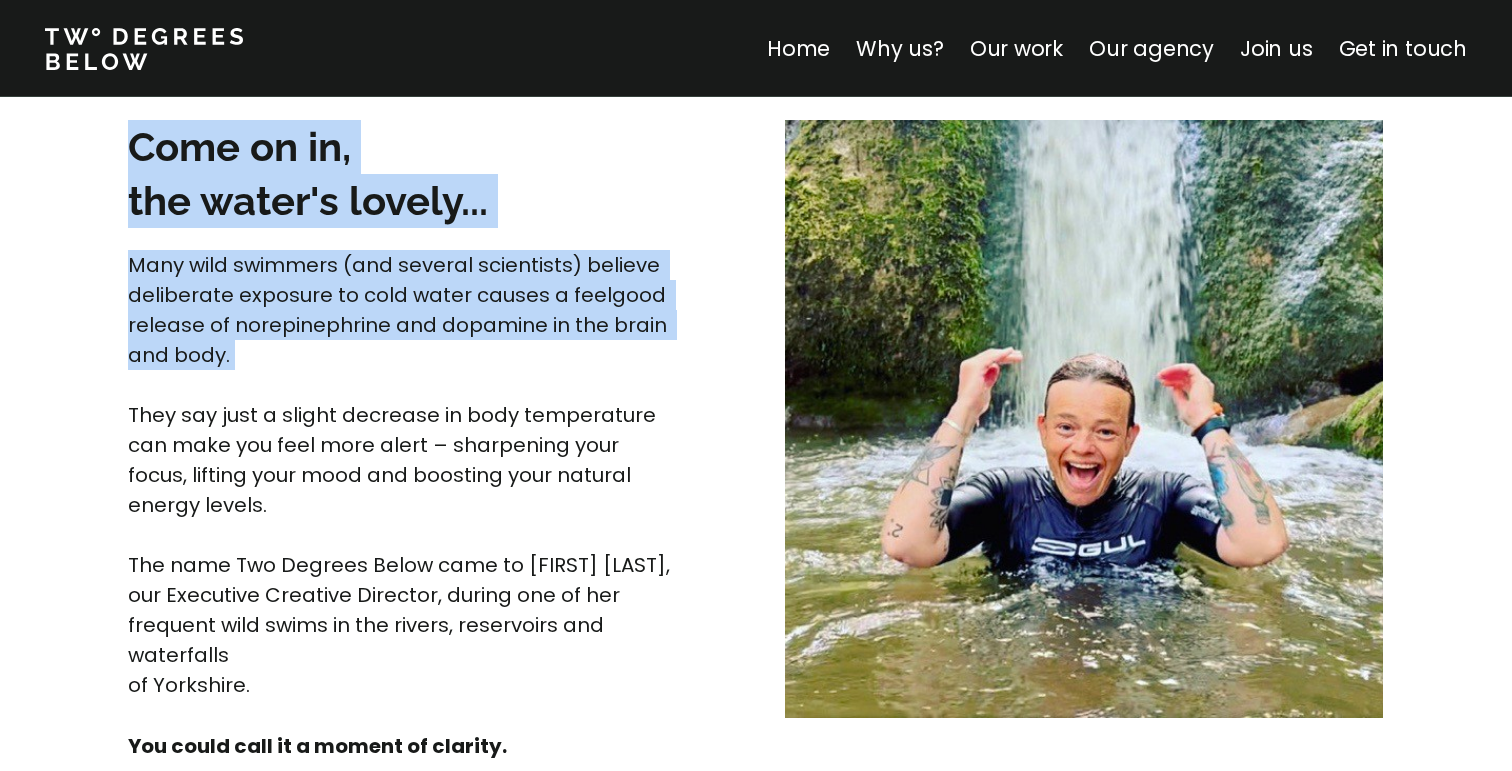 drag, startPoint x: 191, startPoint y: 160, endPoint x: 127, endPoint y: 312, distance: 164.92422 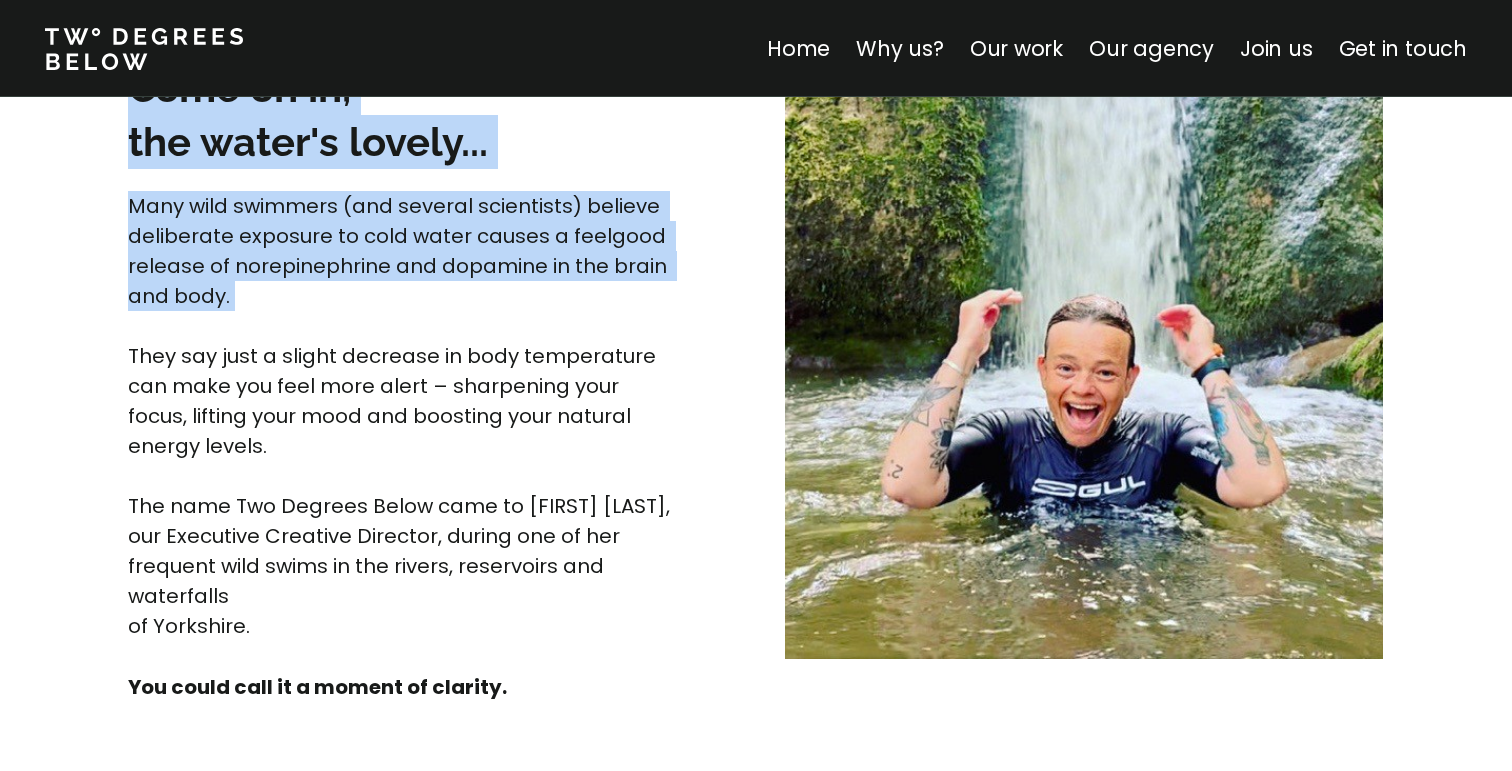 scroll, scrollTop: 5369, scrollLeft: 0, axis: vertical 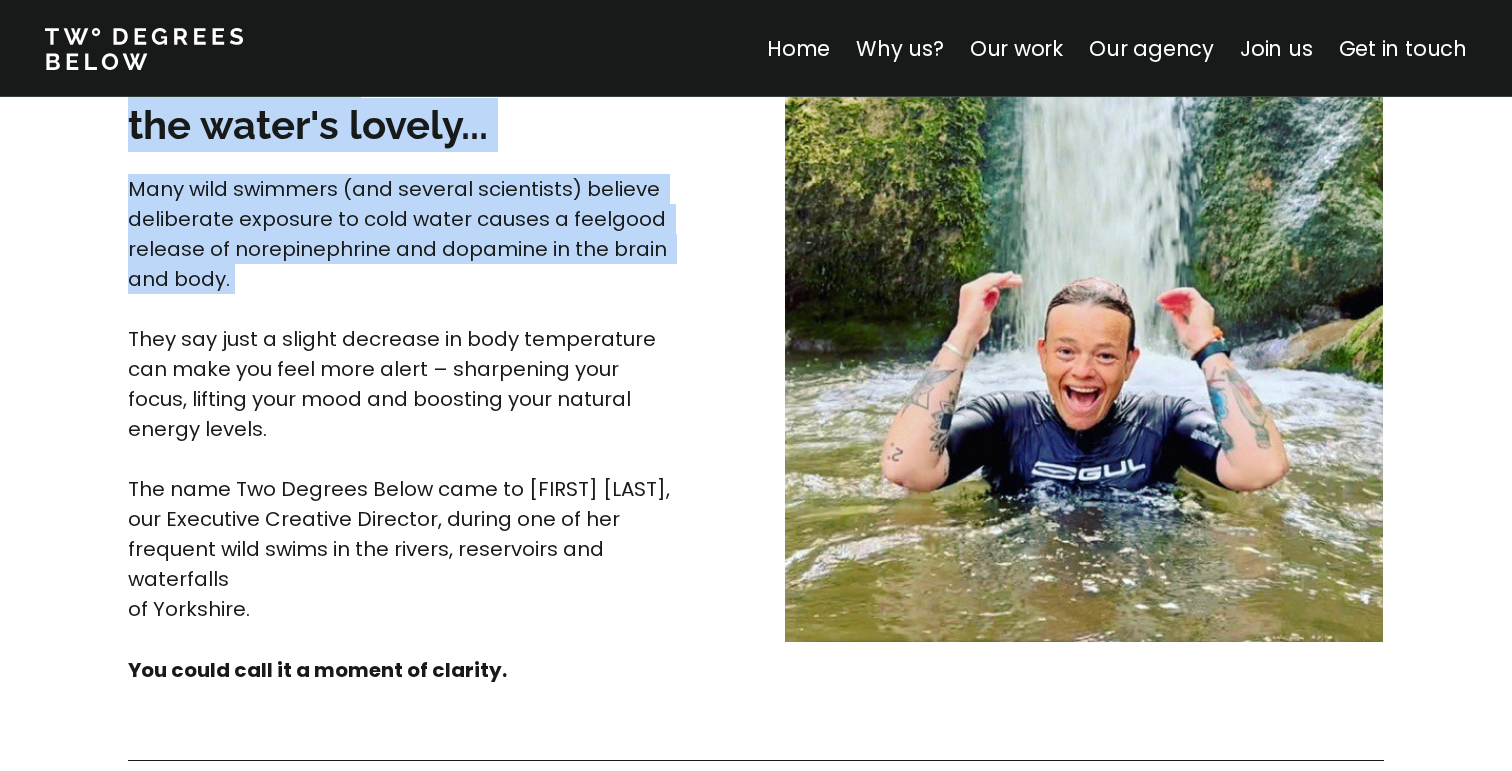 click on "Many wild swimmers (and several scientists) believe deliberate exposure to cold water causes a feelgood release of norepinephrine and dopamine in the brain and body." at bounding box center (400, 234) 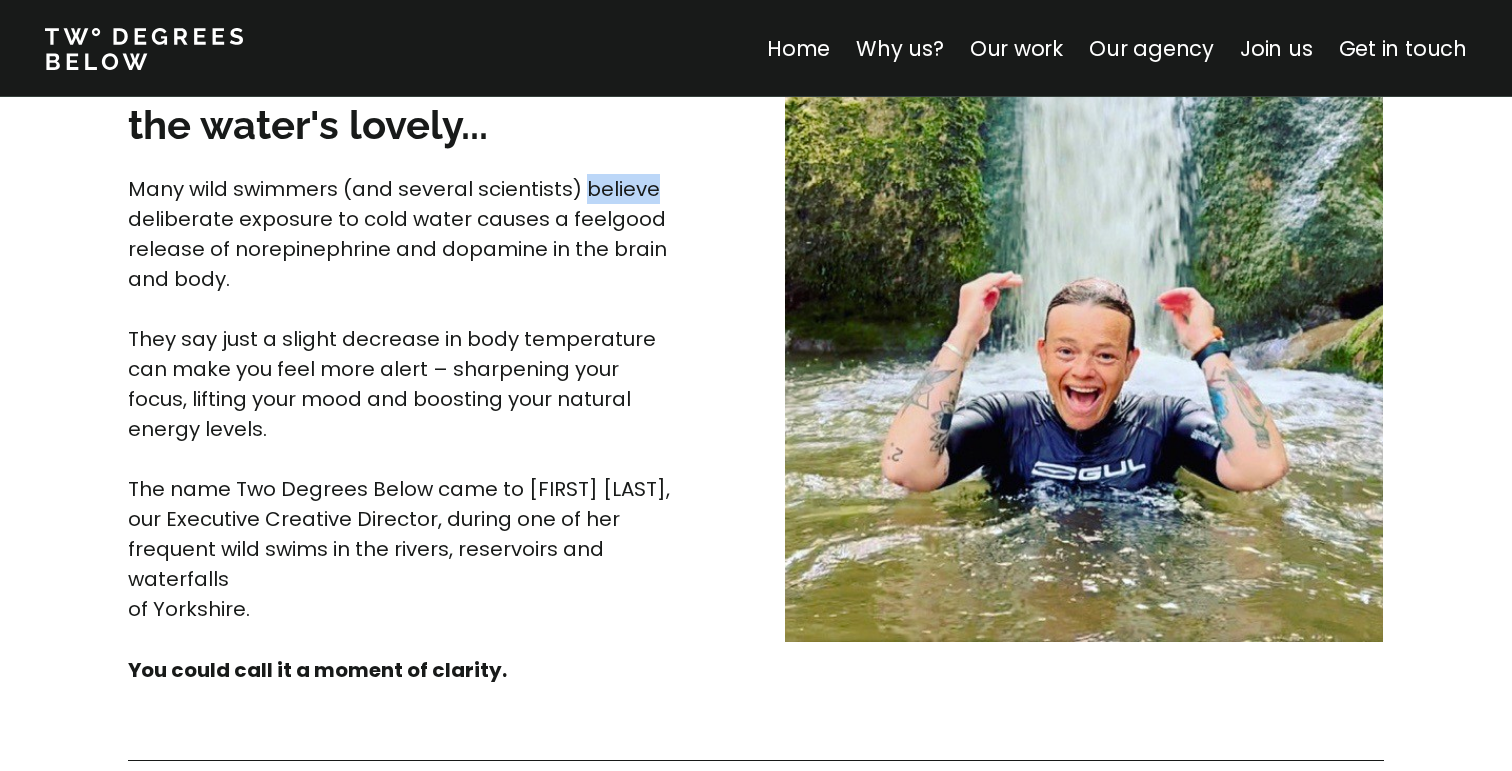 click on "Many wild swimmers (and several scientists) believe deliberate exposure to cold water causes a feelgood release of norepinephrine and dopamine in the brain and body." at bounding box center (400, 234) 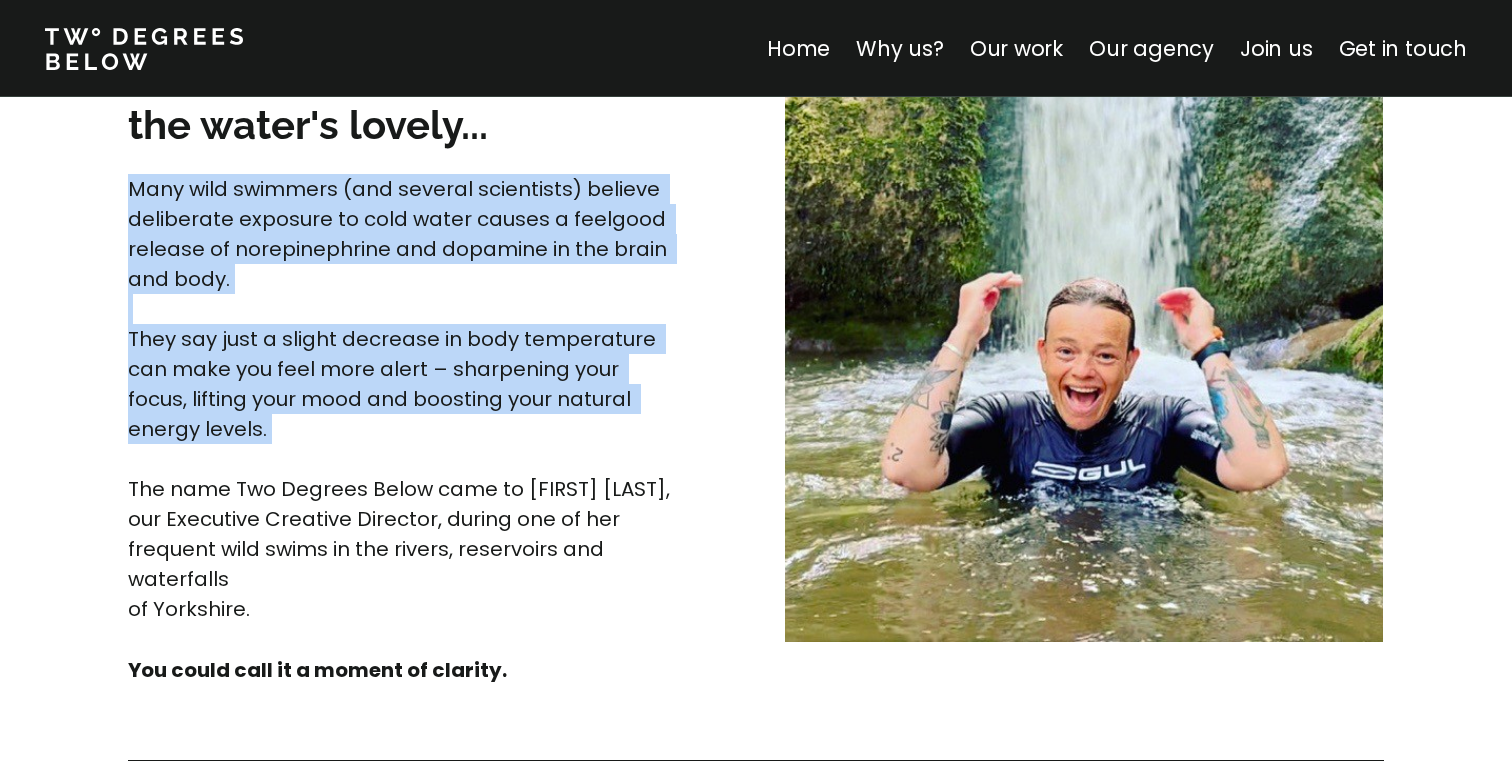 drag, startPoint x: 625, startPoint y: 194, endPoint x: 633, endPoint y: 370, distance: 176.18172 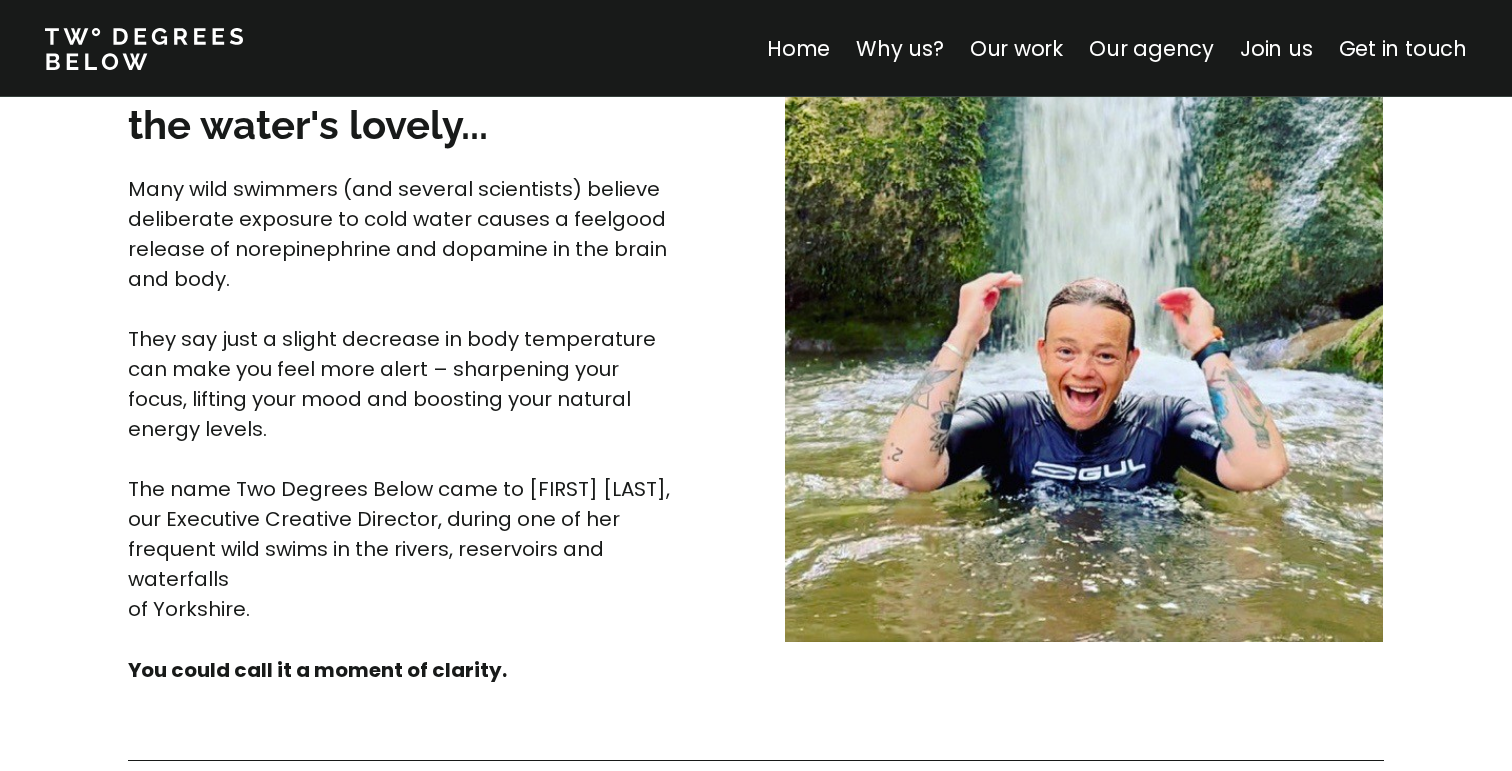 click on "Many wild swimmers (and several scientists) believe deliberate exposure to cold water causes a feelgood release of norepinephrine and dopamine in the brain and body." at bounding box center [400, 234] 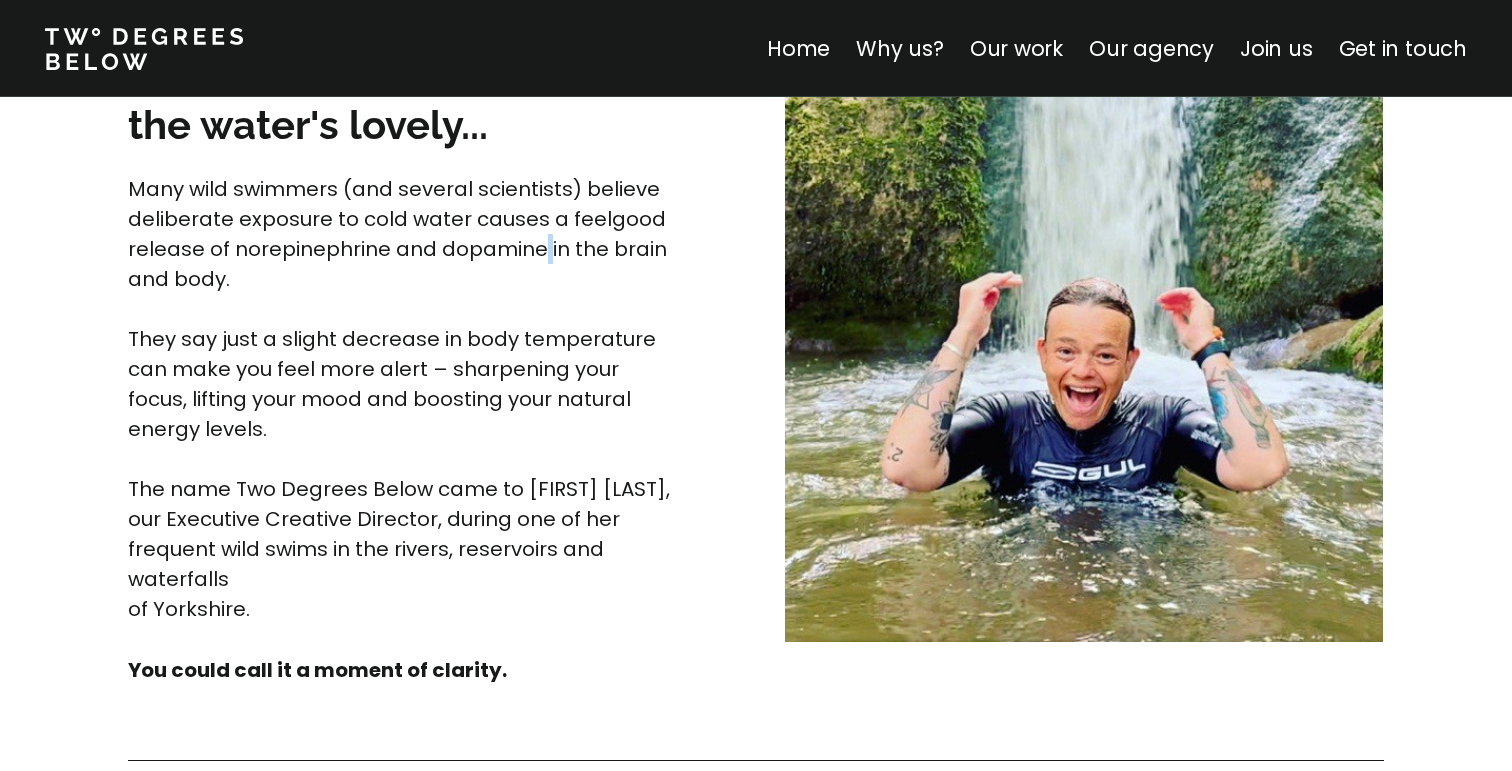 click on "Many wild swimmers (and several scientists) believe deliberate exposure to cold water causes a feelgood release of norepinephrine and dopamine in the brain and body." at bounding box center [400, 234] 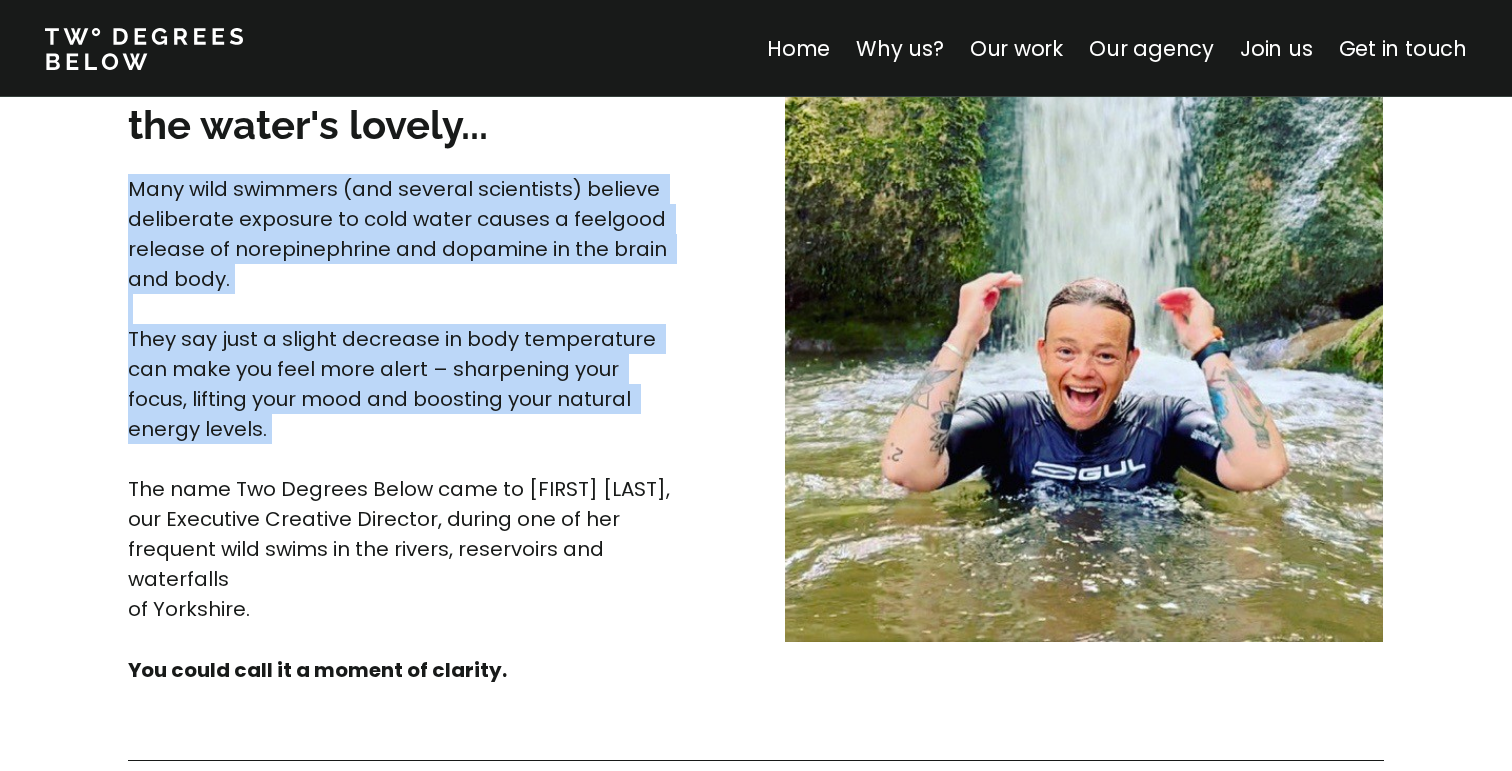 drag, startPoint x: 538, startPoint y: 252, endPoint x: 539, endPoint y: 343, distance: 91.00549 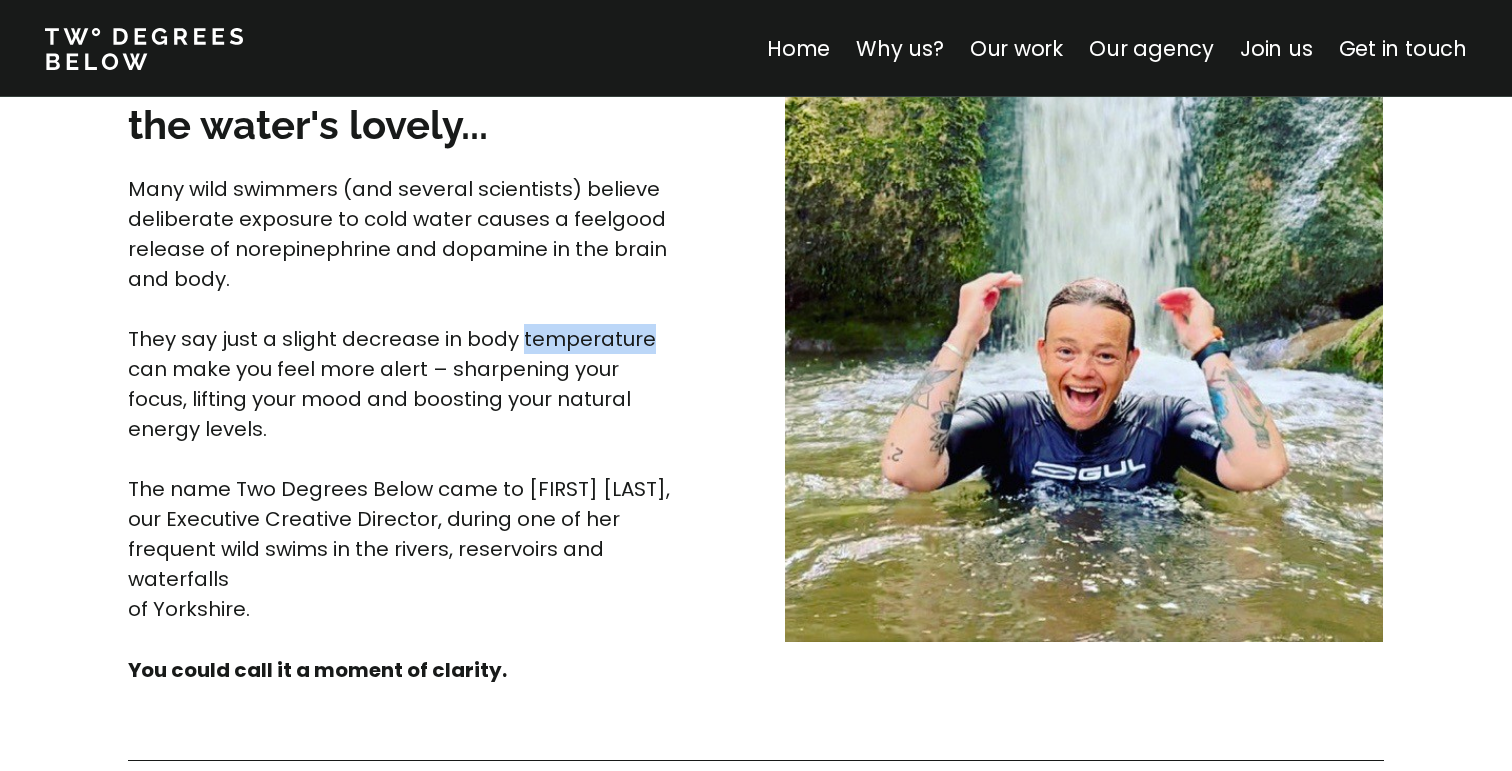 click on "They say just a slight decrease in body temperature can make you feel more alert – sharpening your focus, lifting your mood and boosting your natural energy levels." at bounding box center (394, 384) 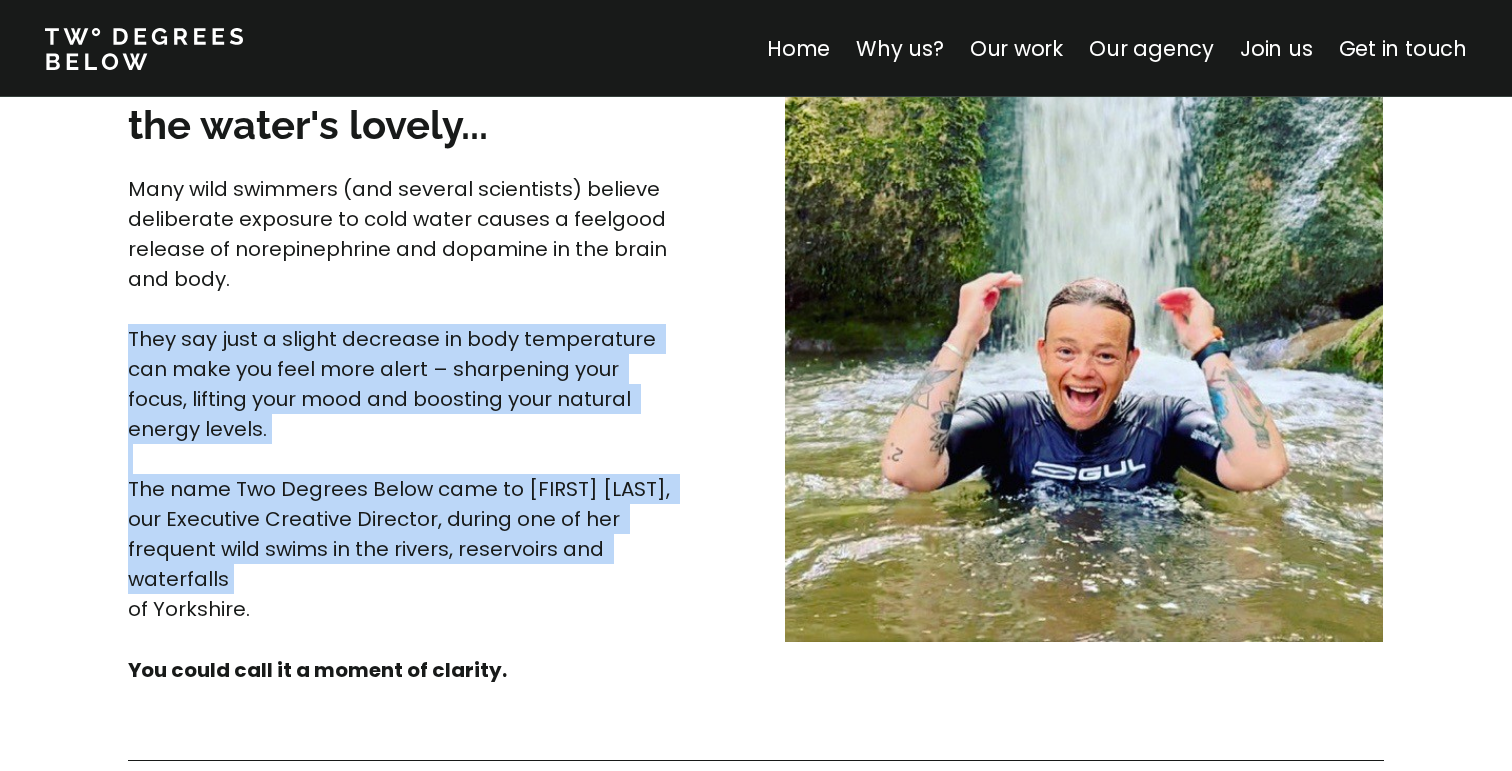 drag, startPoint x: 539, startPoint y: 343, endPoint x: 558, endPoint y: 511, distance: 169.07098 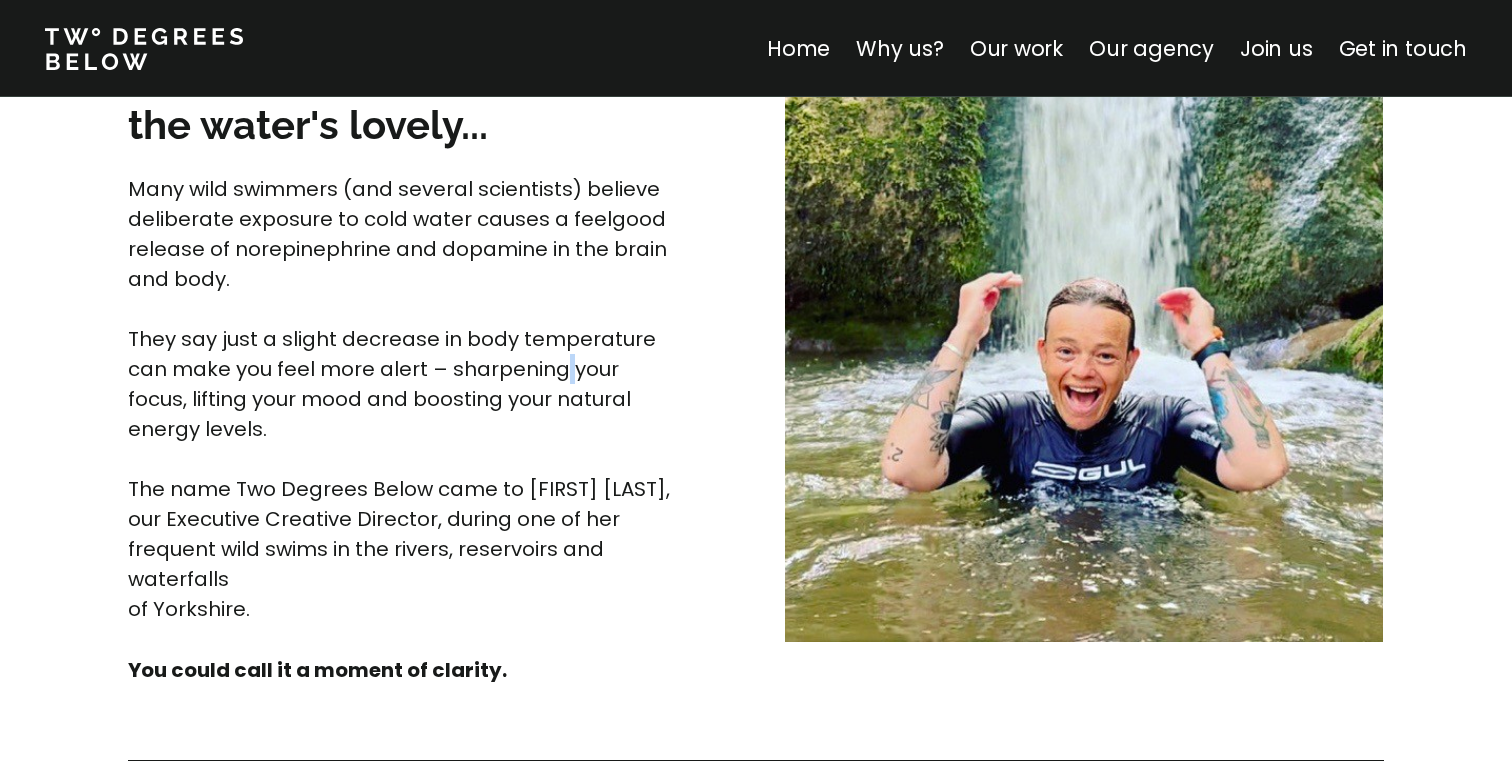 click on "They say just a slight decrease in body temperature can make you feel more alert – sharpening your focus, lifting your mood and boosting your natural energy levels." at bounding box center [394, 384] 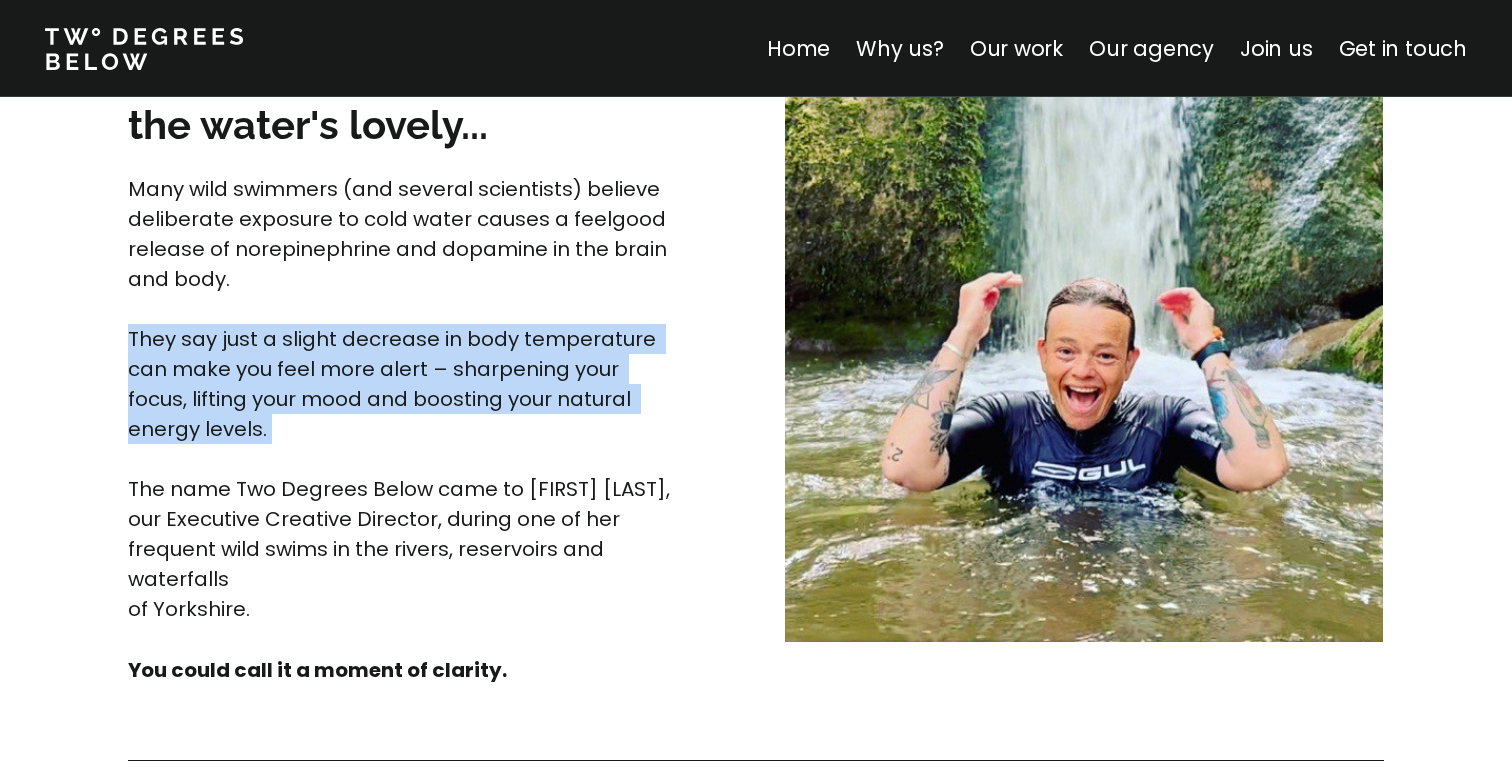 click on "They say just a slight decrease in body temperature can make you feel more alert – sharpening your focus, lifting your mood and boosting your natural energy levels." at bounding box center (394, 384) 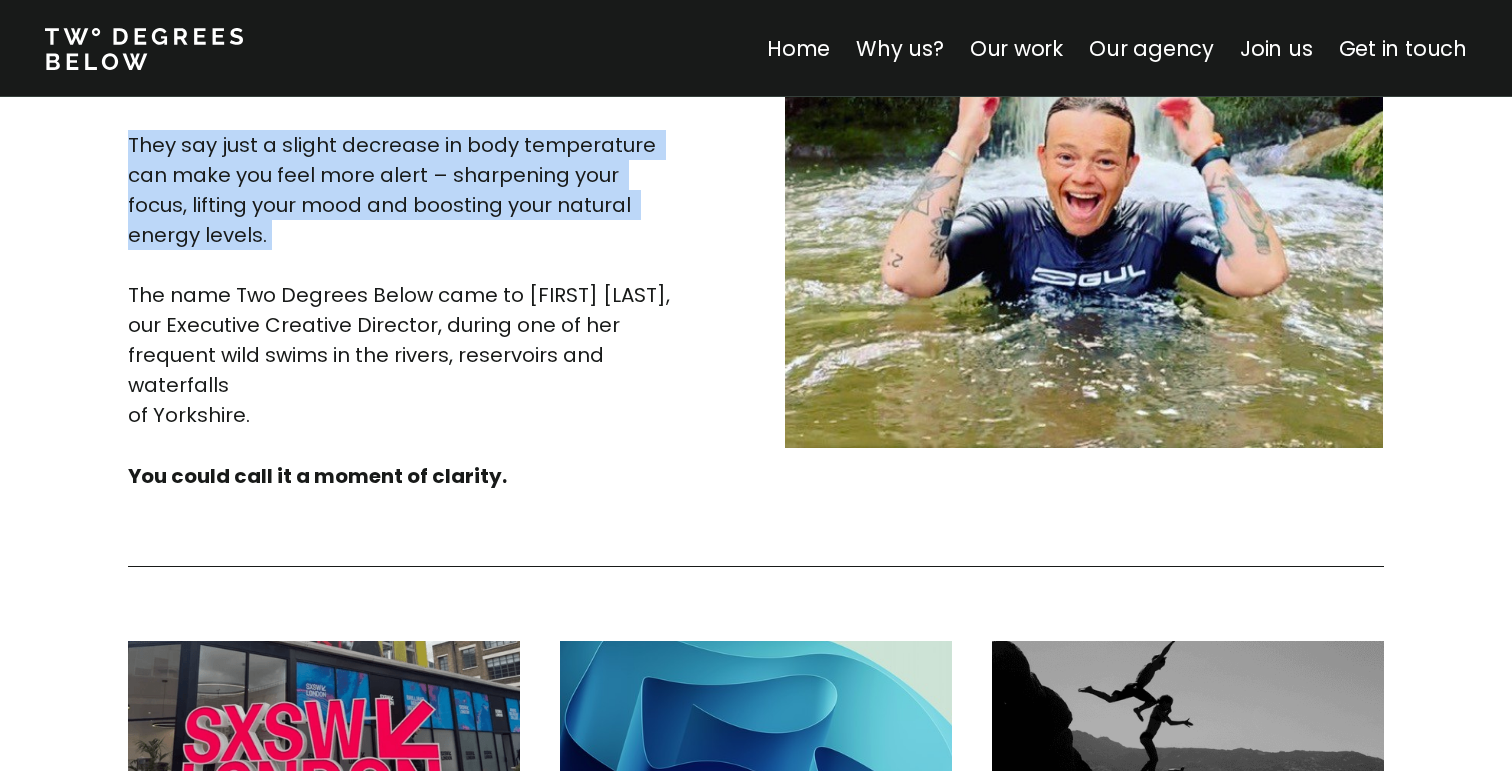 scroll, scrollTop: 5507, scrollLeft: 0, axis: vertical 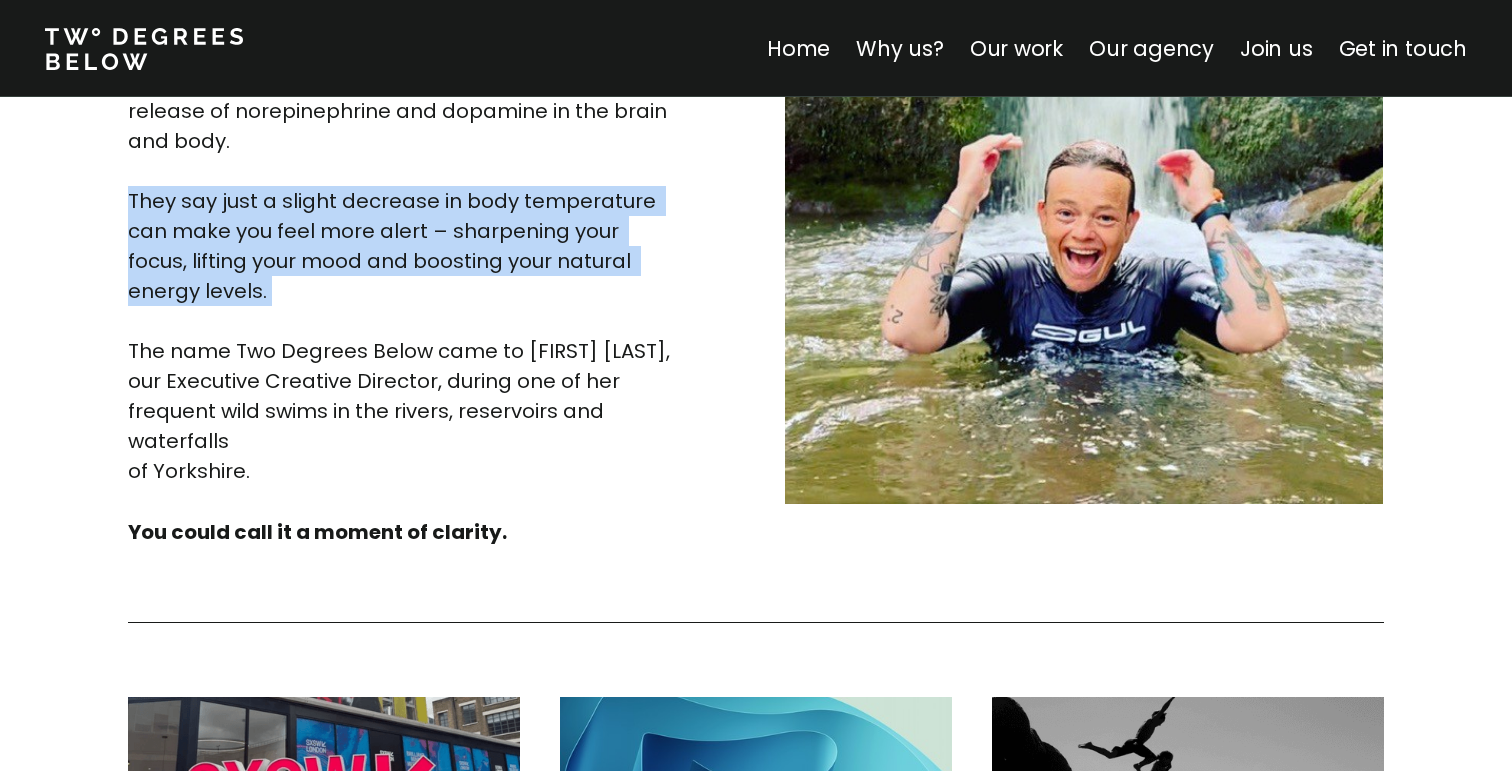 click on "They say just a slight decrease in body temperature can make you feel more alert – sharpening your focus, lifting your mood and boosting your natural energy levels." at bounding box center [394, 246] 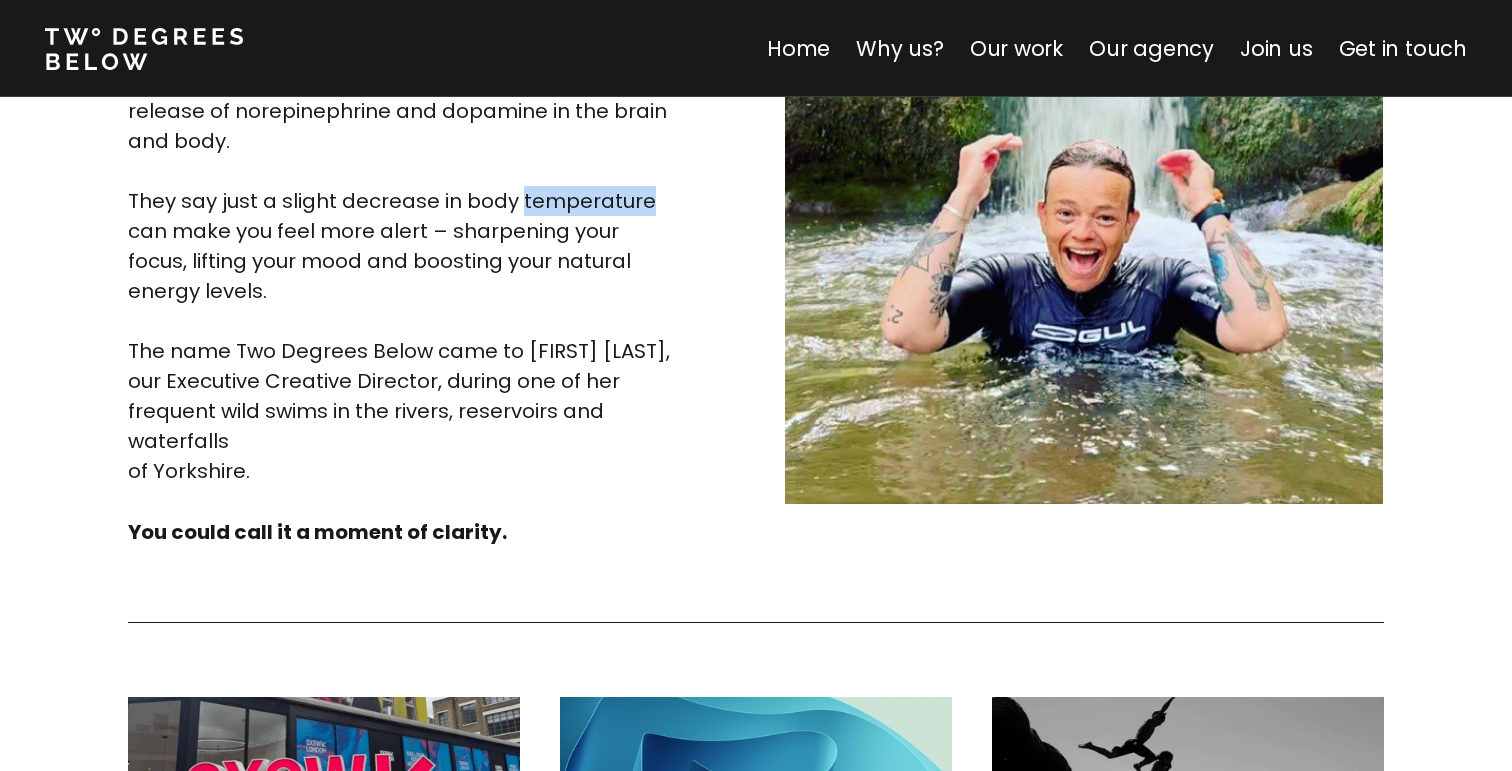 click on "They say just a slight decrease in body temperature can make you feel more alert – sharpening your focus, lifting your mood and boosting your natural energy levels." at bounding box center [394, 246] 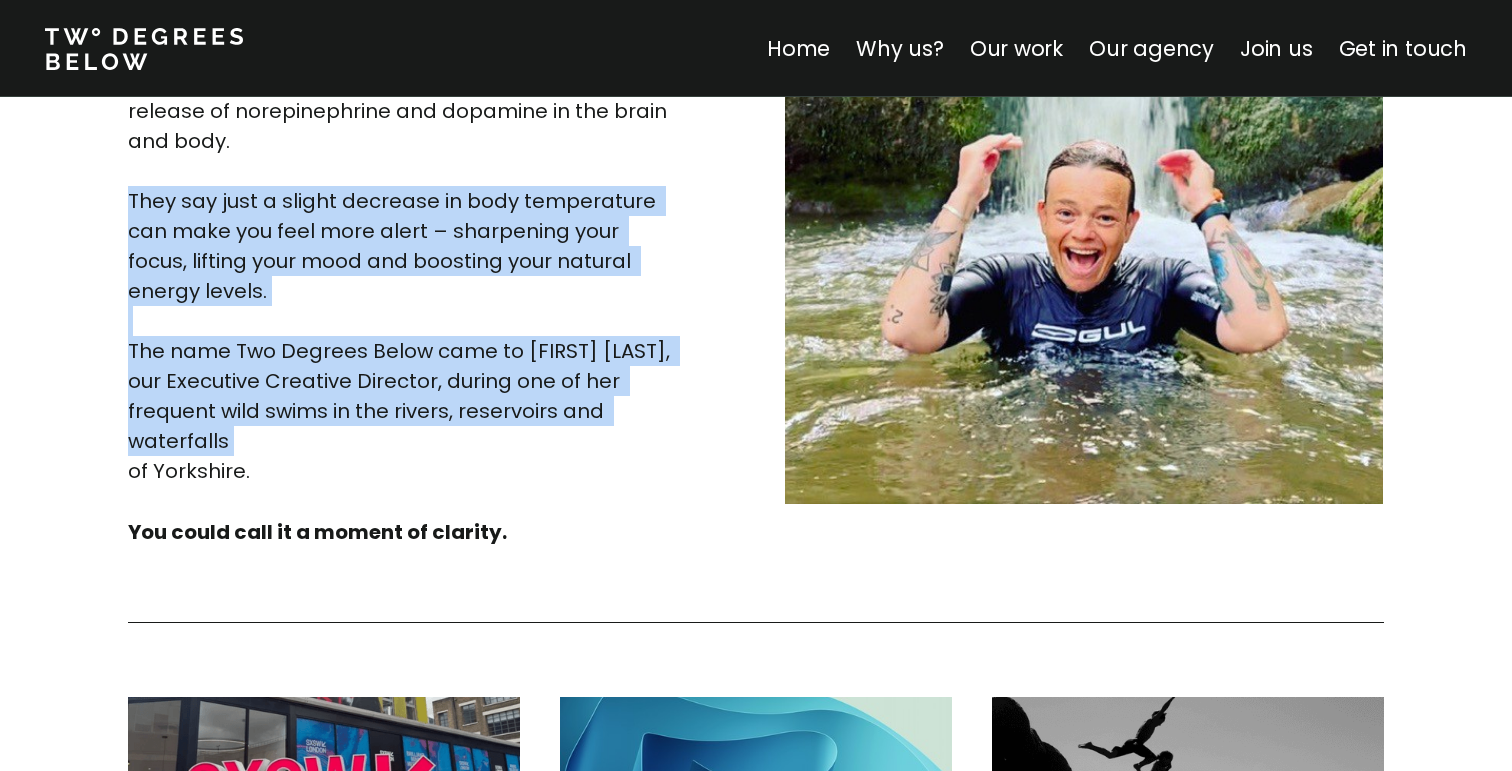 drag, startPoint x: 601, startPoint y: 209, endPoint x: 580, endPoint y: 370, distance: 162.36378 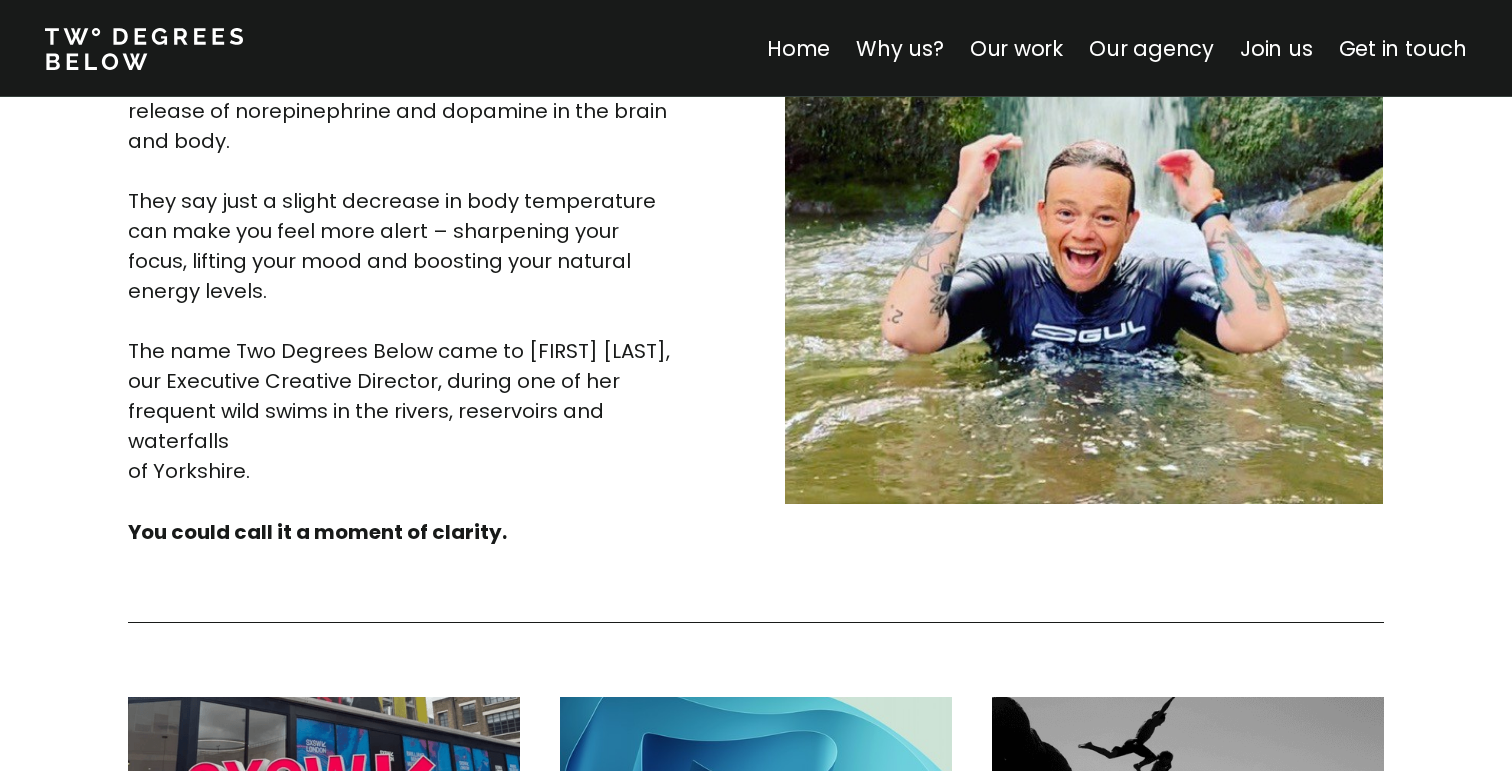 click on "Many wild swimmers (and several scientists) believe deliberate exposure to cold water causes a feelgood release of norepinephrine and dopamine in the brain and body. They say just a slight decrease in body temperature can make you feel more alert – sharpening your focus, lifting your mood and boosting your natural energy levels. The name Two Degrees Below came to Dani, our Executive Creative Director, during one of her frequent wild swims in the rivers, reservoirs and waterfalls of Yorkshire." at bounding box center [400, 261] 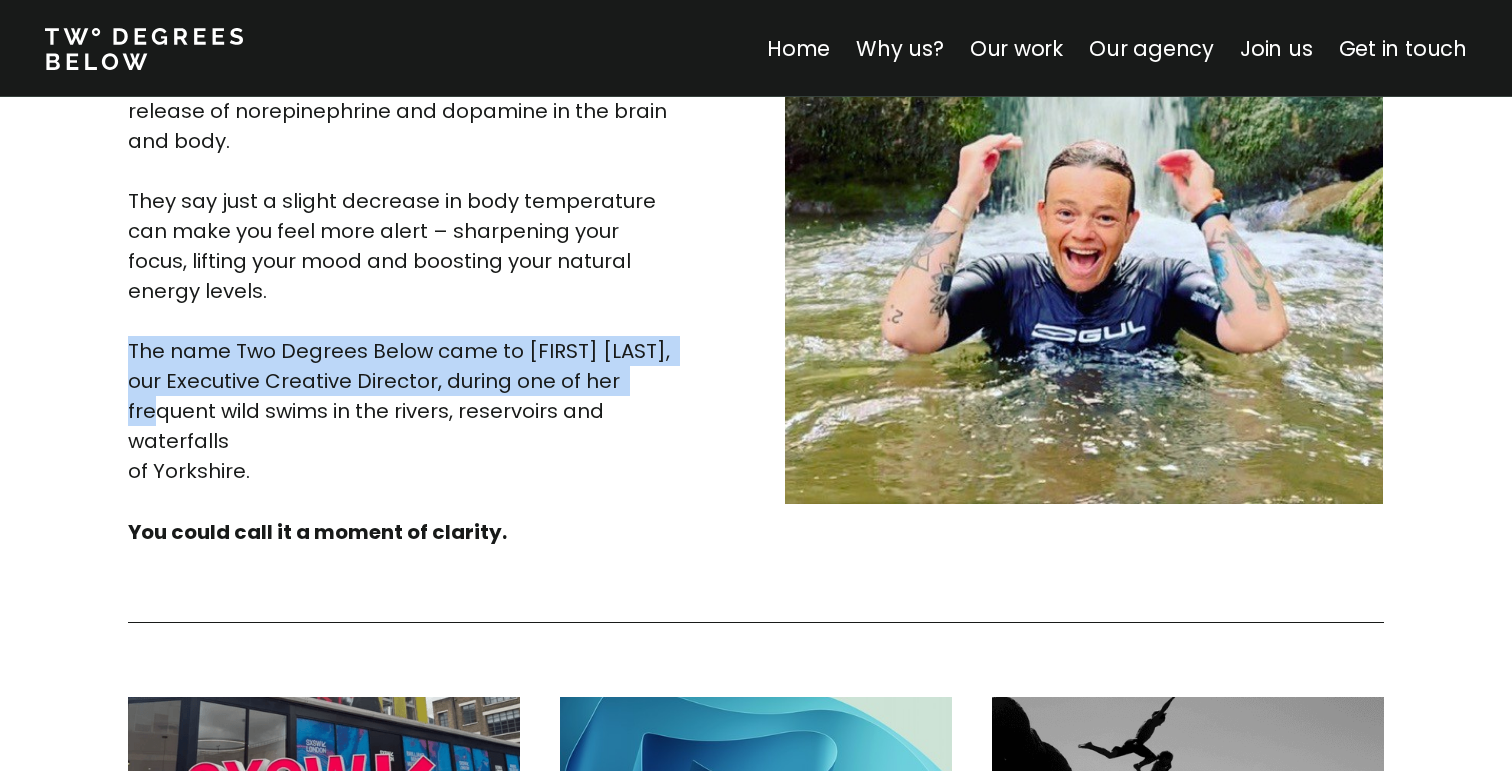 drag, startPoint x: 144, startPoint y: 351, endPoint x: 725, endPoint y: 375, distance: 581.4955 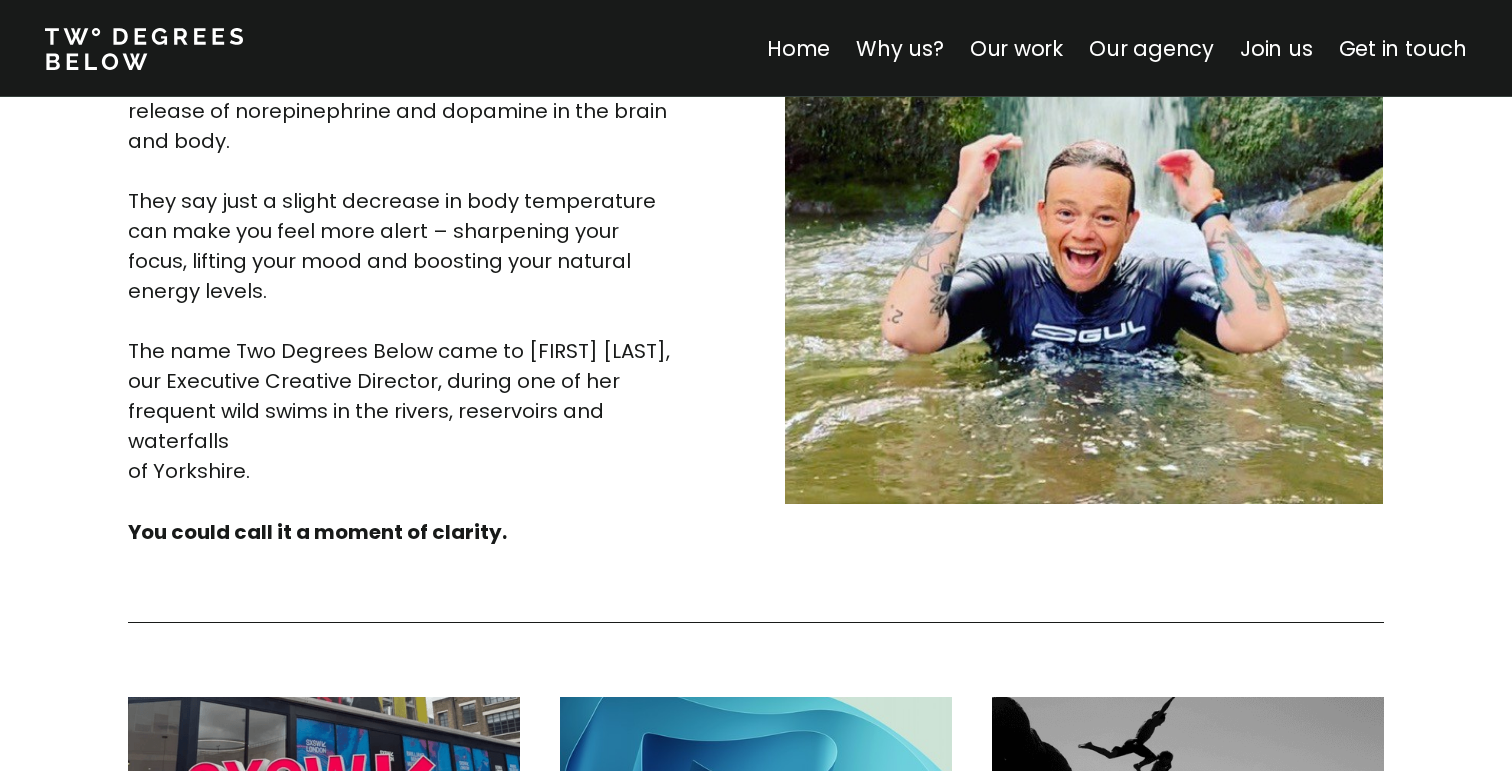 click on "Many wild swimmers (and several scientists) believe deliberate exposure to cold water causes a feelgood release of norepinephrine and dopamine in the brain and body. They say just a slight decrease in body temperature can make you feel more alert – sharpening your focus, lifting your mood and boosting your natural energy levels. The name Two Degrees Below came to Dani, our Executive Creative Director, during one of her frequent wild swims in the rivers, reservoirs and waterfalls of Yorkshire." at bounding box center (400, 261) 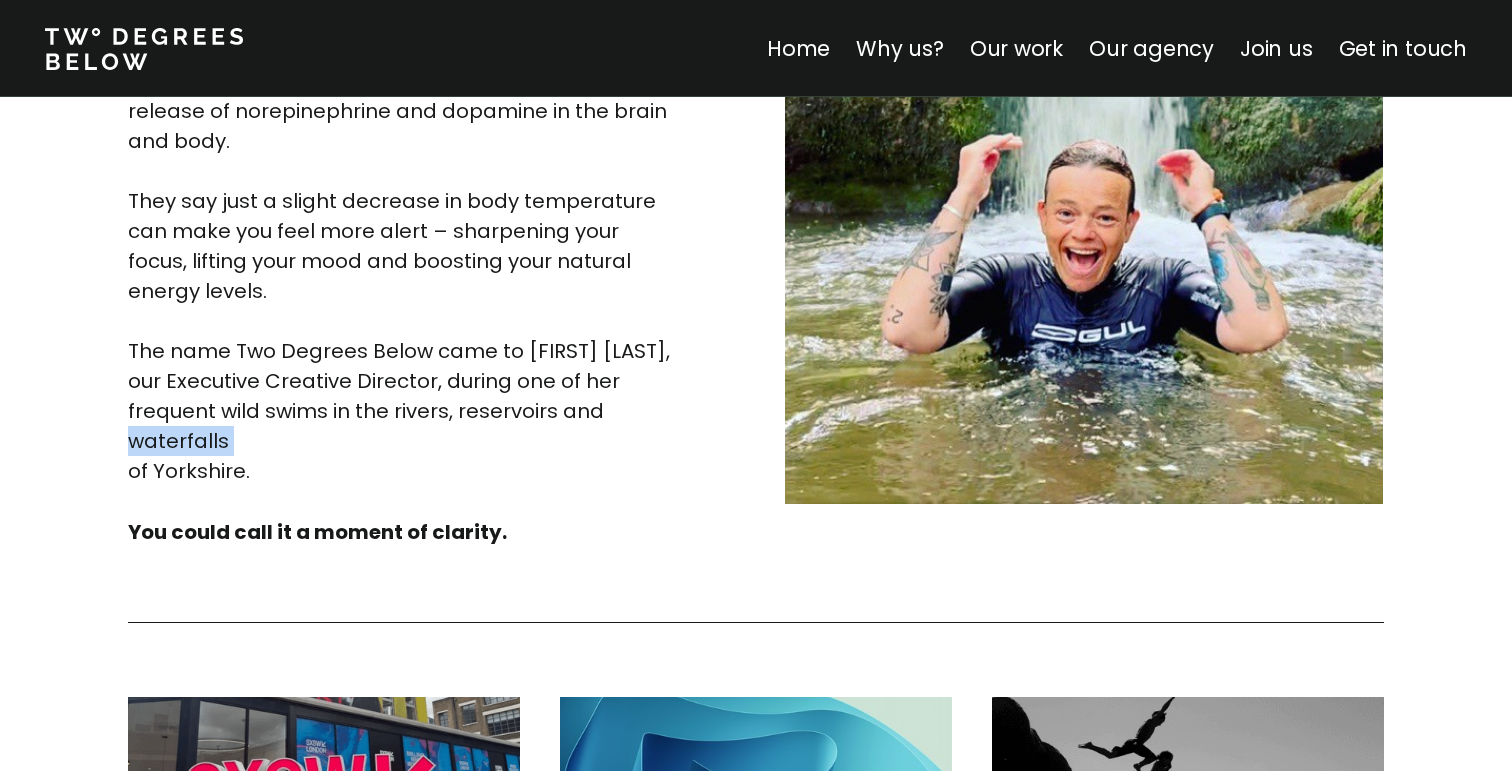 click on "Many wild swimmers (and several scientists) believe deliberate exposure to cold water causes a feelgood release of norepinephrine and dopamine in the brain and body. They say just a slight decrease in body temperature can make you feel more alert – sharpening your focus, lifting your mood and boosting your natural energy levels. The name Two Degrees Below came to Dani, our Executive Creative Director, during one of her frequent wild swims in the rivers, reservoirs and waterfalls of Yorkshire." at bounding box center [400, 261] 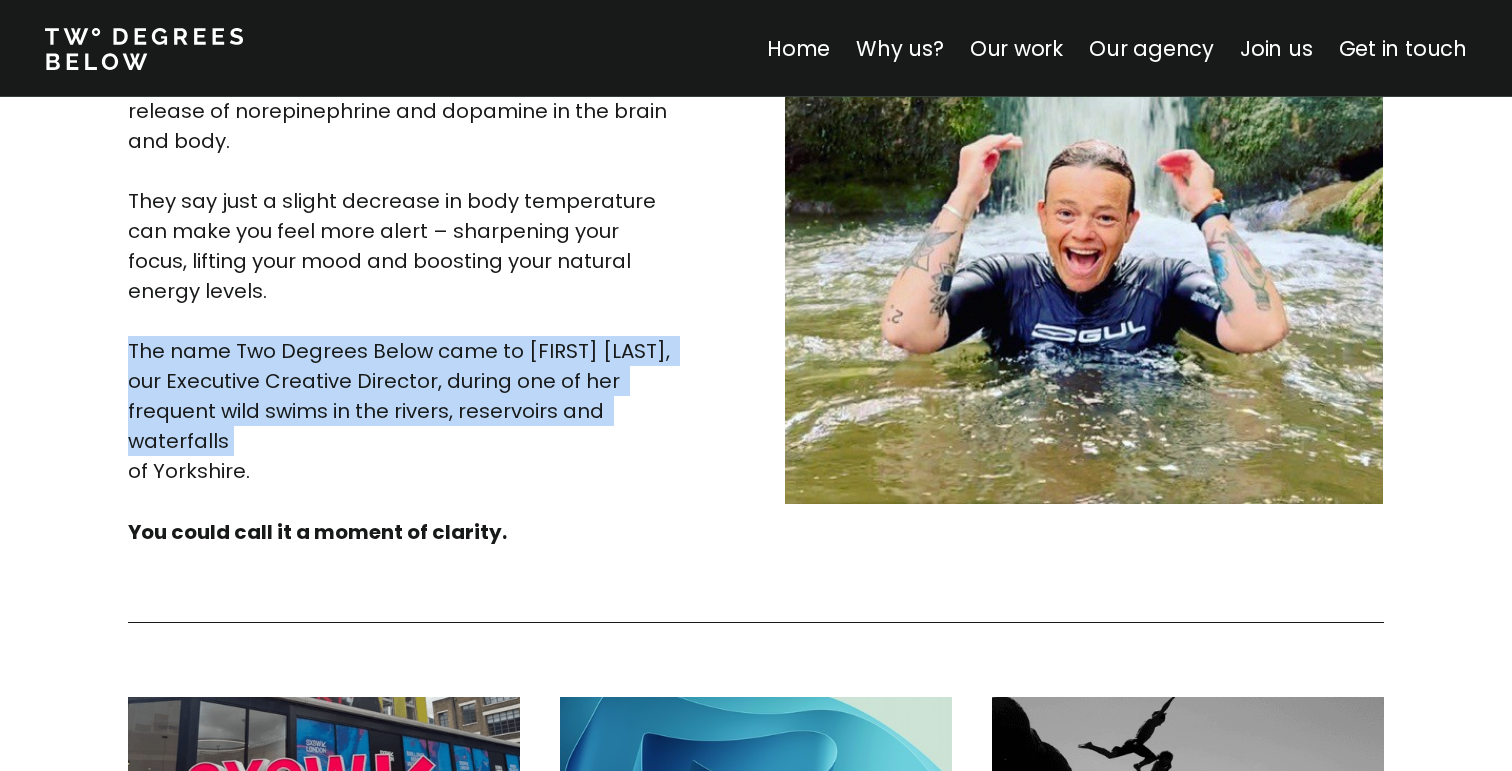 click on "Many wild swimmers (and several scientists) believe deliberate exposure to cold water causes a feelgood release of norepinephrine and dopamine in the brain and body. They say just a slight decrease in body temperature can make you feel more alert – sharpening your focus, lifting your mood and boosting your natural energy levels. The name Two Degrees Below came to Dani, our Executive Creative Director, during one of her frequent wild swims in the rivers, reservoirs and waterfalls of Yorkshire." at bounding box center [400, 261] 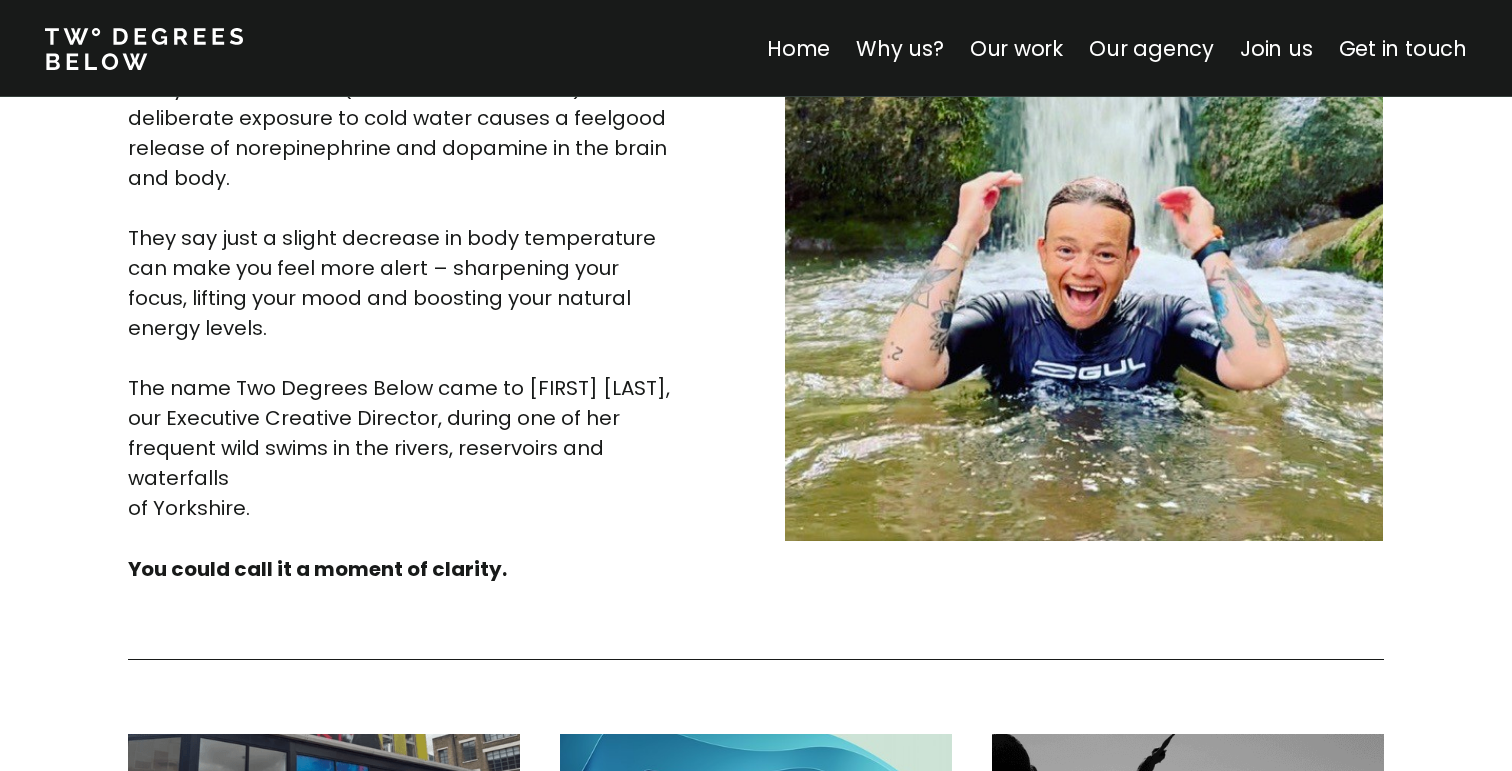 click on "You could call it a moment of clarity." at bounding box center [400, 569] 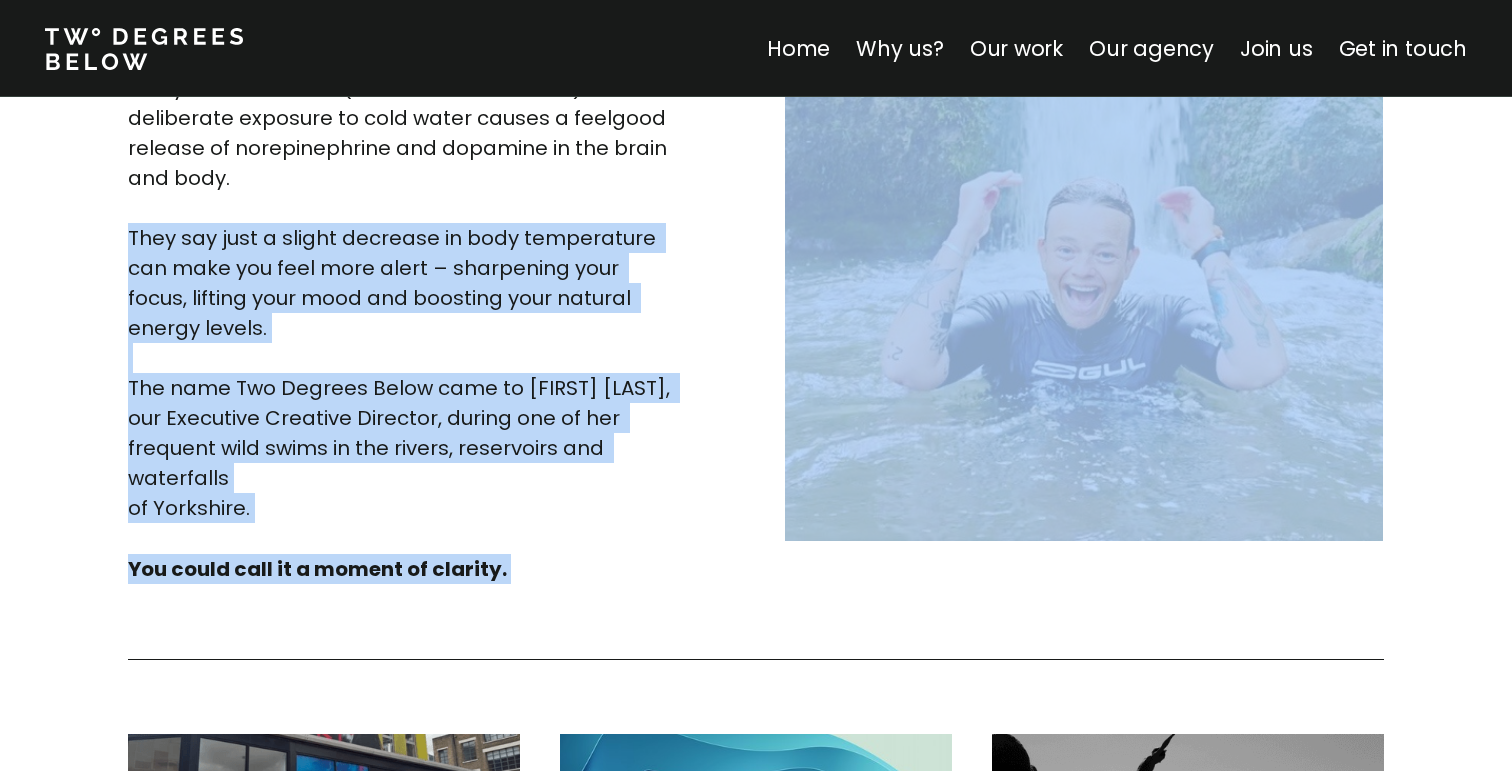 drag, startPoint x: 528, startPoint y: 530, endPoint x: 535, endPoint y: 338, distance: 192.12756 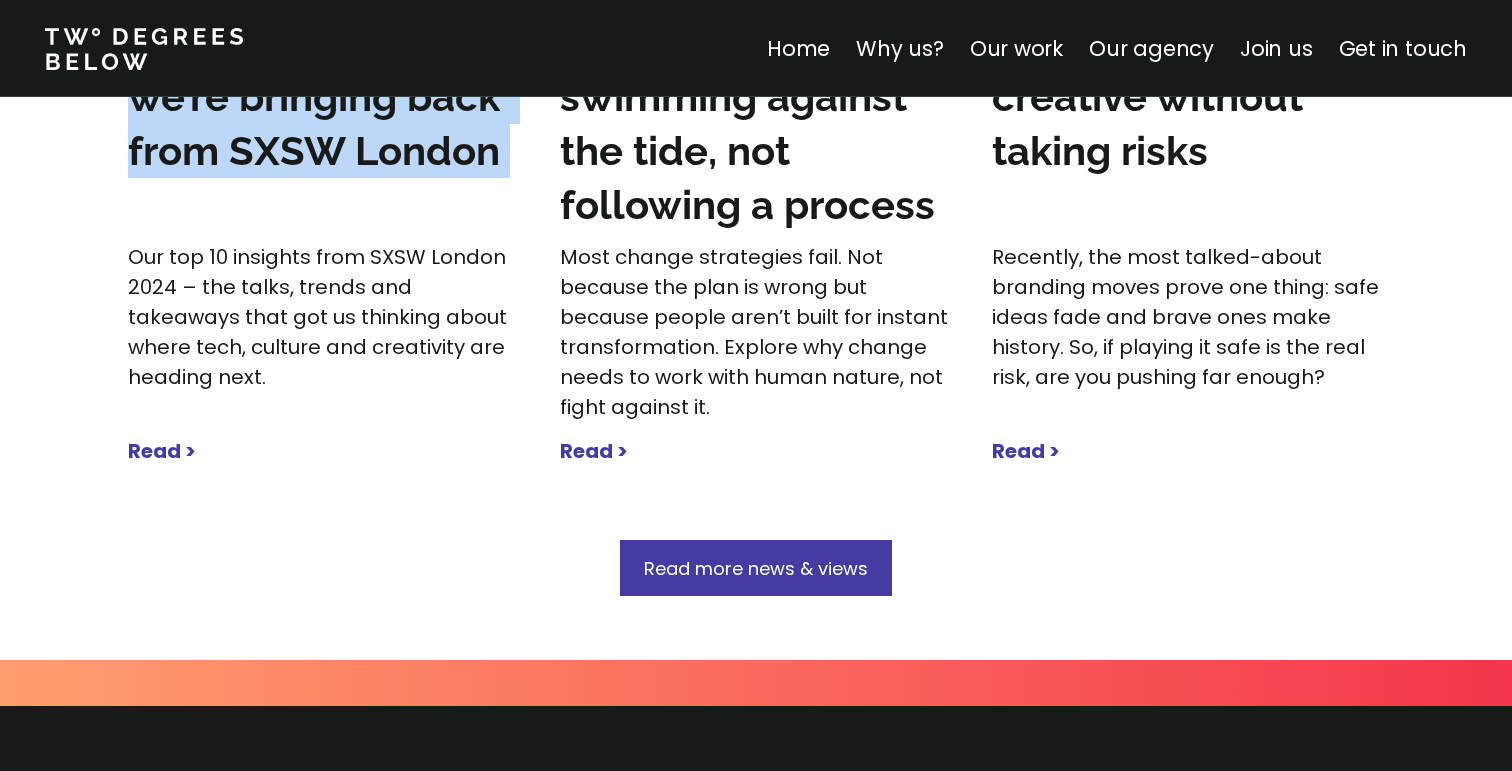 scroll, scrollTop: 6423, scrollLeft: 0, axis: vertical 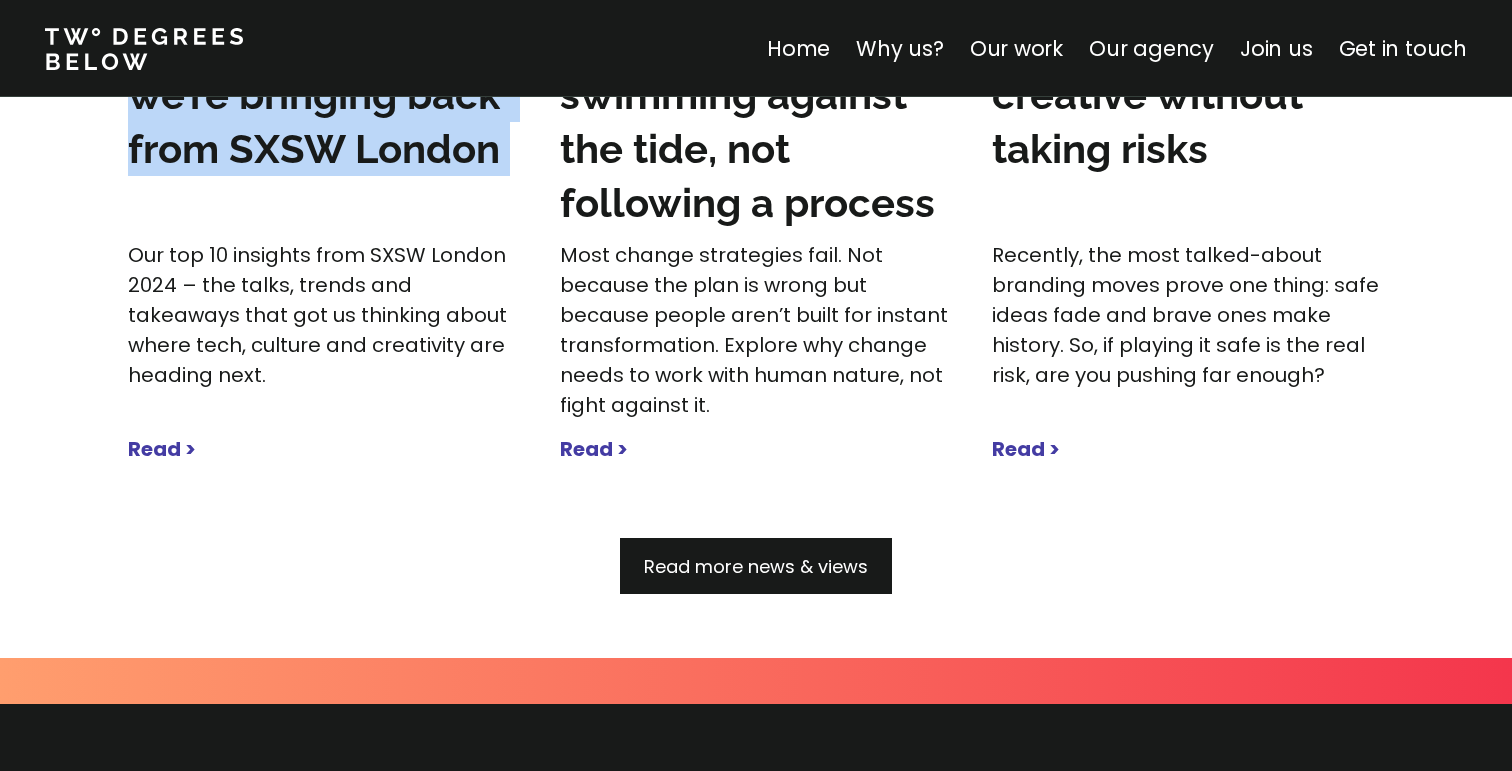 click on "Read more news & views" at bounding box center [756, 566] 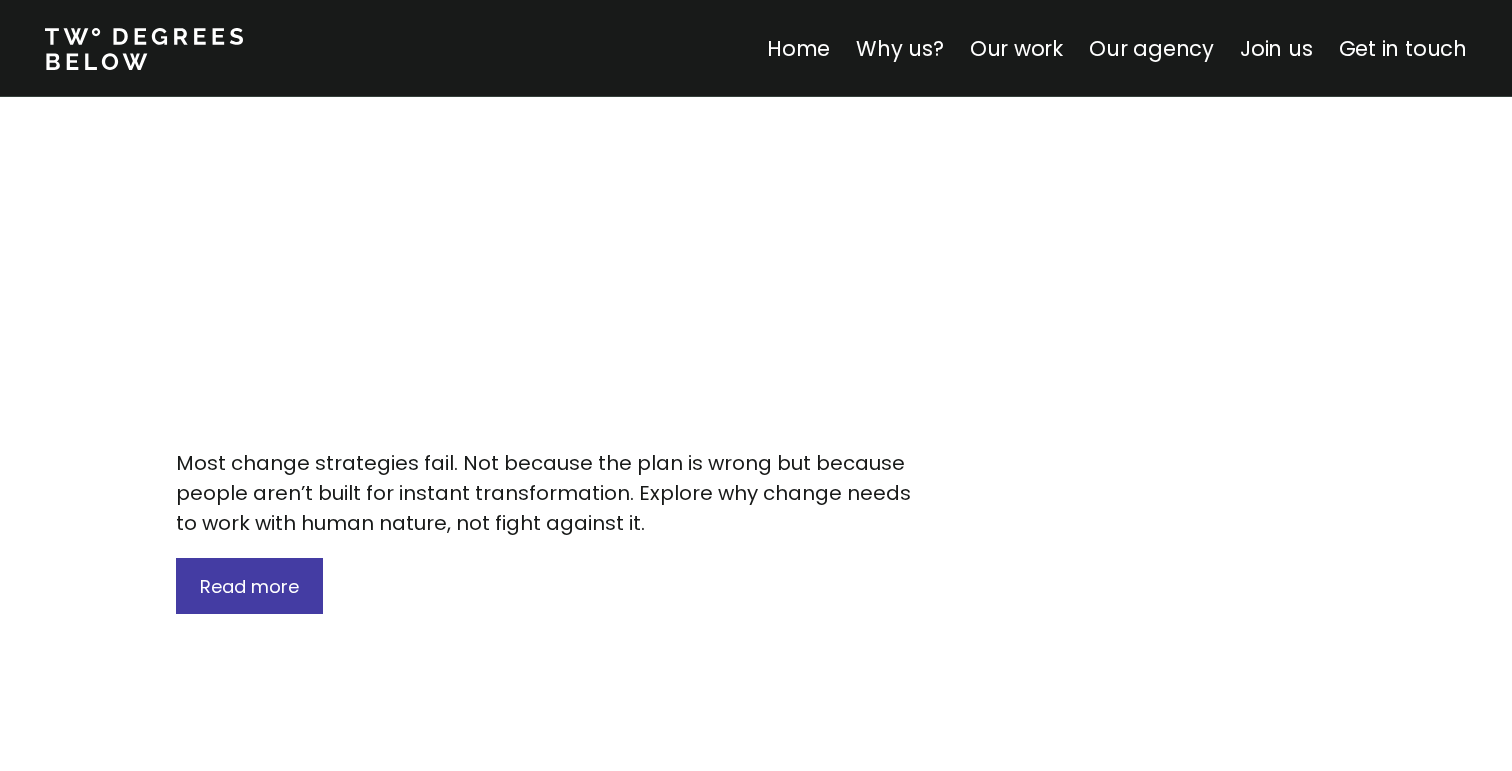 scroll, scrollTop: 1312, scrollLeft: 0, axis: vertical 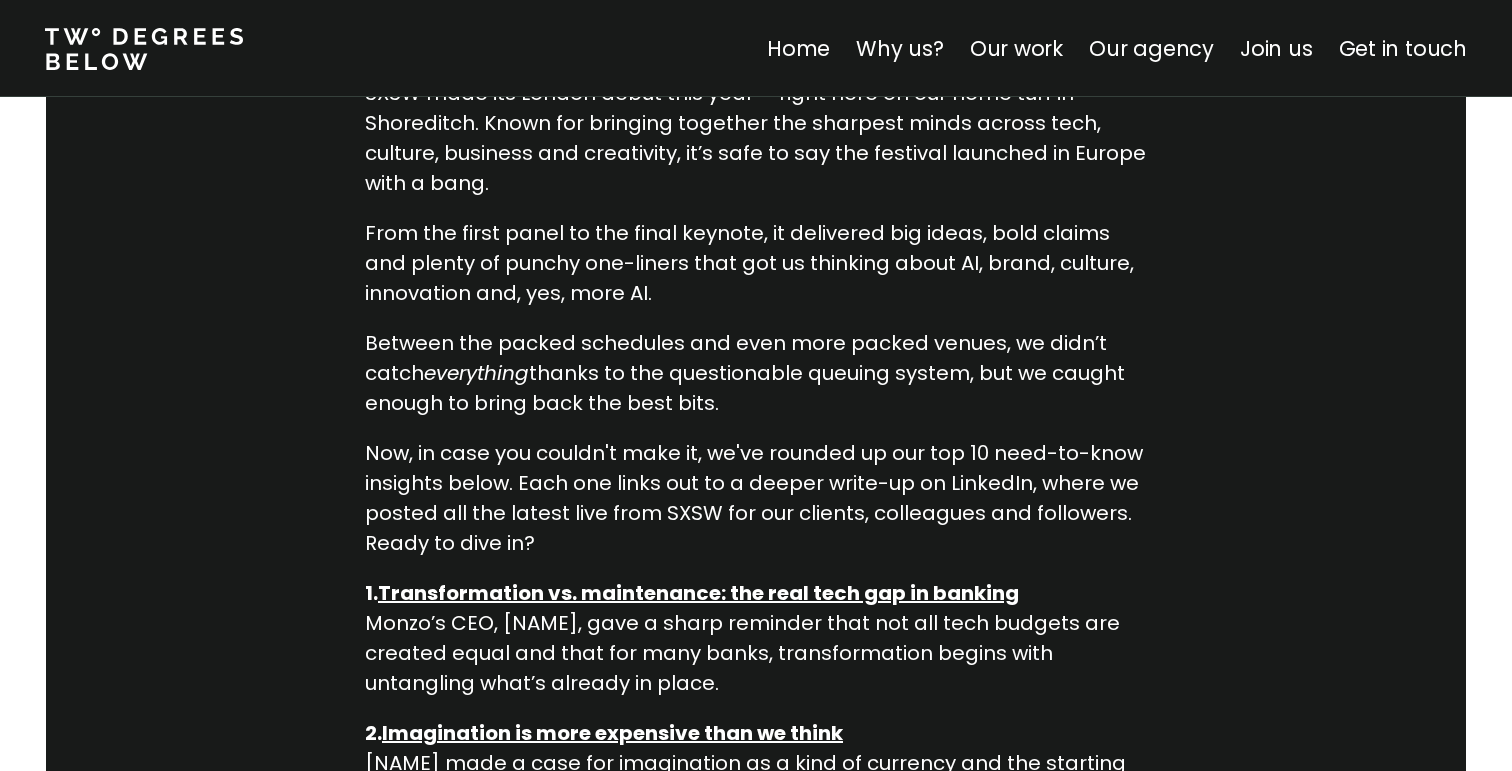 click on "Between the packed schedules and even more packed venues, we didn’t catch  everything  thanks to the questionable queuing system, but we caught enough to bring back the best bits." at bounding box center [756, 373] 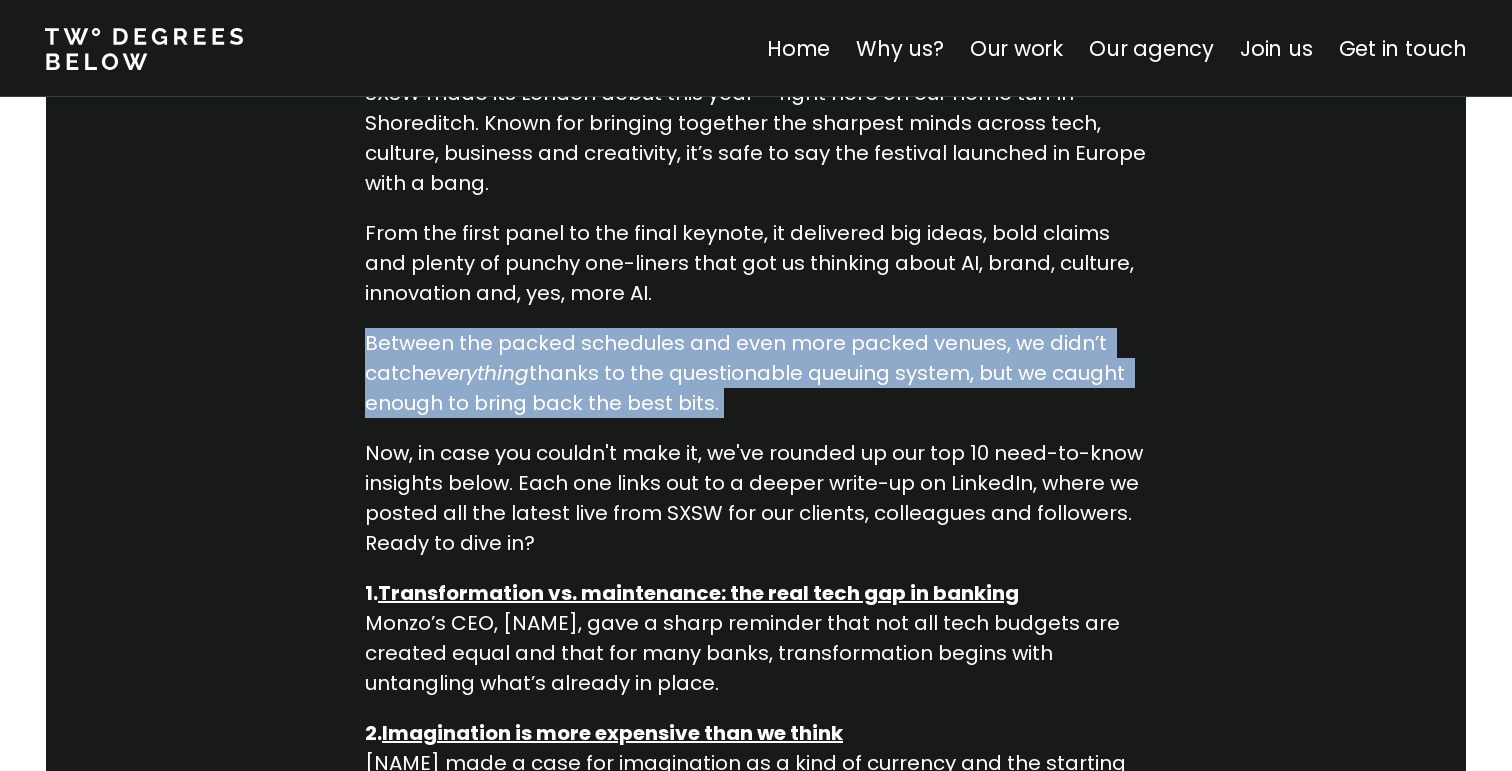 click on "Between the packed schedules and even more packed venues, we didn’t catch  everything  thanks to the questionable queuing system, but we caught enough to bring back the best bits." at bounding box center (756, 373) 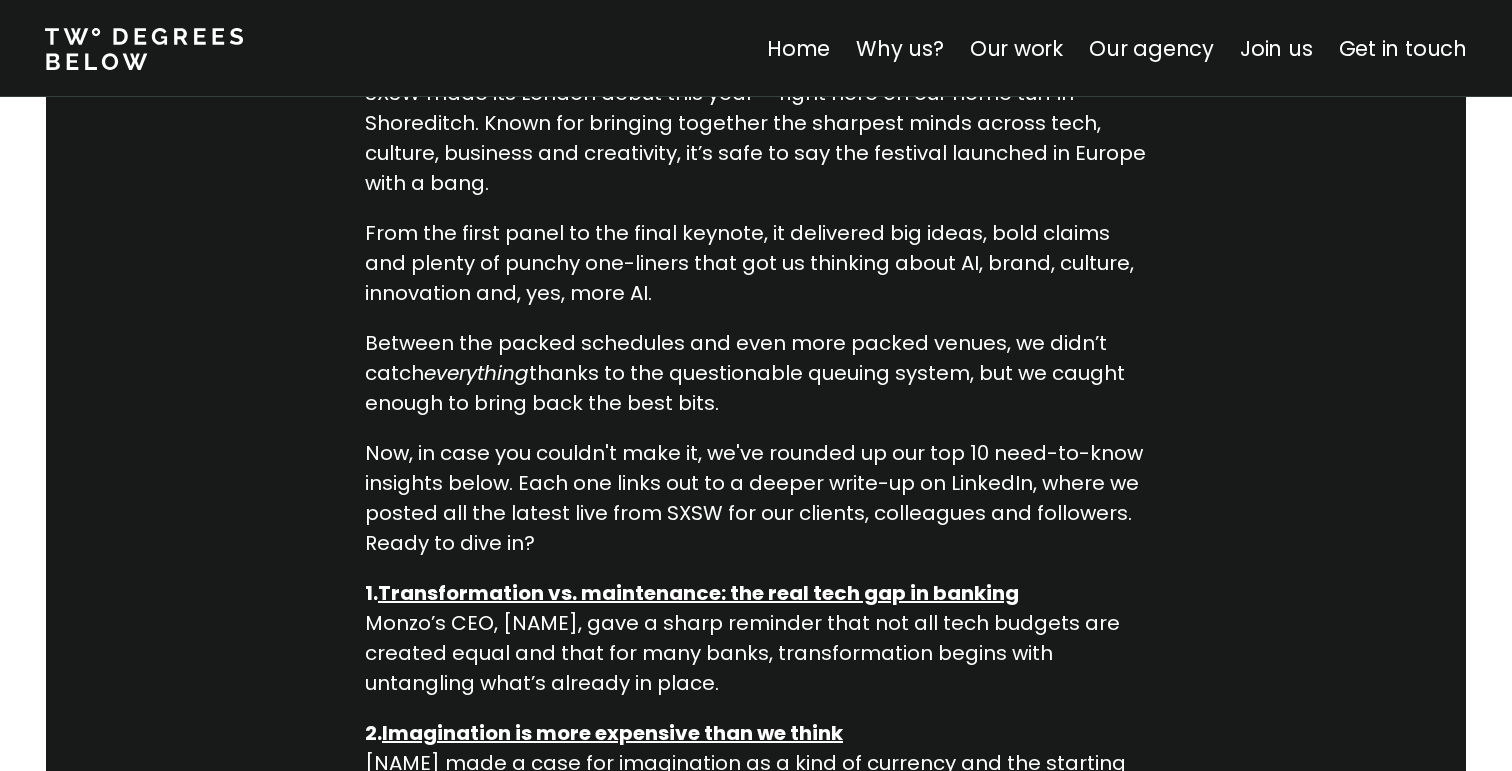 click on "Now, in case you couldn't make it, we've rounded up our top 10 need-to-know insights below. Each one links out to a deeper write-up on LinkedIn, where we posted all the latest live from SXSW for our clients, colleagues and followers. Ready to dive in?" at bounding box center [756, 498] 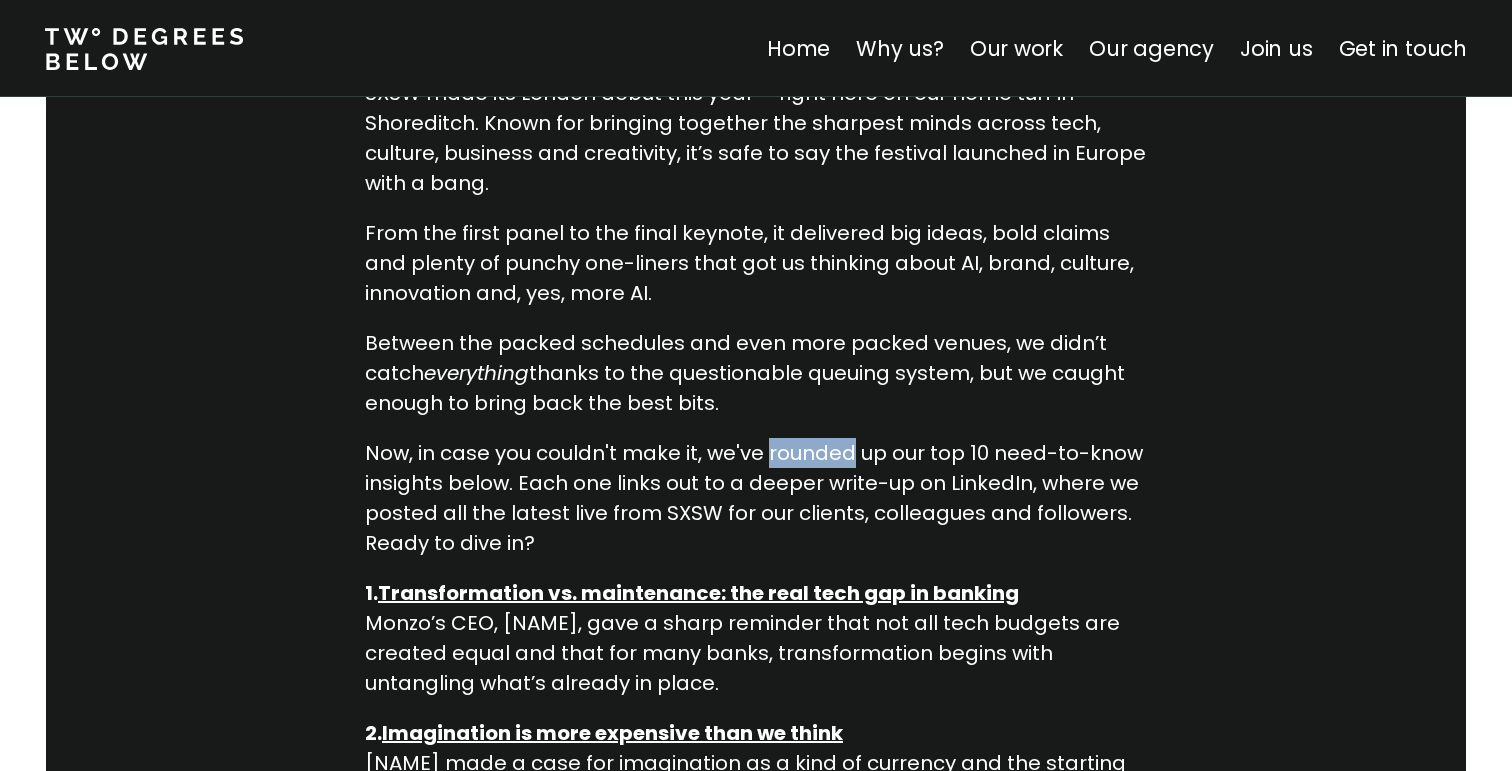 click on "Now, in case you couldn't make it, we've rounded up our top 10 need-to-know insights below. Each one links out to a deeper write-up on LinkedIn, where we posted all the latest live from SXSW for our clients, colleagues and followers. Ready to dive in?" at bounding box center (756, 498) 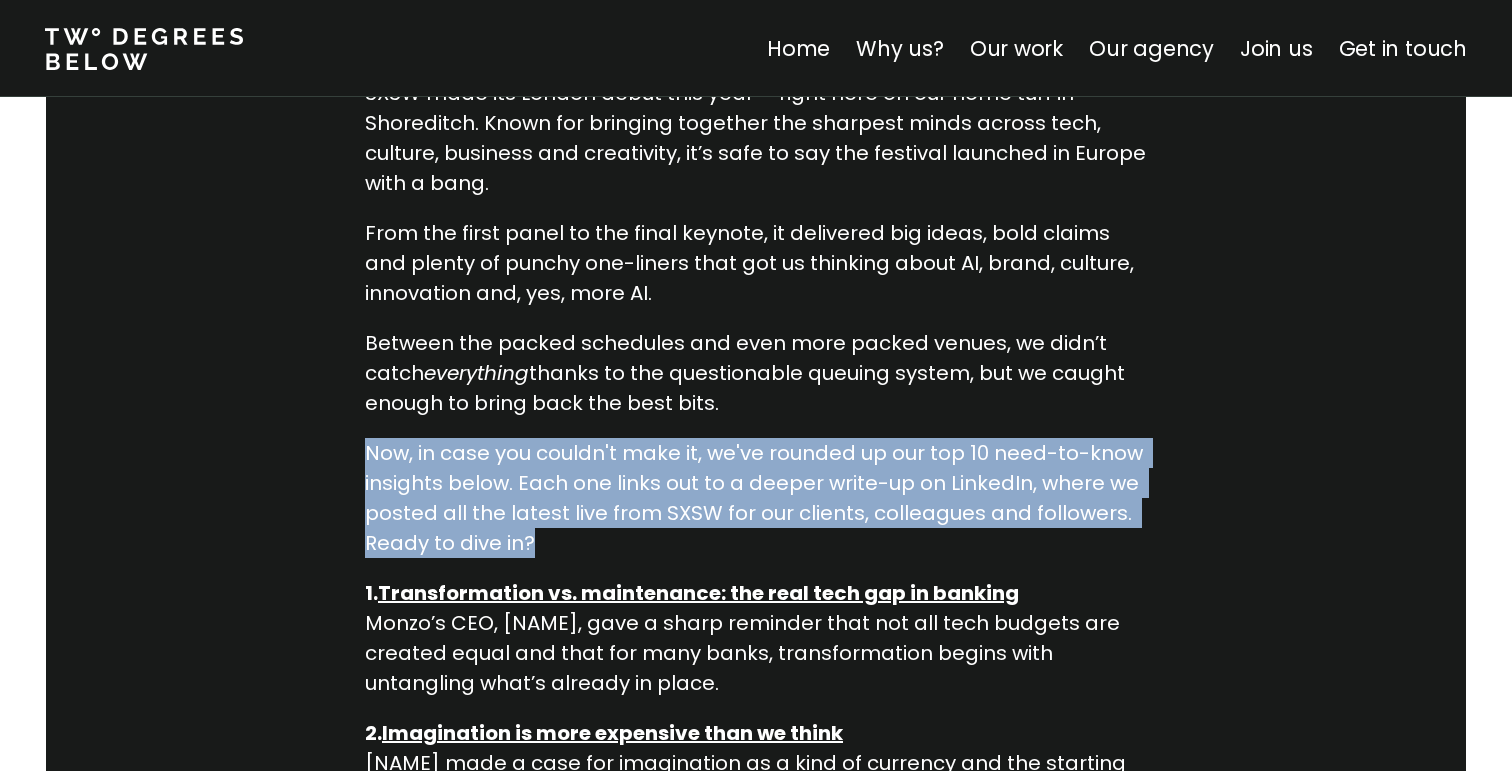 click on "Now, in case you couldn't make it, we've rounded up our top 10 need-to-know insights below. Each one links out to a deeper write-up on LinkedIn, where we posted all the latest live from SXSW for our clients, colleagues and followers. Ready to dive in?" at bounding box center (756, 498) 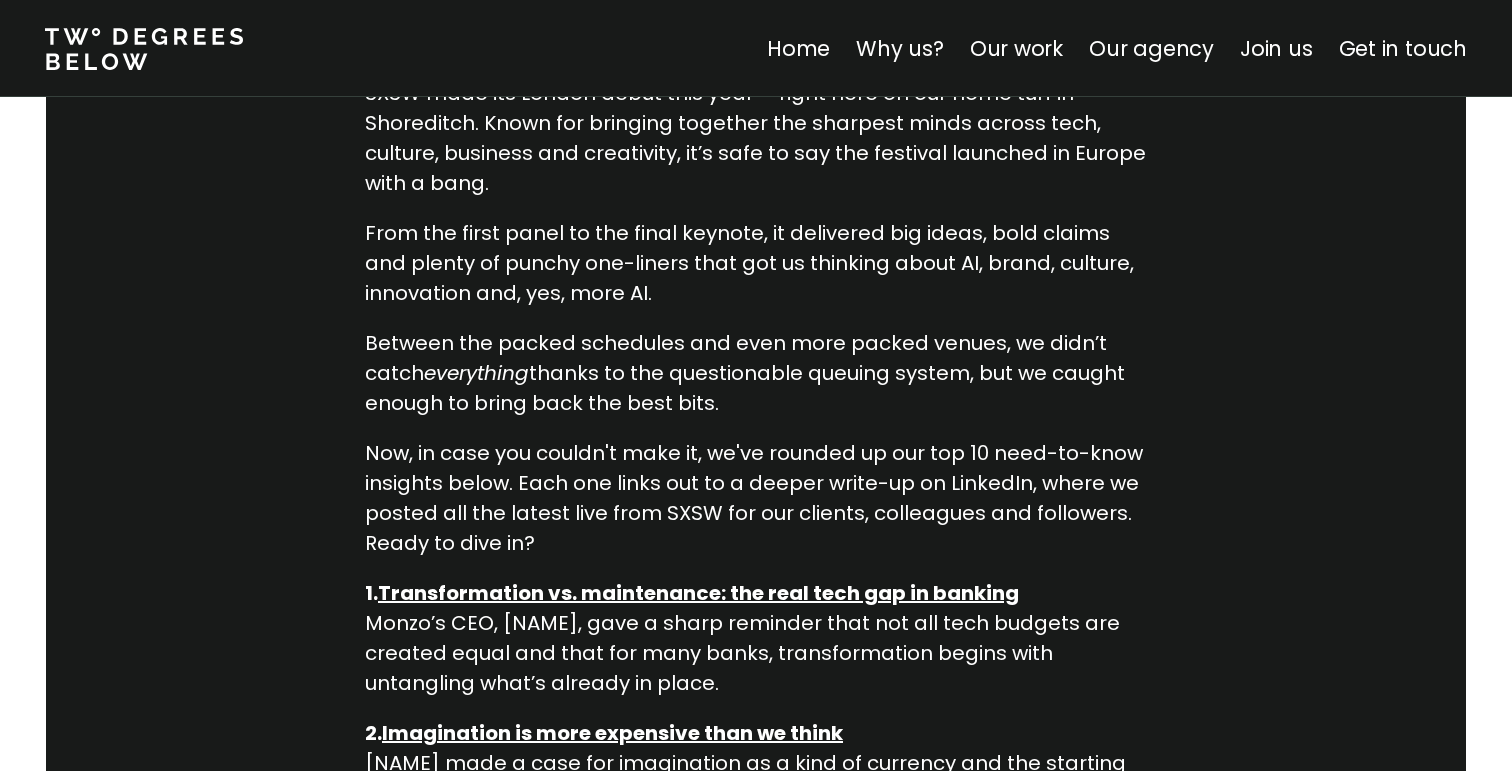 click on "Now, in case you couldn't make it, we've rounded up our top 10 need-to-know insights below. Each one links out to a deeper write-up on LinkedIn, where we posted all the latest live from SXSW for our clients, colleagues and followers. Ready to dive in?" at bounding box center (756, 498) 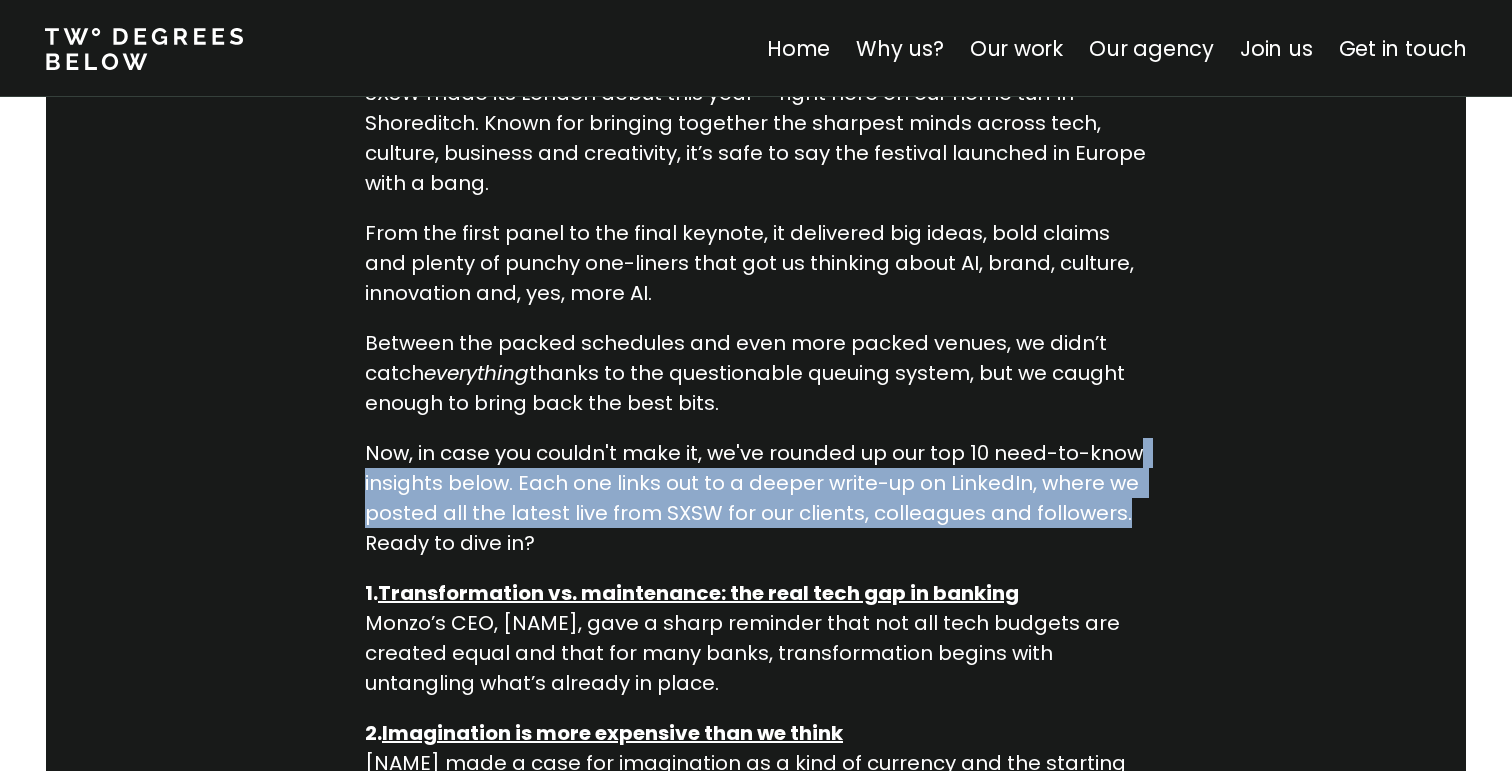 drag, startPoint x: 1129, startPoint y: 447, endPoint x: 1110, endPoint y: 523, distance: 78.339005 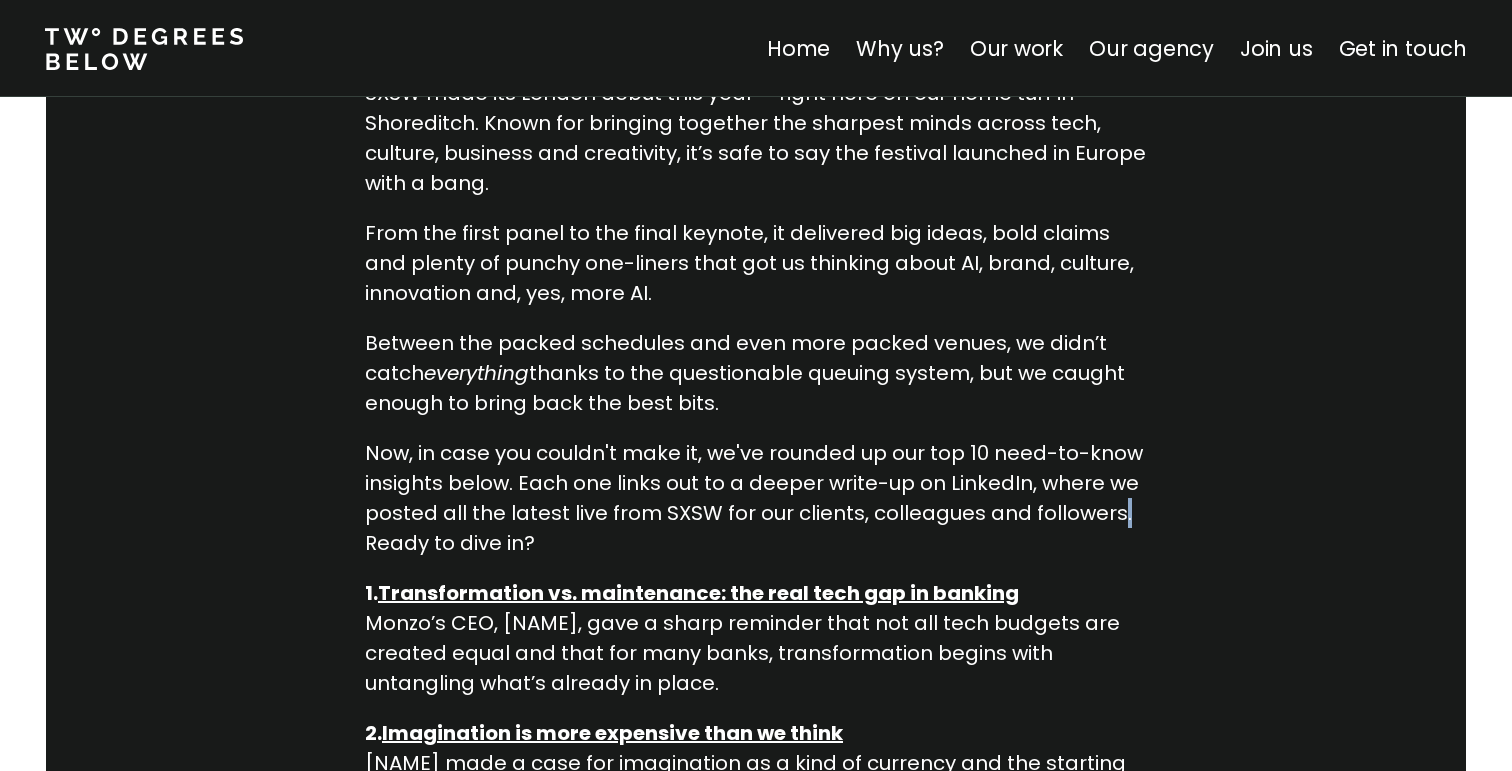 click on "Now, in case you couldn't make it, we've rounded up our top 10 need-to-know insights below. Each one links out to a deeper write-up on LinkedIn, where we posted all the latest live from SXSW for our clients, colleagues and followers. Ready to dive in?" at bounding box center (756, 498) 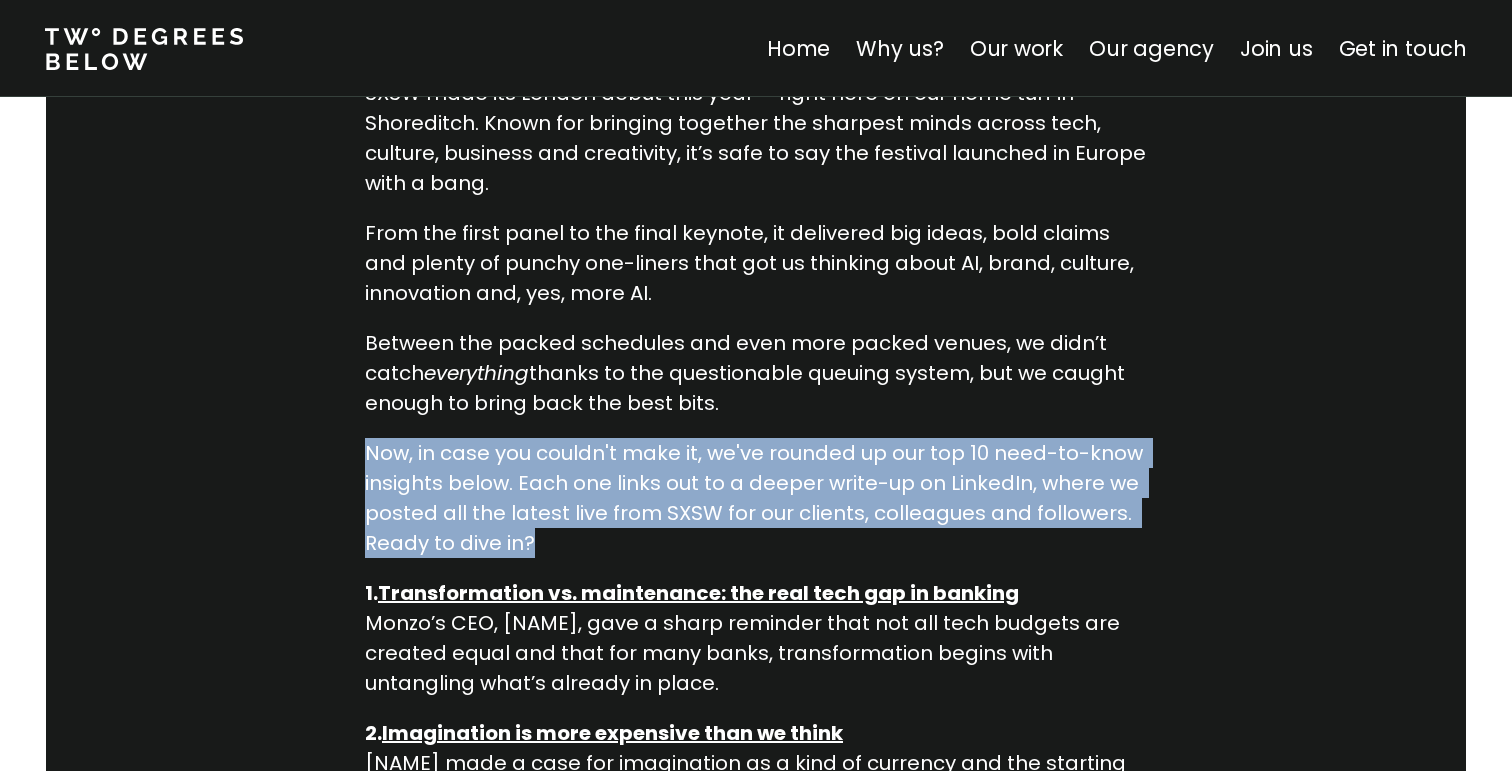 click on "Now, in case you couldn't make it, we've rounded up our top 10 need-to-know insights below. Each one links out to a deeper write-up on LinkedIn, where we posted all the latest live from SXSW for our clients, colleagues and followers. Ready to dive in?" at bounding box center (756, 498) 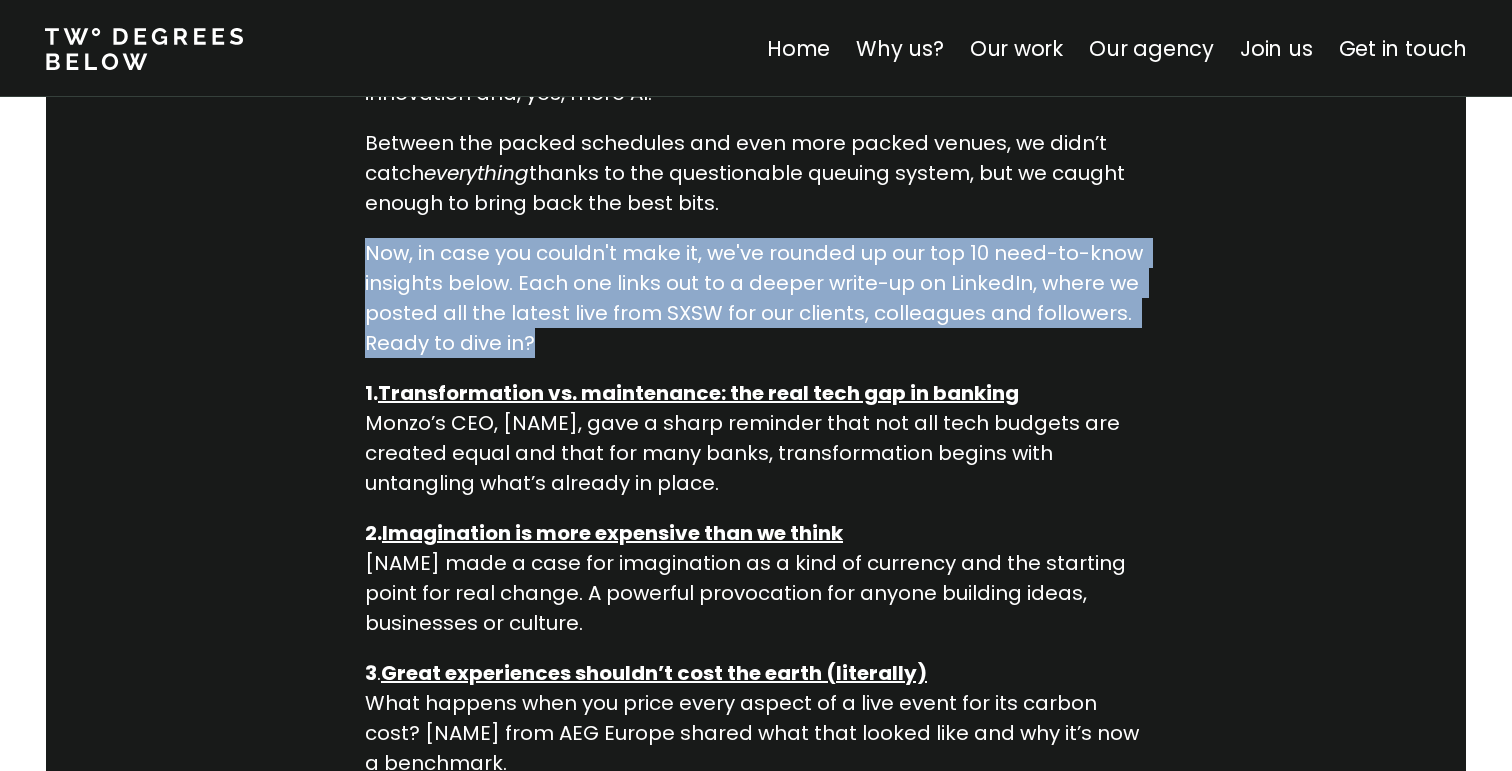 scroll, scrollTop: 1238, scrollLeft: 0, axis: vertical 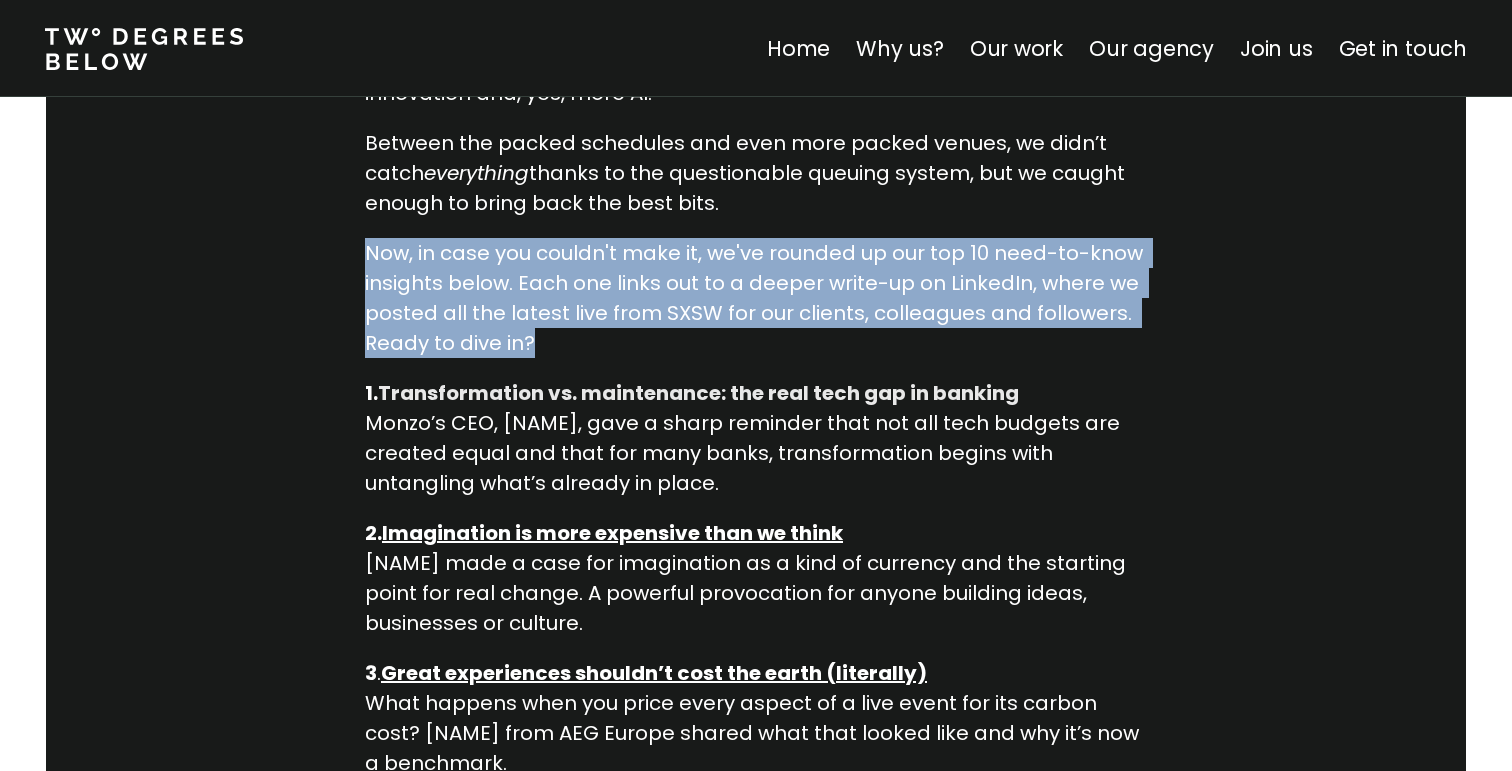 click on "Transformation vs. maintenance: the real tech gap in banking" at bounding box center [698, 393] 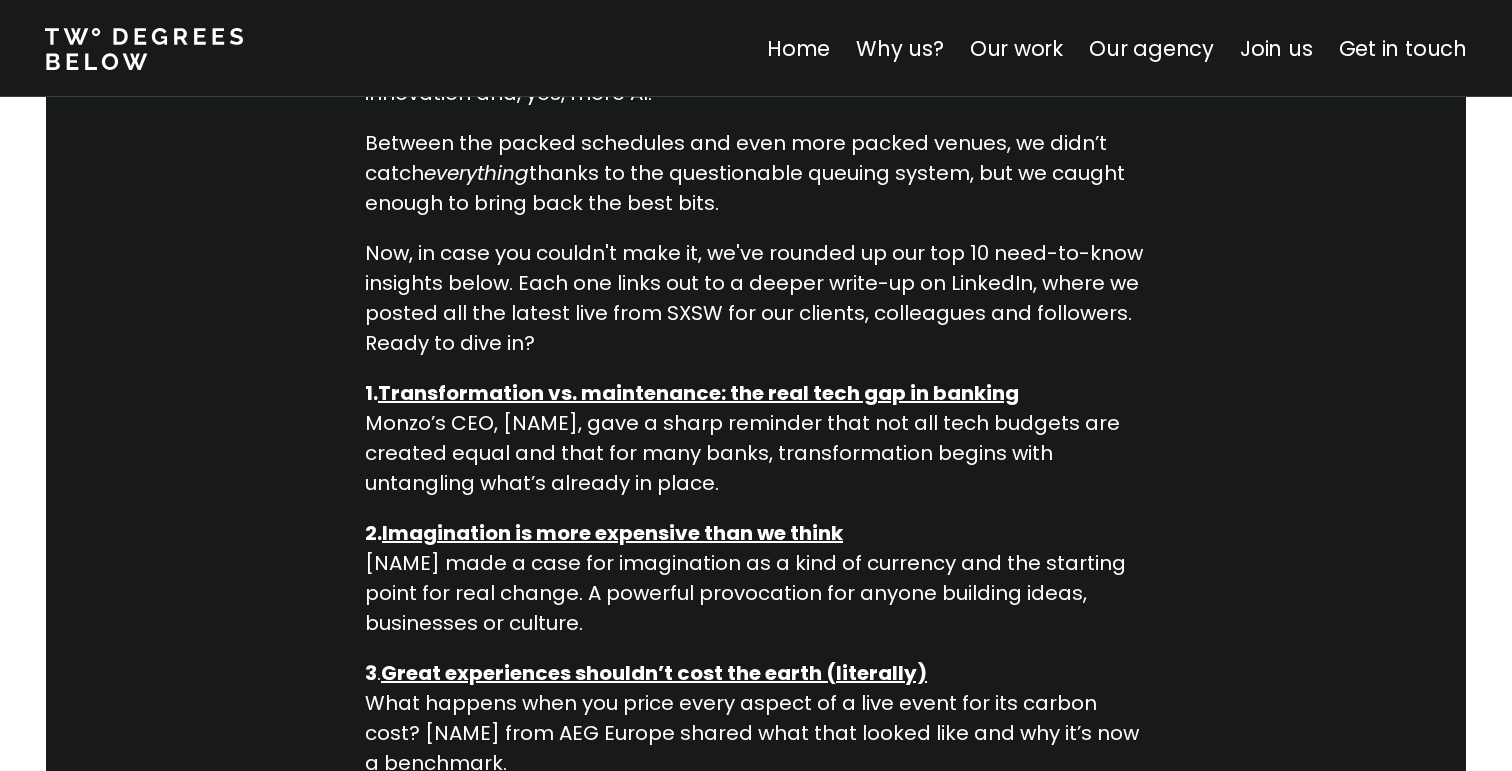 click on "Monzo’s CEO, [NAME], gave a sharp reminder that not all tech budgets are created equal and that for many banks, transformation begins with untangling what’s already in place." at bounding box center [756, 438] 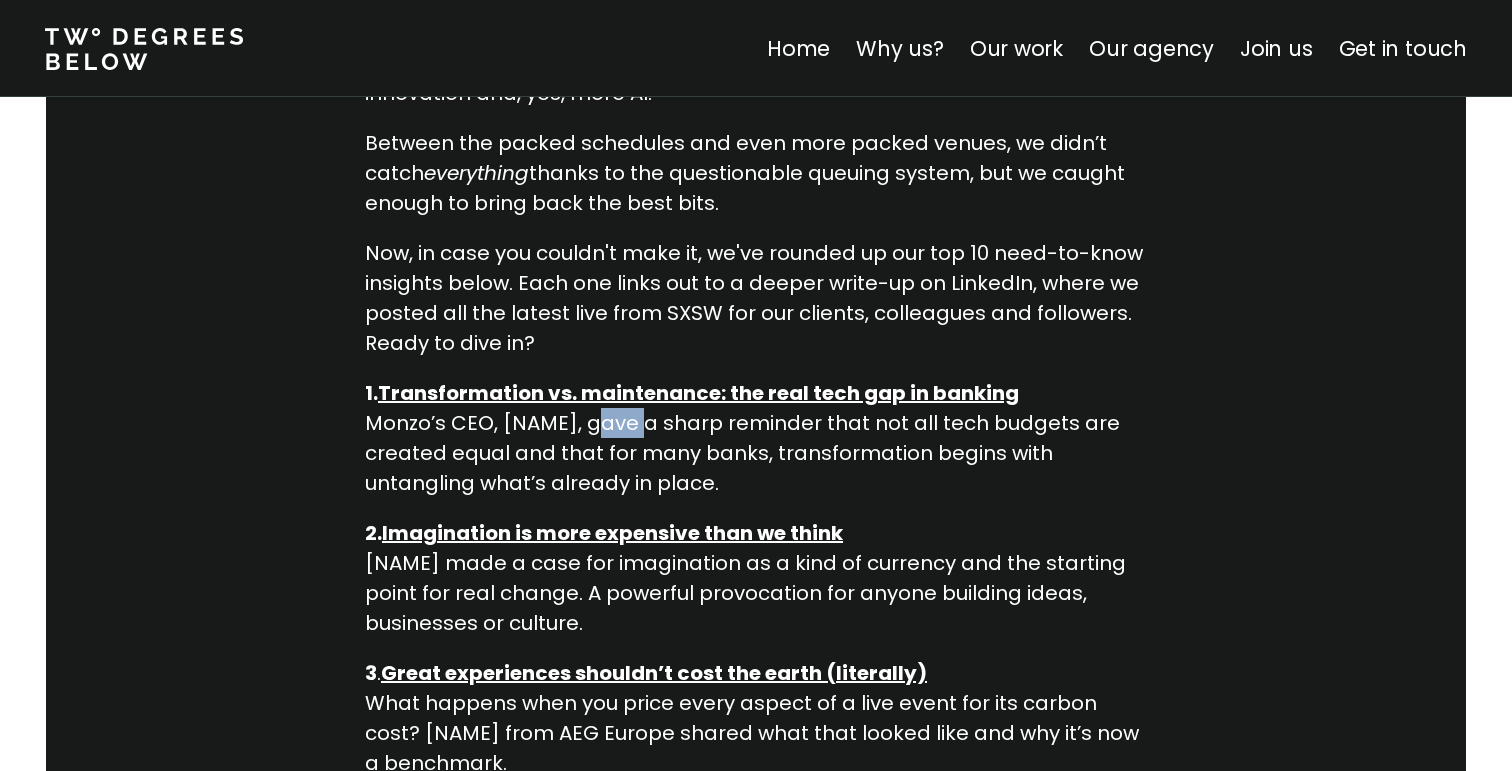 click on "Monzo’s CEO, [NAME], gave a sharp reminder that not all tech budgets are created equal and that for many banks, transformation begins with untangling what’s already in place." at bounding box center [756, 438] 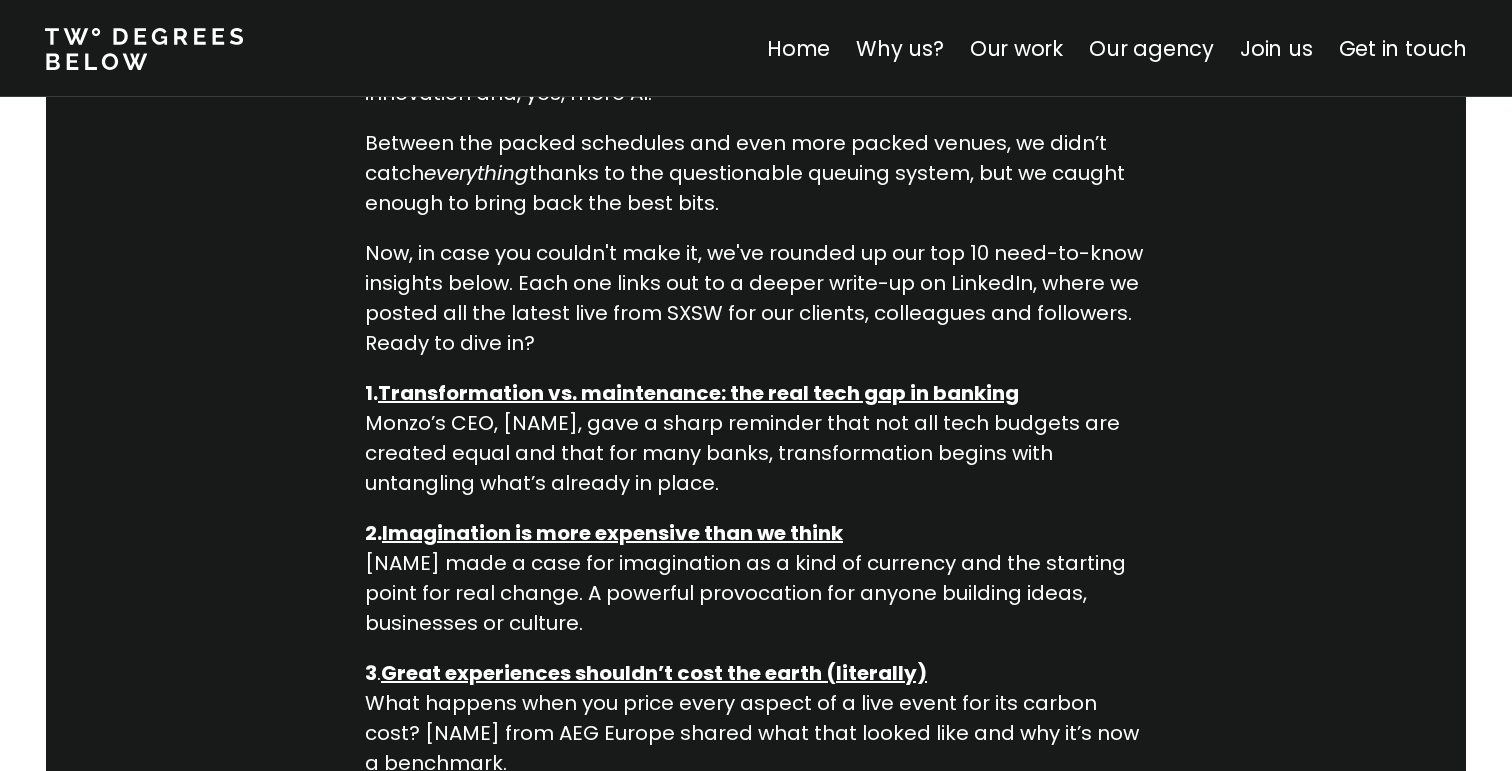 click on "Monzo’s CEO, [NAME], gave a sharp reminder that not all tech budgets are created equal and that for many banks, transformation begins with untangling what’s already in place." at bounding box center [756, 438] 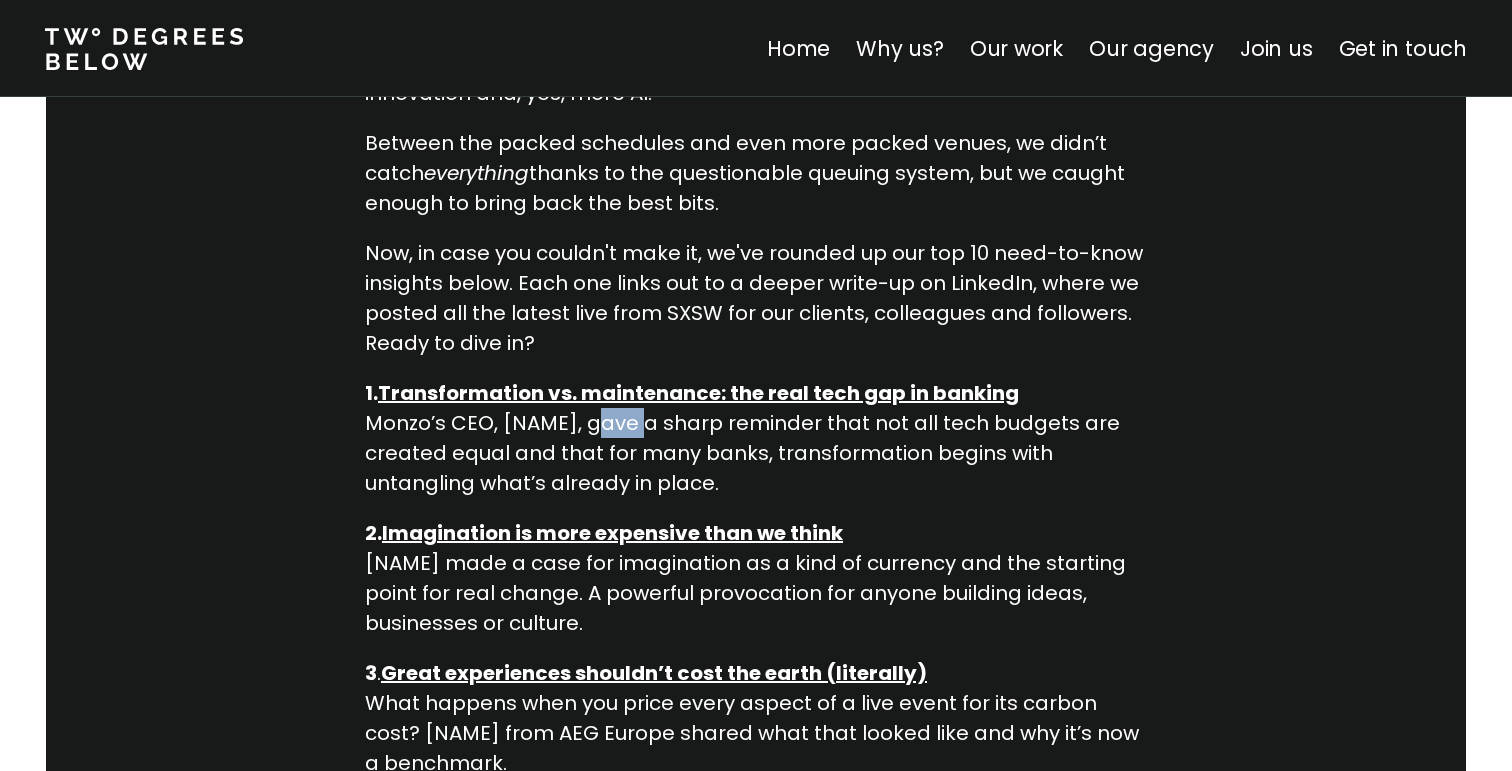 click on "Monzo’s CEO, [NAME], gave a sharp reminder that not all tech budgets are created equal and that for many banks, transformation begins with untangling what’s already in place." at bounding box center [756, 438] 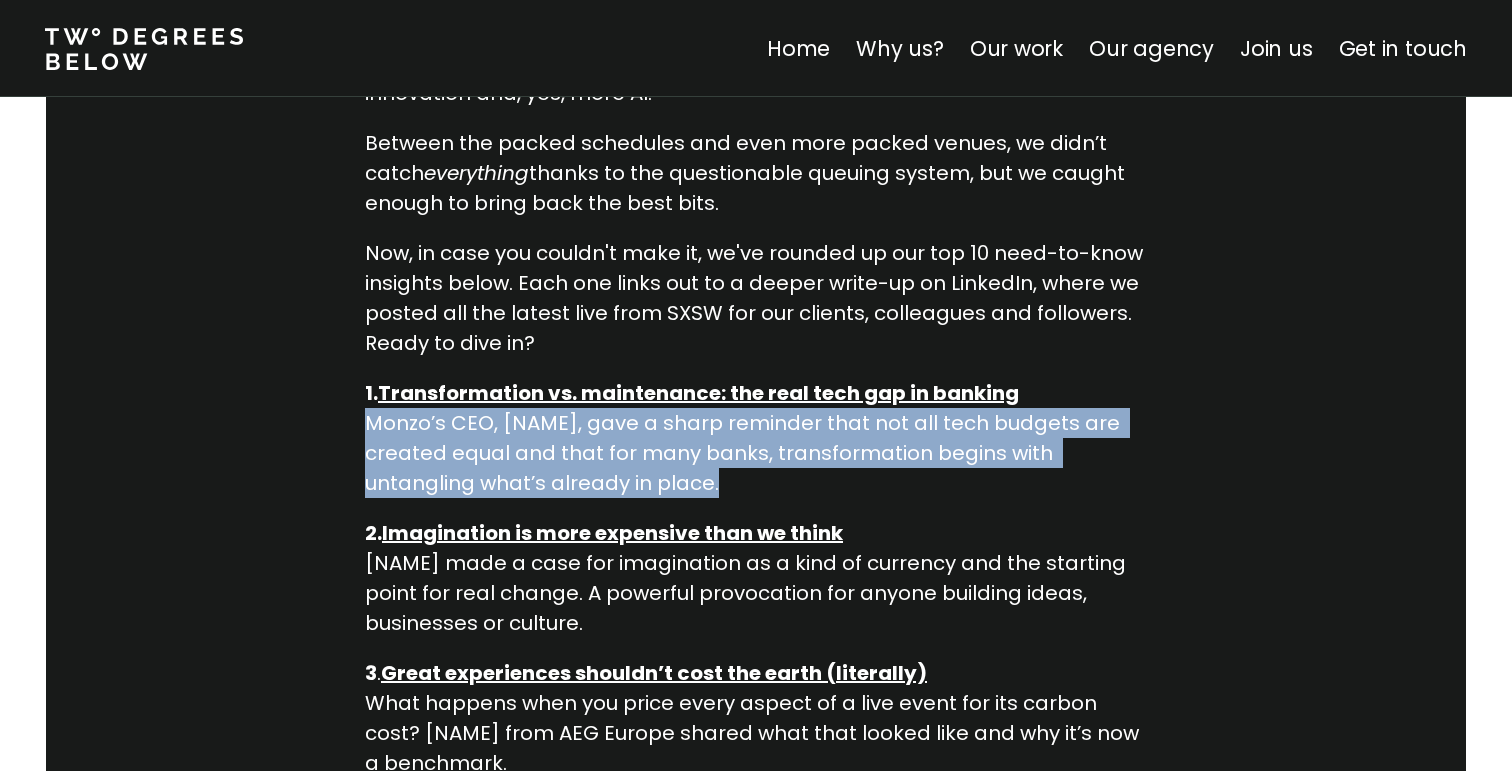 click on "Monzo’s CEO, [NAME], gave a sharp reminder that not all tech budgets are created equal and that for many banks, transformation begins with untangling what’s already in place." at bounding box center (756, 438) 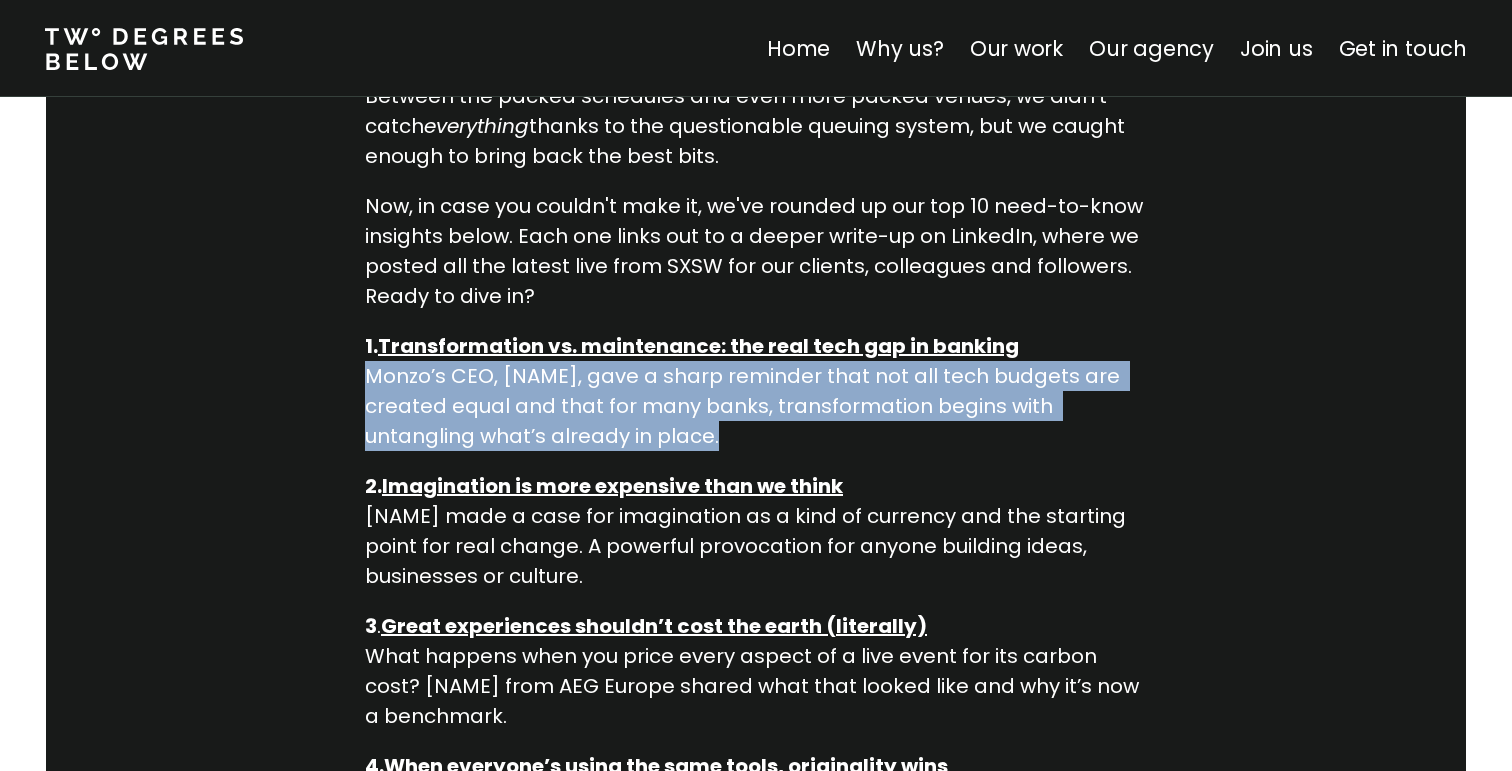 scroll, scrollTop: 1296, scrollLeft: 0, axis: vertical 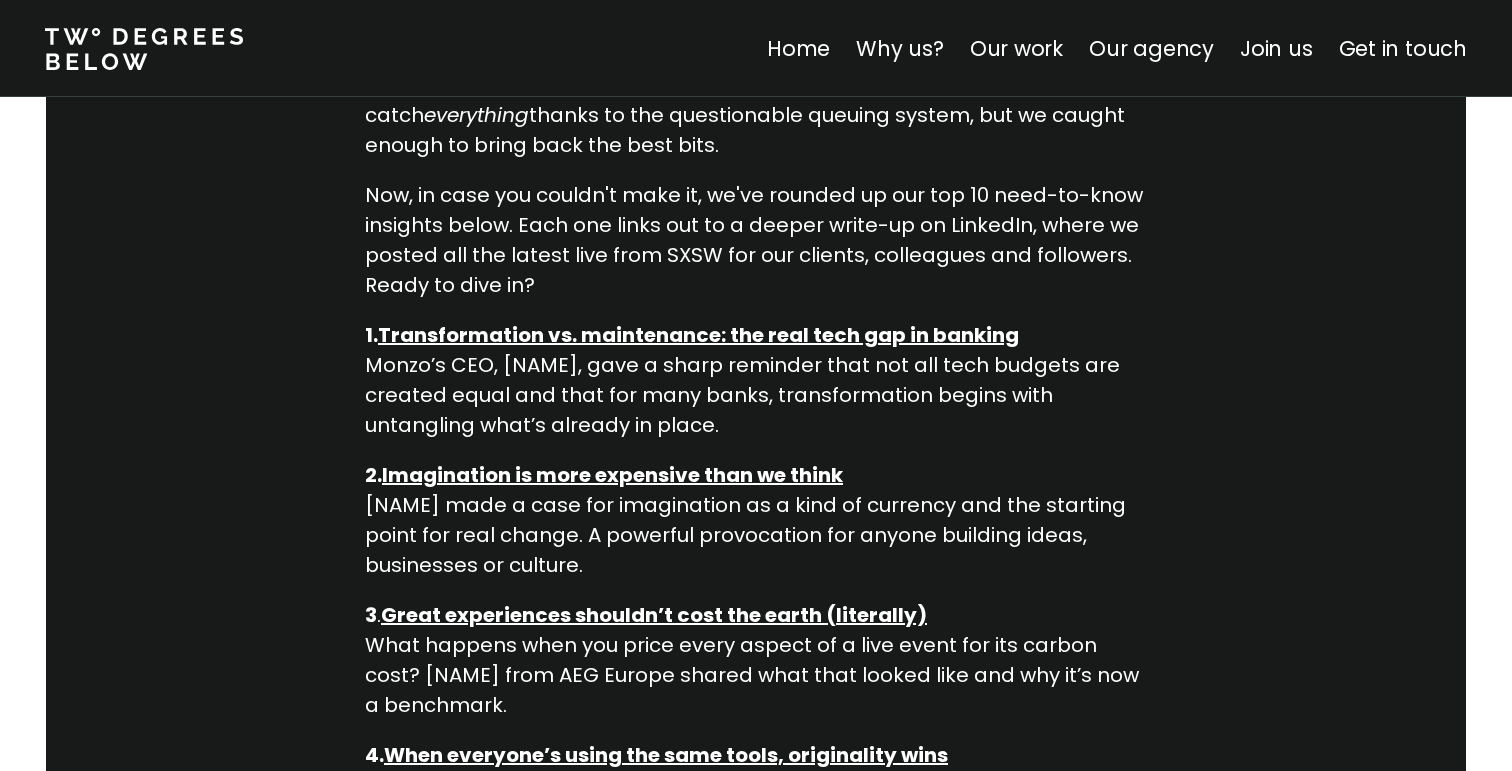 click on "Monzo’s CEO, [NAME], gave a sharp reminder that not all tech budgets are created equal and that for many banks, transformation begins with untangling what’s already in place." at bounding box center [756, 380] 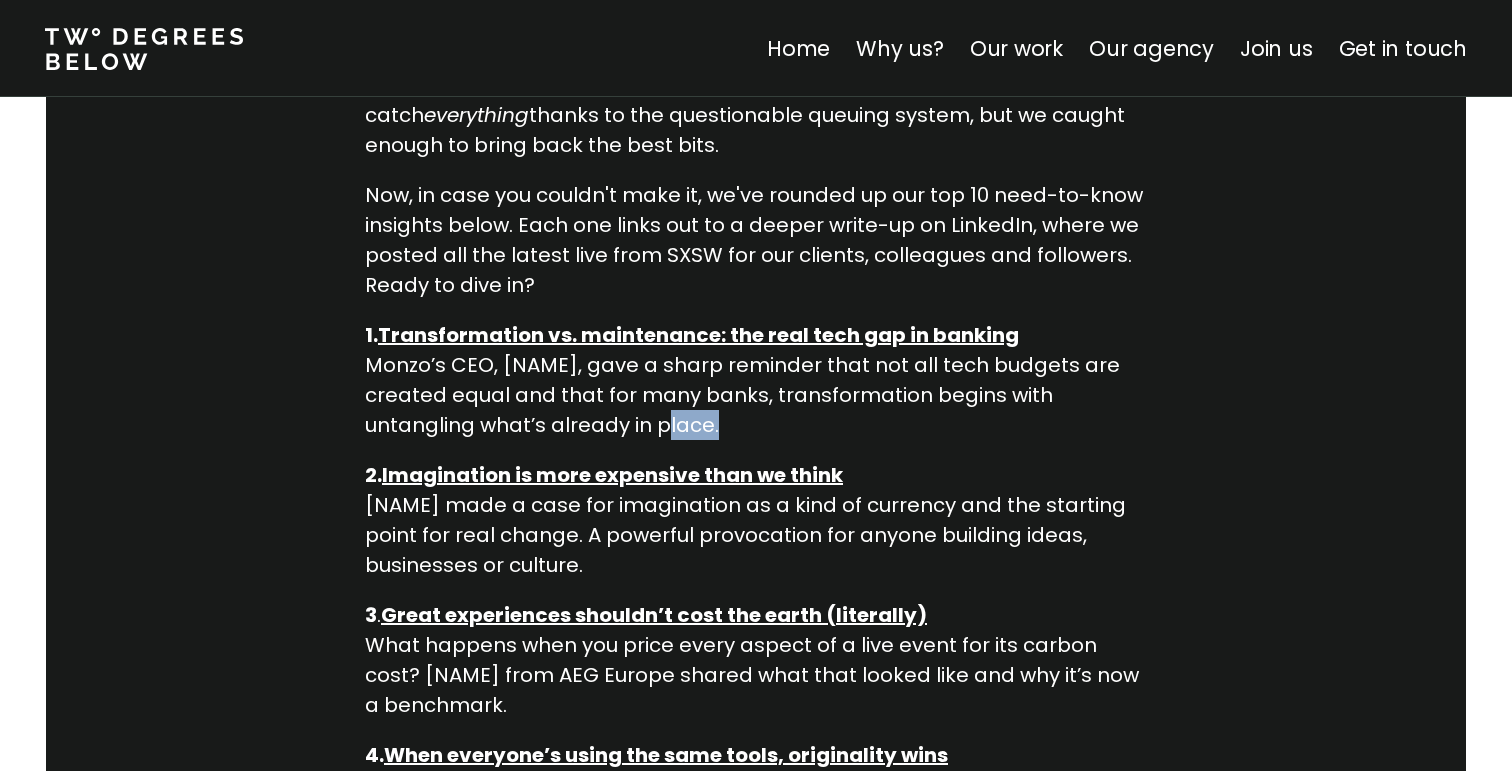 click on "Monzo’s CEO, [NAME], gave a sharp reminder that not all tech budgets are created equal and that for many banks, transformation begins with untangling what’s already in place." at bounding box center (756, 380) 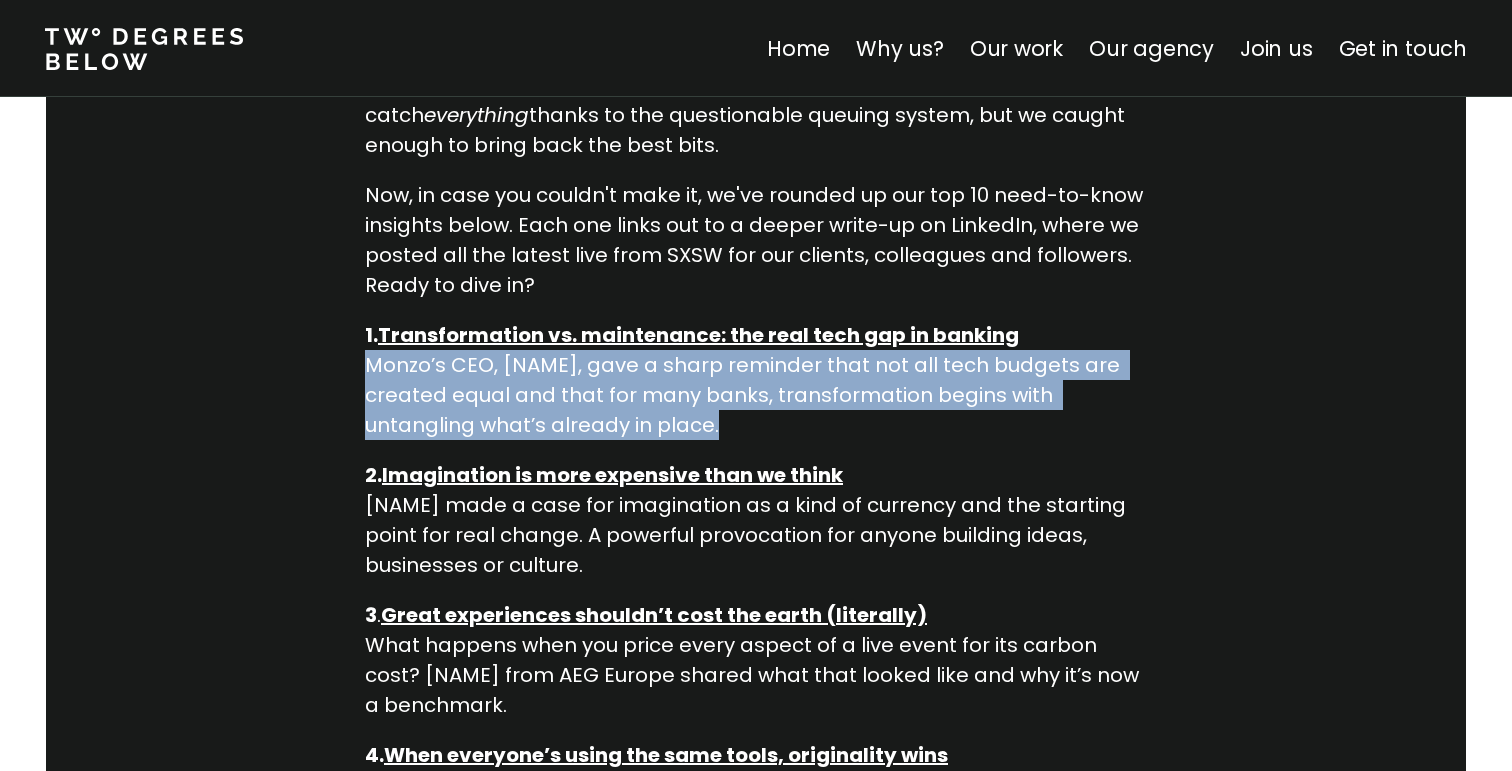 click on "Monzo’s CEO, [NAME], gave a sharp reminder that not all tech budgets are created equal and that for many banks, transformation begins with untangling what’s already in place." at bounding box center [756, 380] 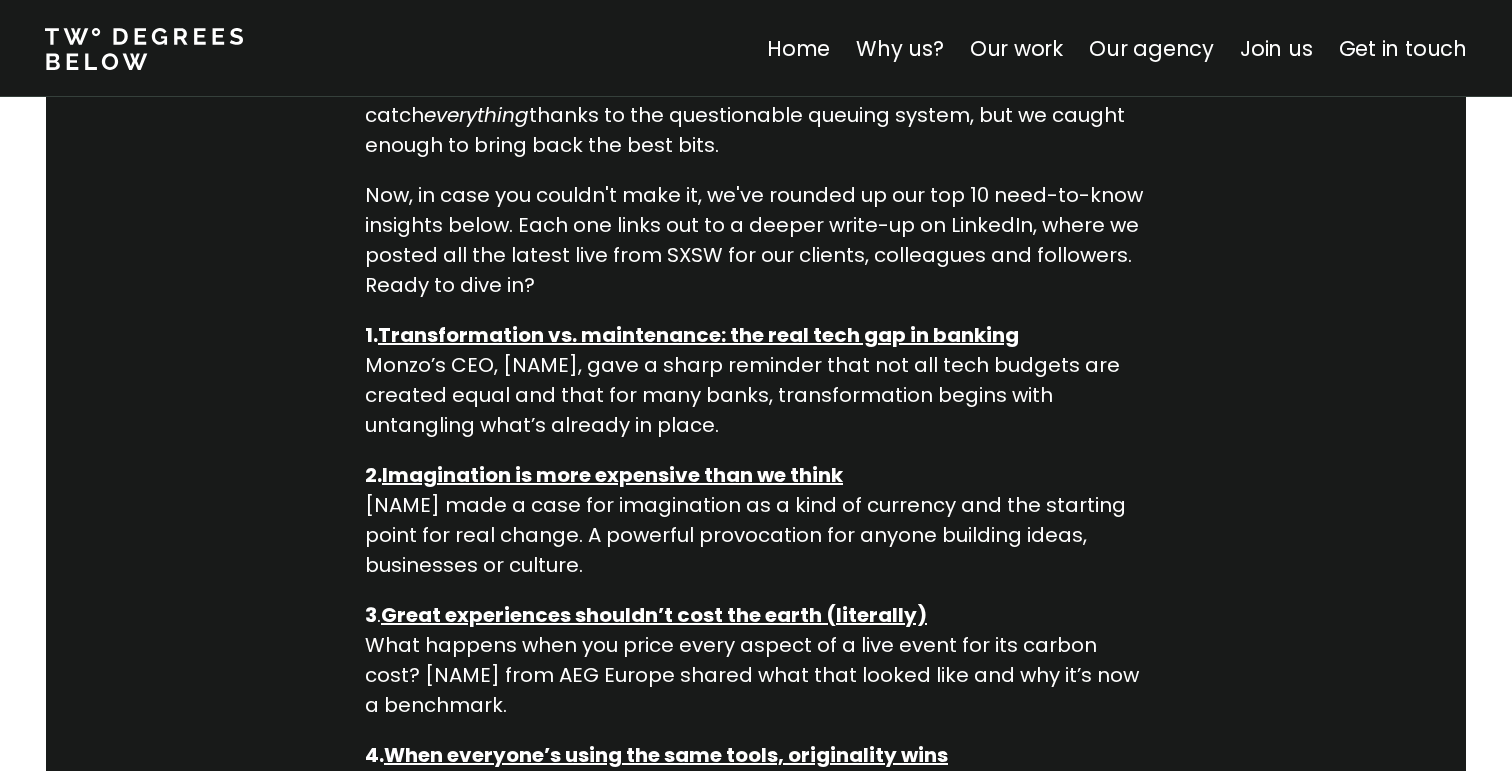 click on "Monzo’s CEO, [NAME], gave a sharp reminder that not all tech budgets are created equal and that for many banks, transformation begins with untangling what’s already in place." at bounding box center (756, 380) 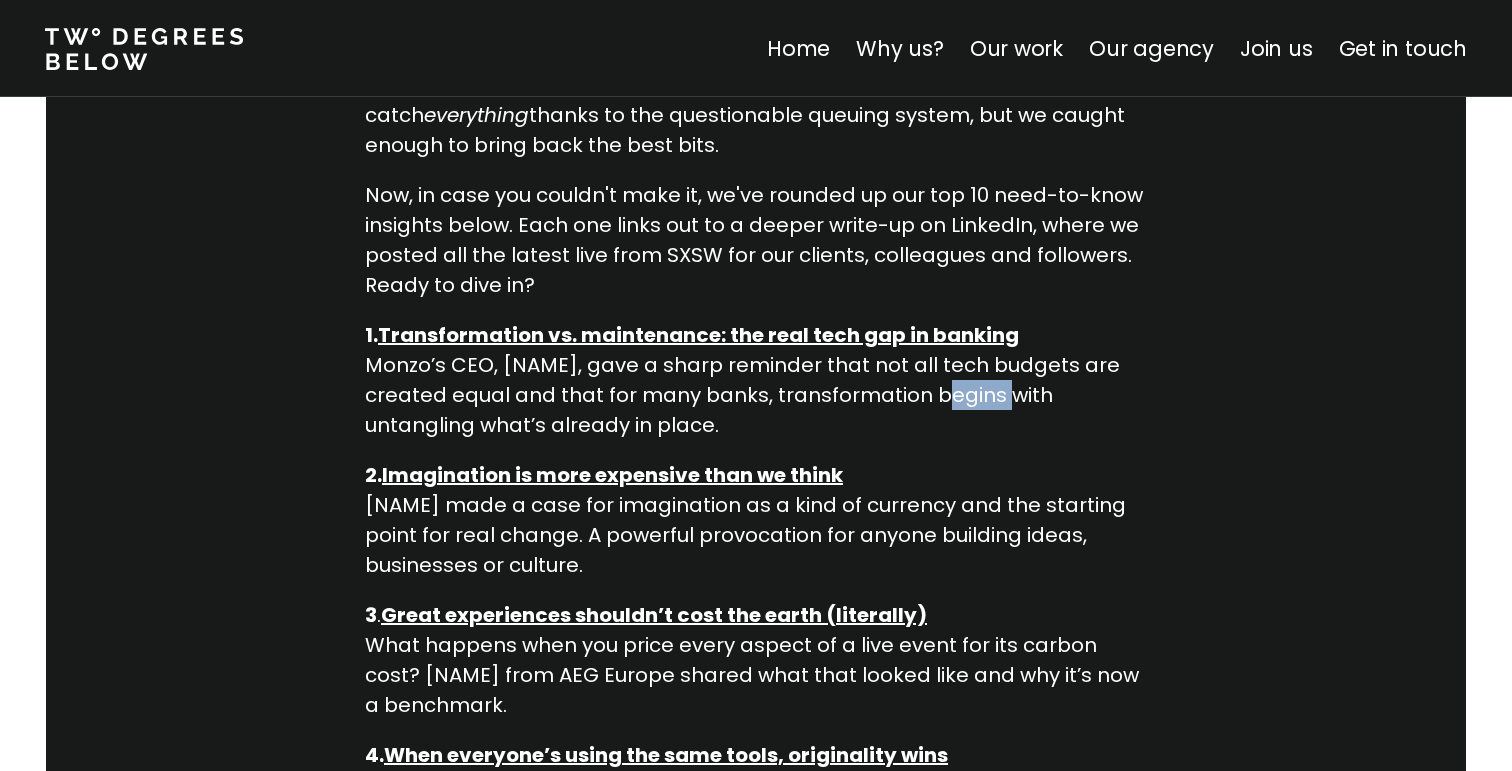 click on "Monzo’s CEO, [NAME], gave a sharp reminder that not all tech budgets are created equal and that for many banks, transformation begins with untangling what’s already in place." at bounding box center (756, 380) 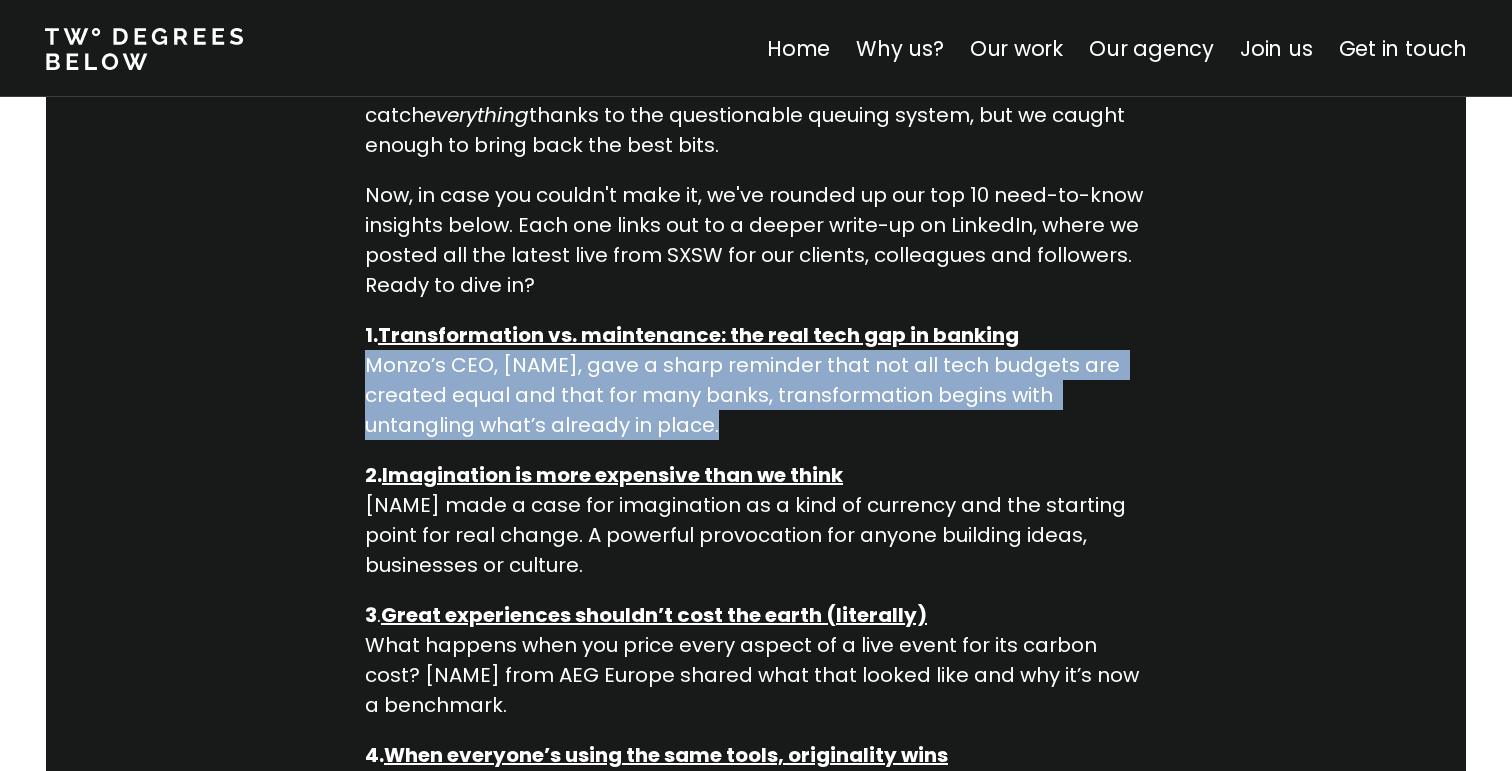 click on "Monzo’s CEO, [NAME], gave a sharp reminder that not all tech budgets are created equal and that for many banks, transformation begins with untangling what’s already in place." at bounding box center (756, 380) 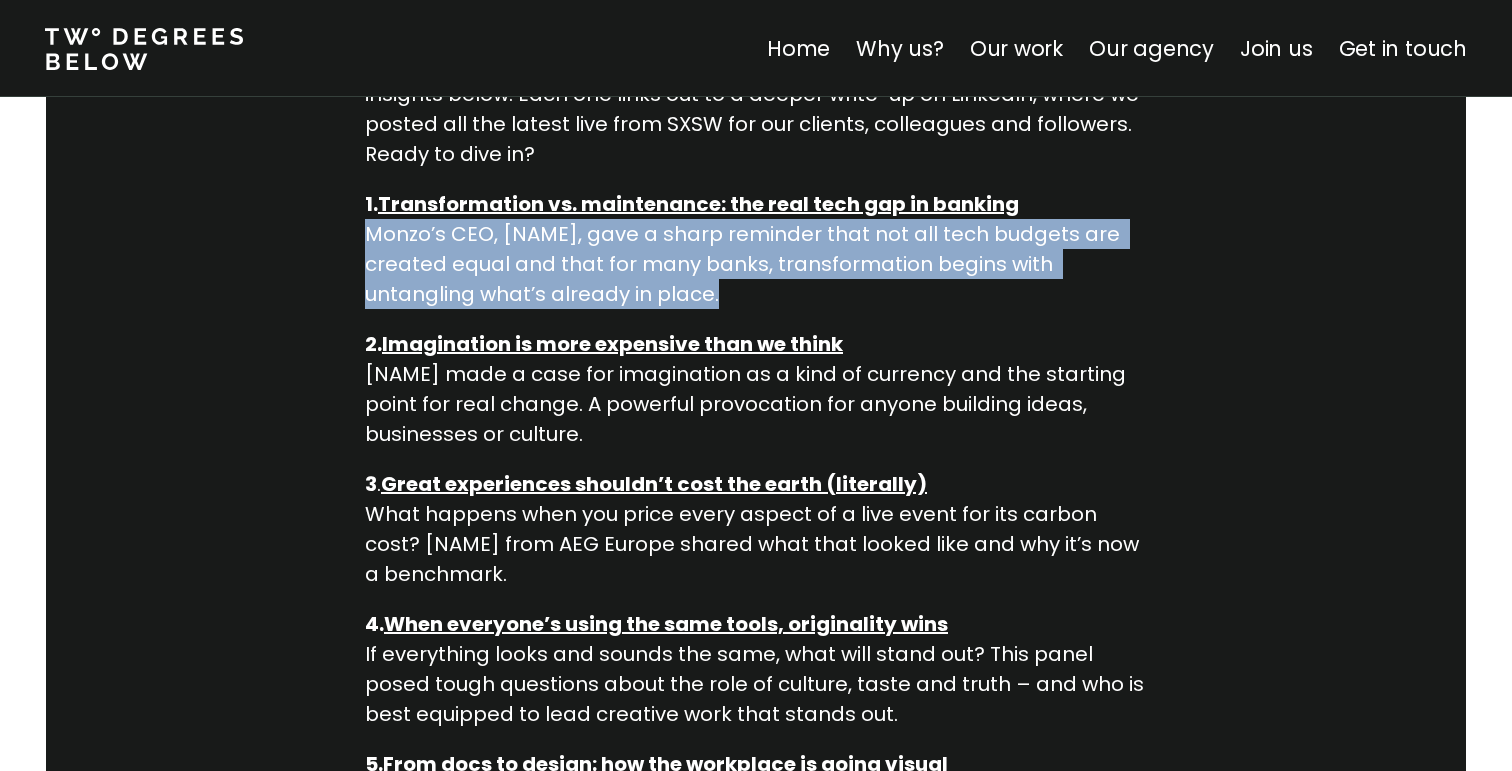 scroll, scrollTop: 1431, scrollLeft: 0, axis: vertical 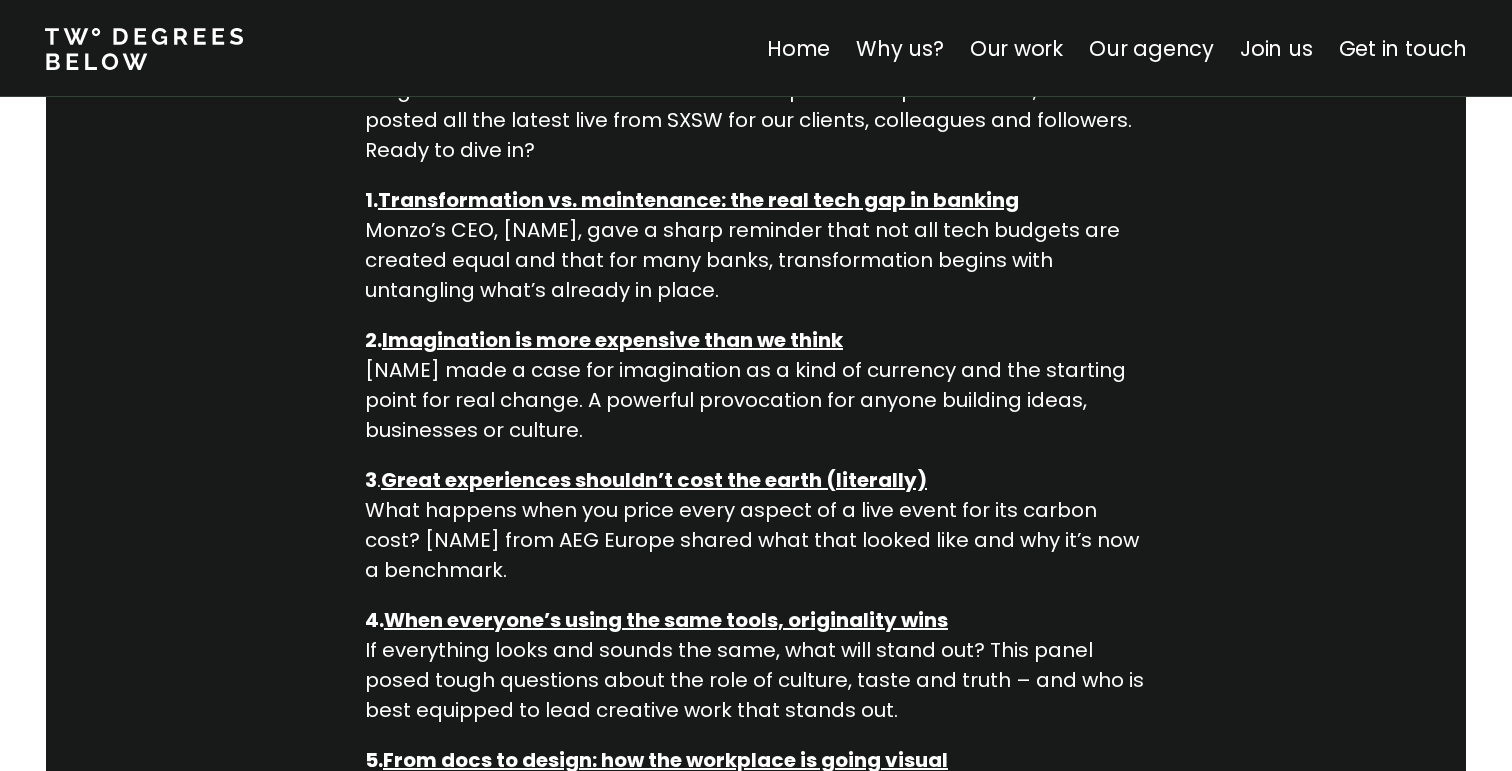 click on "[NAME] made a case for imagination as a kind of currency and the starting point for real change. A powerful provocation for anyone building ideas, businesses or culture." at bounding box center (756, 385) 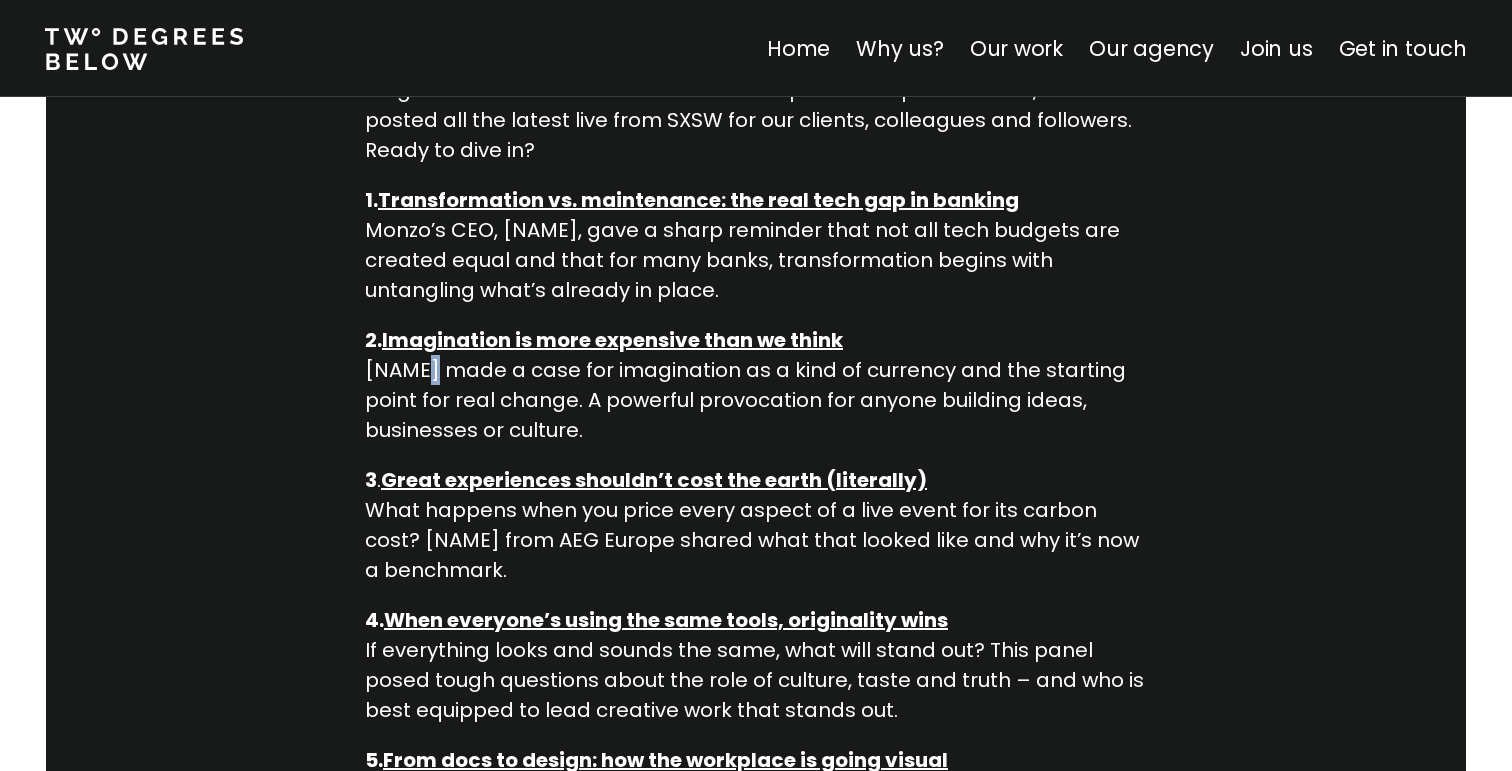 click on "[NAME] made a case for imagination as a kind of currency and the starting point for real change. A powerful provocation for anyone building ideas, businesses or culture." at bounding box center [756, 385] 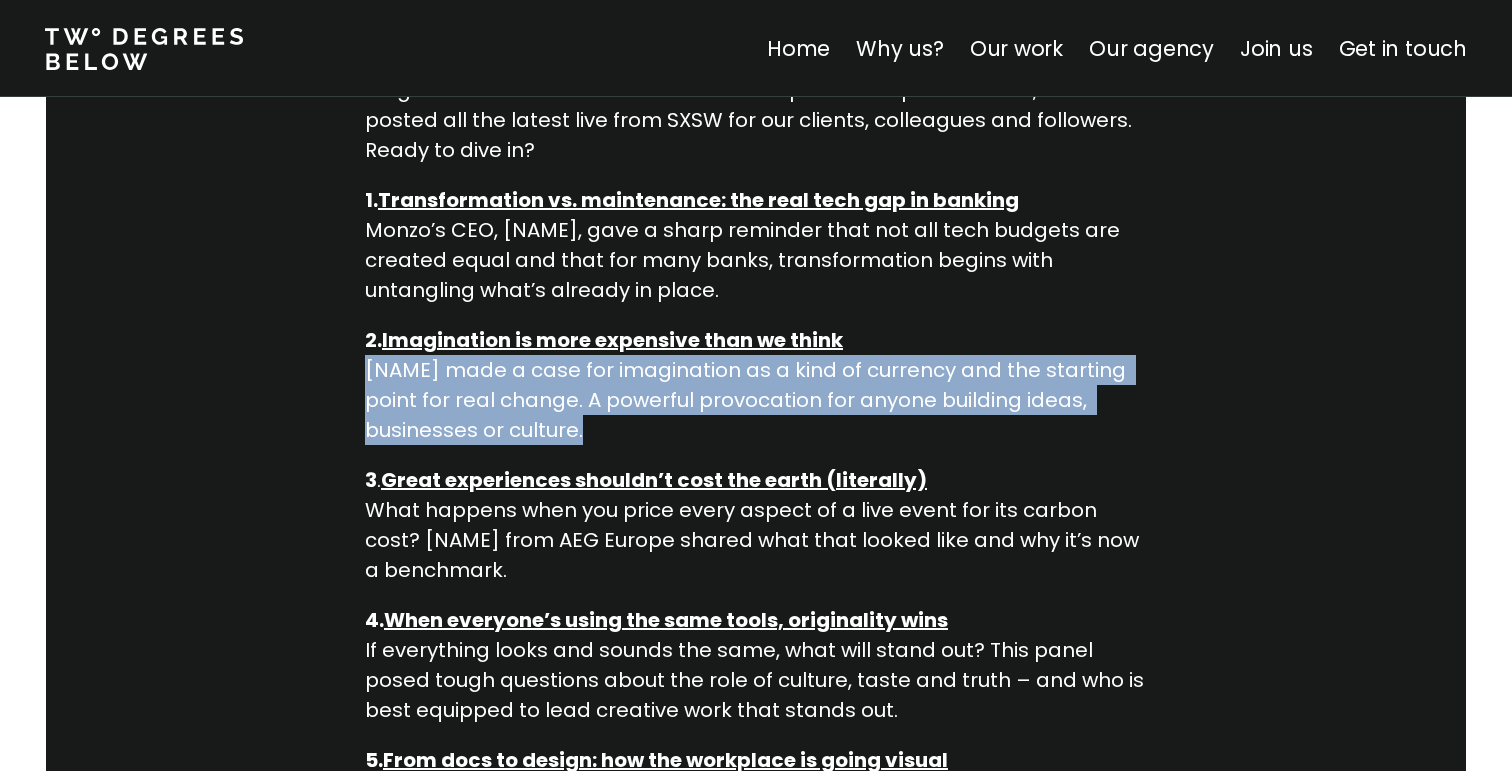 click on "[NAME] made a case for imagination as a kind of currency and the starting point for real change. A powerful provocation for anyone building ideas, businesses or culture." at bounding box center [756, 385] 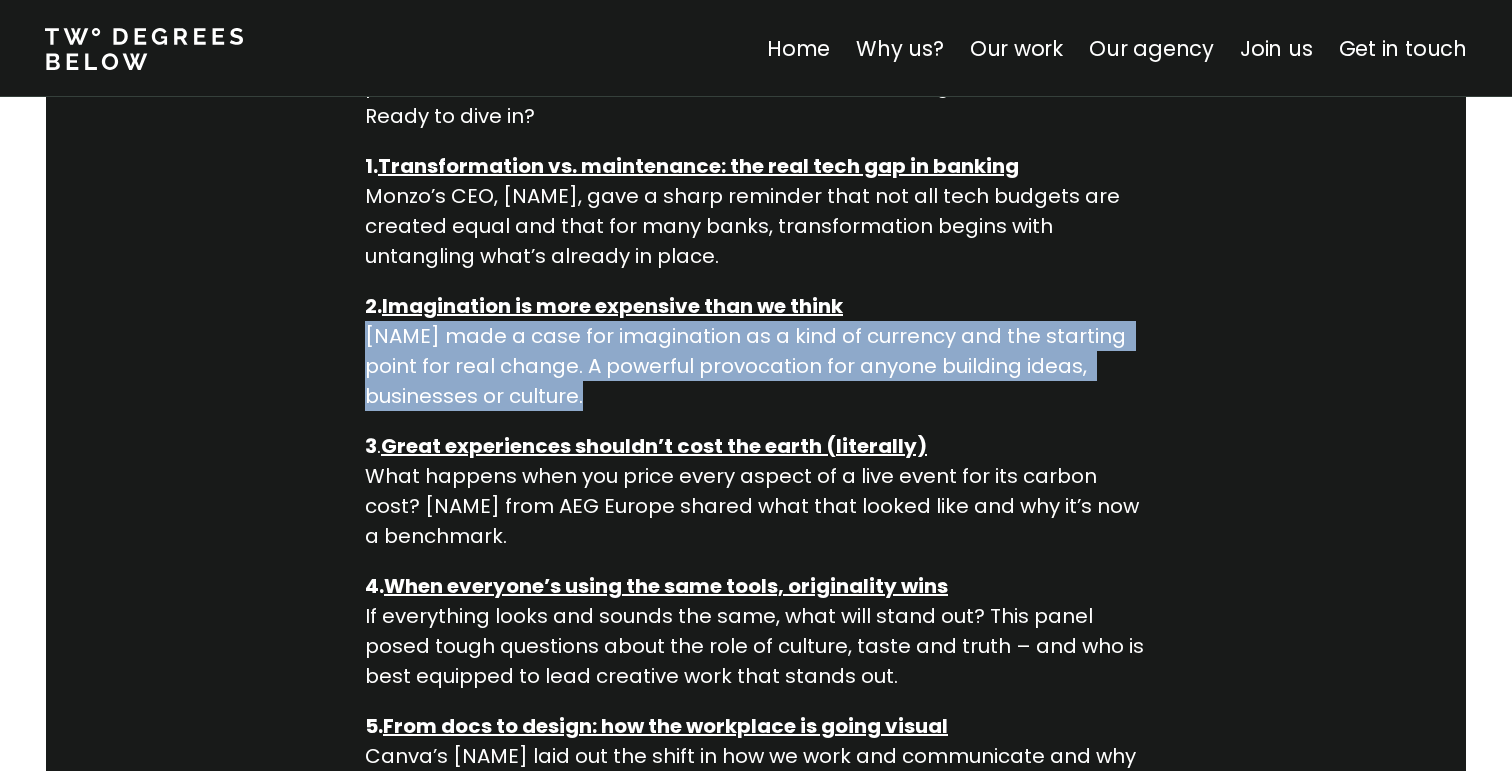 scroll, scrollTop: 1473, scrollLeft: 0, axis: vertical 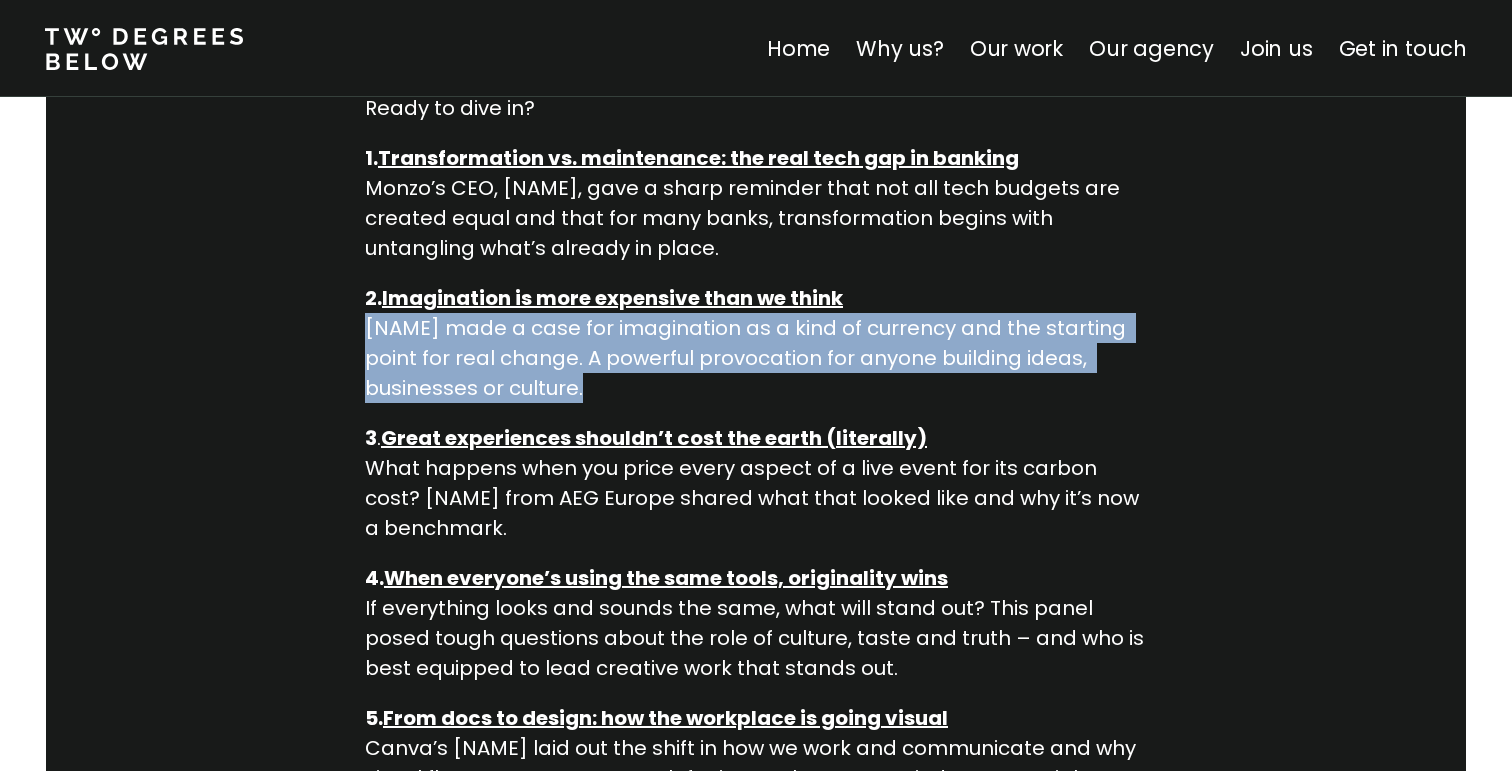 click on "[NAME] made a case for imagination as a kind of currency and the starting point for real change. A powerful provocation for anyone building ideas, businesses or culture." at bounding box center (756, 343) 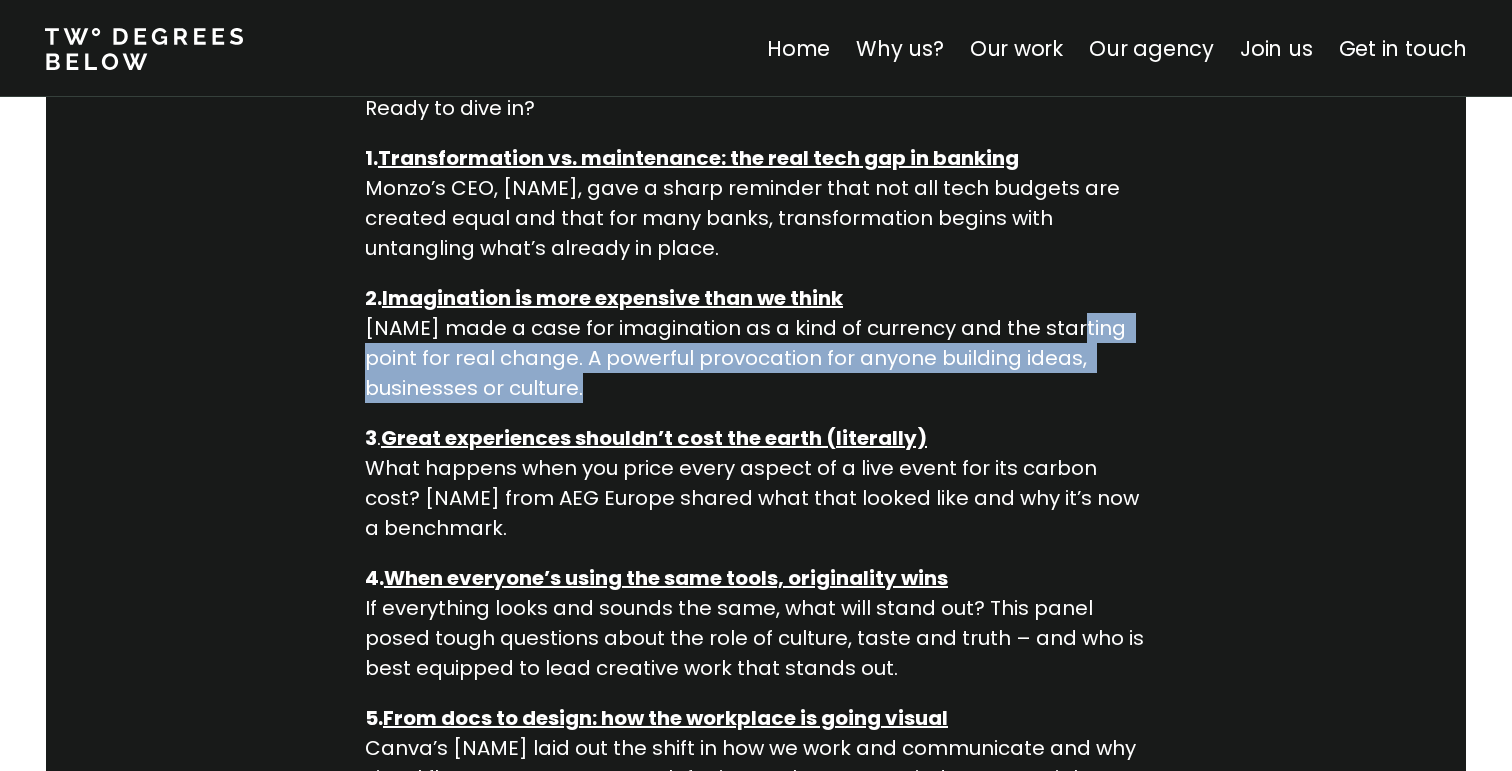 drag, startPoint x: 1101, startPoint y: 329, endPoint x: 1108, endPoint y: 394, distance: 65.37584 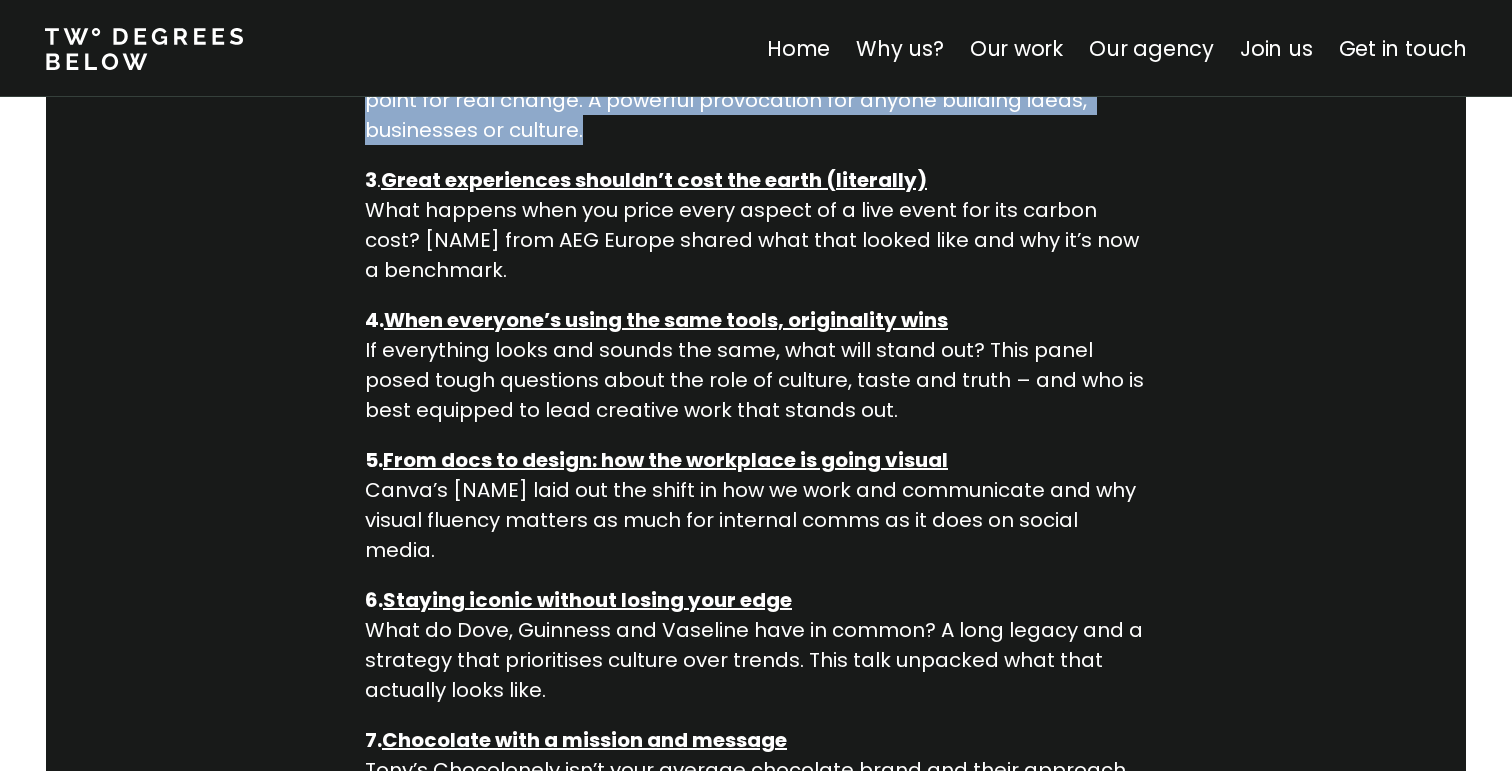 scroll, scrollTop: 1733, scrollLeft: 0, axis: vertical 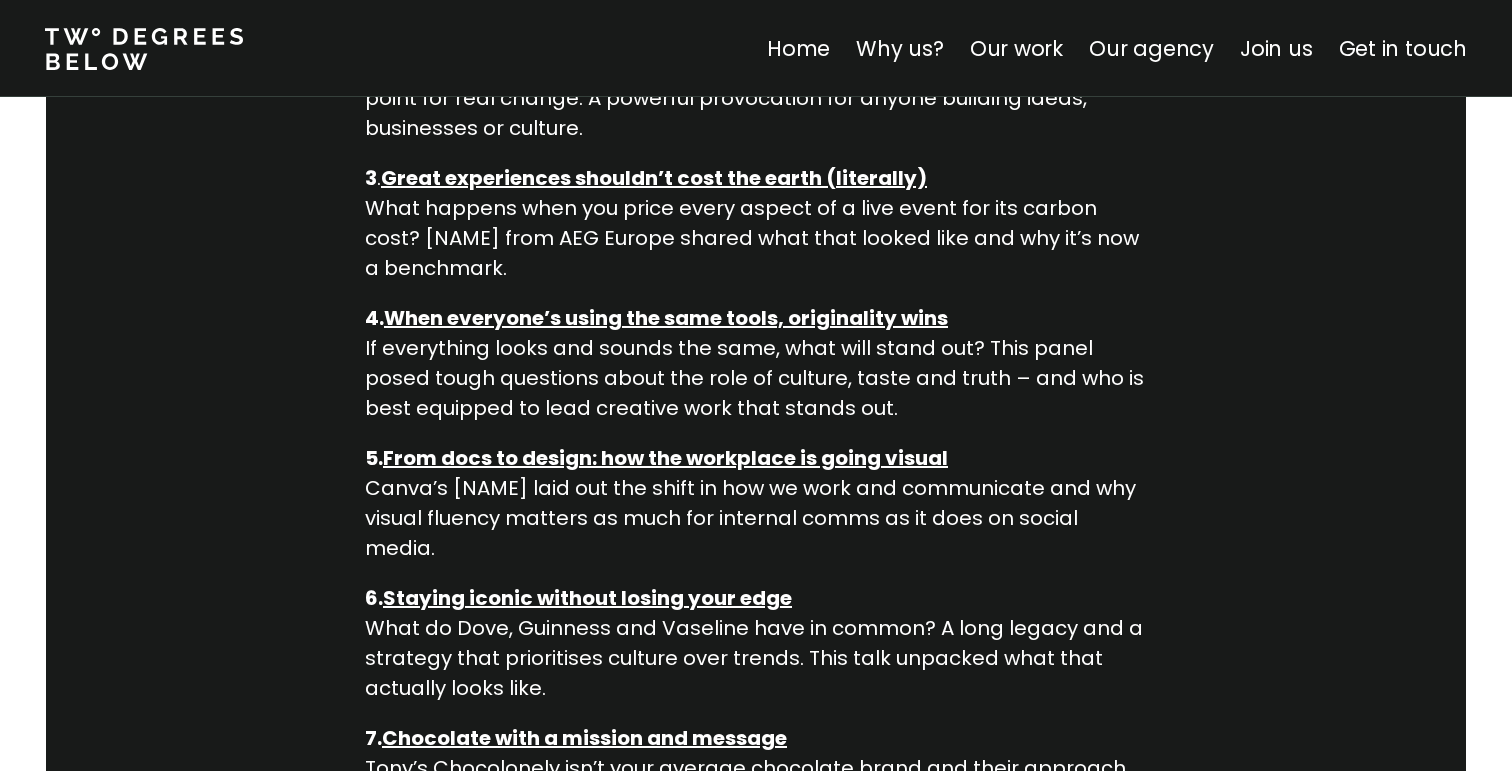 click on "Great experiences shouldn’t cost the earth (literally) What happens when you price every aspect of a live event for its carbon cost? [NAME] from AEG Europe shared what that looked like and why it’s now a benchmark." at bounding box center [756, 223] 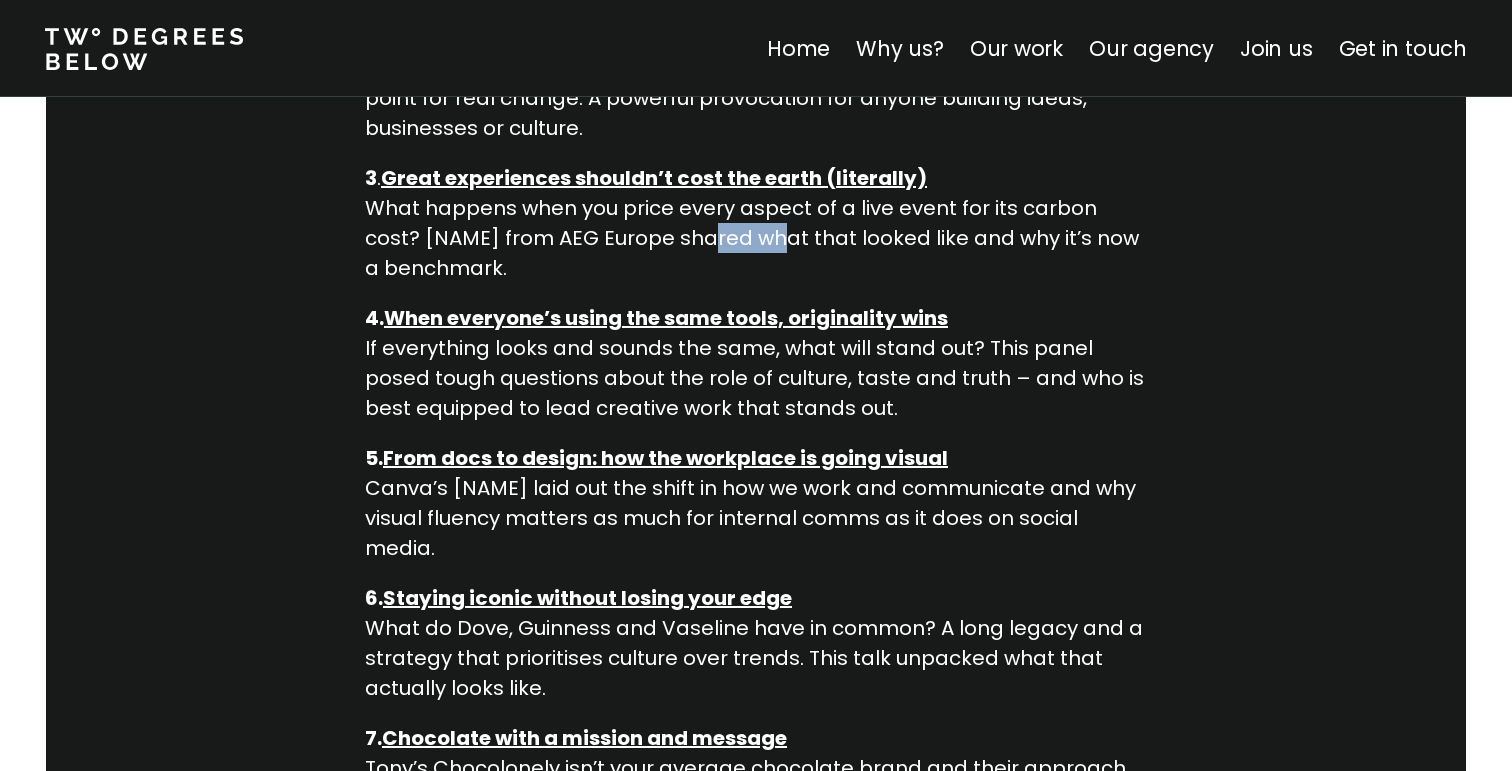 click on "Great experiences shouldn’t cost the earth (literally) What happens when you price every aspect of a live event for its carbon cost? [NAME] from AEG Europe shared what that looked like and why it’s now a benchmark." at bounding box center (756, 223) 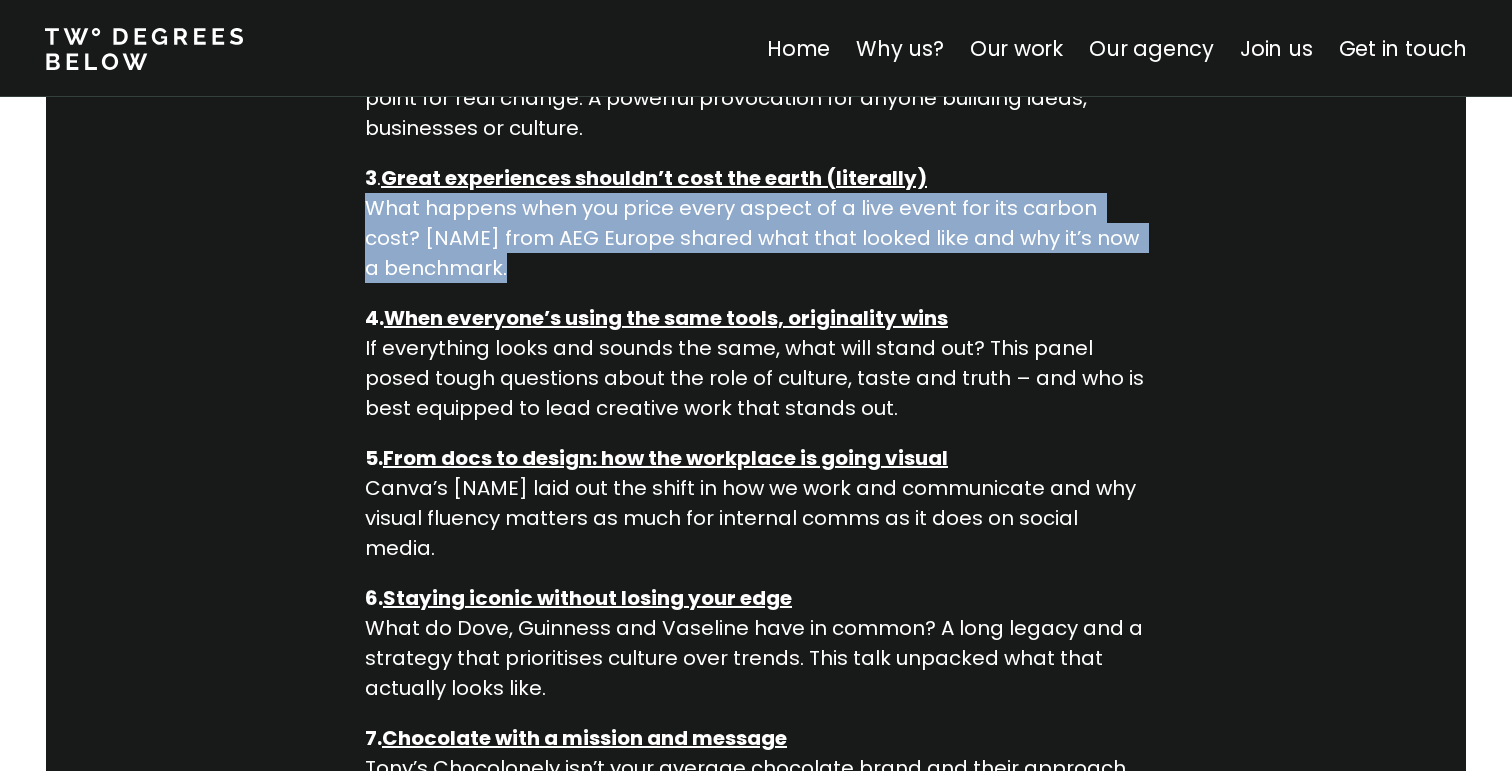 click on "Great experiences shouldn’t cost the earth (literally) What happens when you price every aspect of a live event for its carbon cost? [NAME] from AEG Europe shared what that looked like and why it’s now a benchmark." at bounding box center [756, 223] 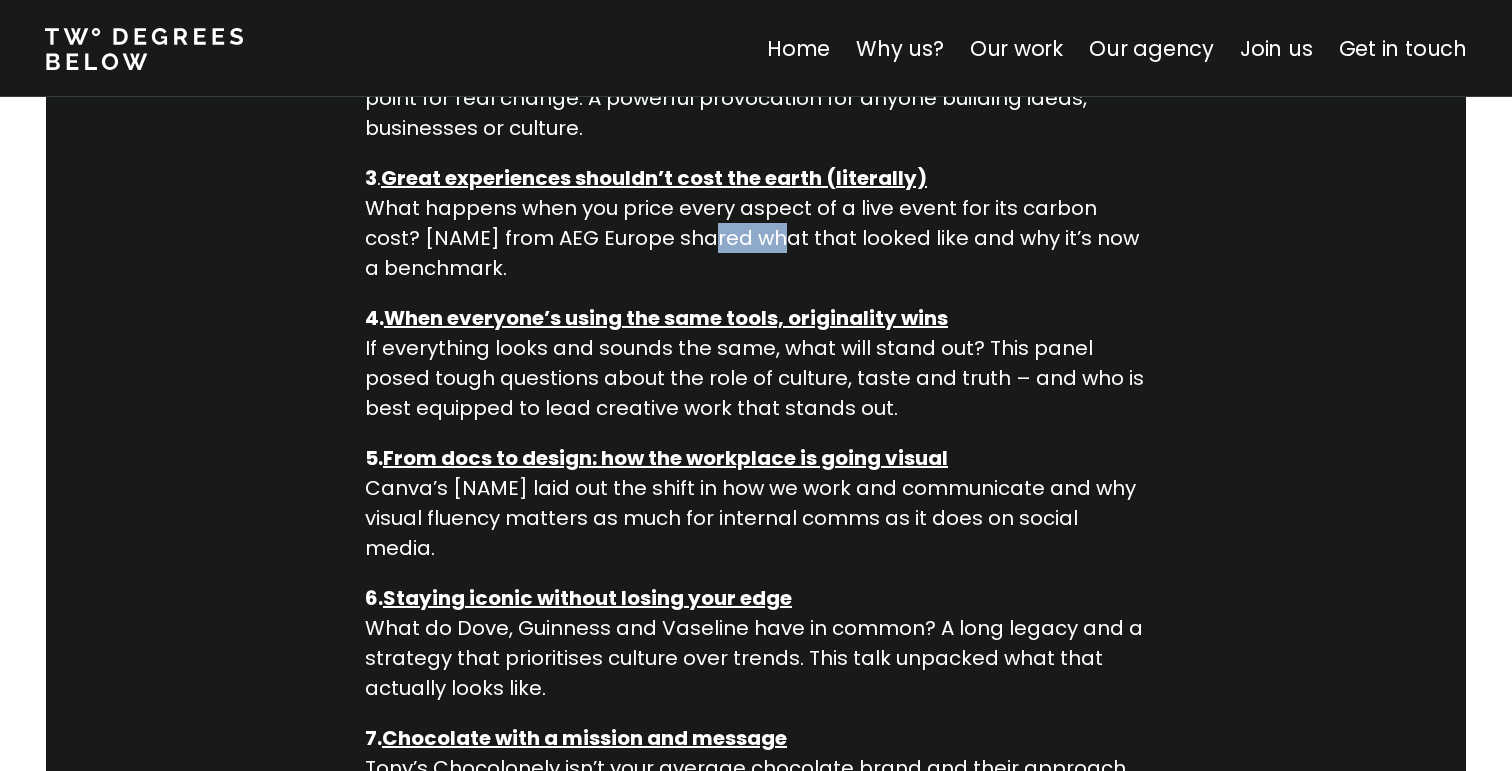 click on "Great experiences shouldn’t cost the earth (literally) What happens when you price every aspect of a live event for its carbon cost? [NAME] from AEG Europe shared what that looked like and why it’s now a benchmark." at bounding box center [756, 223] 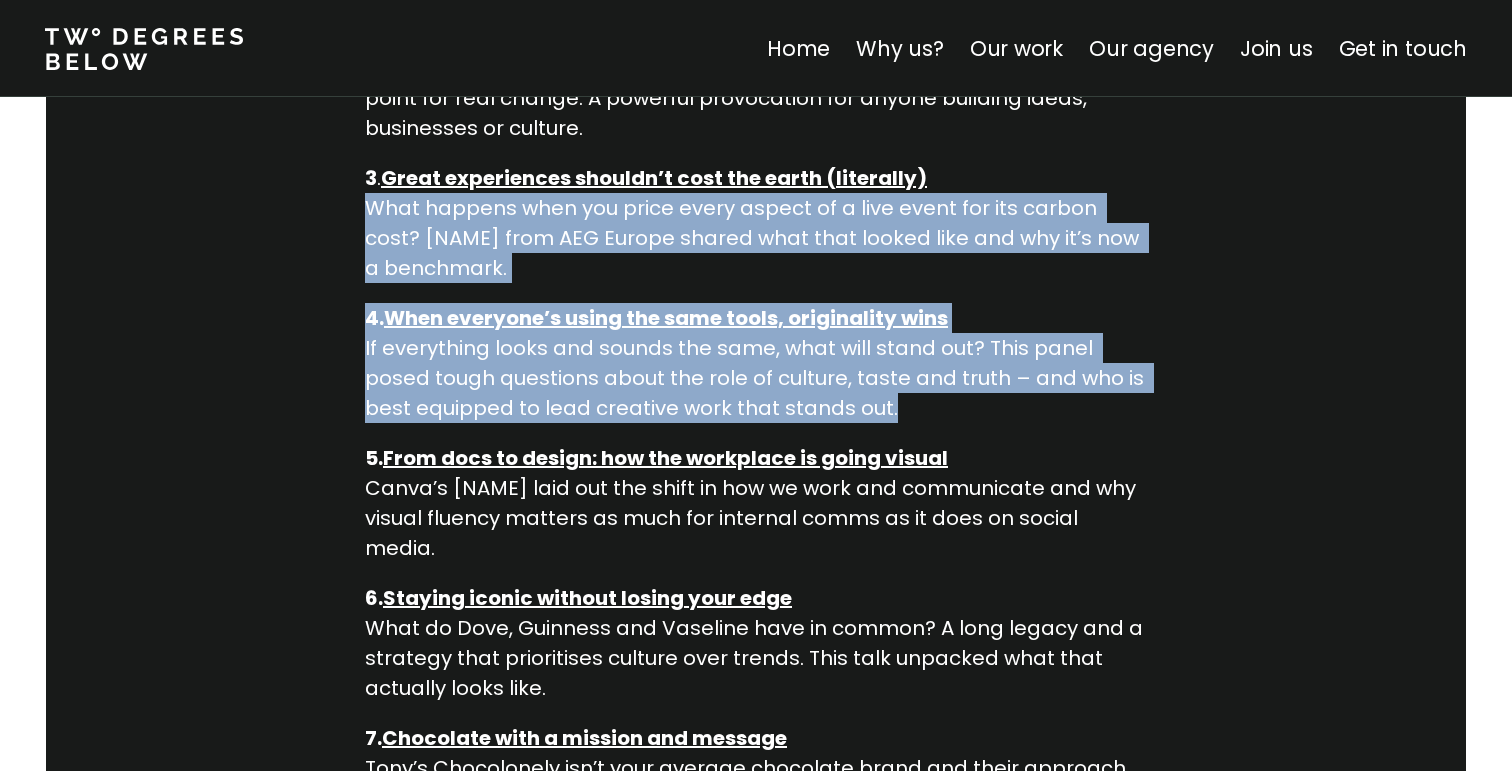 drag, startPoint x: 708, startPoint y: 251, endPoint x: 696, endPoint y: 339, distance: 88.814415 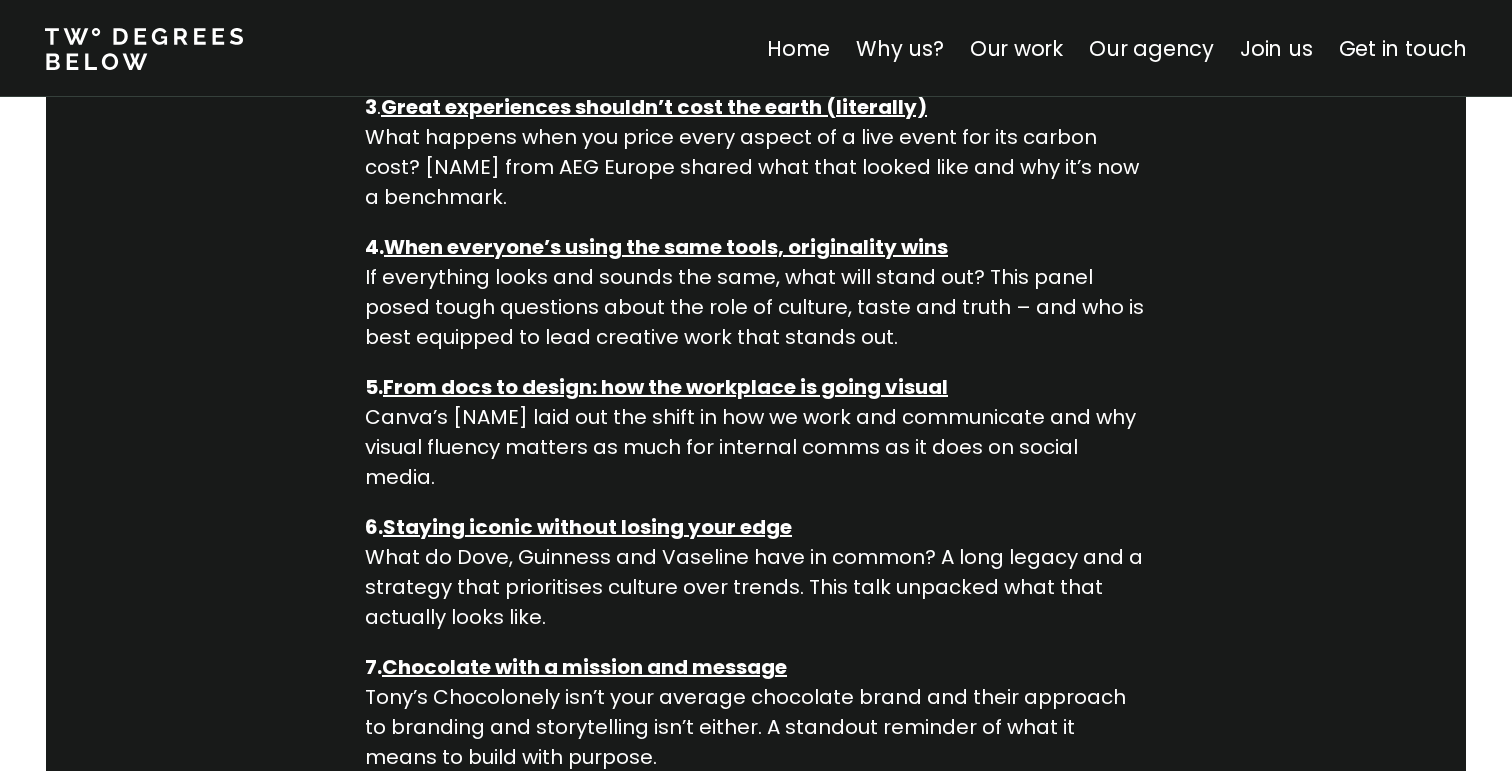 scroll, scrollTop: 1809, scrollLeft: 0, axis: vertical 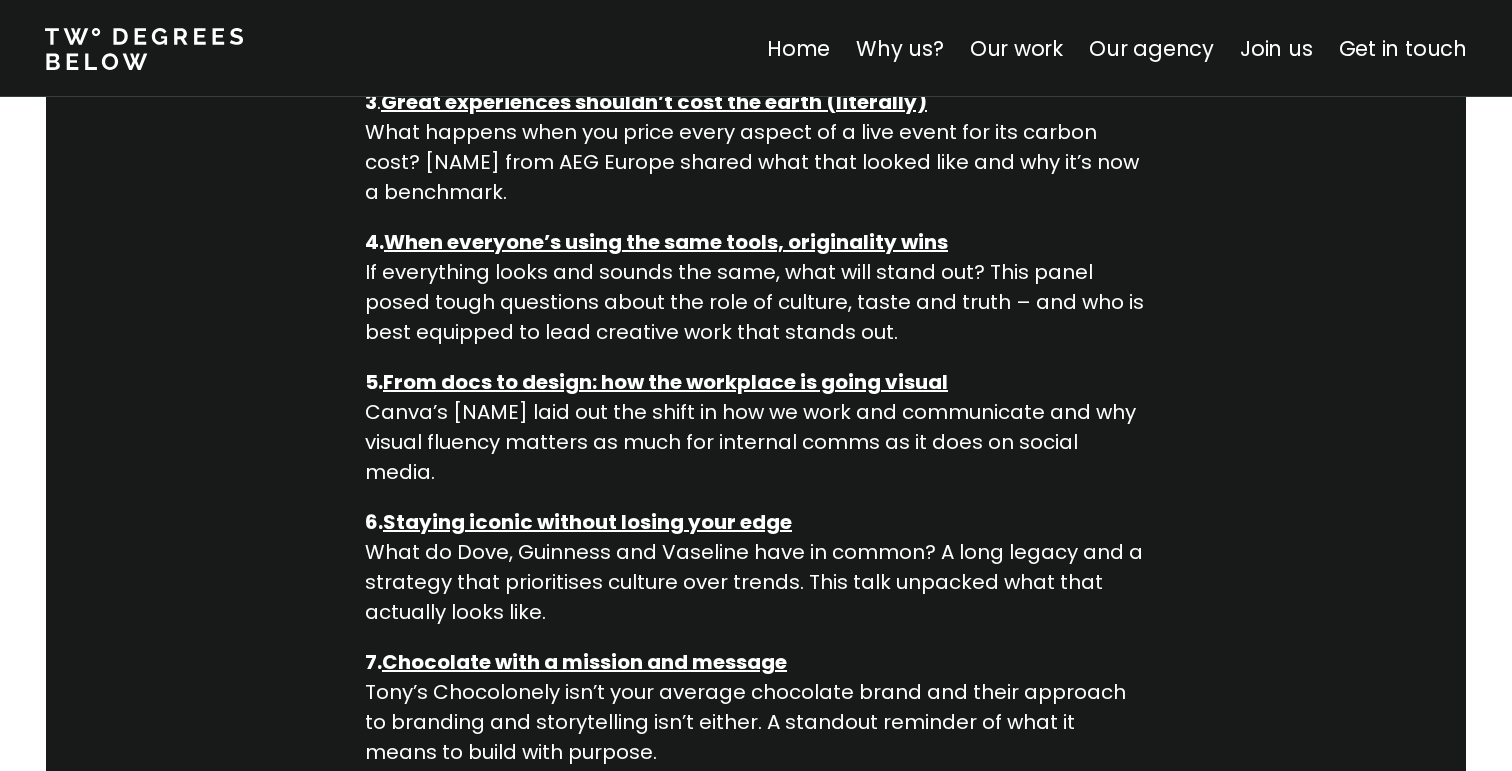 click on "If everything looks and sounds the same, what will stand out? This panel posed tough questions about the role of culture, taste and truth – and who is best equipped to lead creative work that stands out." at bounding box center [756, 287] 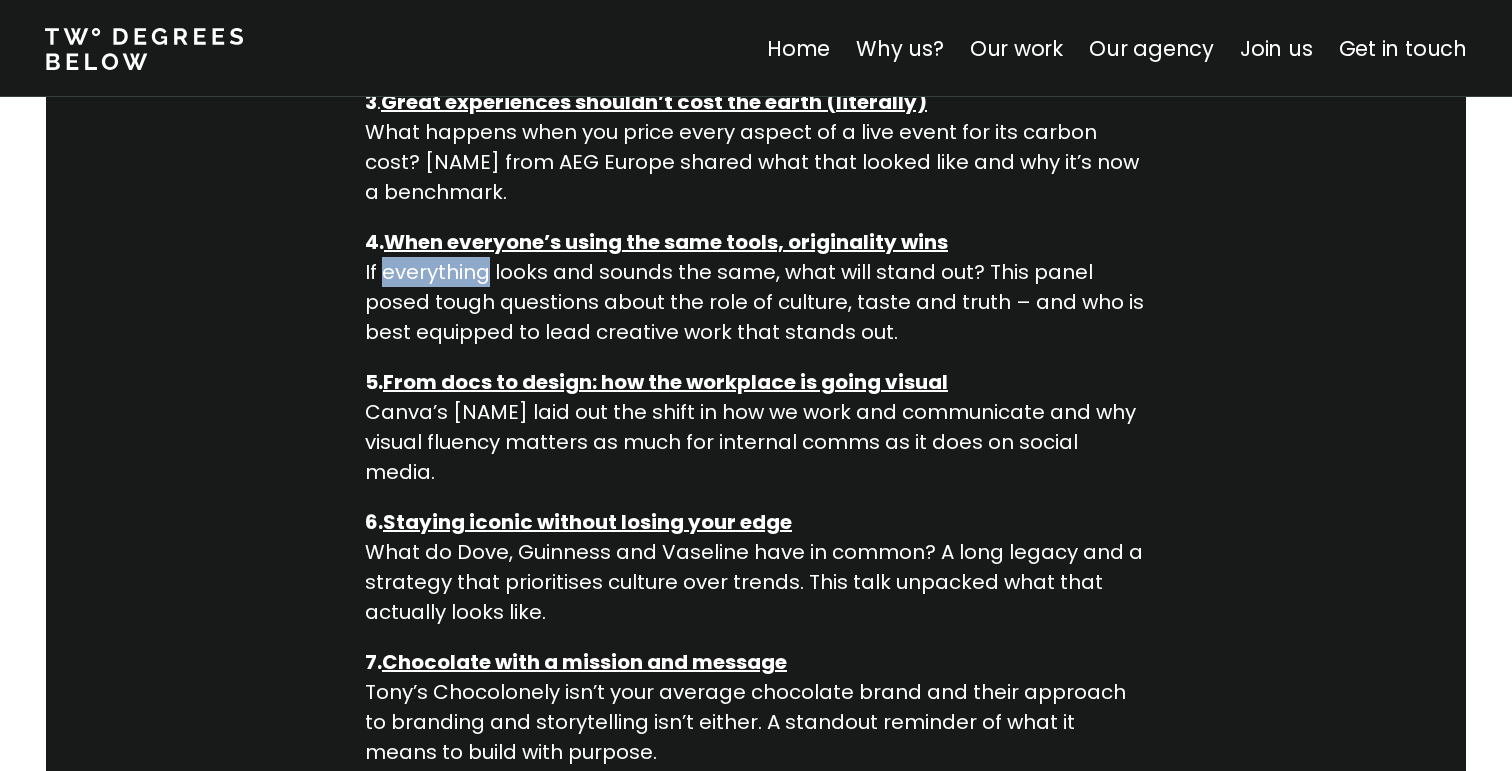 click on "If everything looks and sounds the same, what will stand out? This panel posed tough questions about the role of culture, taste and truth – and who is best equipped to lead creative work that stands out." at bounding box center (756, 287) 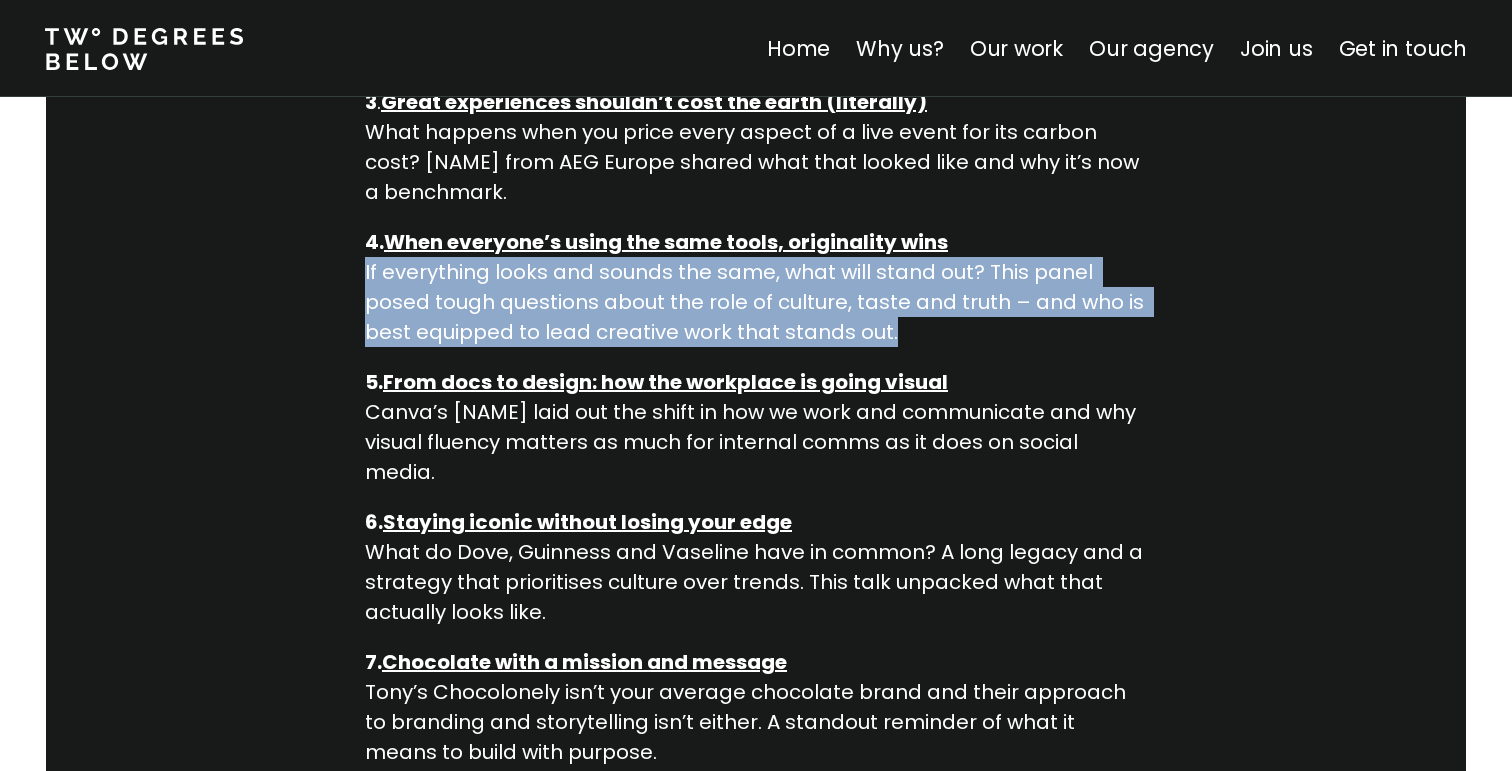 click on "If everything looks and sounds the same, what will stand out? This panel posed tough questions about the role of culture, taste and truth – and who is best equipped to lead creative work that stands out." at bounding box center [756, 287] 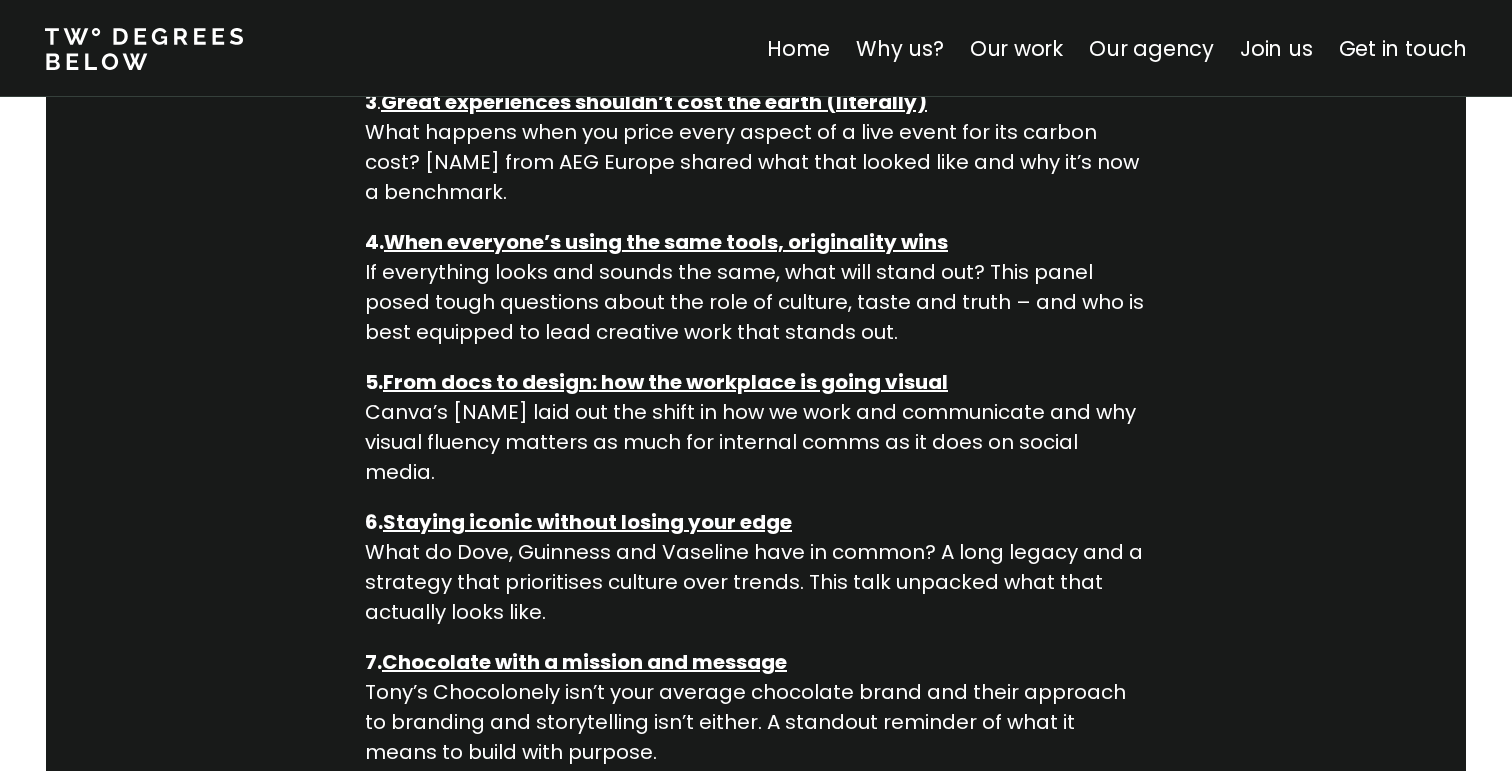 click on "If everything looks and sounds the same, what will stand out? This panel posed tough questions about the role of culture, taste and truth – and who is best equipped to lead creative work that stands out." at bounding box center (756, 287) 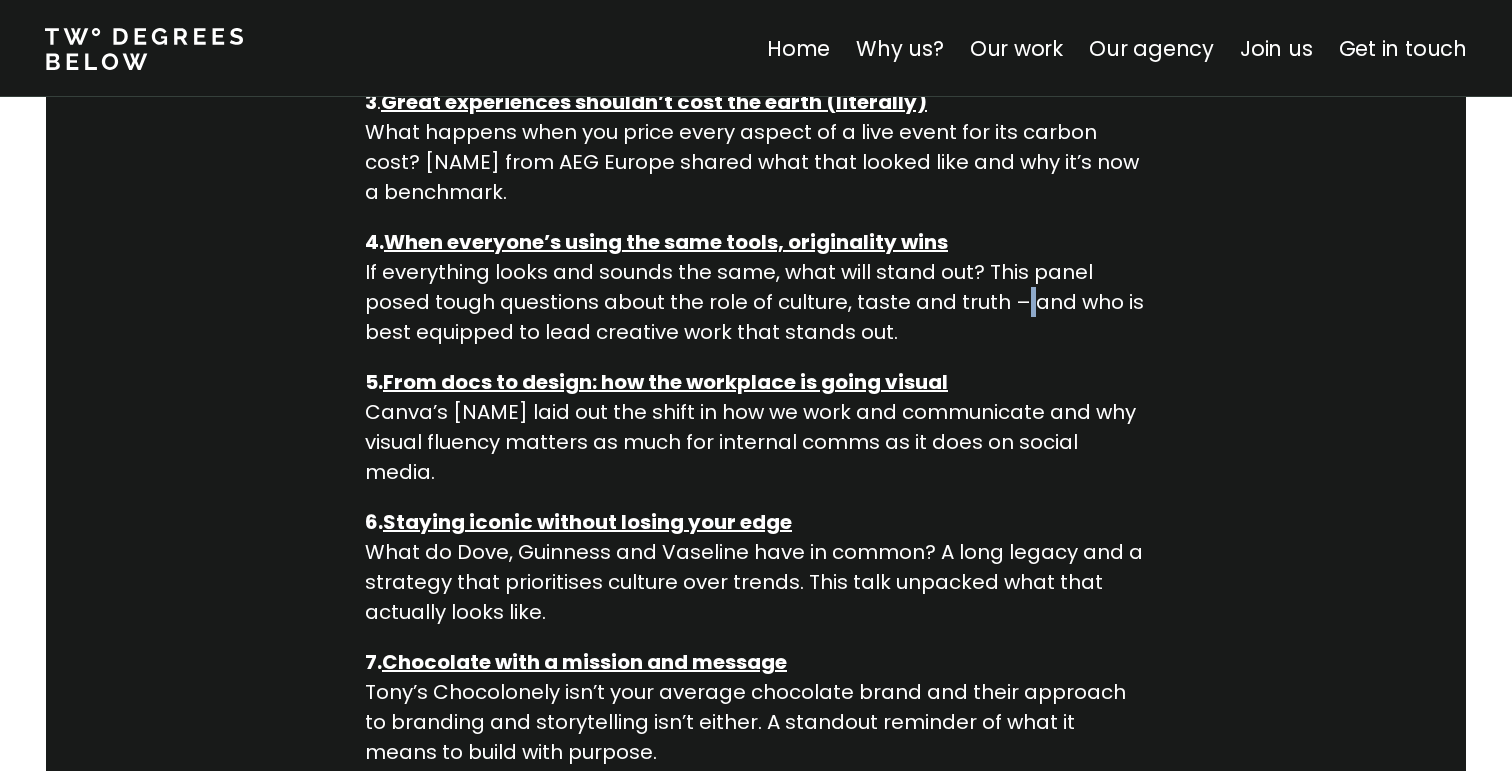 click on "If everything looks and sounds the same, what will stand out? This panel posed tough questions about the role of culture, taste and truth – and who is best equipped to lead creative work that stands out." at bounding box center [756, 287] 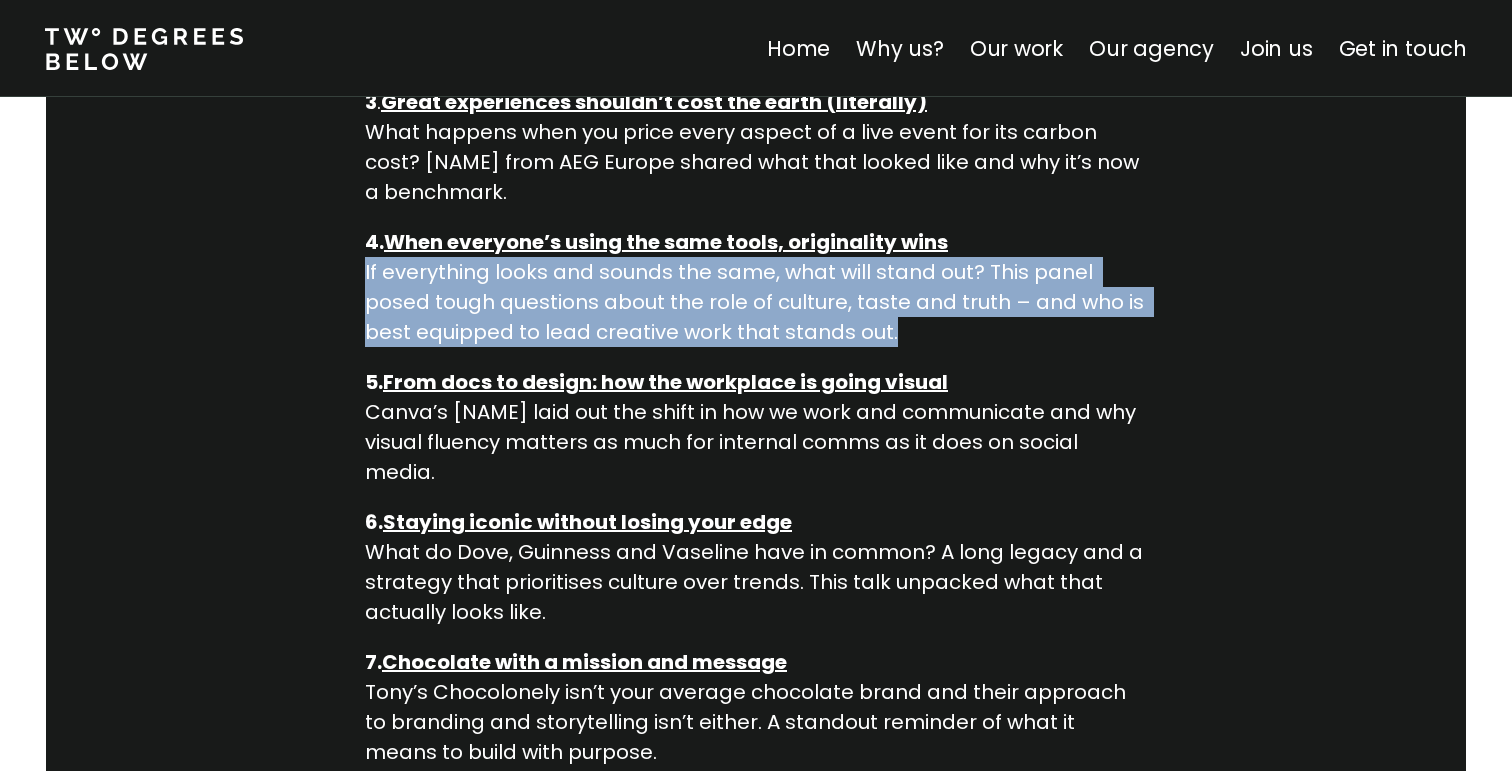 click on "If everything looks and sounds the same, what will stand out? This panel posed tough questions about the role of culture, taste and truth – and who is best equipped to lead creative work that stands out." at bounding box center [756, 287] 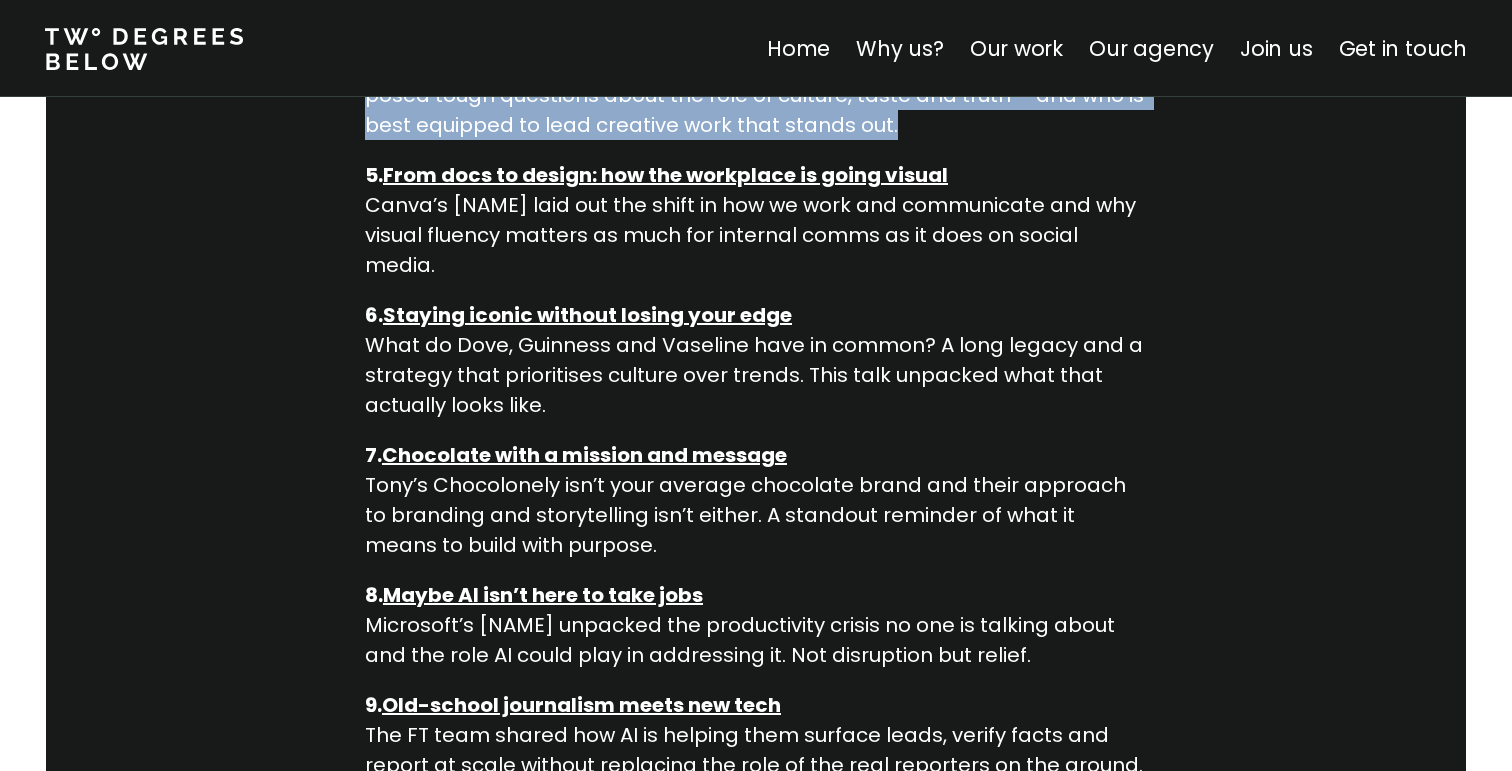 scroll, scrollTop: 2018, scrollLeft: 0, axis: vertical 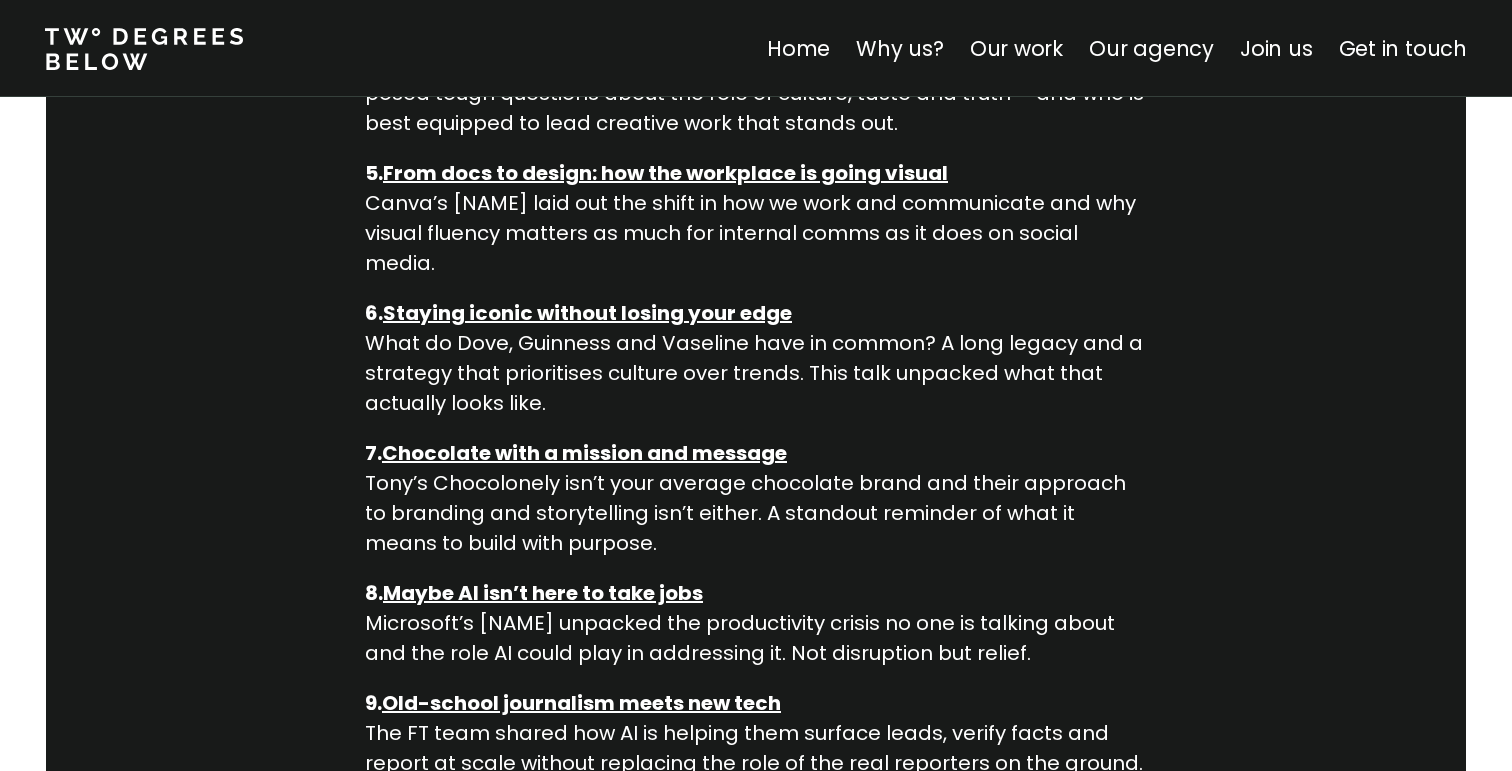 click on "From docs to design: how the workplace is going visual Canva’s [NAME] laid out the shift in how we work and communicate and why visual fluency matters as much for internal comms as it does on social media." at bounding box center [756, 218] 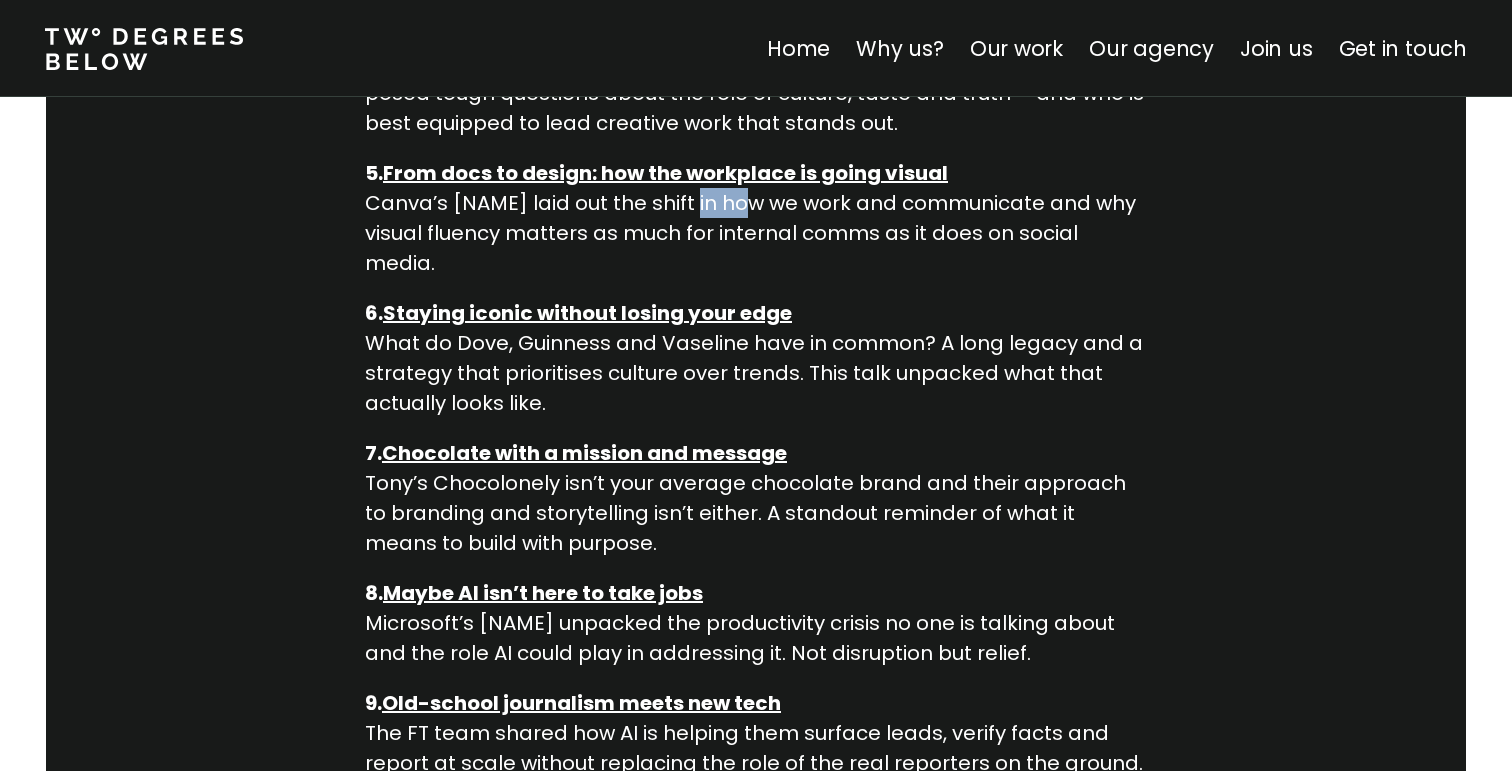 click on "From docs to design: how the workplace is going visual Canva’s [NAME] laid out the shift in how we work and communicate and why visual fluency matters as much for internal comms as it does on social media." at bounding box center [756, 218] 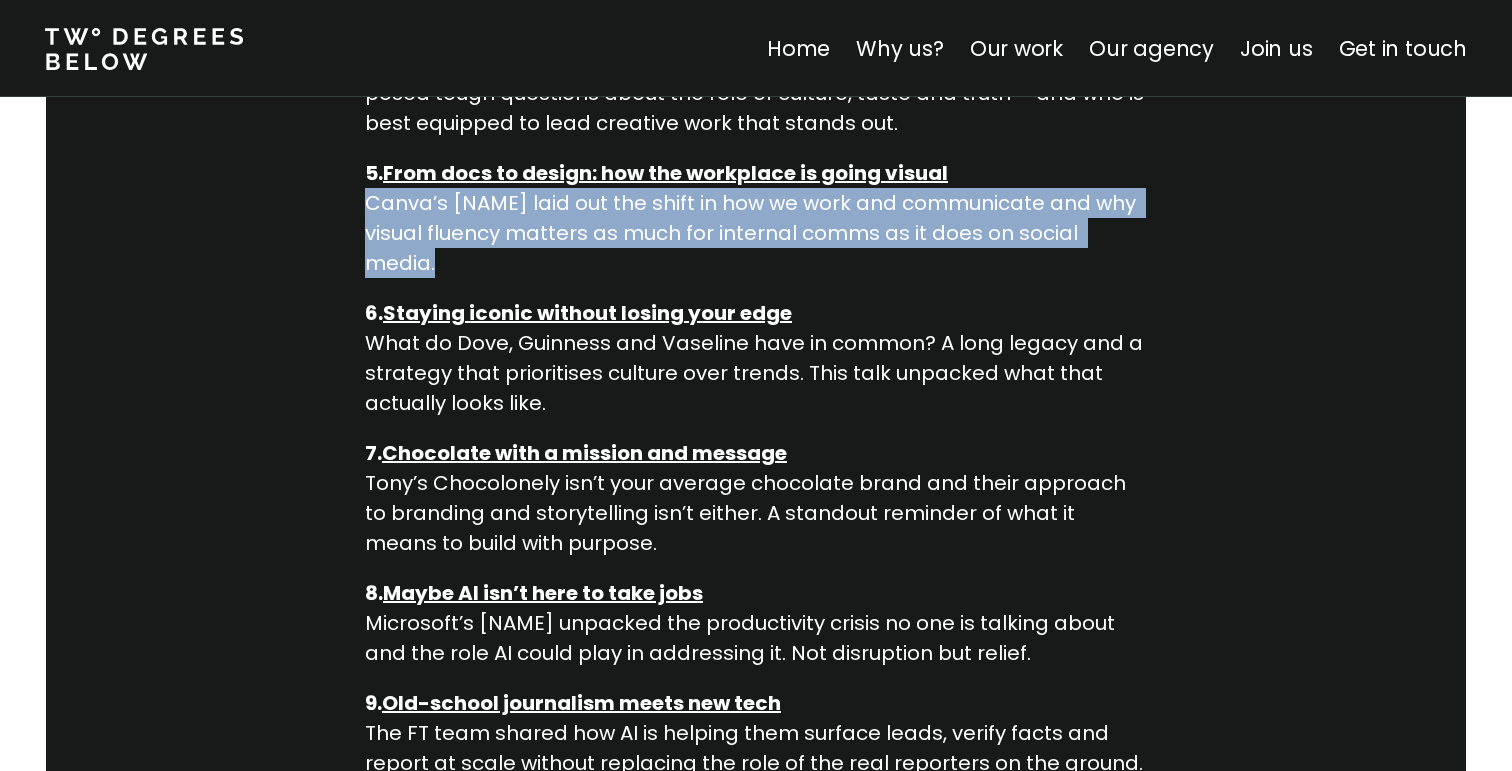 click on "From docs to design: how the workplace is going visual Canva’s [NAME] laid out the shift in how we work and communicate and why visual fluency matters as much for internal comms as it does on social media." at bounding box center (756, 218) 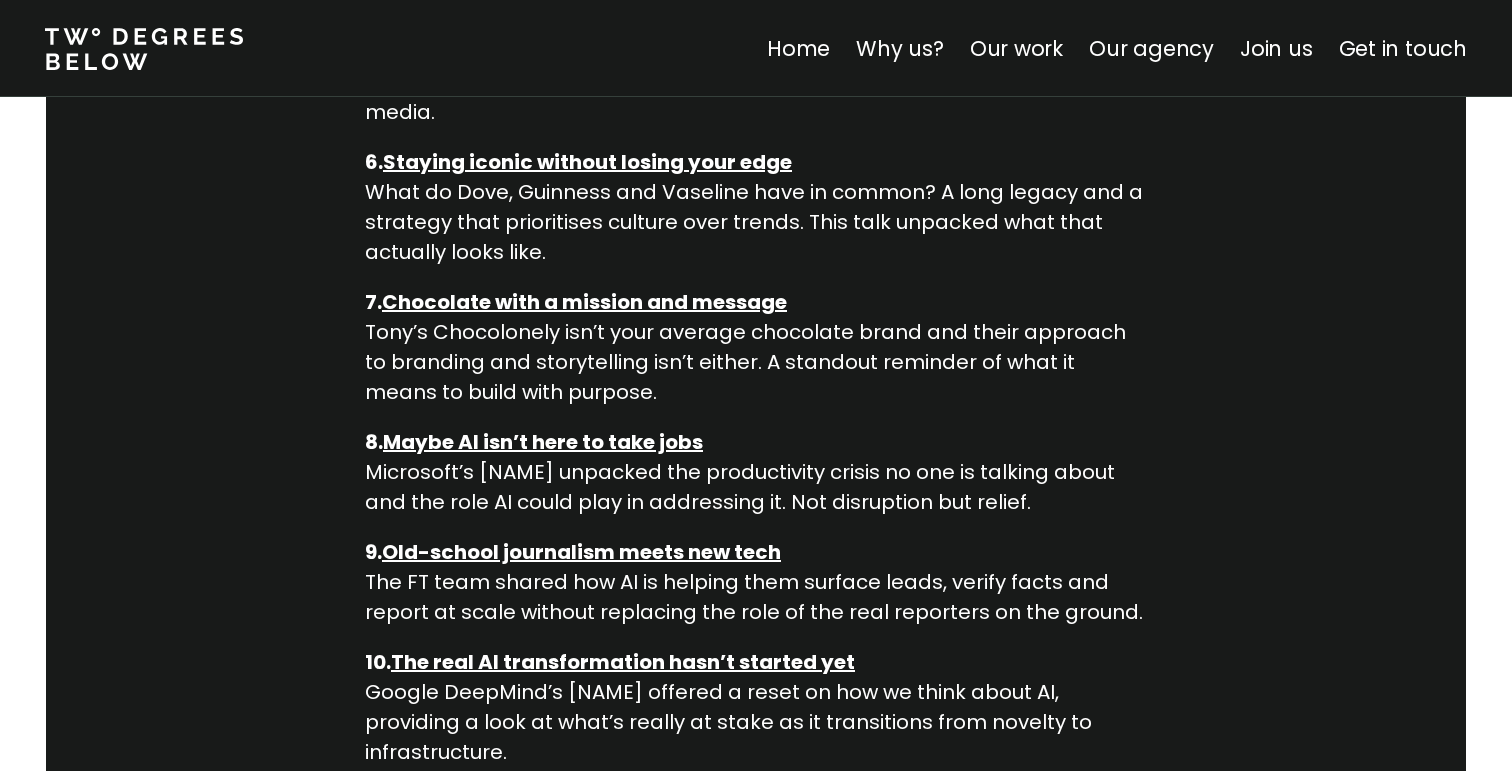 scroll, scrollTop: 2194, scrollLeft: 0, axis: vertical 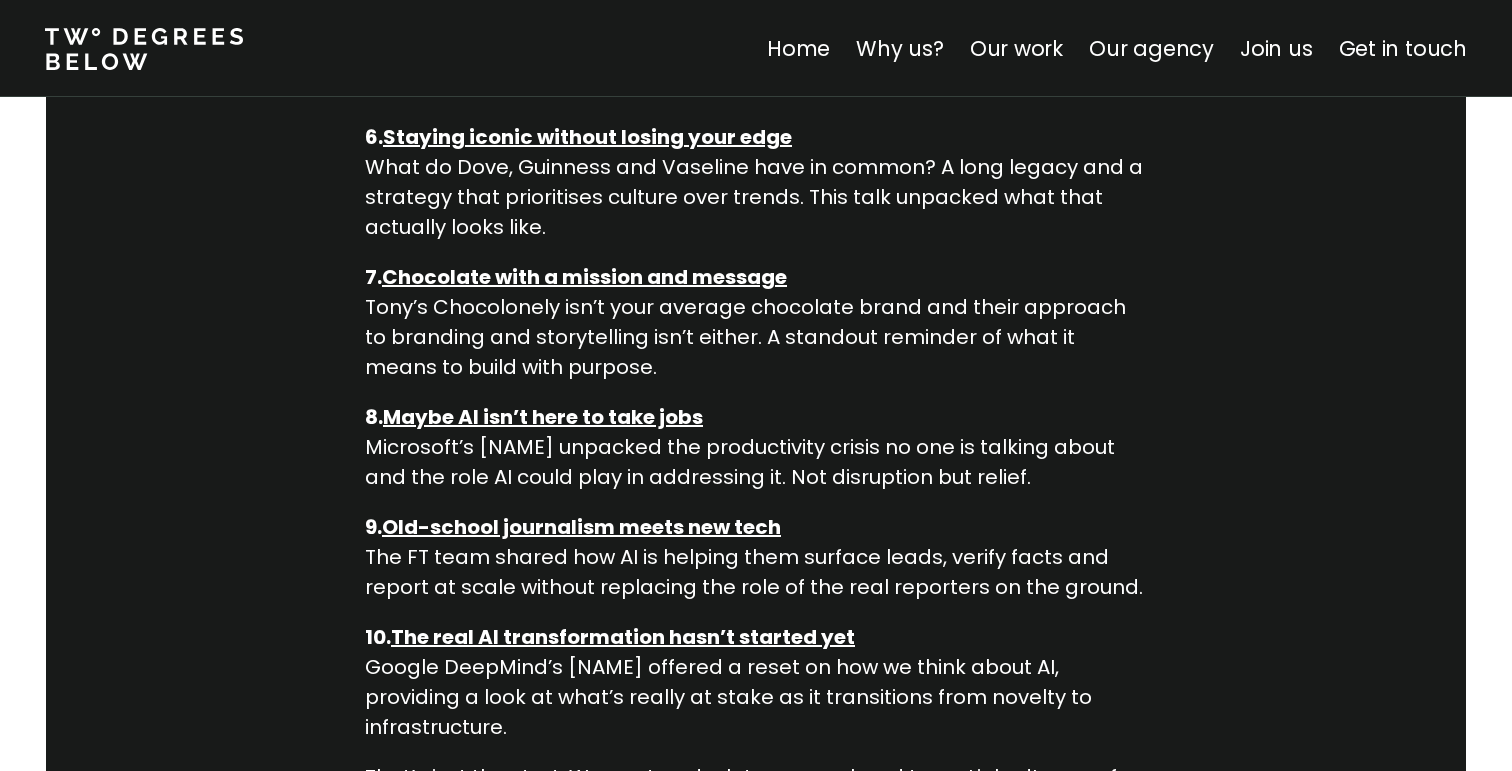click on "Staying iconic without losing your edge What do Dove, Guinness and Vaseline have in common? A long legacy and a strategy that prioritises culture over trends. This talk unpacked what that actually looks like." at bounding box center [756, 182] 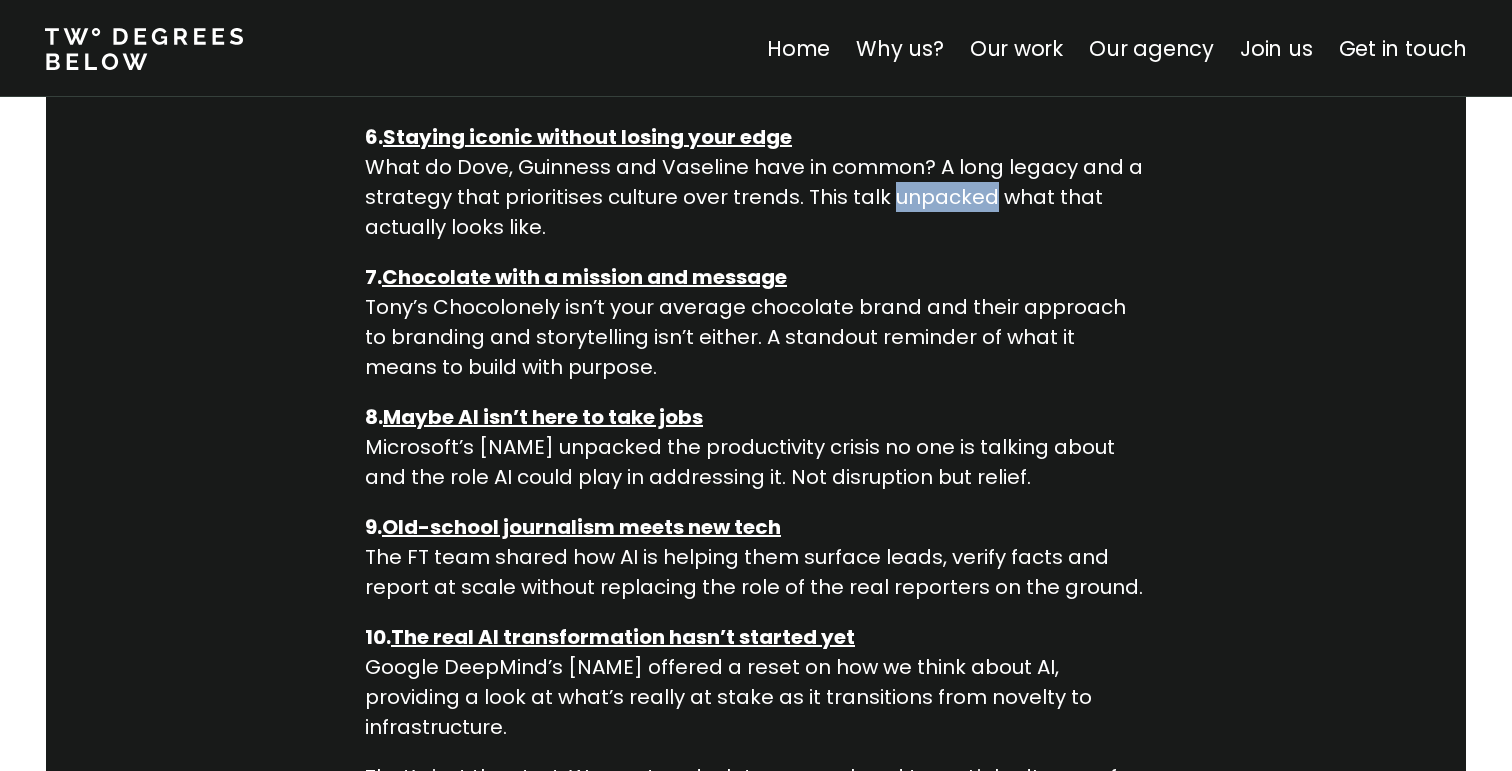 click on "Staying iconic without losing your edge What do Dove, Guinness and Vaseline have in common? A long legacy and a strategy that prioritises culture over trends. This talk unpacked what that actually looks like." at bounding box center [756, 182] 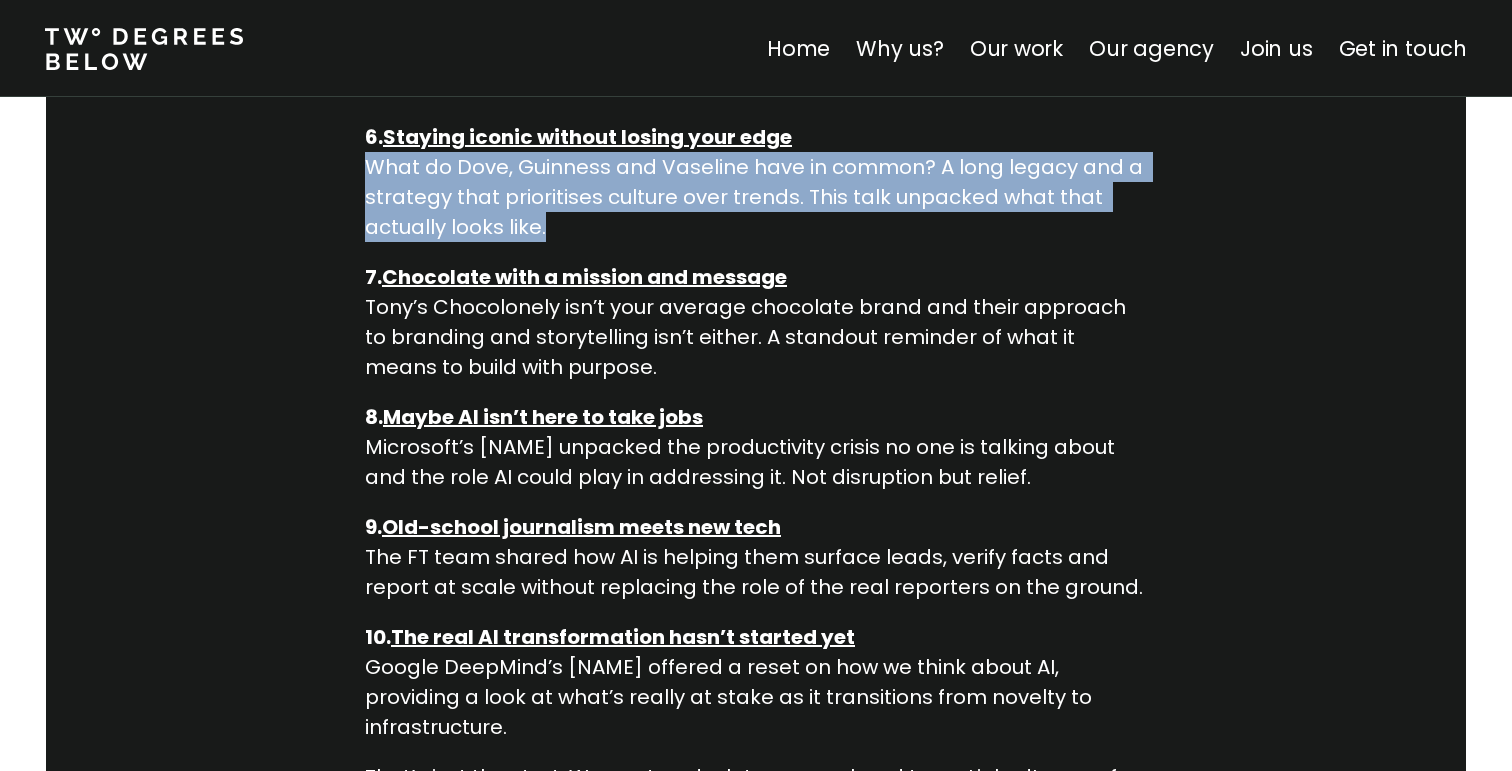 click on "Staying iconic without losing your edge What do Dove, Guinness and Vaseline have in common? A long legacy and a strategy that prioritises culture over trends. This talk unpacked what that actually looks like." at bounding box center [756, 182] 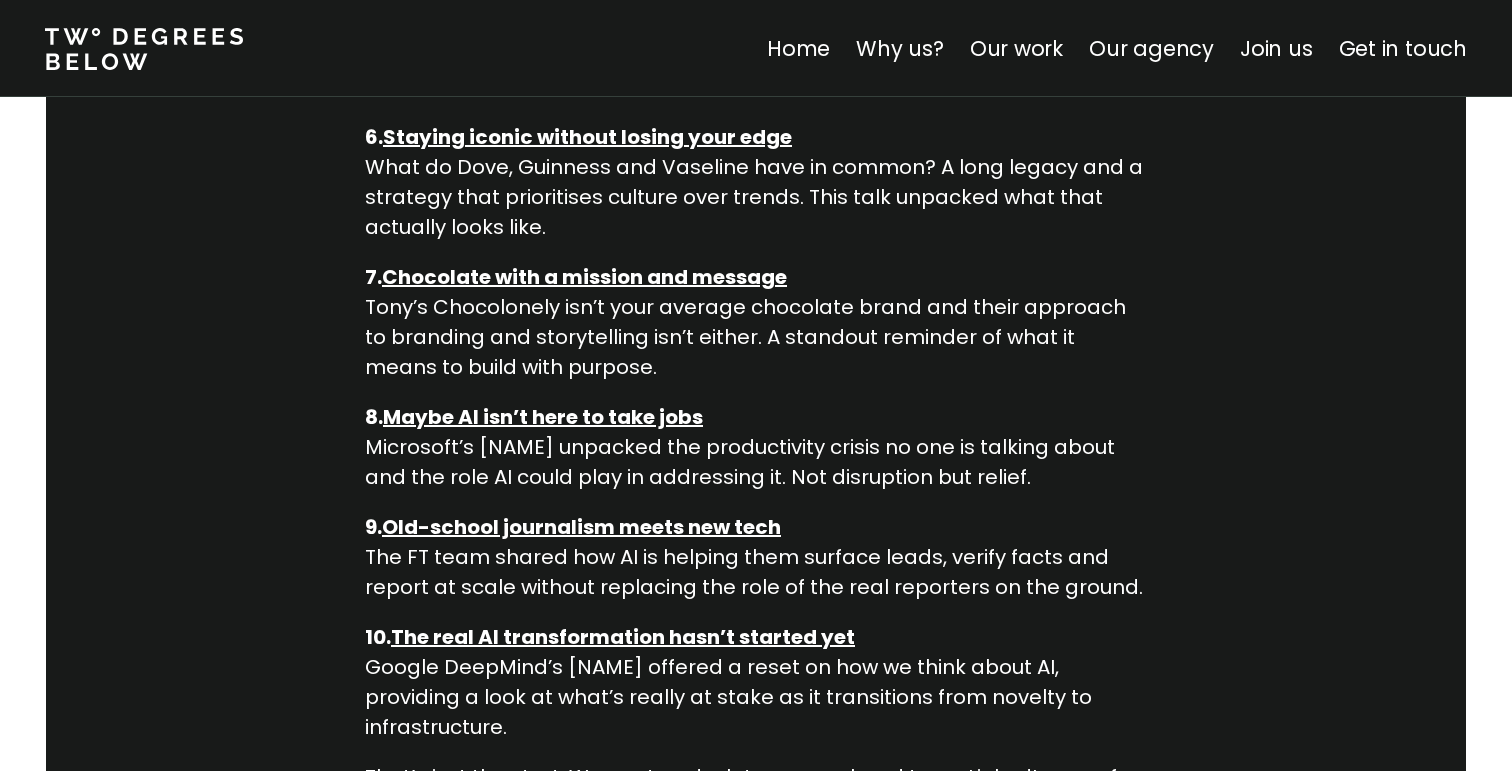 click on "Staying iconic without losing your edge What do Dove, Guinness and Vaseline have in common? A long legacy and a strategy that prioritises culture over trends. This talk unpacked what that actually looks like." at bounding box center (756, 182) 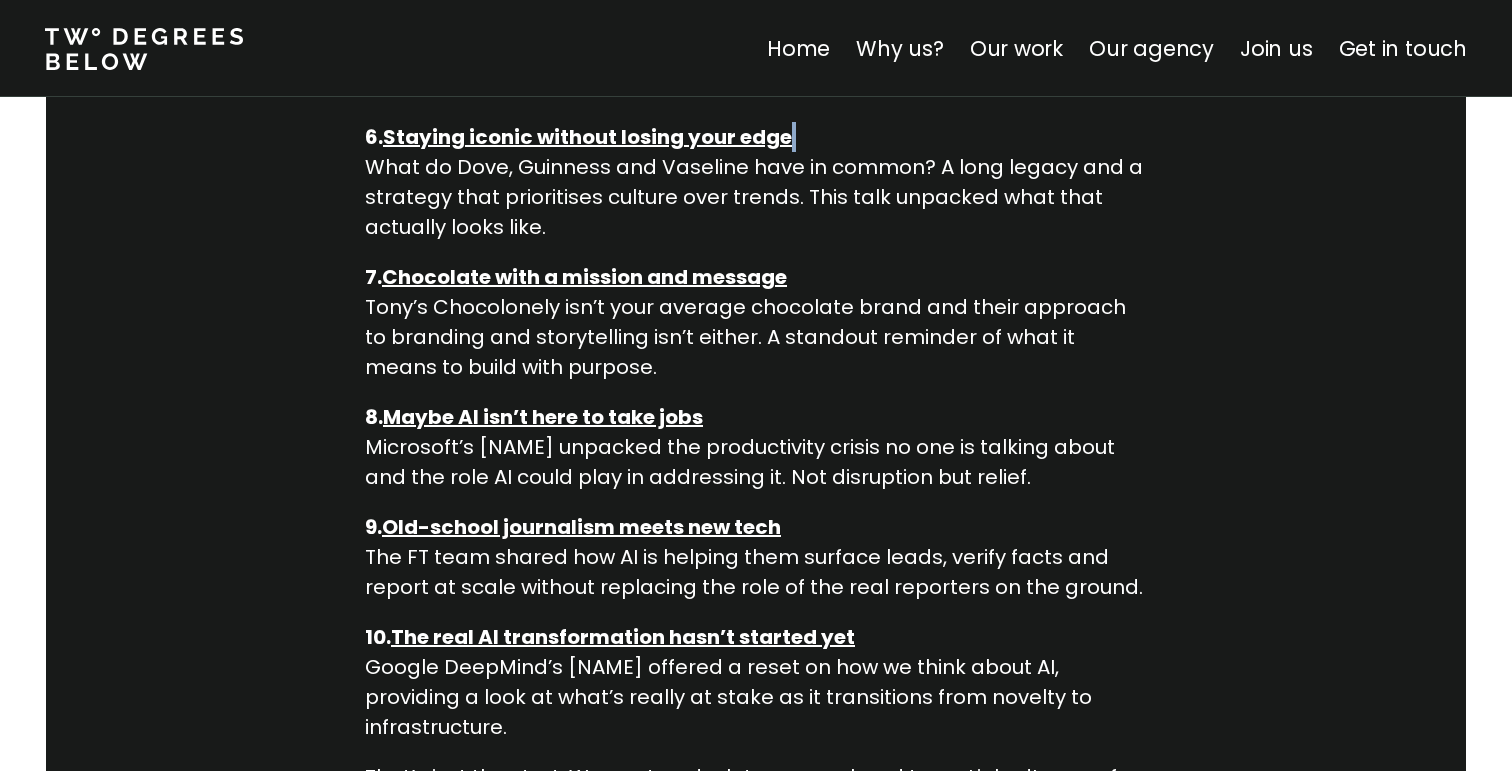 click on "Staying iconic without losing your edge What do Dove, Guinness and Vaseline have in common? A long legacy and a strategy that prioritises culture over trends. This talk unpacked what that actually looks like." at bounding box center [756, 182] 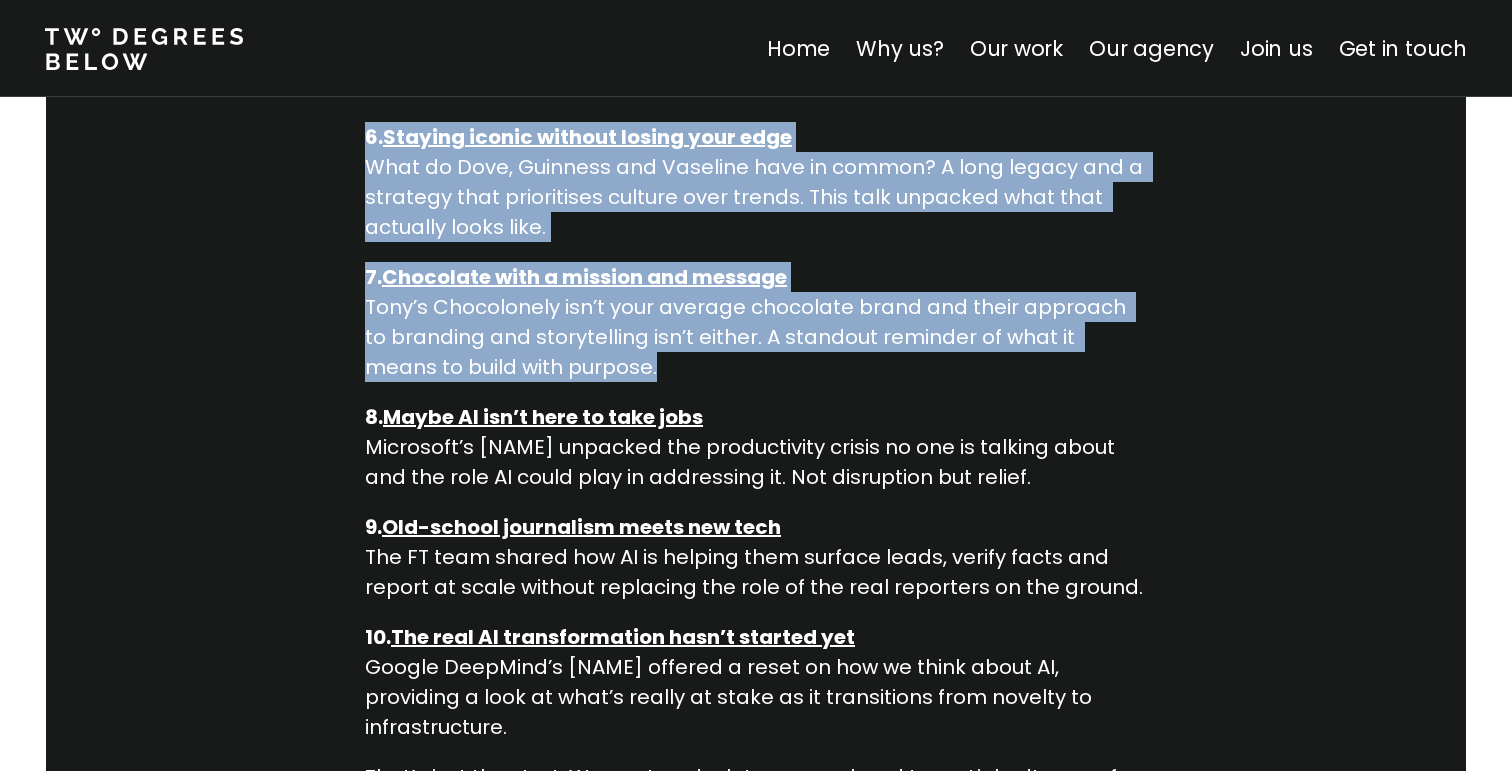 drag, startPoint x: 856, startPoint y: 130, endPoint x: 895, endPoint y: 294, distance: 168.57343 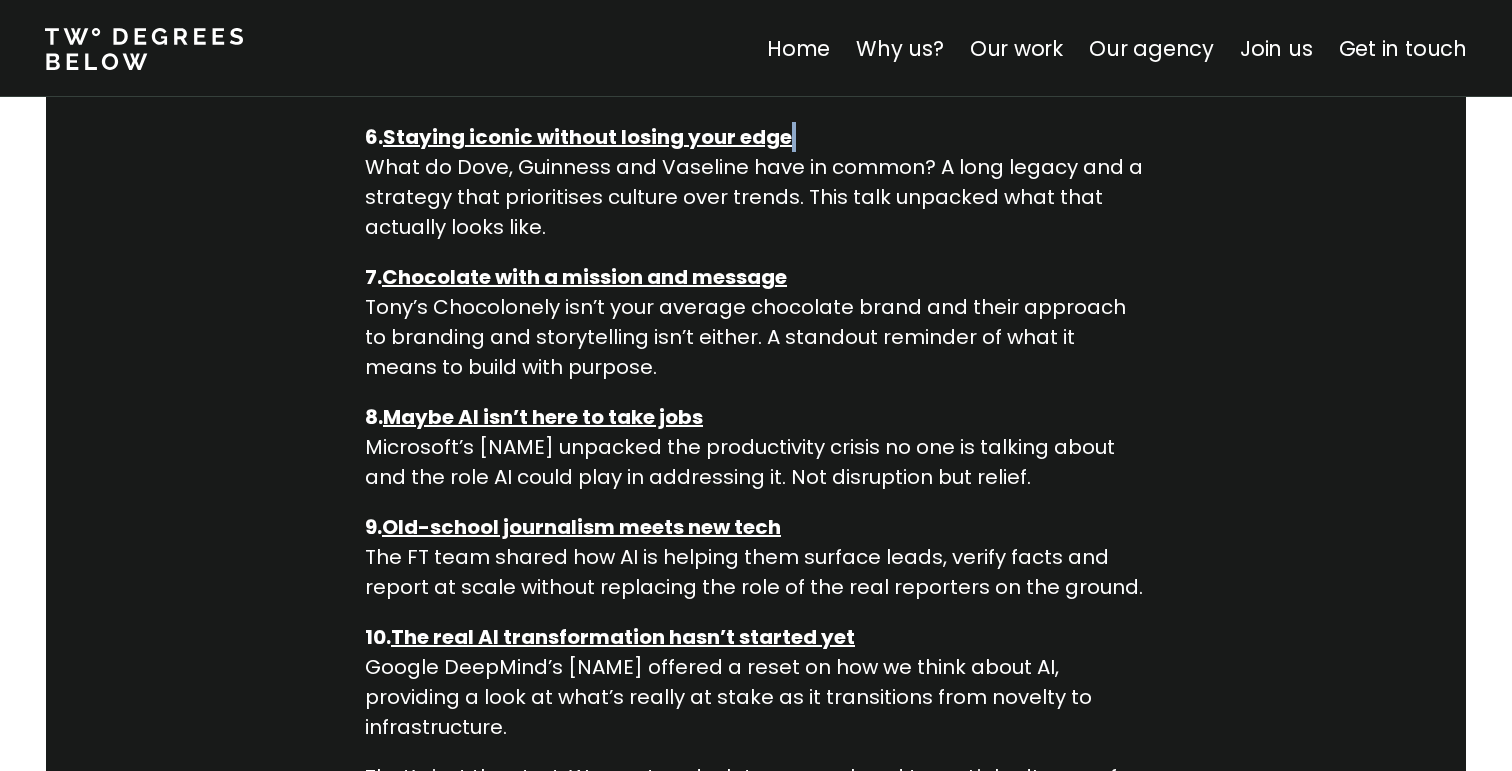 click on "Staying iconic without losing your edge What do Dove, Guinness and Vaseline have in common? A long legacy and a strategy that prioritises culture over trends. This talk unpacked what that actually looks like." at bounding box center [756, 182] 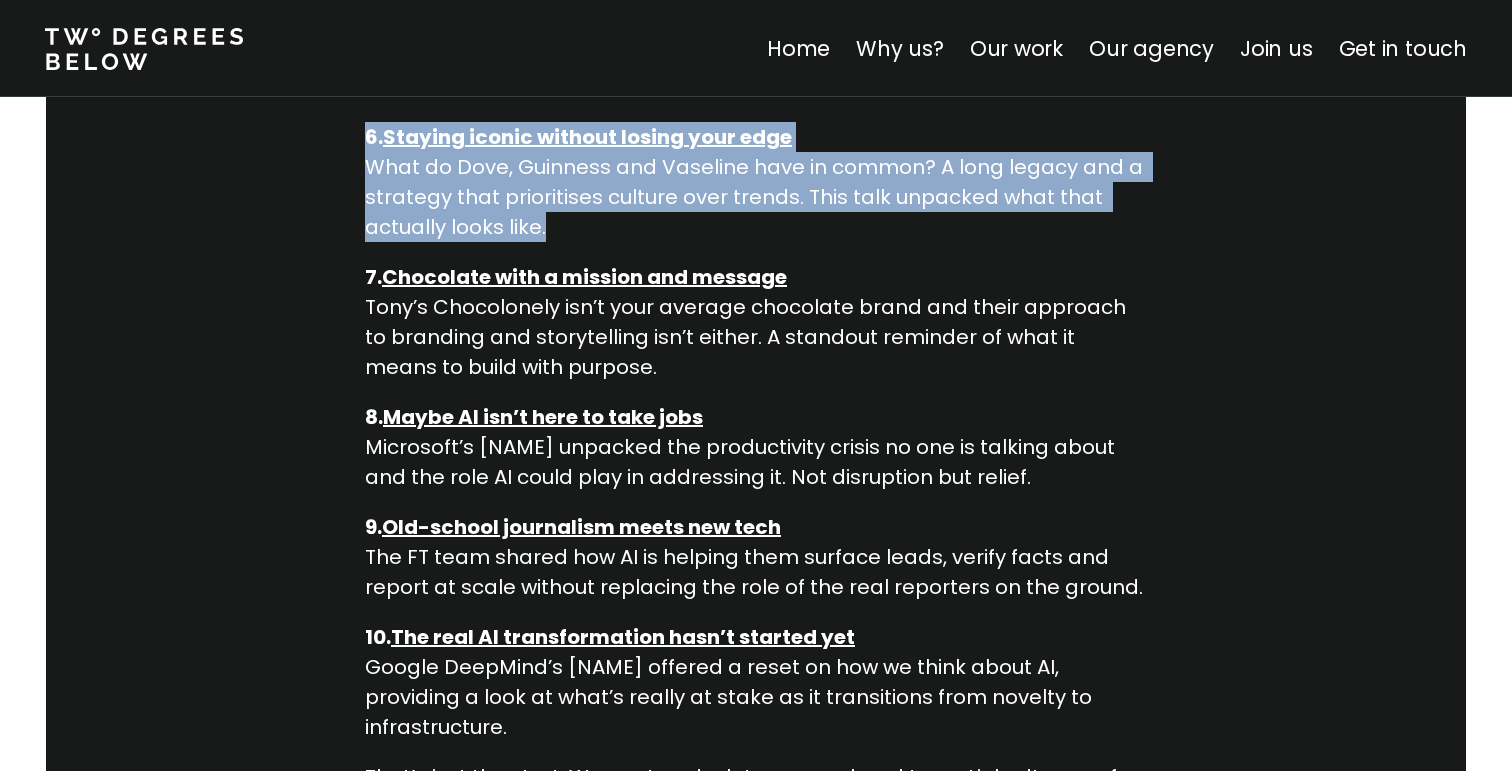 drag, startPoint x: 817, startPoint y: 135, endPoint x: 815, endPoint y: 189, distance: 54.037025 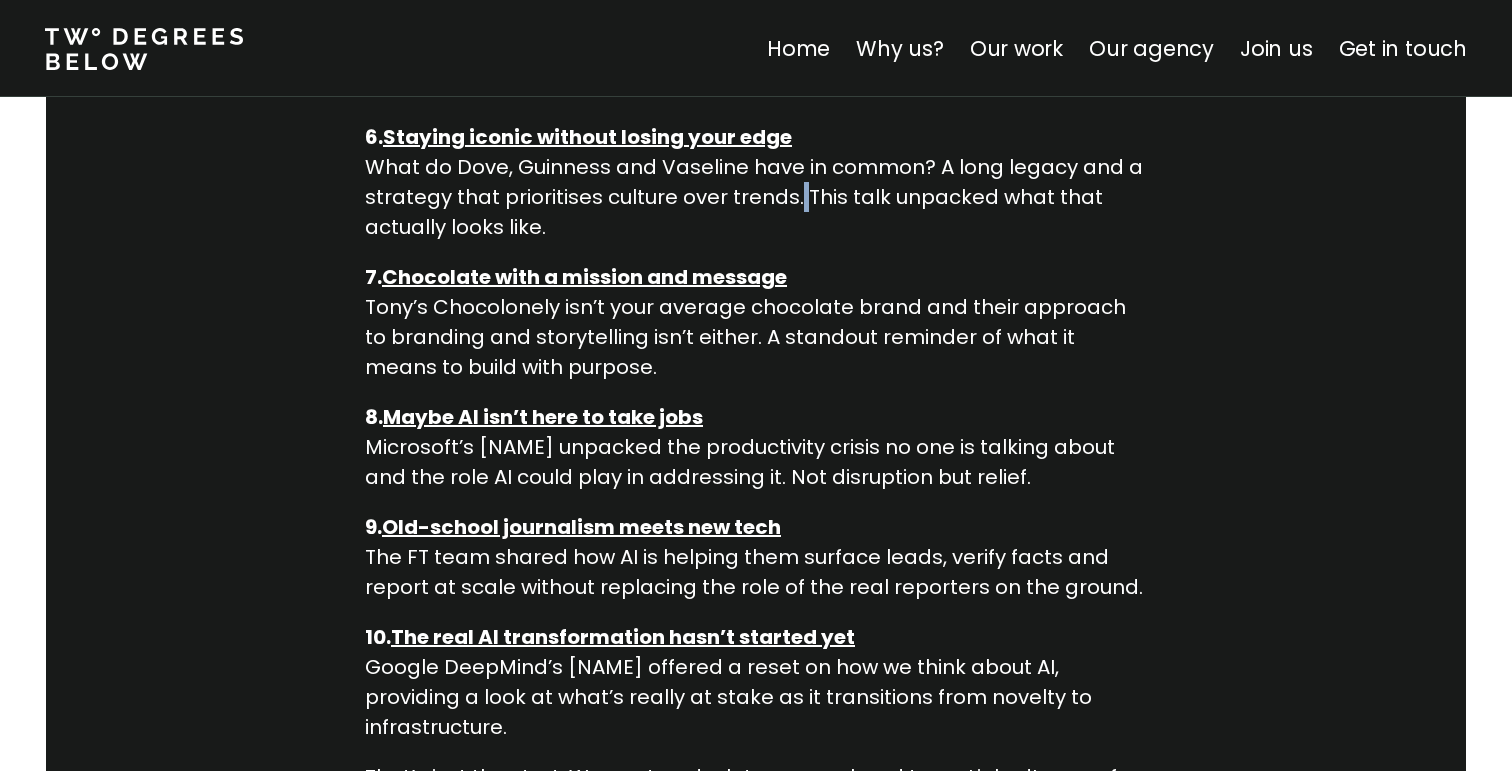 click on "Staying iconic without losing your edge What do Dove, Guinness and Vaseline have in common? A long legacy and a strategy that prioritises culture over trends. This talk unpacked what that actually looks like." at bounding box center (756, 182) 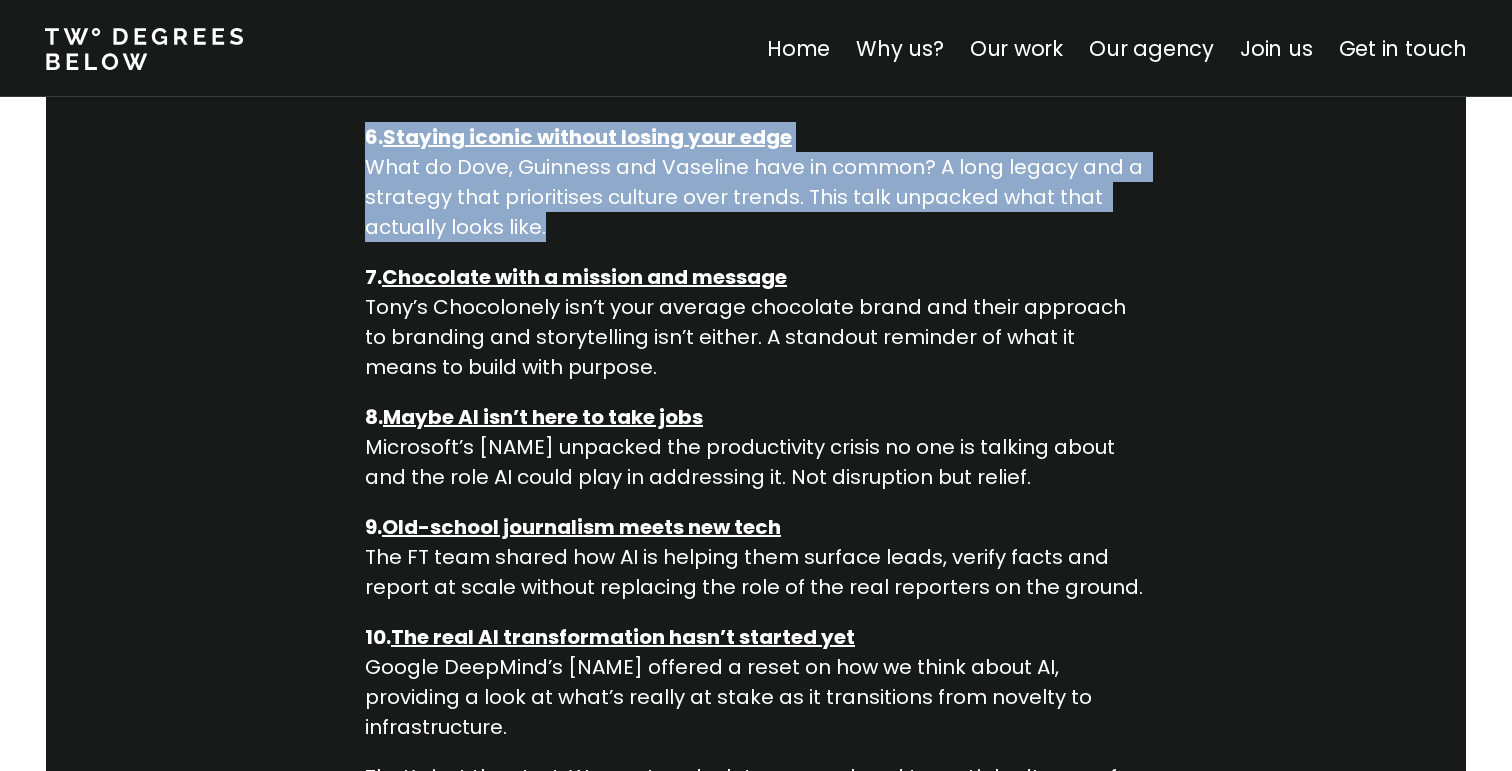 drag, startPoint x: 794, startPoint y: 188, endPoint x: 794, endPoint y: 143, distance: 45 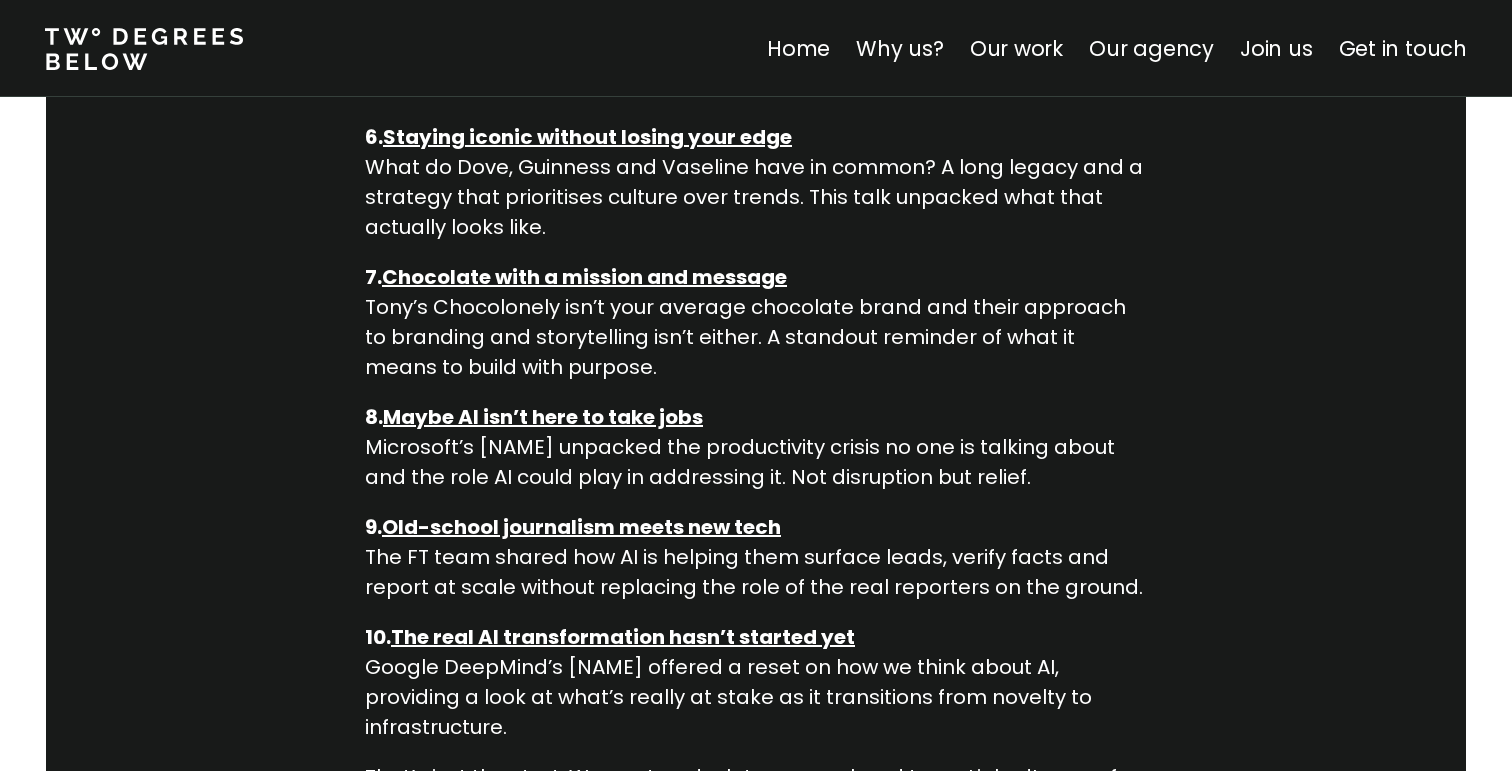 click on "Staying iconic without losing your edge What do Dove, Guinness and Vaseline have in common? A long legacy and a strategy that prioritises culture over trends. This talk unpacked what that actually looks like." at bounding box center (756, 182) 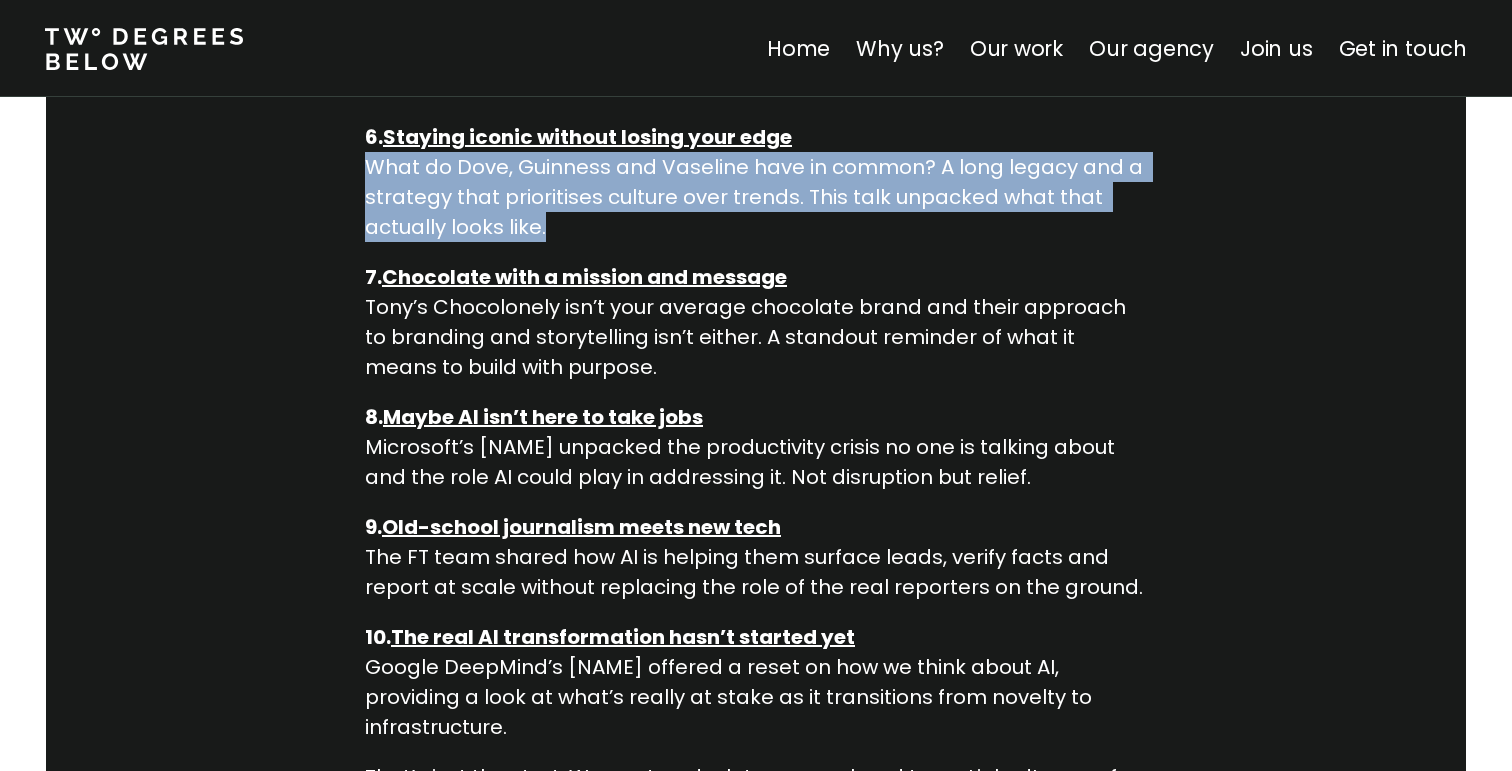 drag, startPoint x: 392, startPoint y: 167, endPoint x: 1135, endPoint y: 213, distance: 744.4226 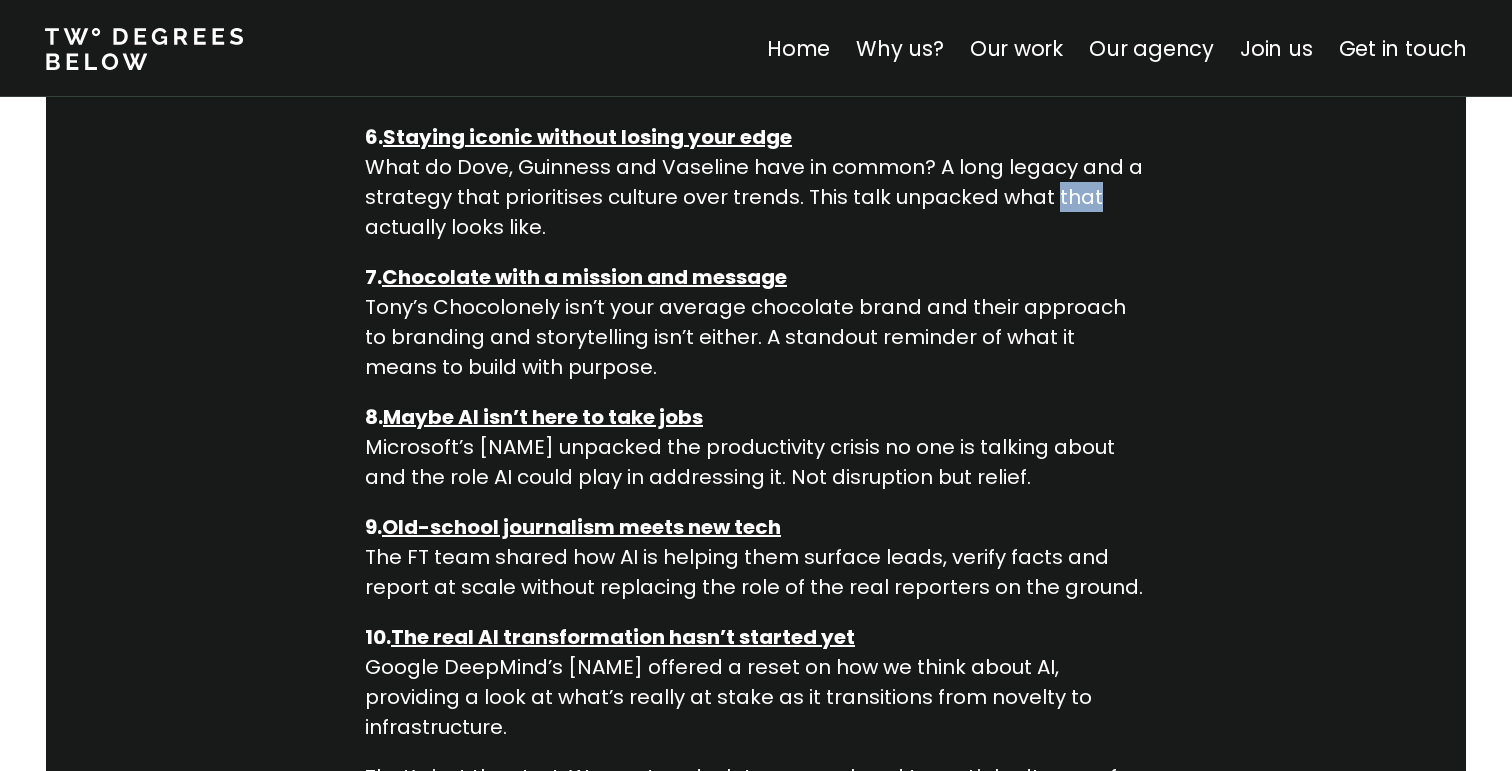 click on "Staying iconic without losing your edge What do Dove, Guinness and Vaseline have in common? A long legacy and a strategy that prioritises culture over trends. This talk unpacked what that actually looks like." at bounding box center (756, 182) 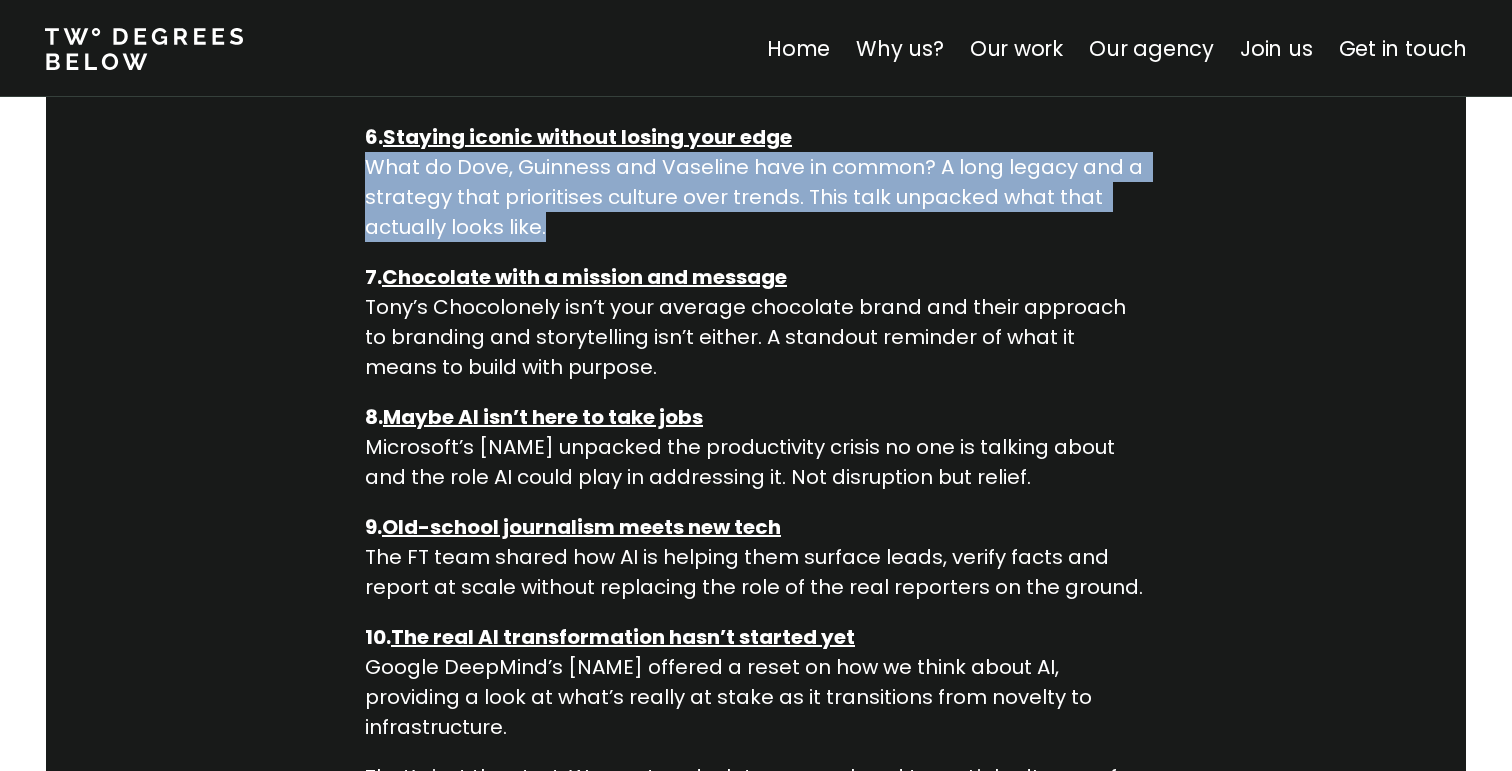 click on "Staying iconic without losing your edge What do Dove, Guinness and Vaseline have in common? A long legacy and a strategy that prioritises culture over trends. This talk unpacked what that actually looks like." at bounding box center [756, 182] 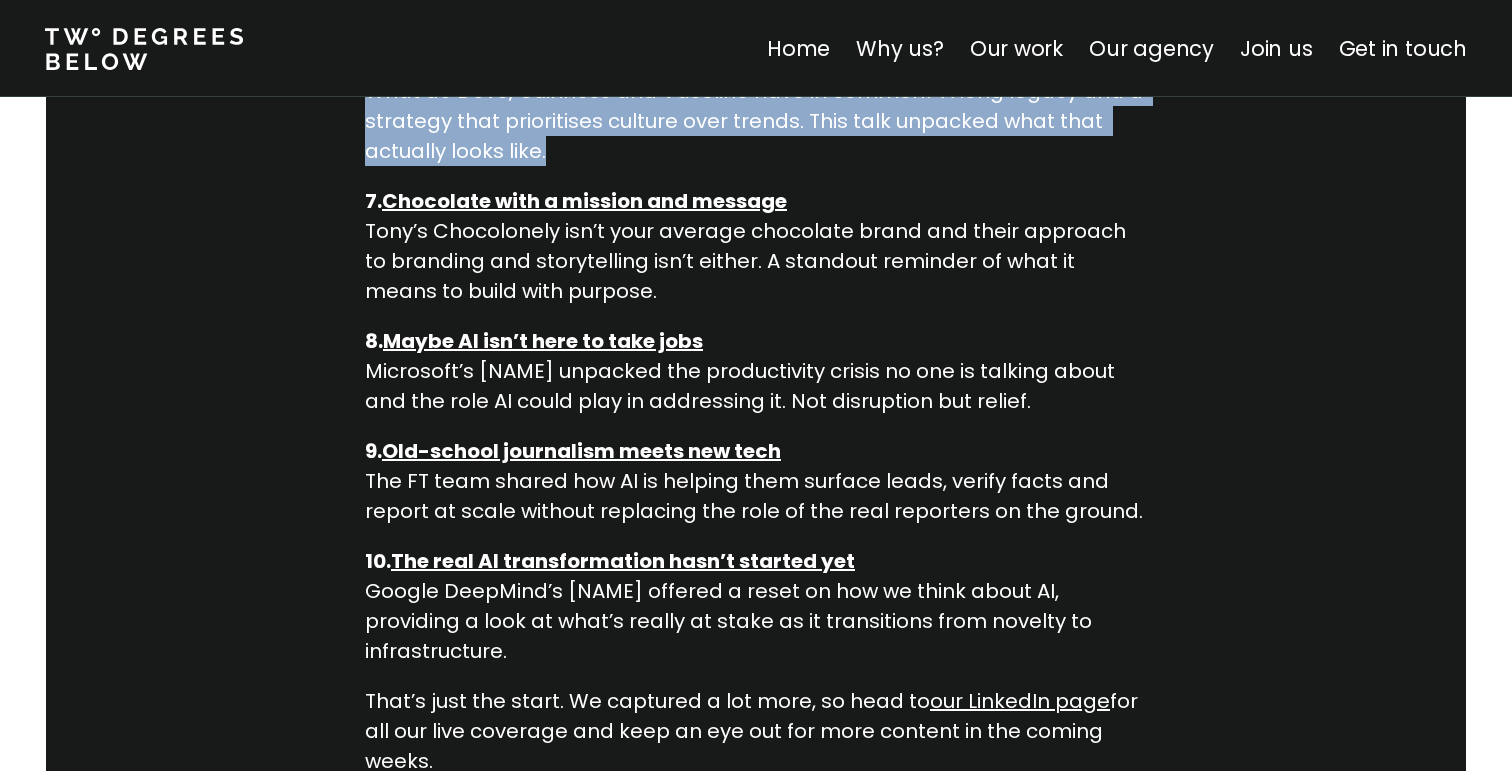 scroll, scrollTop: 2276, scrollLeft: 0, axis: vertical 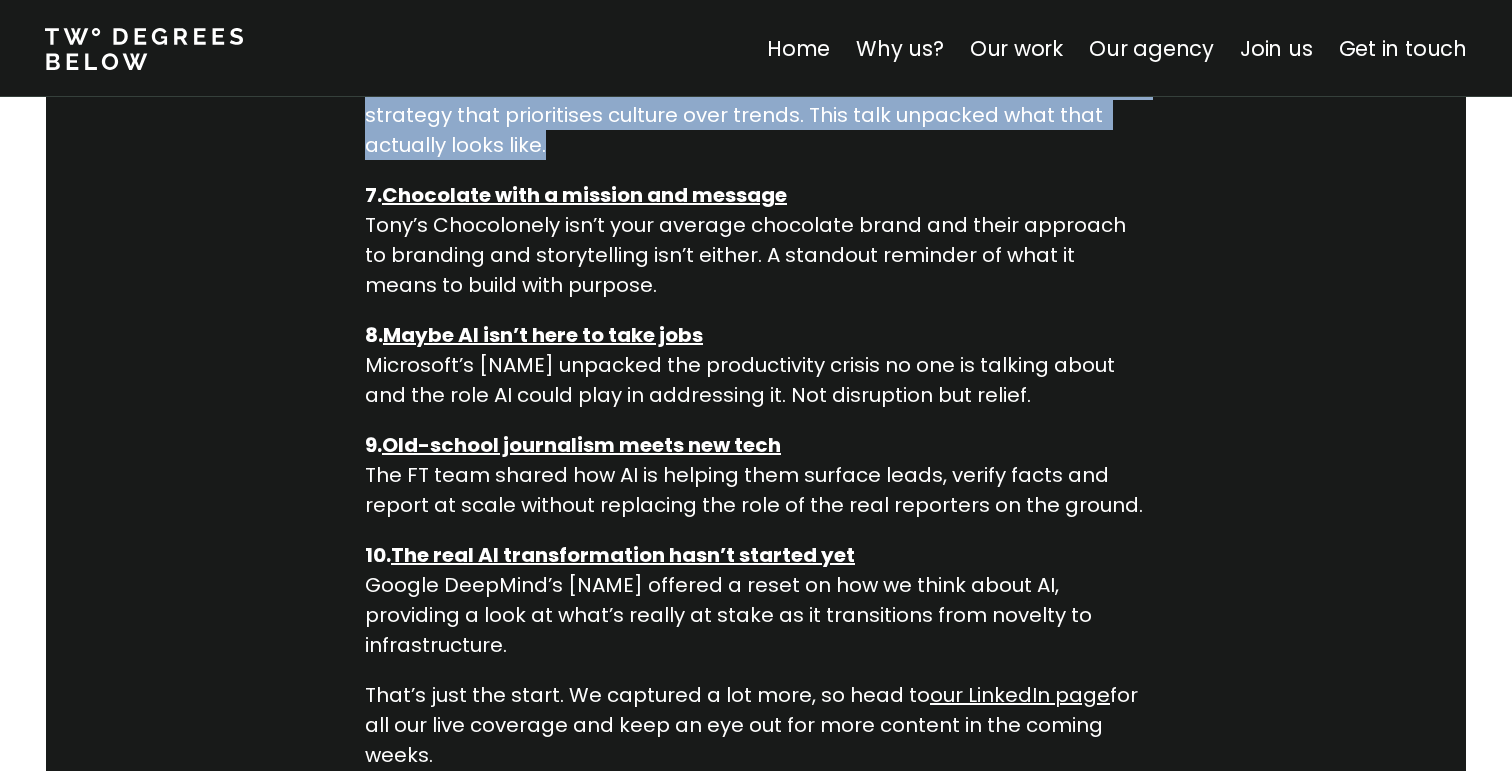 click on "Staying iconic without losing your edge What do Dove, Guinness and Vaseline have in common? A long legacy and a strategy that prioritises culture over trends. This talk unpacked what that actually looks like." at bounding box center (756, 100) 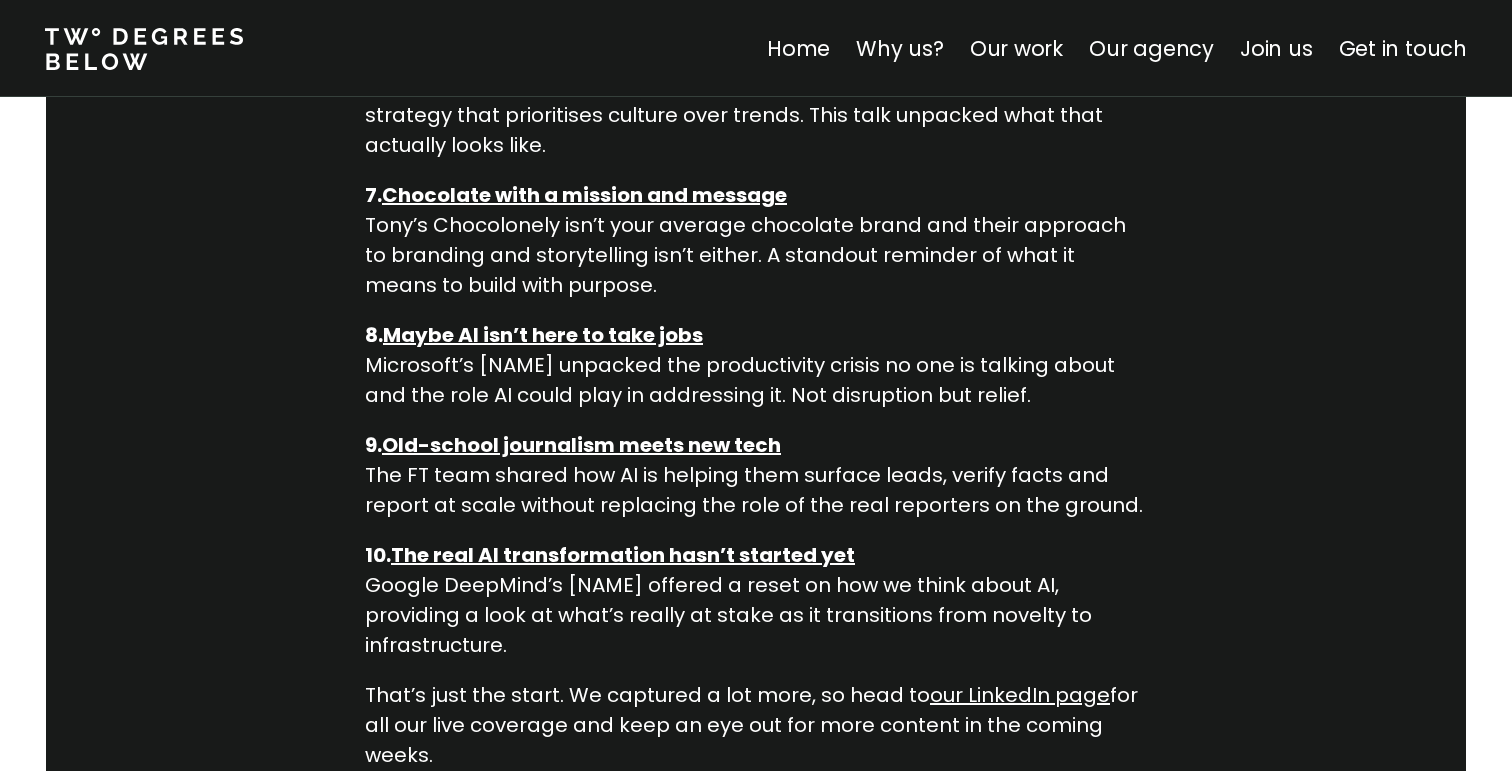 click on "Staying iconic without losing your edge What do Dove, Guinness and Vaseline have in common? A long legacy and a strategy that prioritises culture over trends. This talk unpacked what that actually looks like." at bounding box center (756, 100) 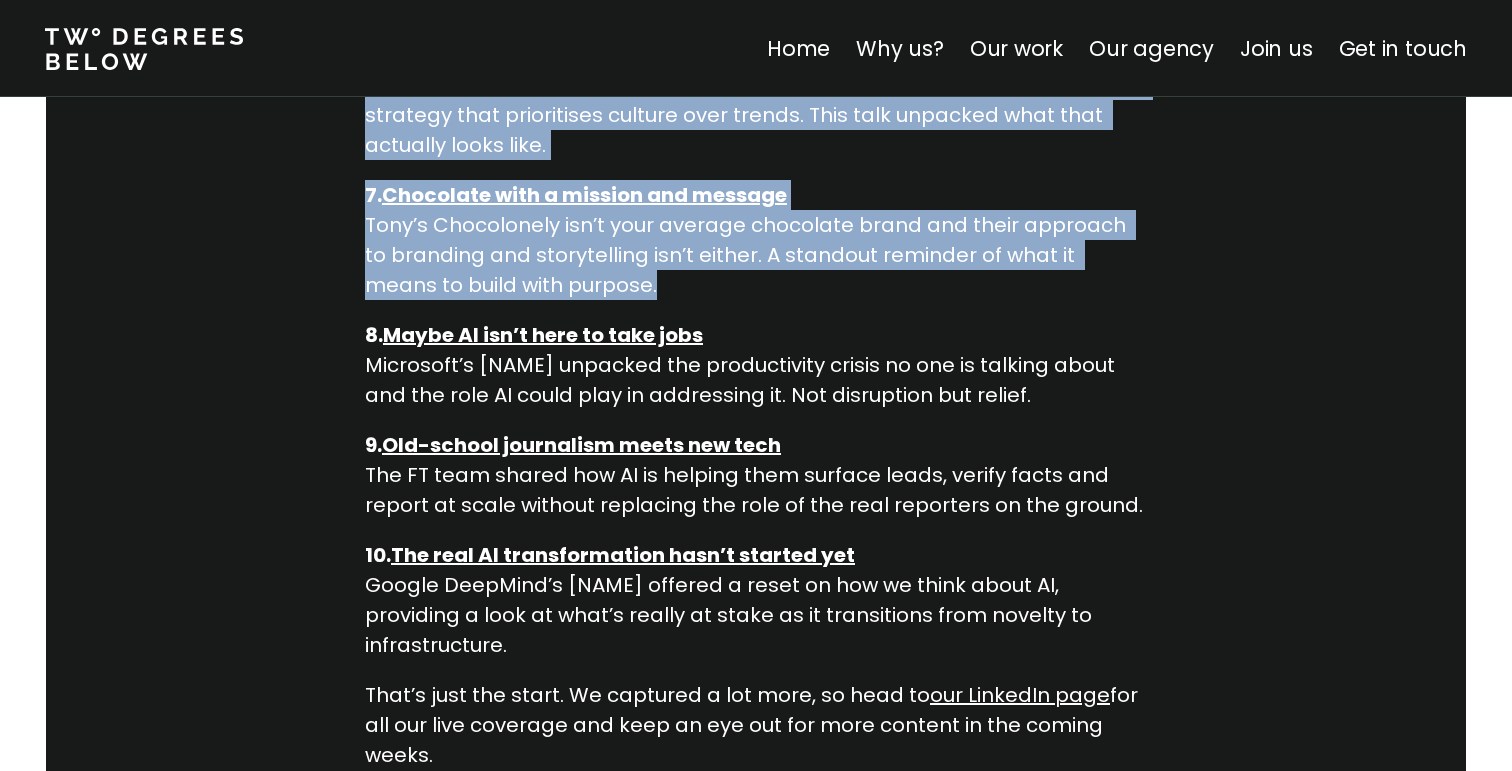drag, startPoint x: 1027, startPoint y: 129, endPoint x: 1048, endPoint y: 252, distance: 124.77981 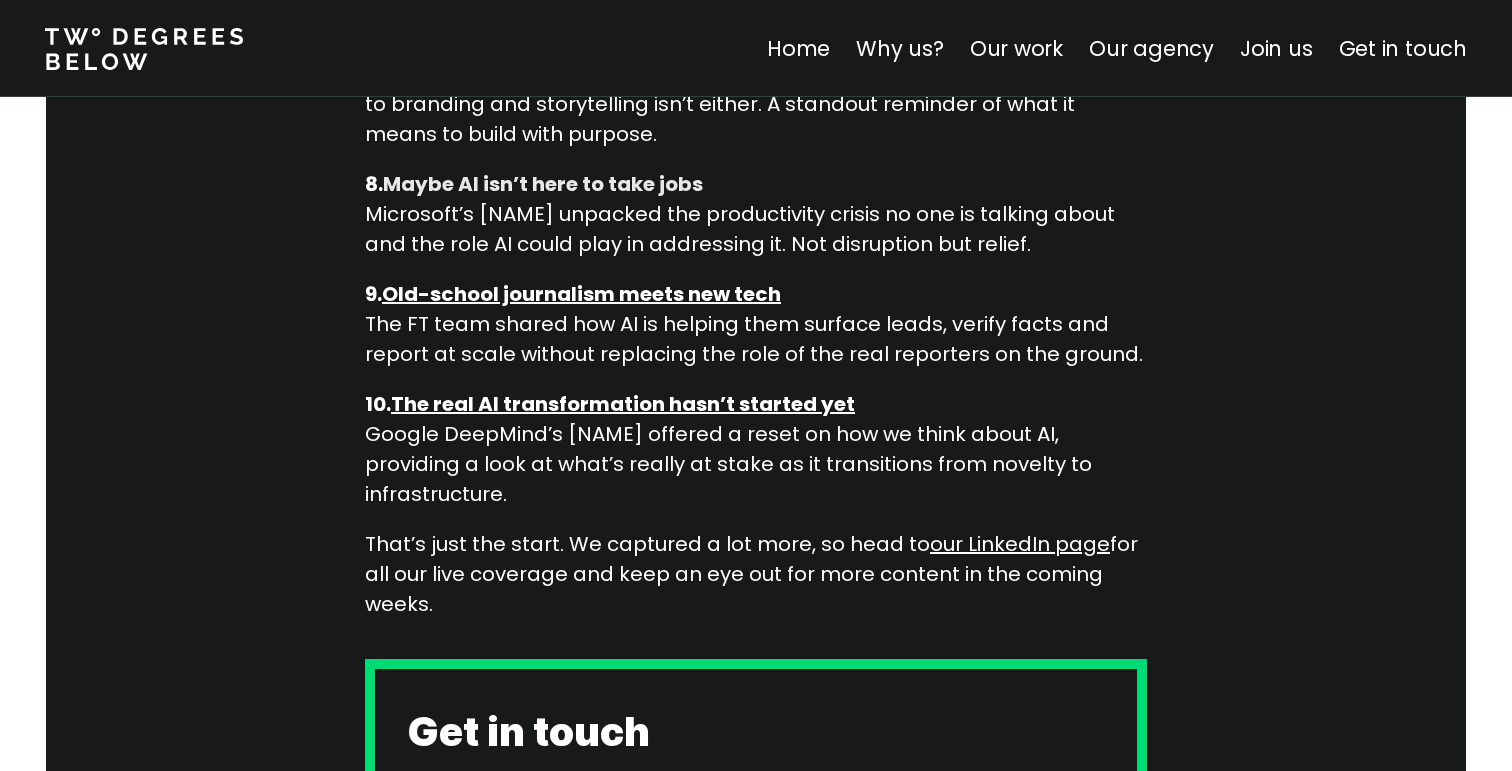 scroll, scrollTop: 2431, scrollLeft: 0, axis: vertical 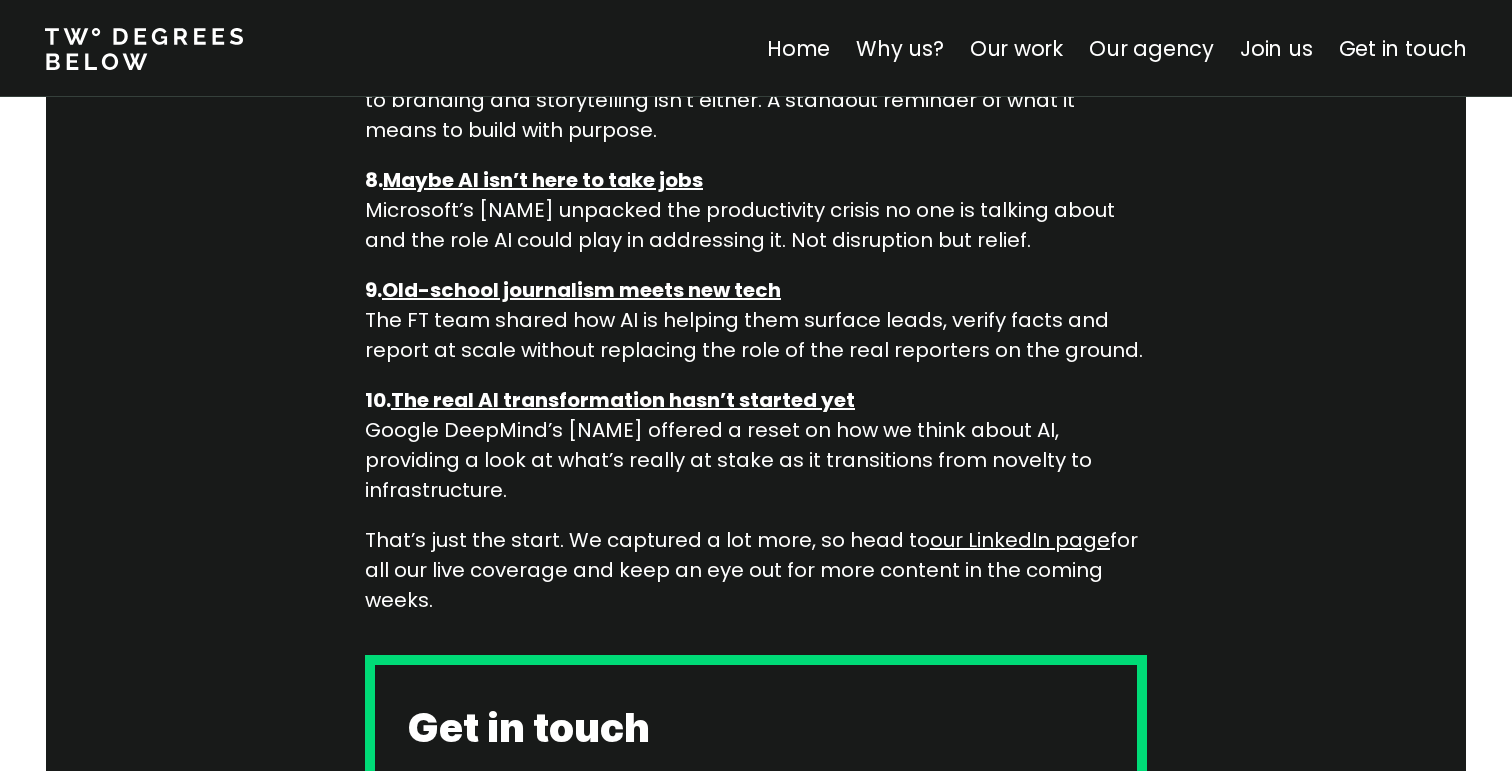click on "Maybe AI isn’t here to take jobs Microsoft’s [NAME] unpacked the productivity crisis no one is talking about and the role AI could play in addressing it. Not disruption but relief." at bounding box center (756, 210) 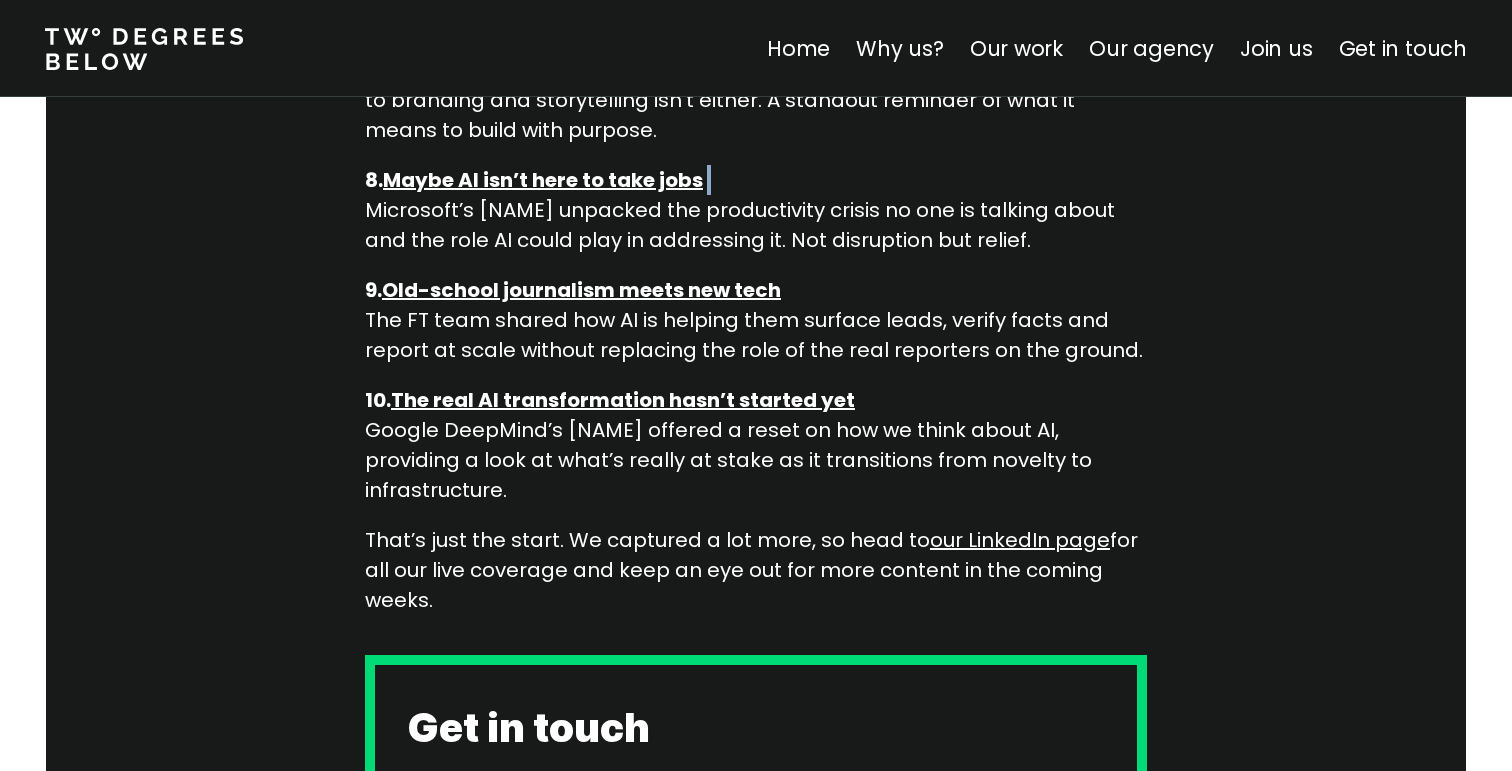click on "Maybe AI isn’t here to take jobs Microsoft’s [NAME] unpacked the productivity crisis no one is talking about and the role AI could play in addressing it. Not disruption but relief." at bounding box center (756, 210) 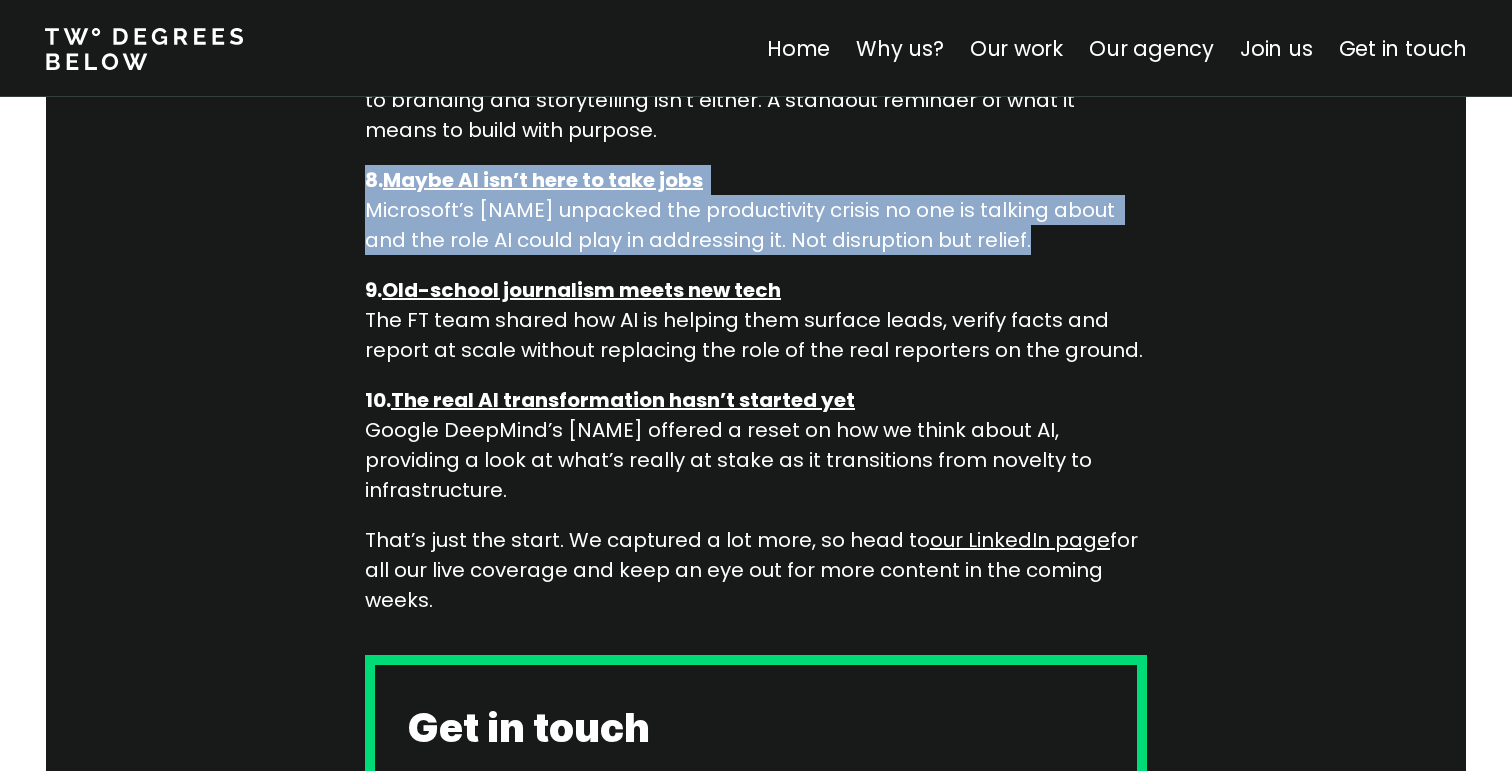 drag, startPoint x: 722, startPoint y: 192, endPoint x: 726, endPoint y: 202, distance: 10.770329 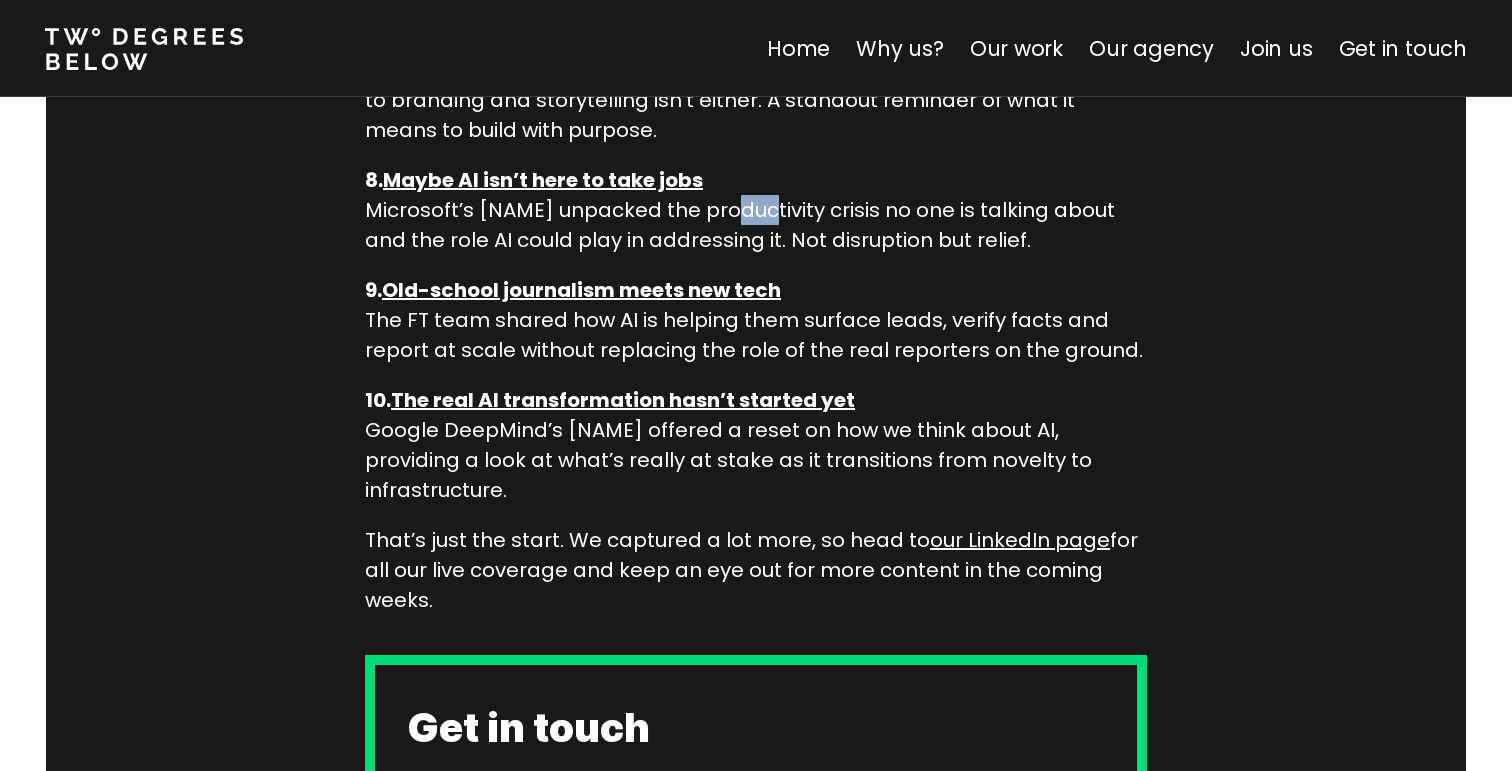 click on "Maybe AI isn’t here to take jobs Microsoft’s [NAME] unpacked the productivity crisis no one is talking about and the role AI could play in addressing it. Not disruption but relief." at bounding box center (756, 210) 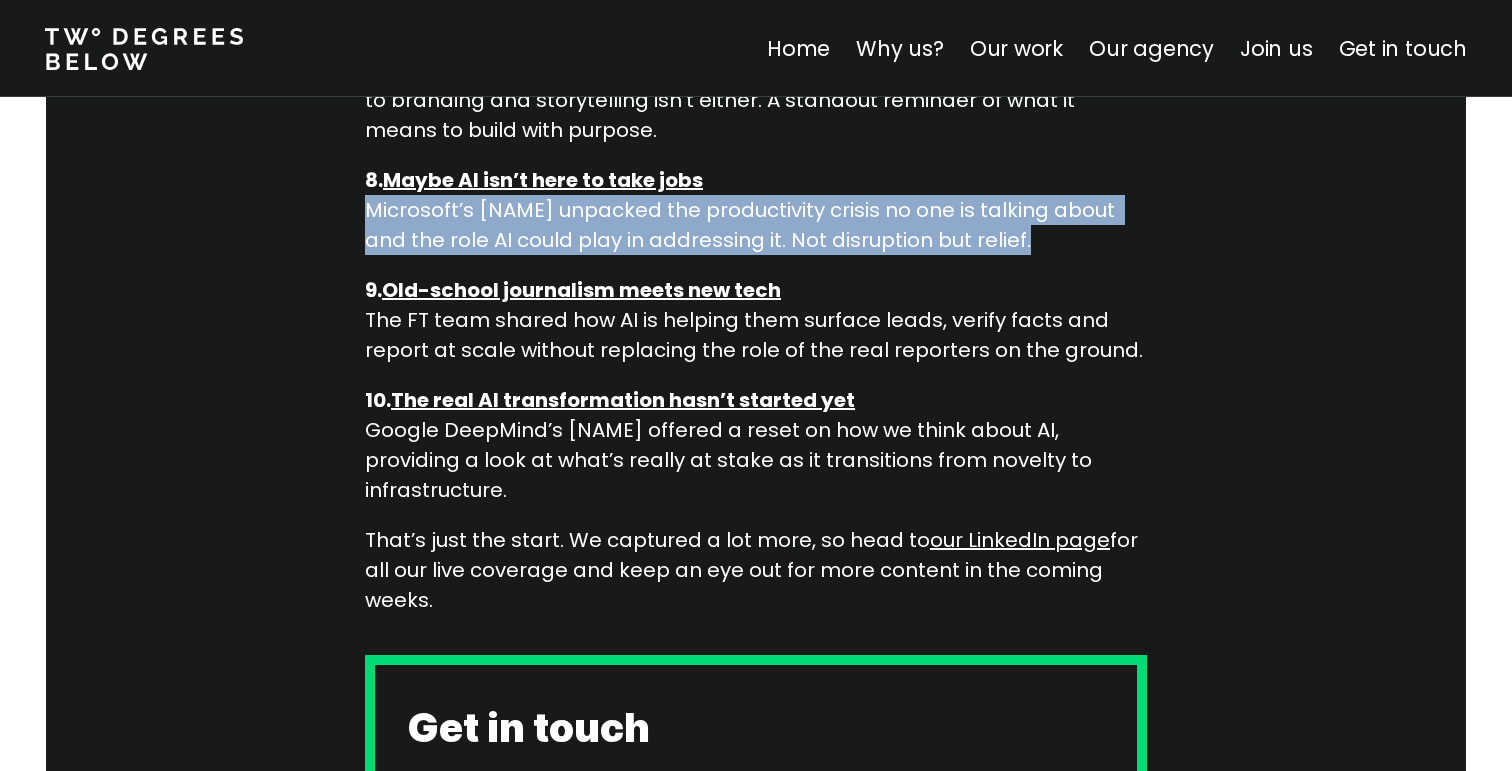 click on "Maybe AI isn’t here to take jobs Microsoft’s [NAME] unpacked the productivity crisis no one is talking about and the role AI could play in addressing it. Not disruption but relief." at bounding box center (756, 210) 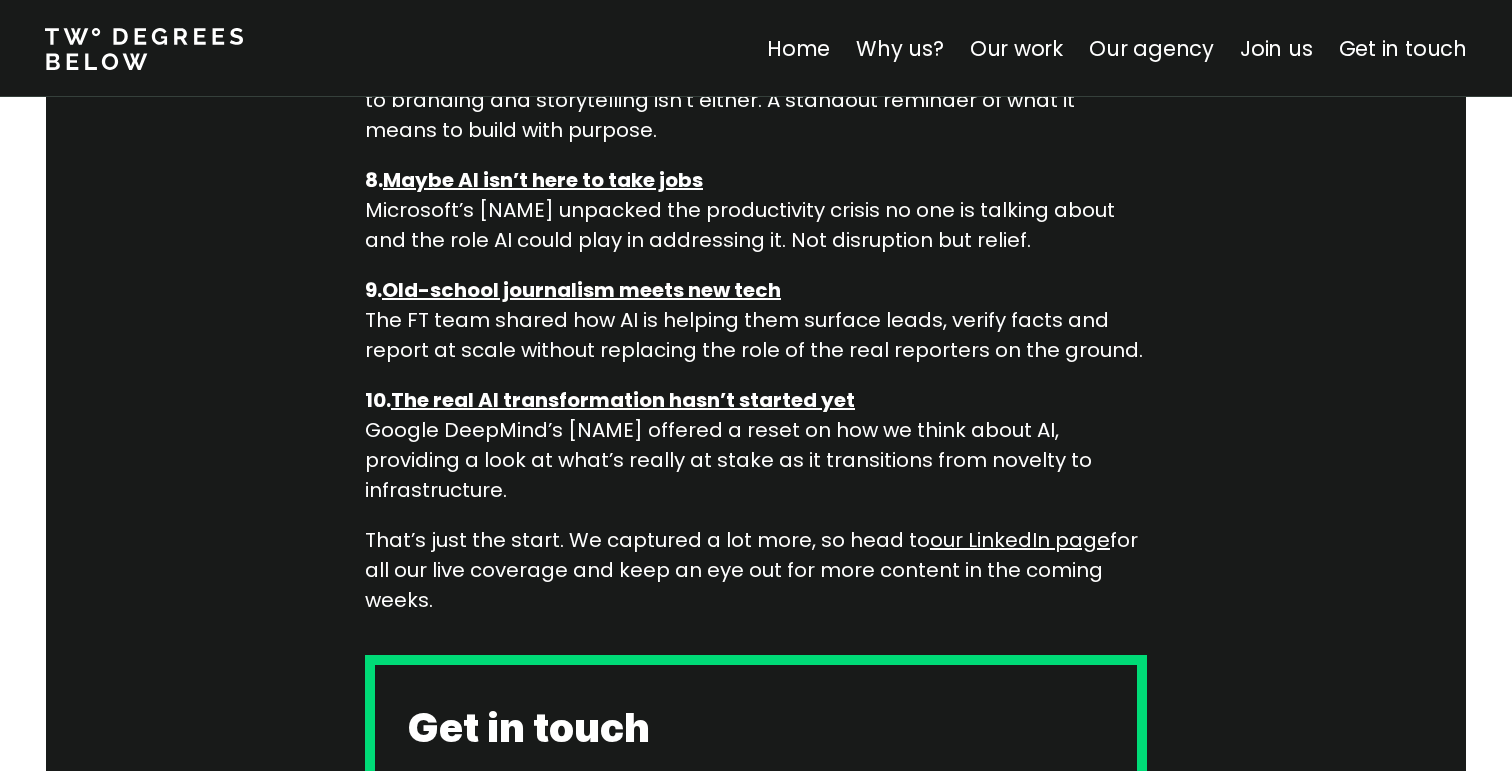 click on "Maybe AI isn’t here to take jobs Microsoft’s [NAME] unpacked the productivity crisis no one is talking about and the role AI could play in addressing it. Not disruption but relief." at bounding box center [756, 210] 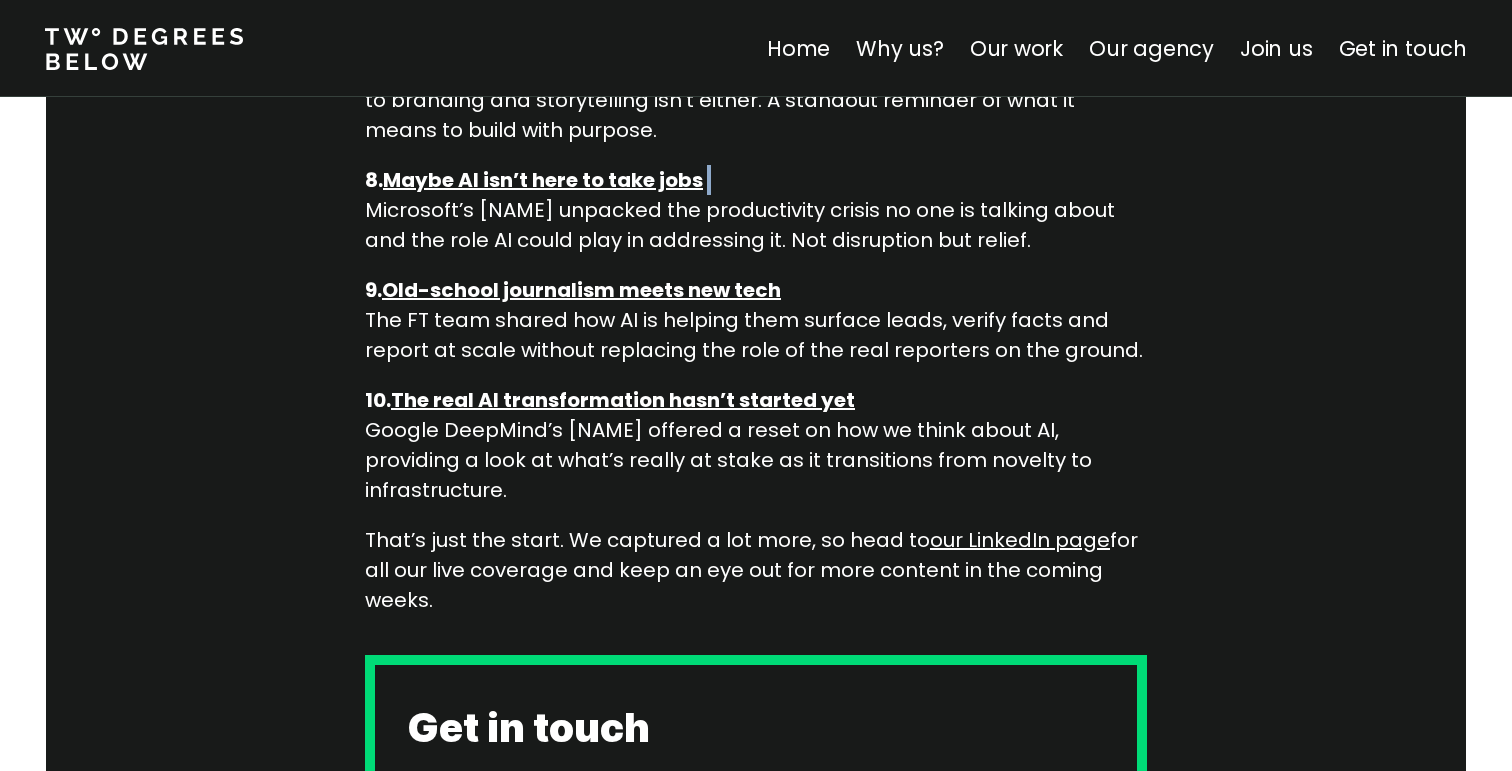 click on "Maybe AI isn’t here to take jobs Microsoft’s [NAME] unpacked the productivity crisis no one is talking about and the role AI could play in addressing it. Not disruption but relief." at bounding box center [756, 210] 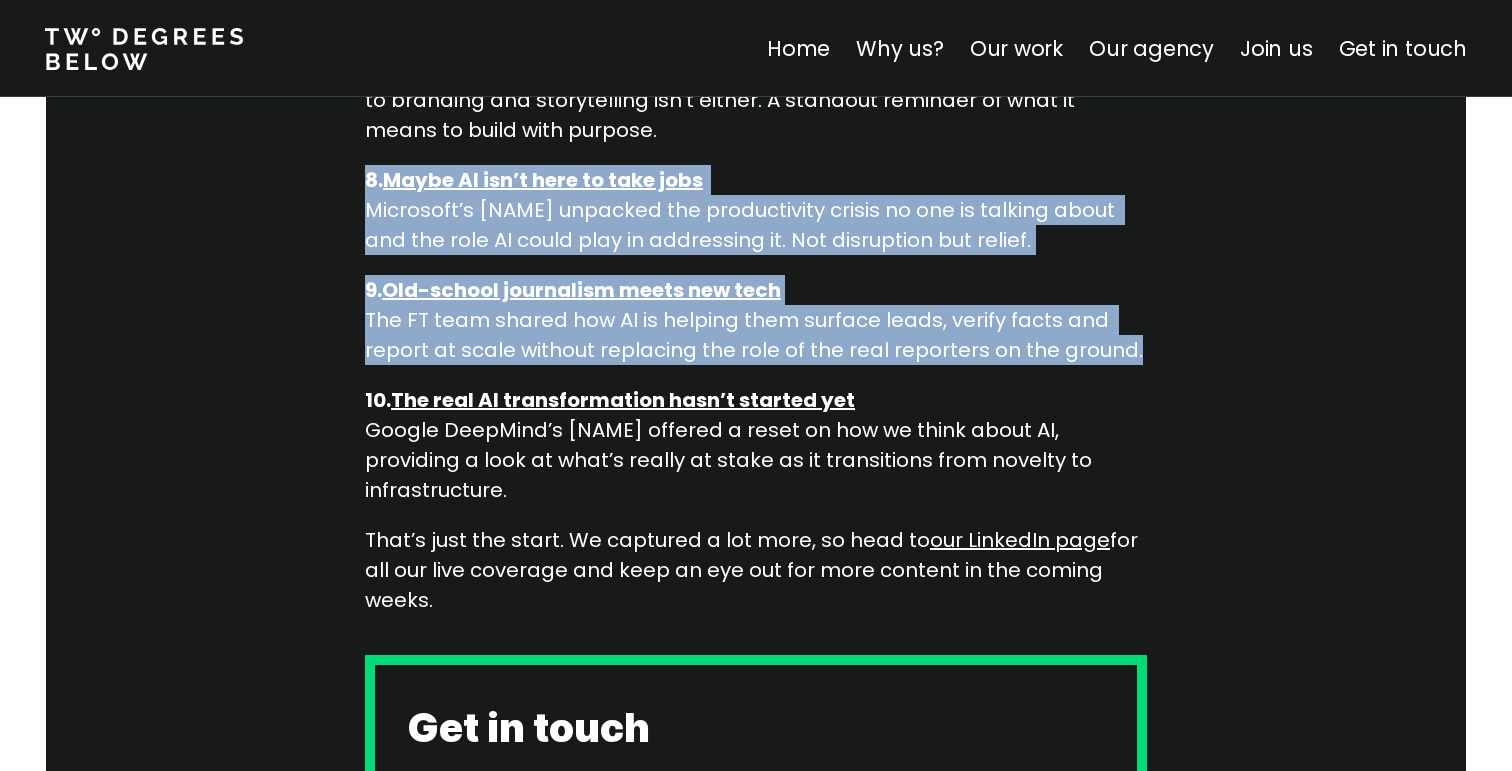 drag, startPoint x: 783, startPoint y: 192, endPoint x: 861, endPoint y: 328, distance: 156.7801 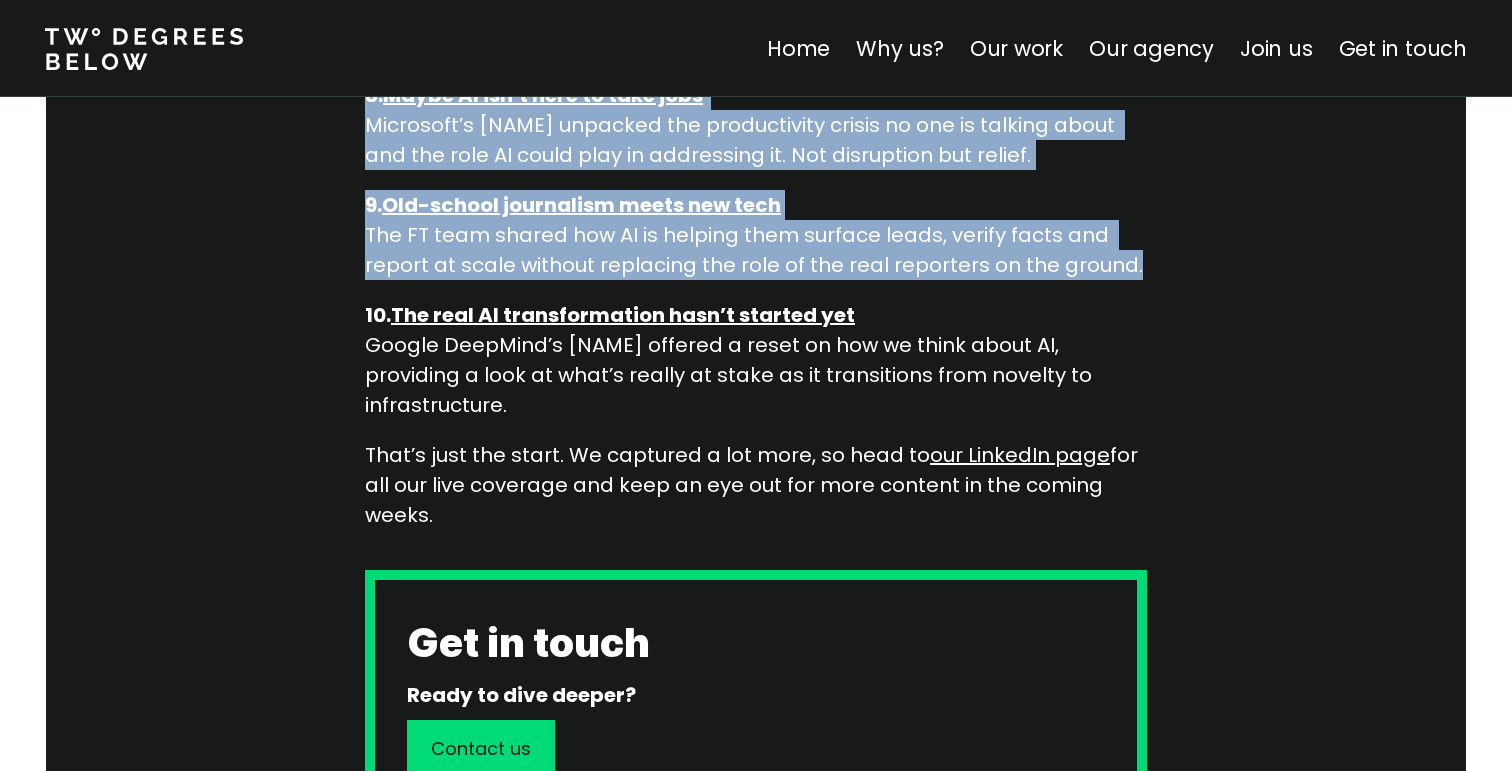 scroll, scrollTop: 2526, scrollLeft: 0, axis: vertical 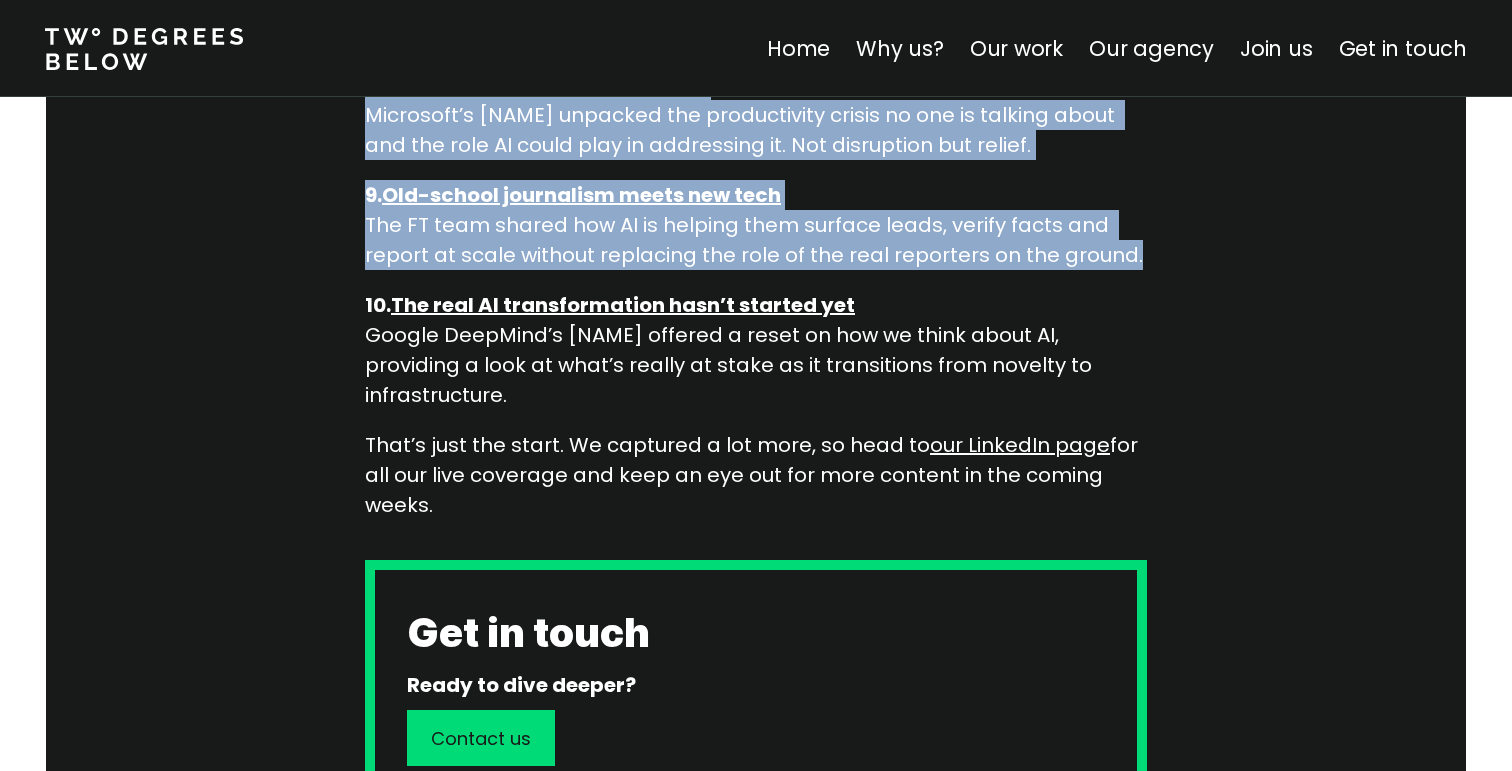 click on "Old-school journalism meets new tech The FT team shared how AI is helping them surface leads, verify facts and report at scale without replacing the role of the real reporters on the ground." at bounding box center (756, 225) 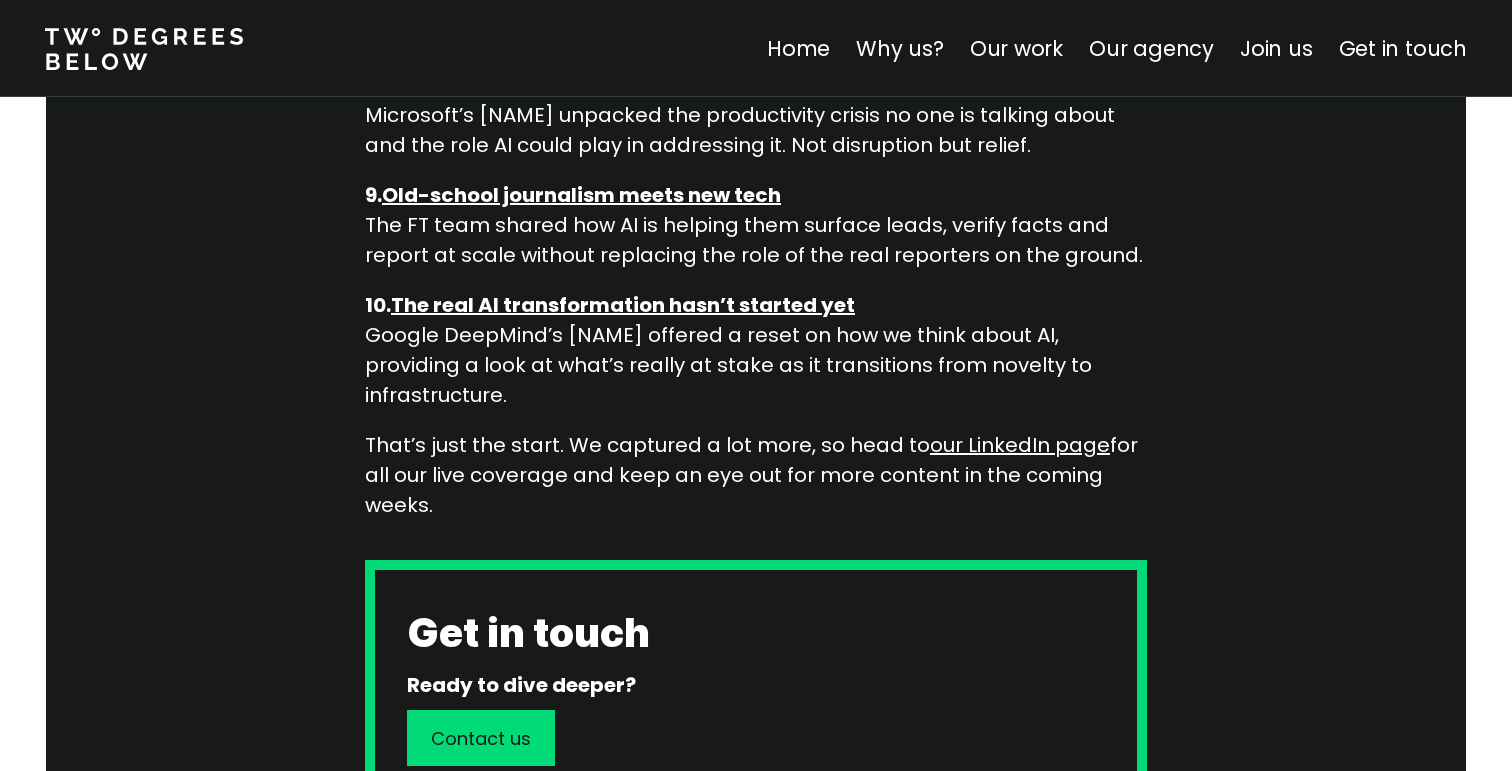 click on "Old-school journalism meets new tech The FT team shared how AI is helping them surface leads, verify facts and report at scale without replacing the role of the real reporters on the ground." at bounding box center (756, 225) 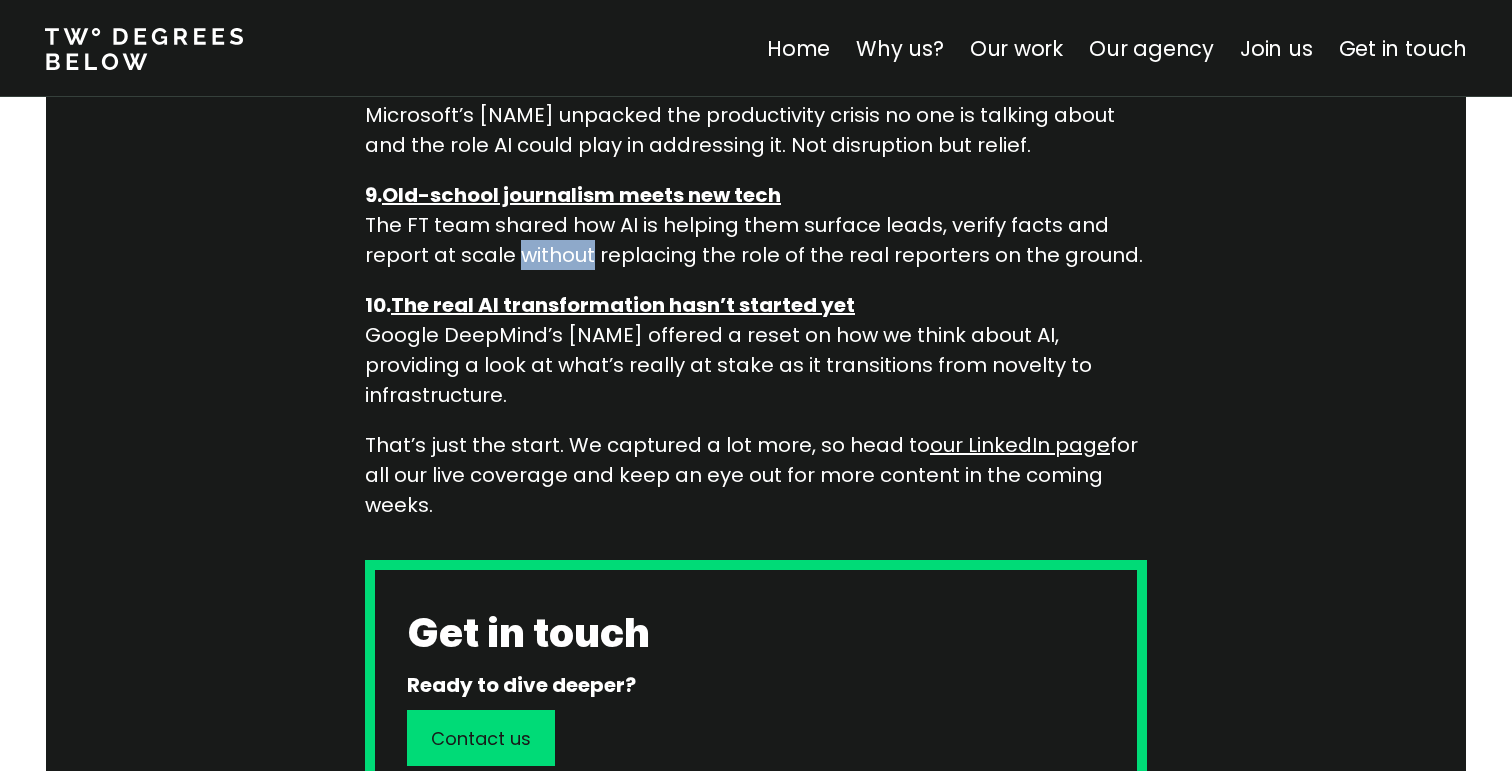 click on "Old-school journalism meets new tech The FT team shared how AI is helping them surface leads, verify facts and report at scale without replacing the role of the real reporters on the ground." at bounding box center (756, 225) 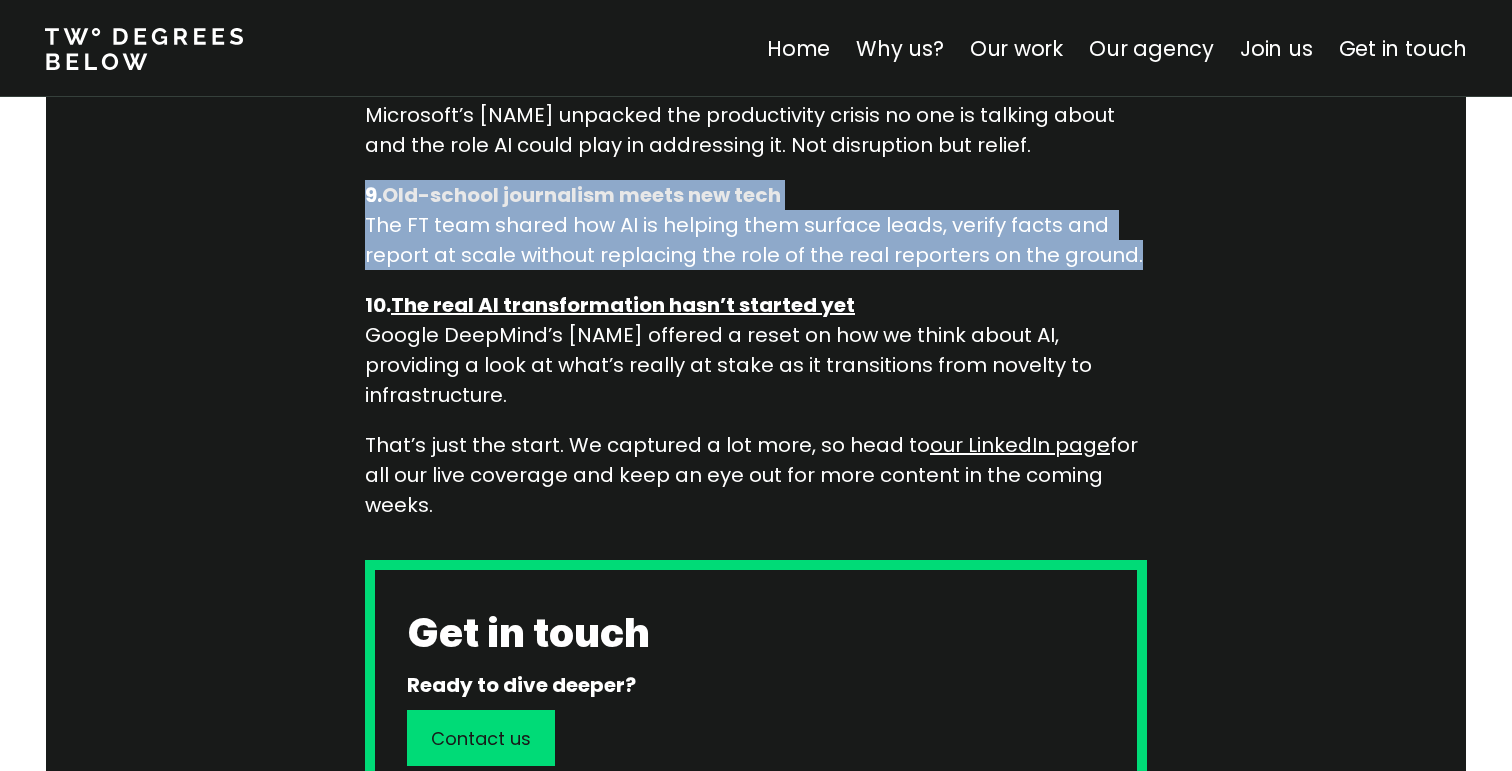 drag, startPoint x: 546, startPoint y: 256, endPoint x: 520, endPoint y: 192, distance: 69.079666 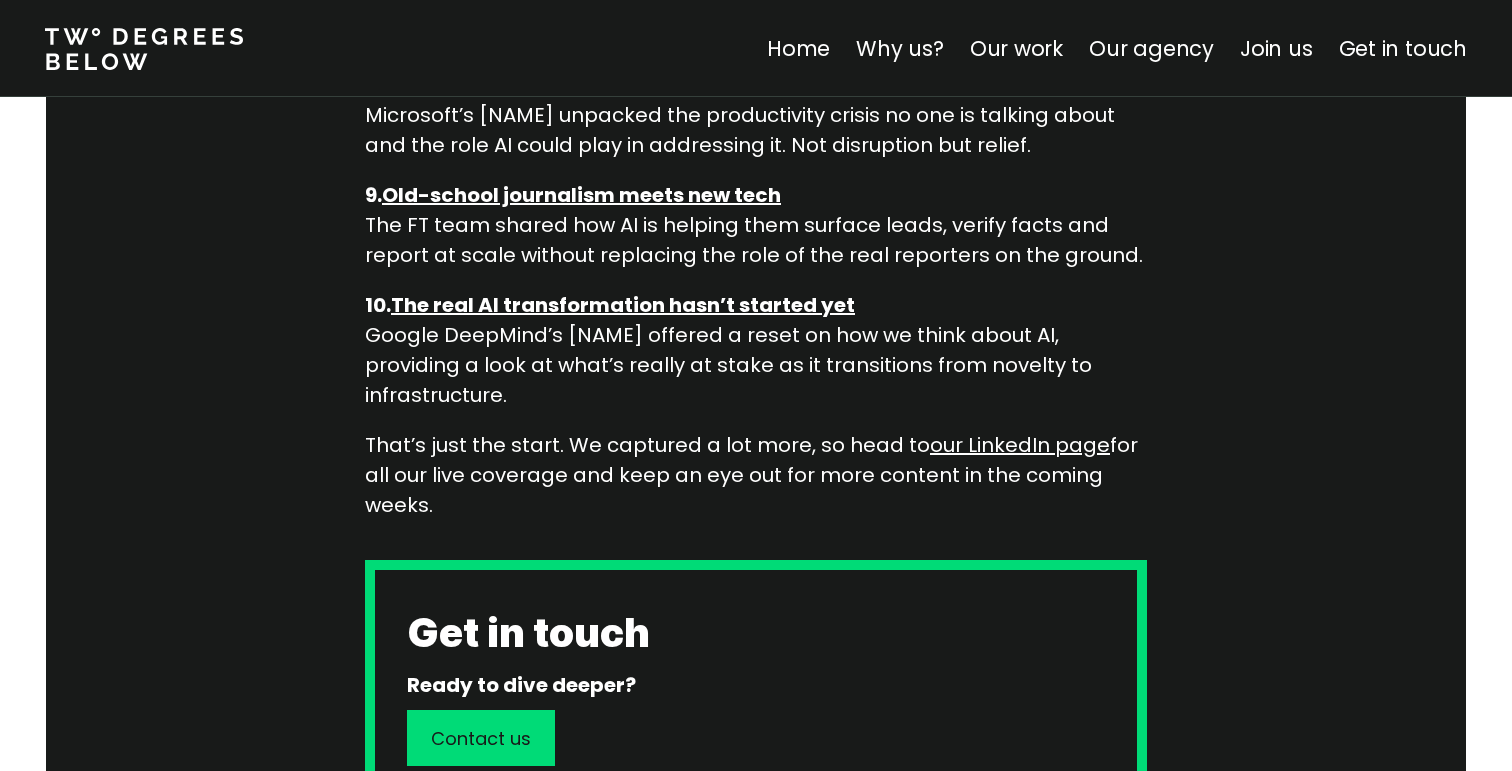 click on "Old-school journalism meets new tech The FT team shared how AI is helping them surface leads, verify facts and report at scale without replacing the role of the real reporters on the ground." at bounding box center [756, 225] 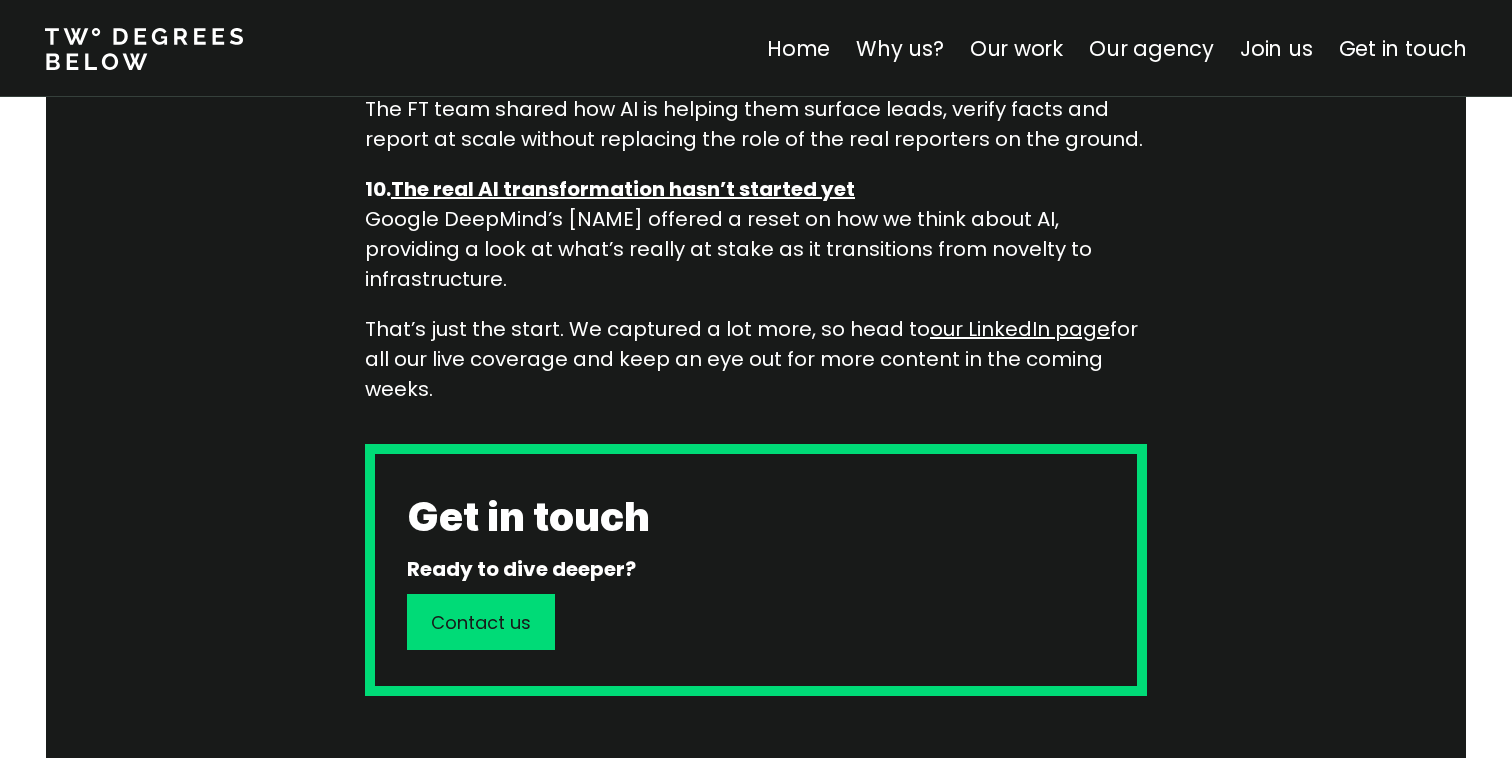 click on "The real AI transformation hasn’t started yet Google DeepMind’s [NAME] offered a reset on how we think about AI, providing a look at what’s really at stake as it transitions from novelty to infrastructure." at bounding box center [756, 234] 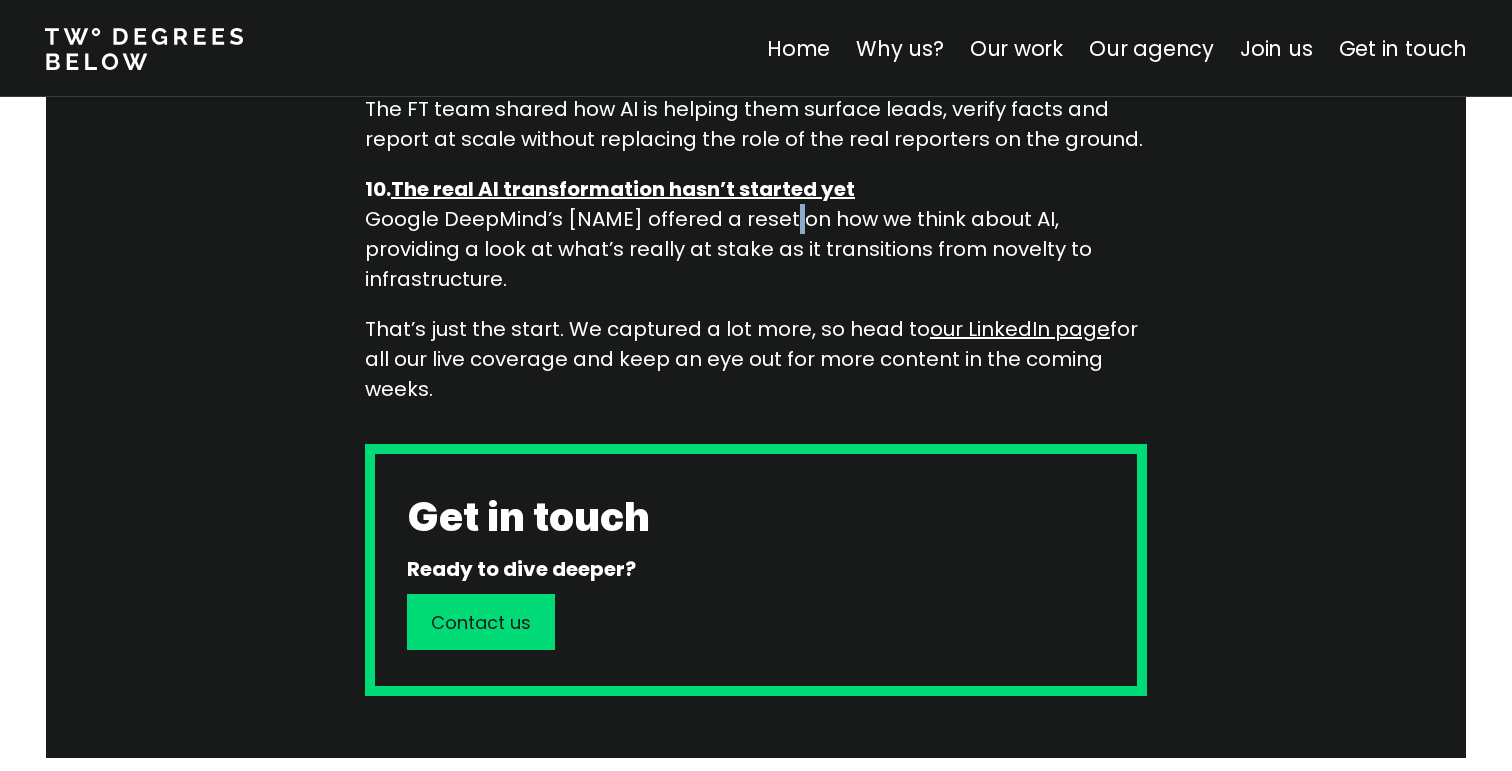 click on "The real AI transformation hasn’t started yet Google DeepMind’s [NAME] offered a reset on how we think about AI, providing a look at what’s really at stake as it transitions from novelty to infrastructure." at bounding box center [756, 234] 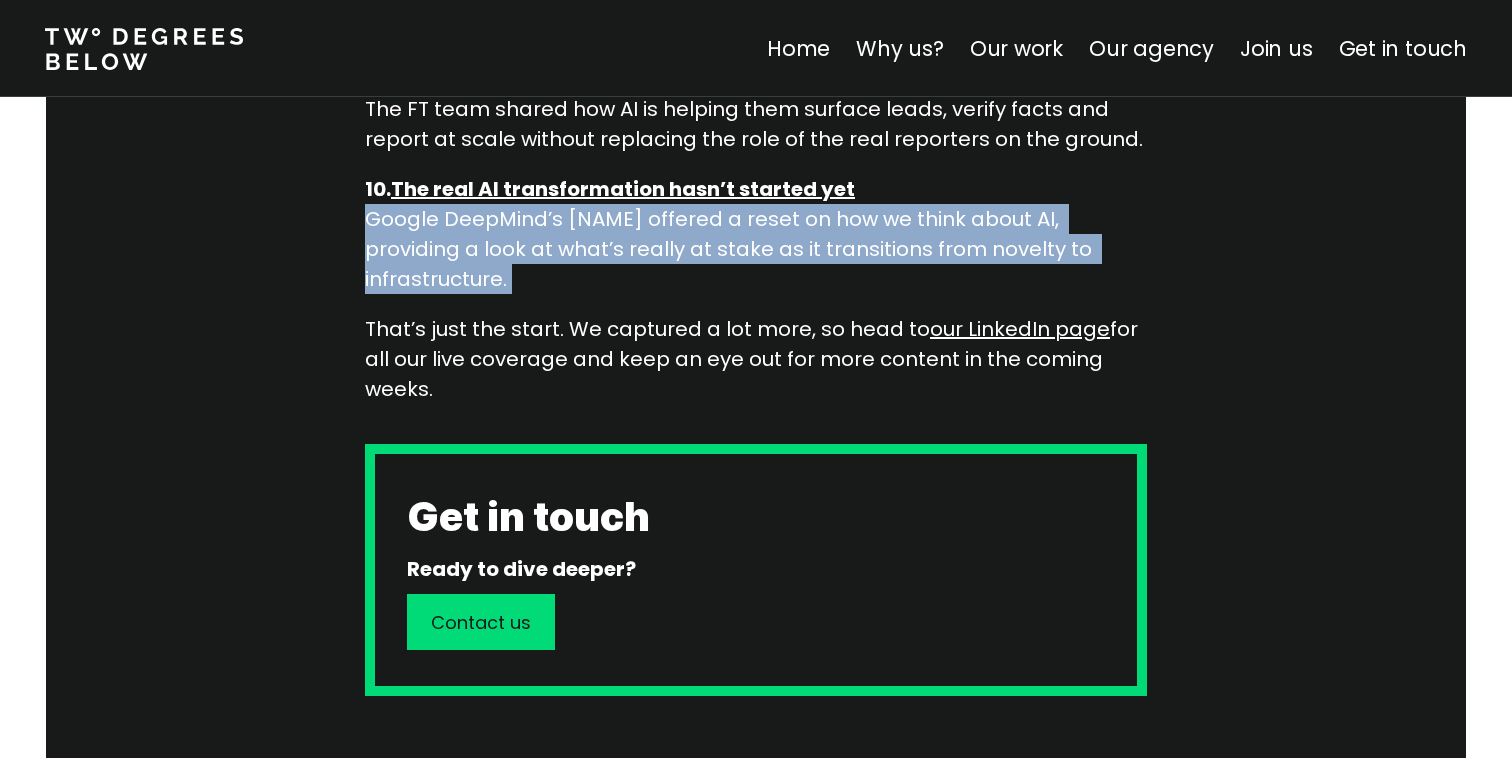 click on "The real AI transformation hasn’t started yet Google DeepMind’s [NAME] offered a reset on how we think about AI, providing a look at what’s really at stake as it transitions from novelty to infrastructure." at bounding box center (756, 234) 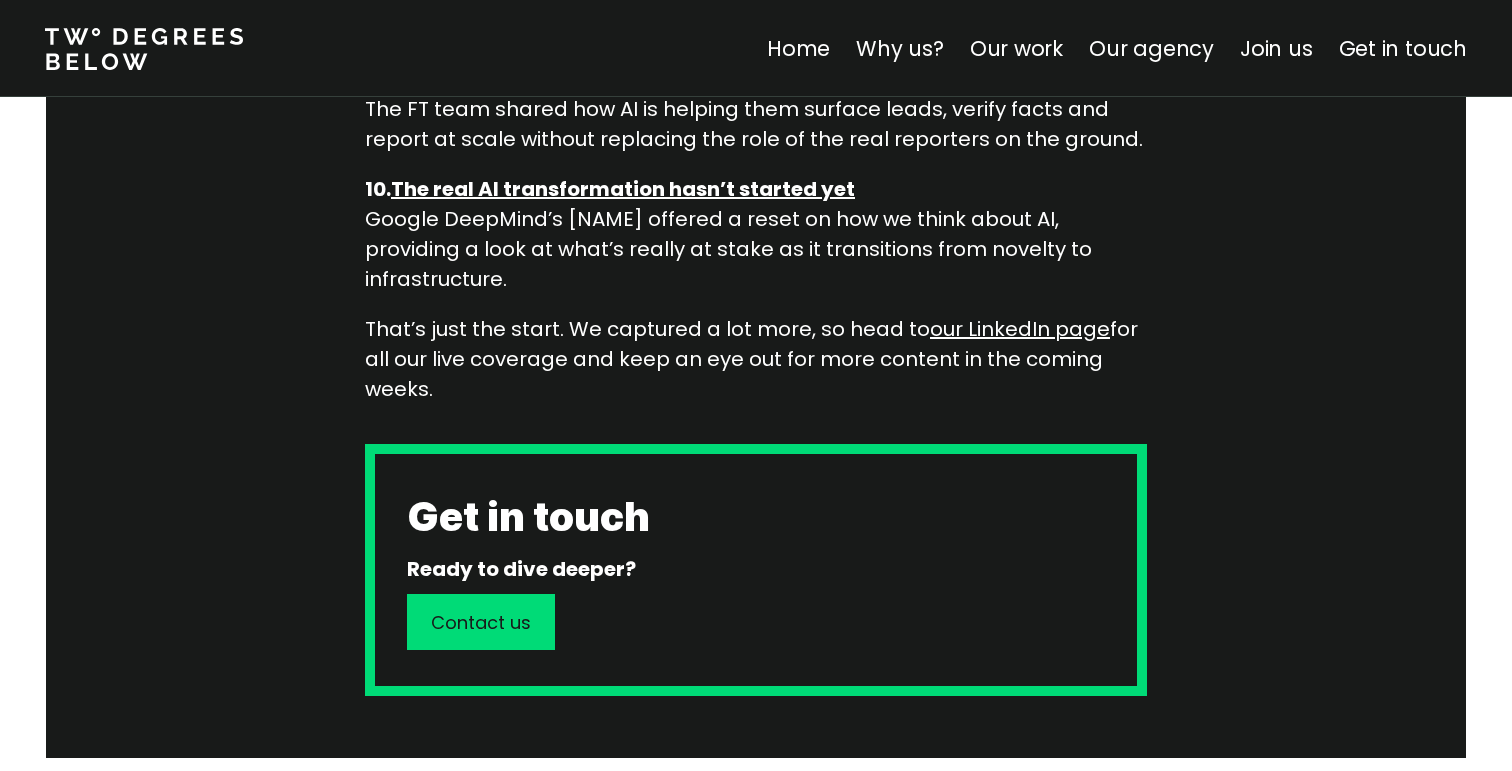 click on "The real AI transformation hasn’t started yet Google DeepMind’s [NAME] offered a reset on how we think about AI, providing a look at what’s really at stake as it transitions from novelty to infrastructure." at bounding box center (756, 234) 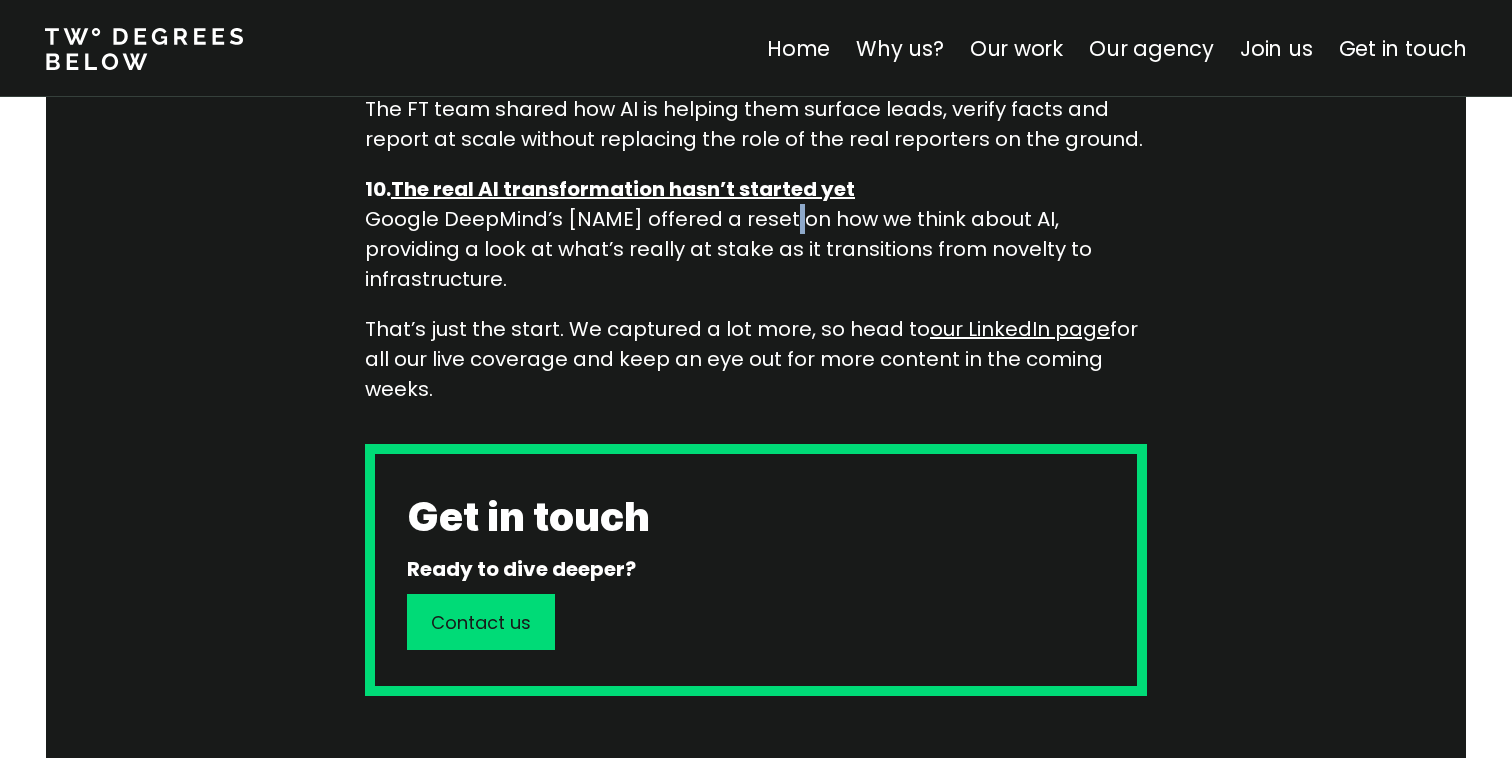 click on "The real AI transformation hasn’t started yet Google DeepMind’s [NAME] offered a reset on how we think about AI, providing a look at what’s really at stake as it transitions from novelty to infrastructure." at bounding box center [756, 234] 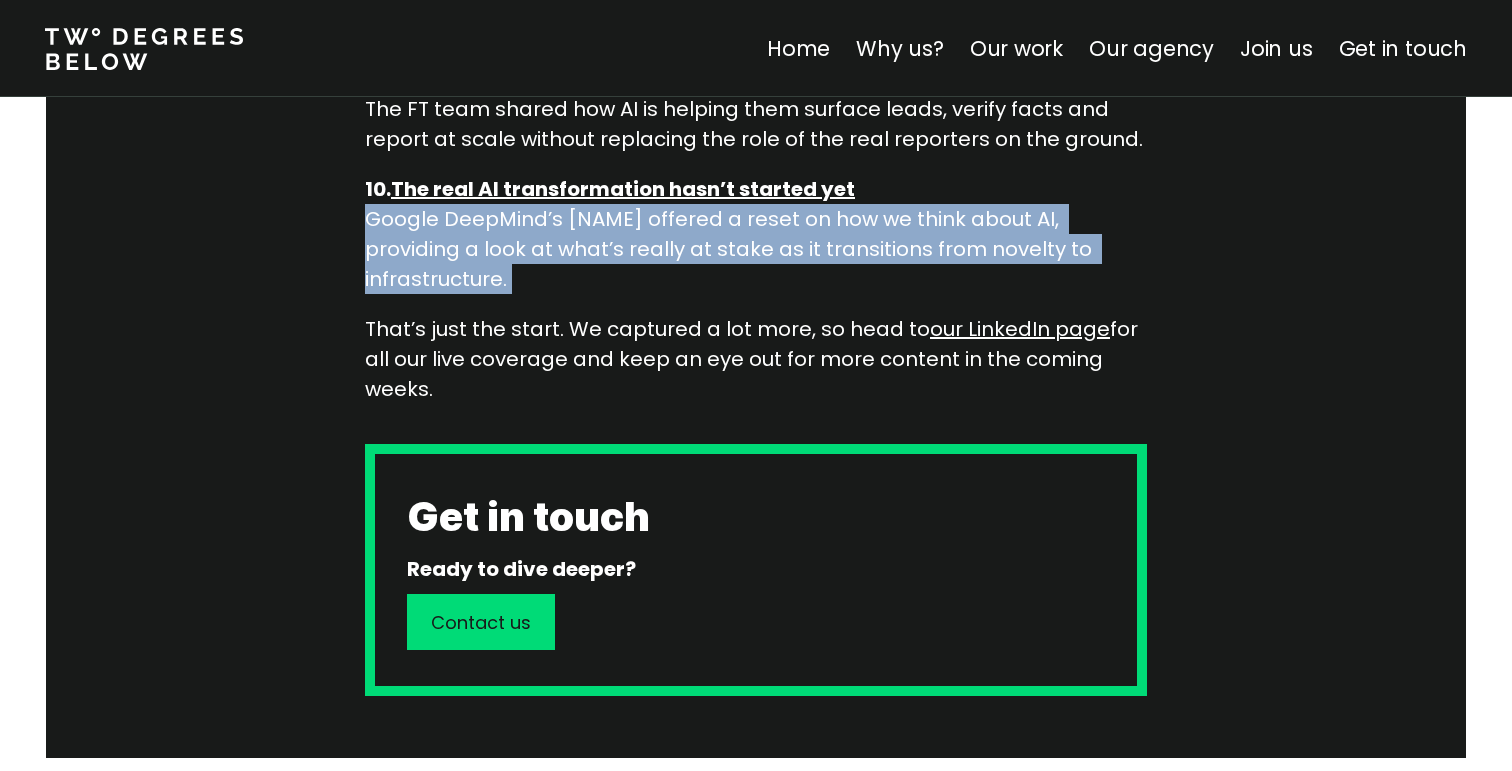 click on "The real AI transformation hasn’t started yet Google DeepMind’s [NAME] offered a reset on how we think about AI, providing a look at what’s really at stake as it transitions from novelty to infrastructure." at bounding box center (756, 234) 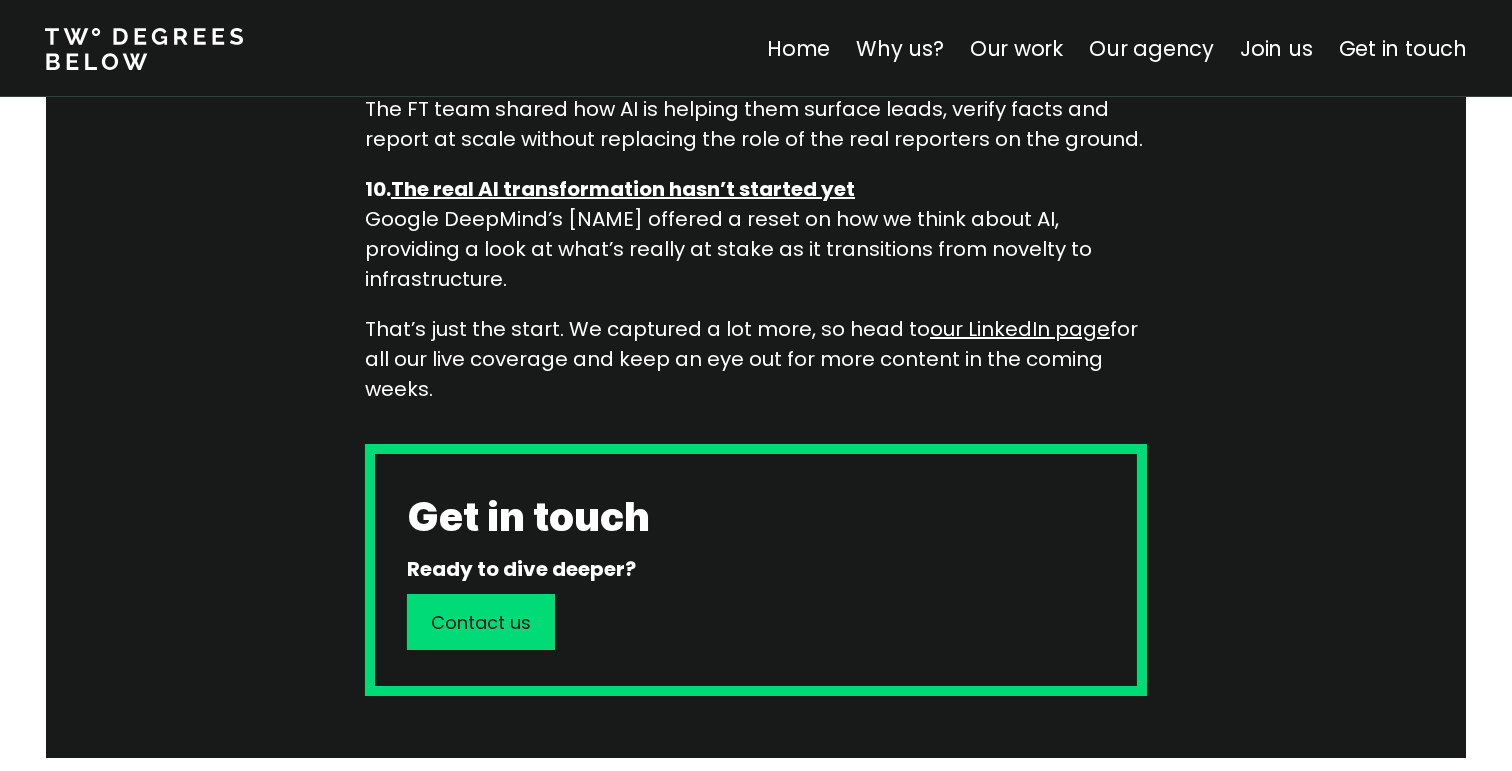 click on "The real AI transformation hasn’t started yet Google DeepMind’s [NAME] offered a reset on how we think about AI, providing a look at what’s really at stake as it transitions from novelty to infrastructure." at bounding box center [756, 234] 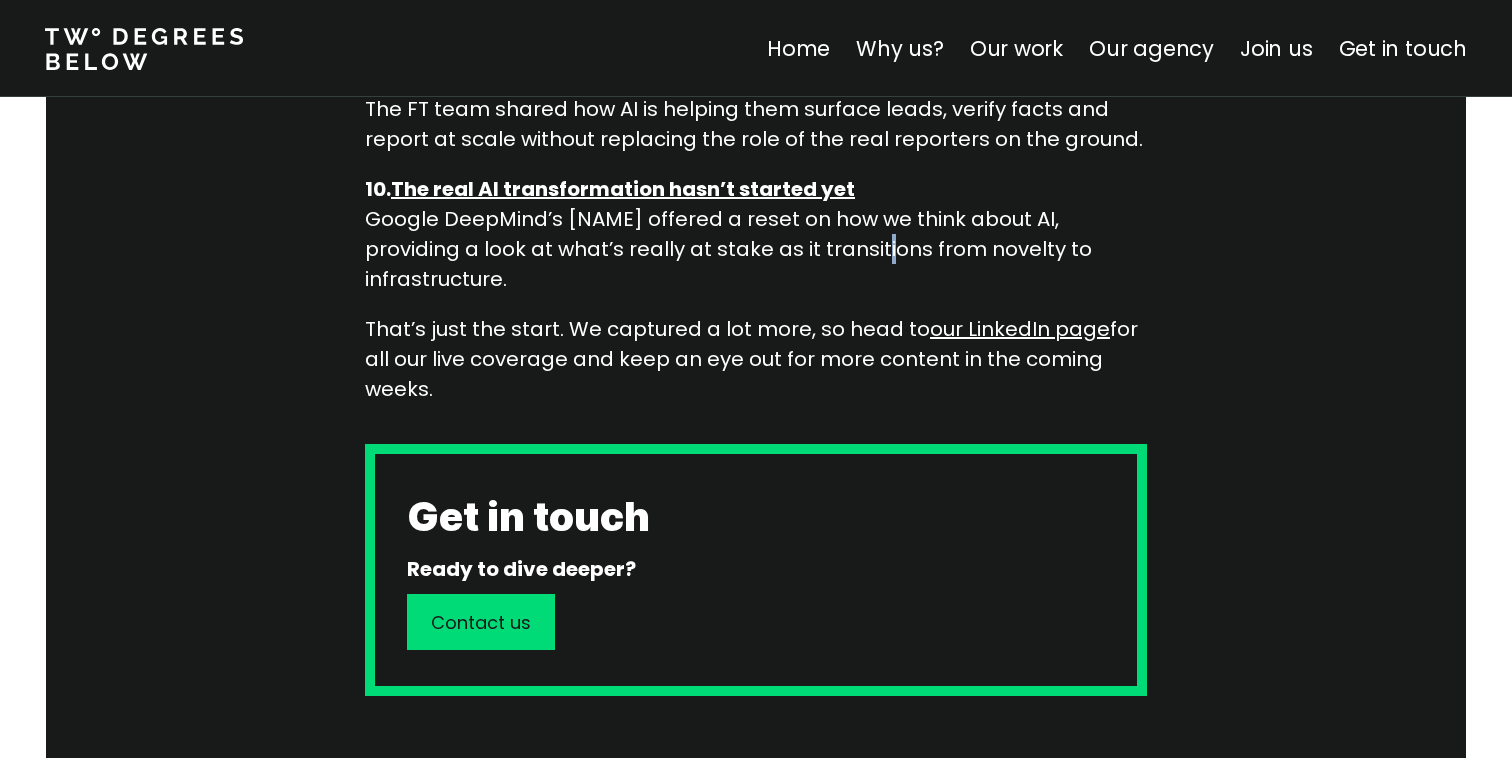 click on "The real AI transformation hasn’t started yet Google DeepMind’s [NAME] offered a reset on how we think about AI, providing a look at what’s really at stake as it transitions from novelty to infrastructure." at bounding box center [756, 234] 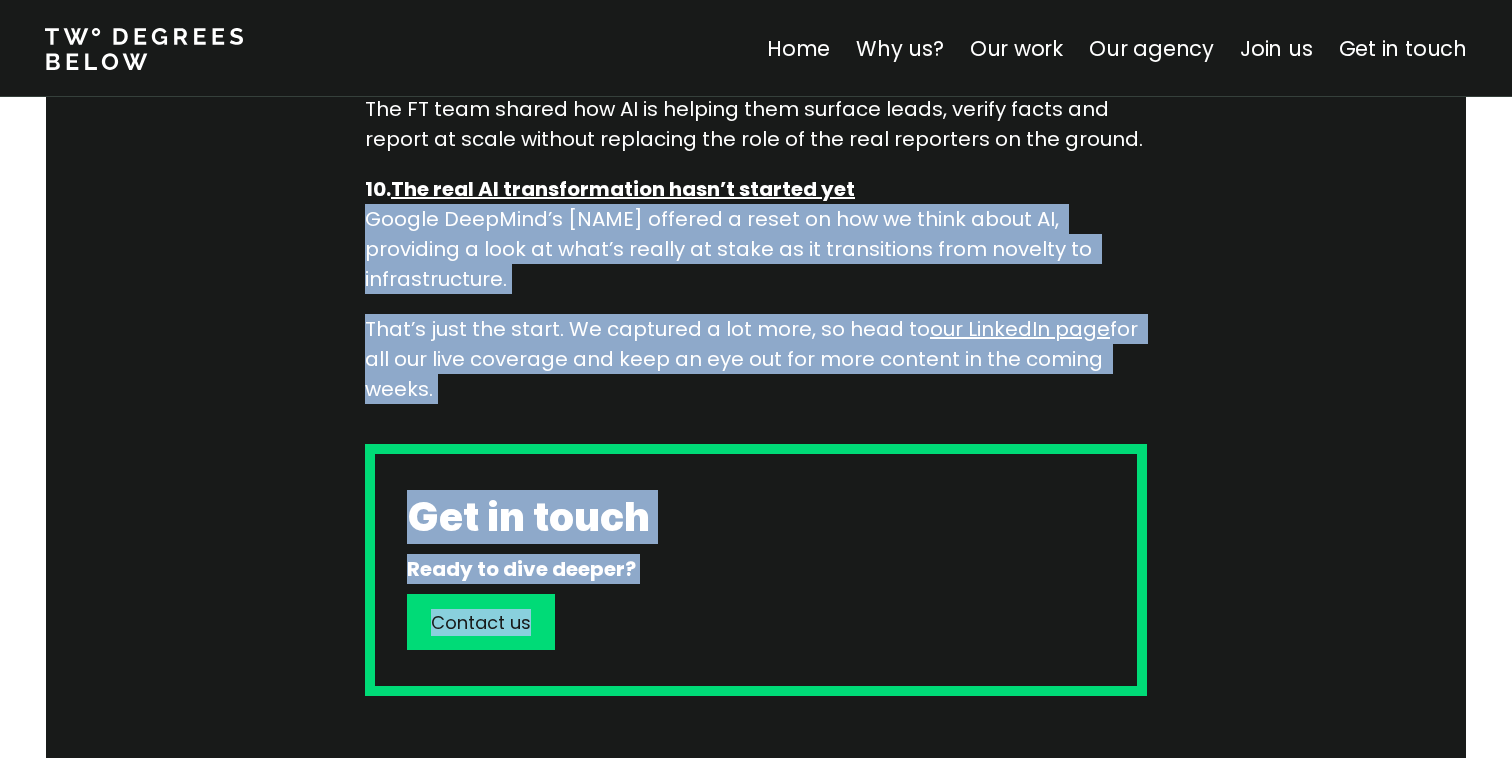 drag, startPoint x: 811, startPoint y: 242, endPoint x: 783, endPoint y: 315, distance: 78.18568 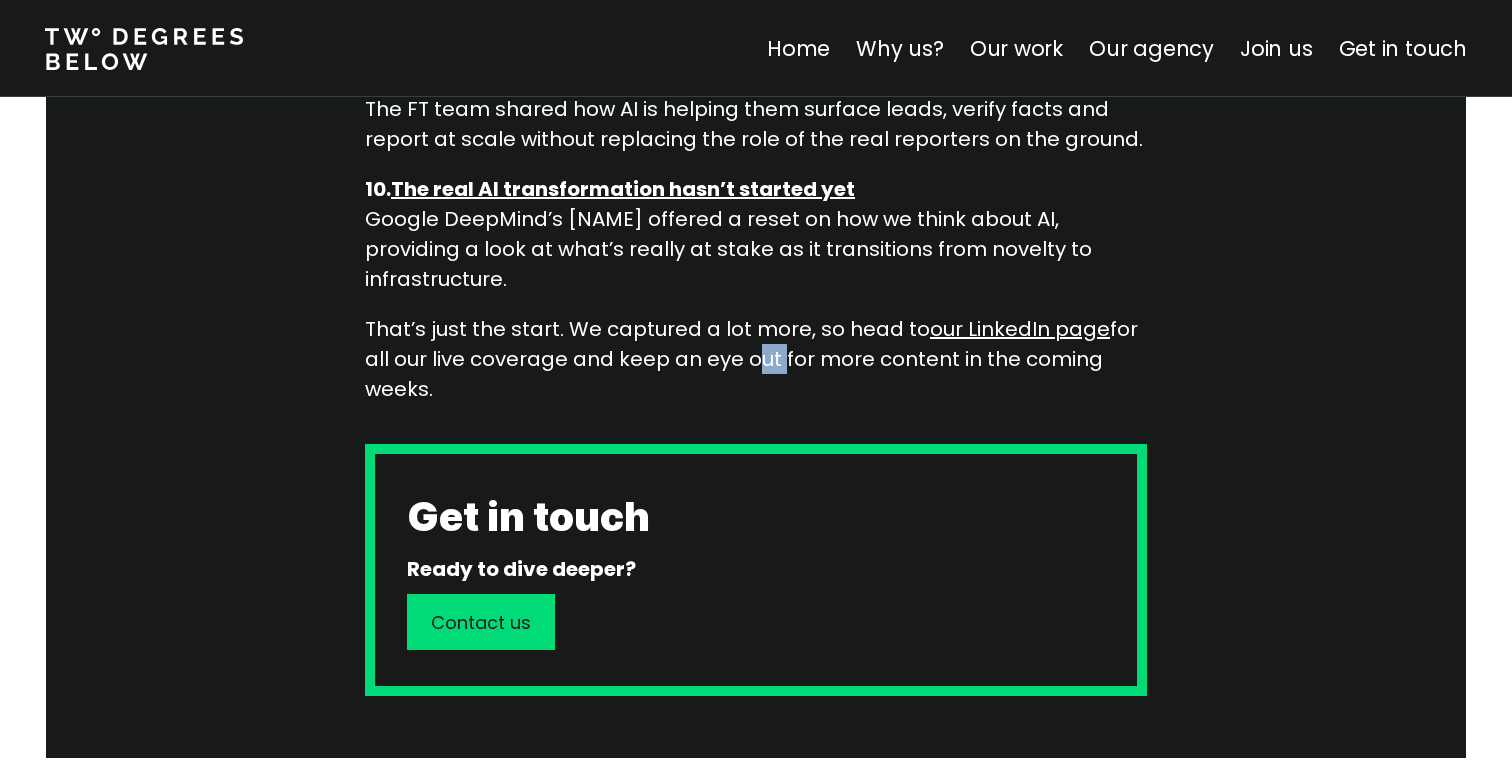 click on "That’s just the start. We captured a lot more, so head to  our LinkedIn page  for all our live coverage and keep an eye out for more content in the coming weeks." at bounding box center (756, 359) 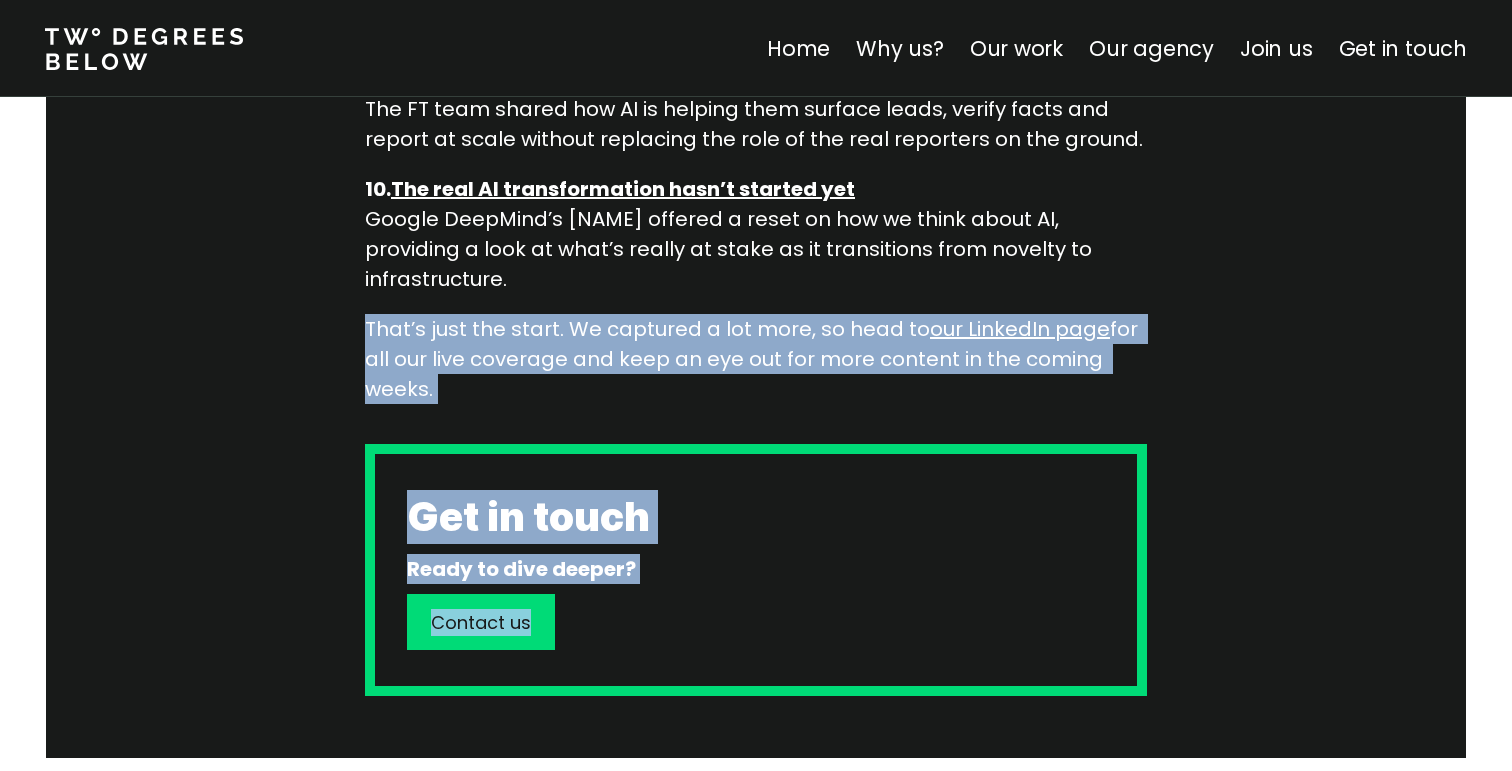 click on "That’s just the start. We captured a lot more, so head to  our LinkedIn page  for all our live coverage and keep an eye out for more content in the coming weeks." at bounding box center [756, 359] 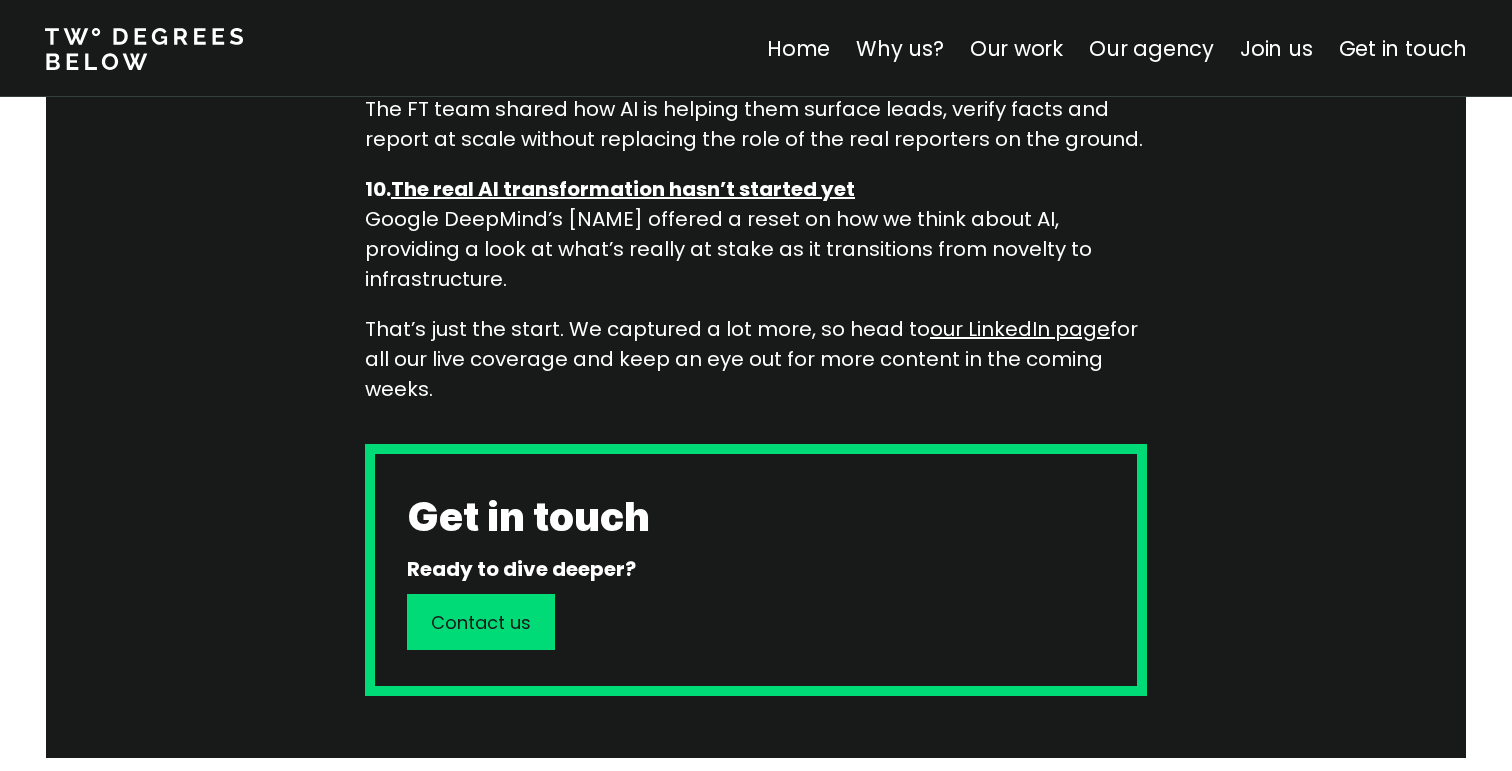 click on "The real AI transformation hasn’t started yet Google DeepMind’s [NAME] offered a reset on how we think about AI, providing a look at what’s really at stake as it transitions from novelty to infrastructure." at bounding box center (756, 234) 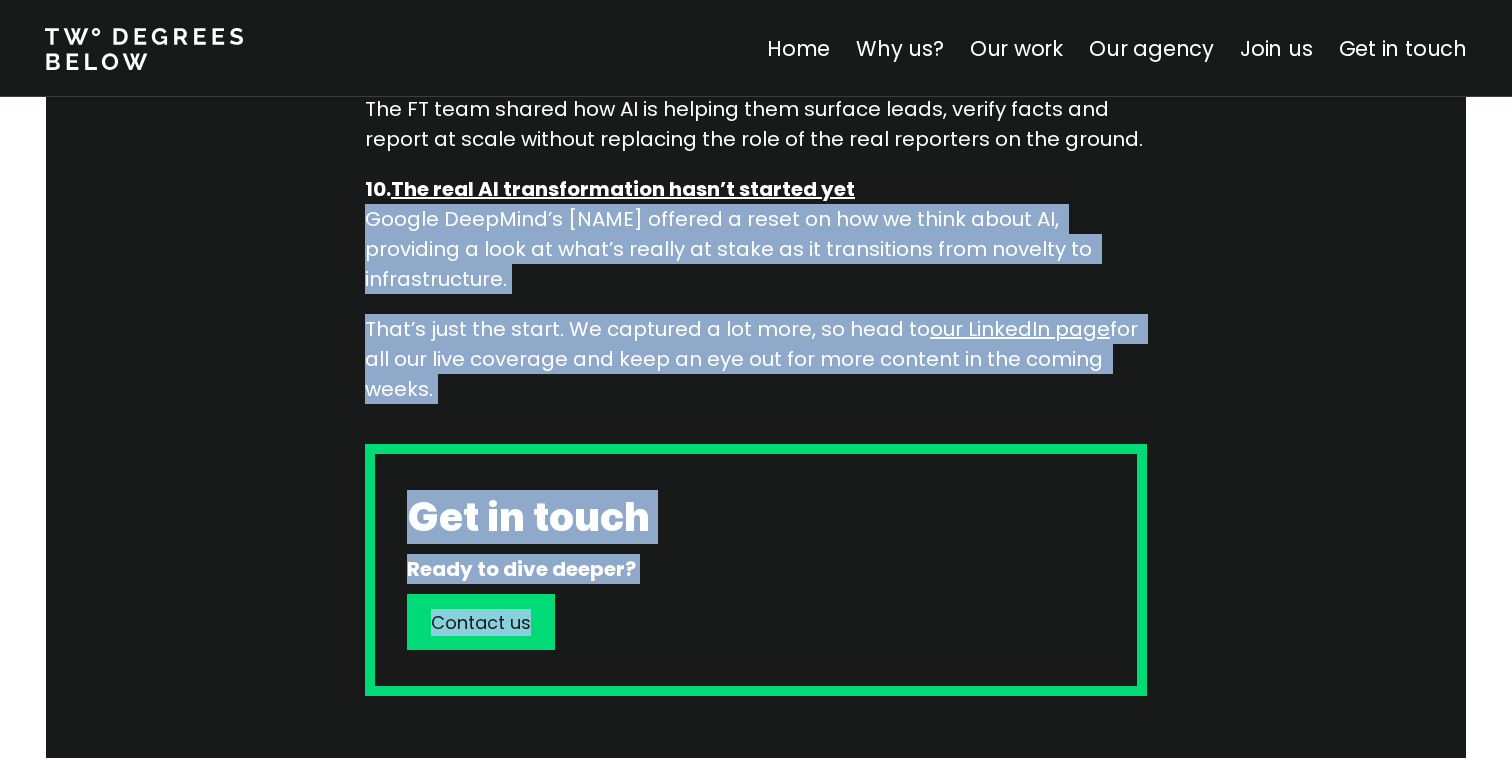 drag, startPoint x: 722, startPoint y: 272, endPoint x: 721, endPoint y: 320, distance: 48.010414 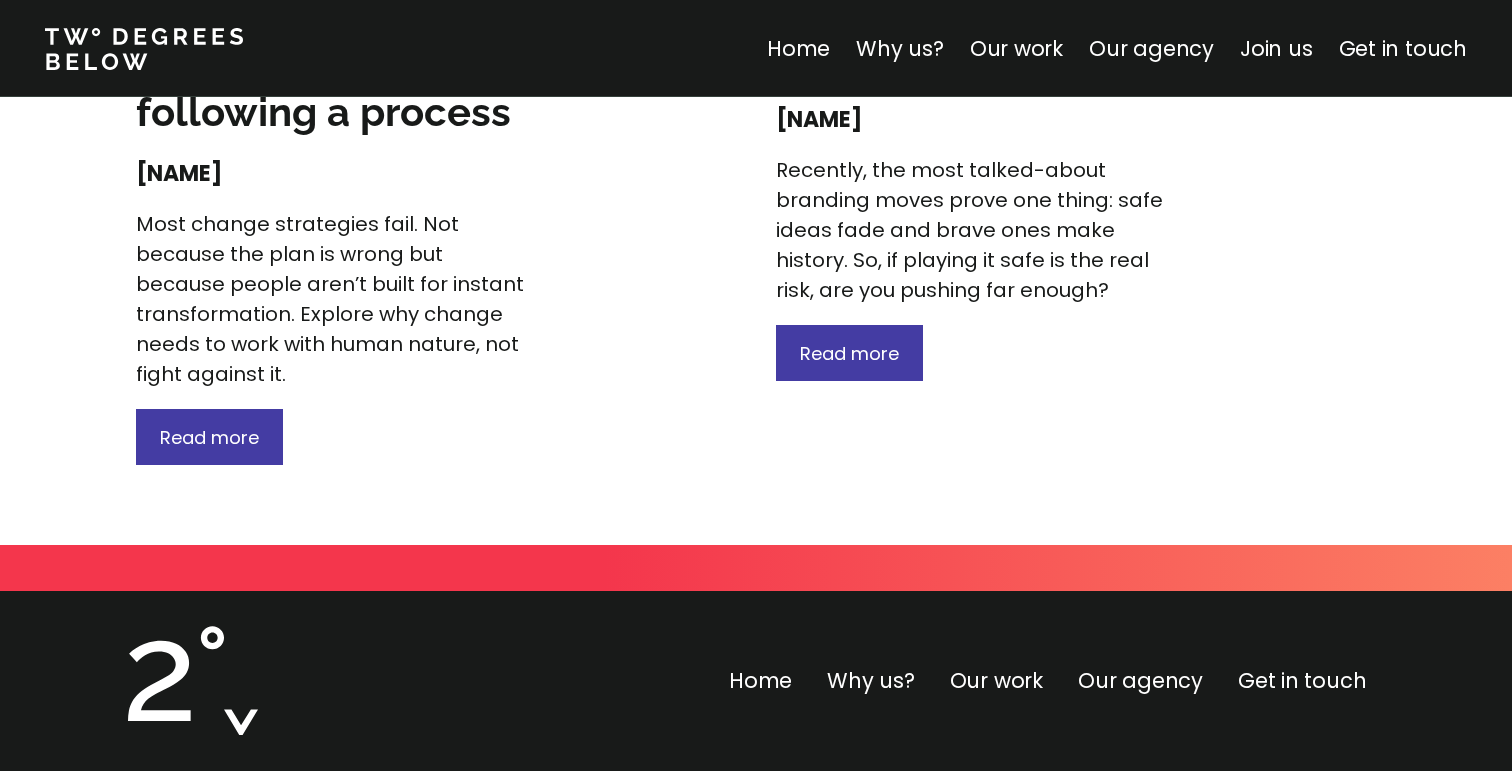 scroll, scrollTop: 4071, scrollLeft: 0, axis: vertical 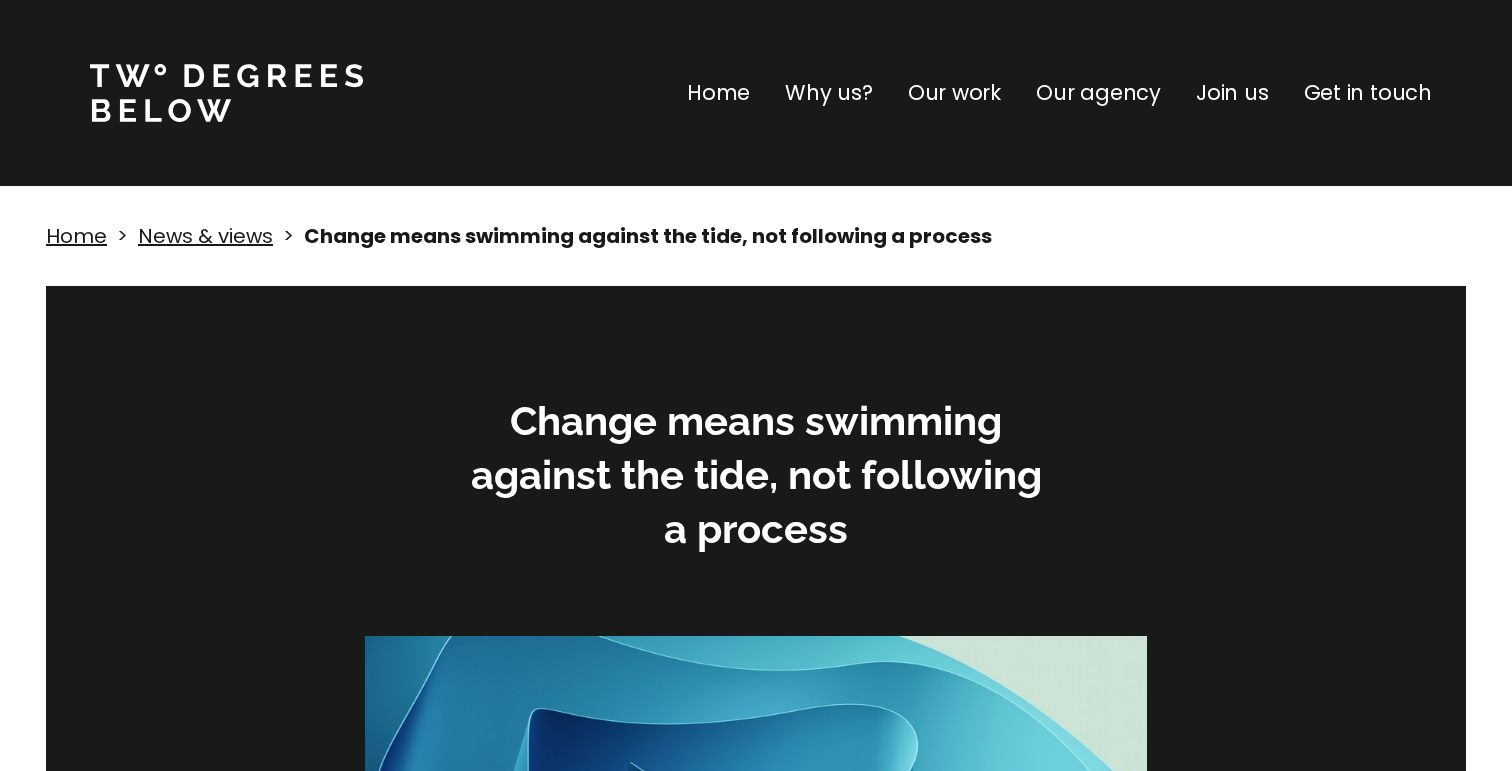 click on "Change means swimming against the tide, not following a process" at bounding box center [756, 475] 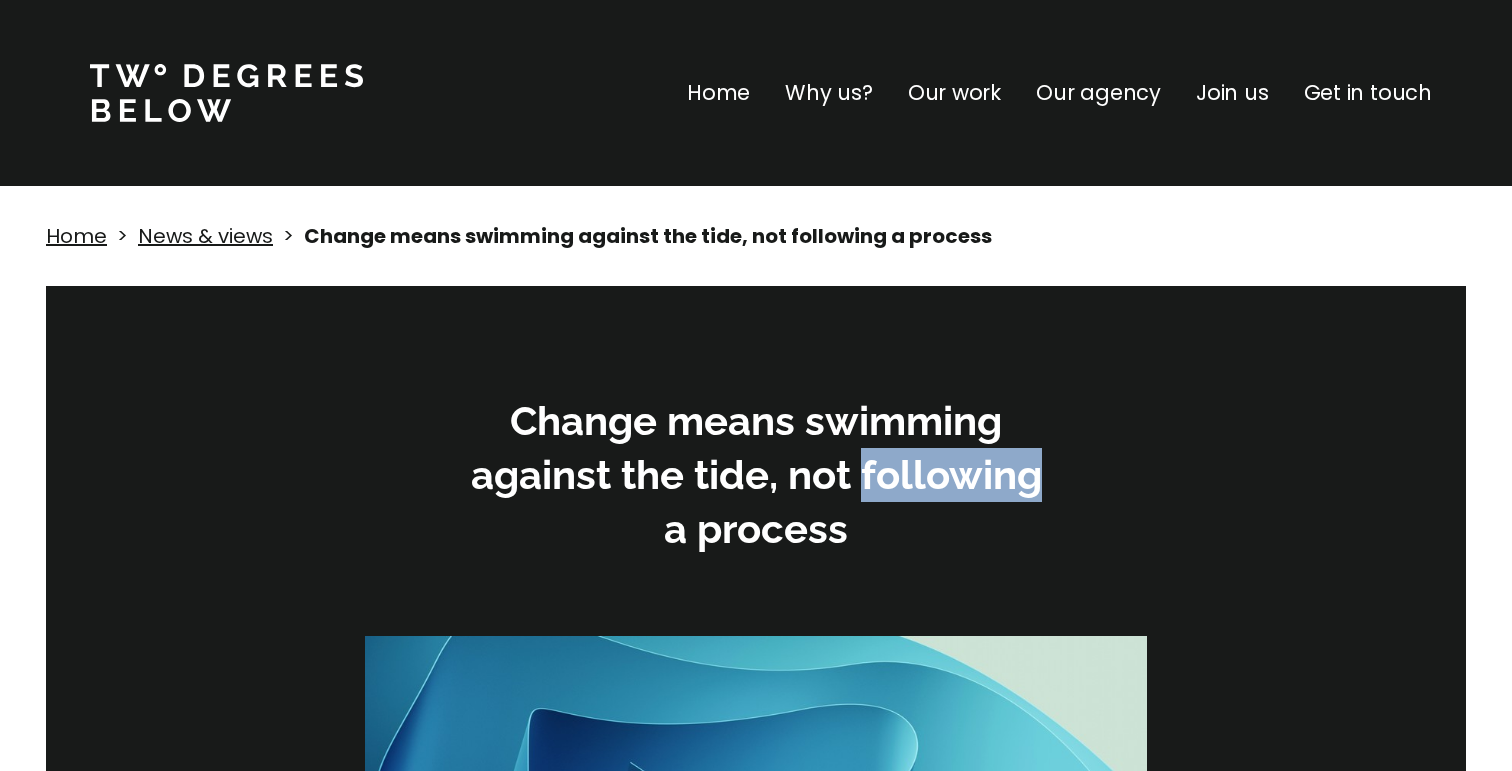 click on "Change means swimming against the tide, not following a process" at bounding box center (756, 475) 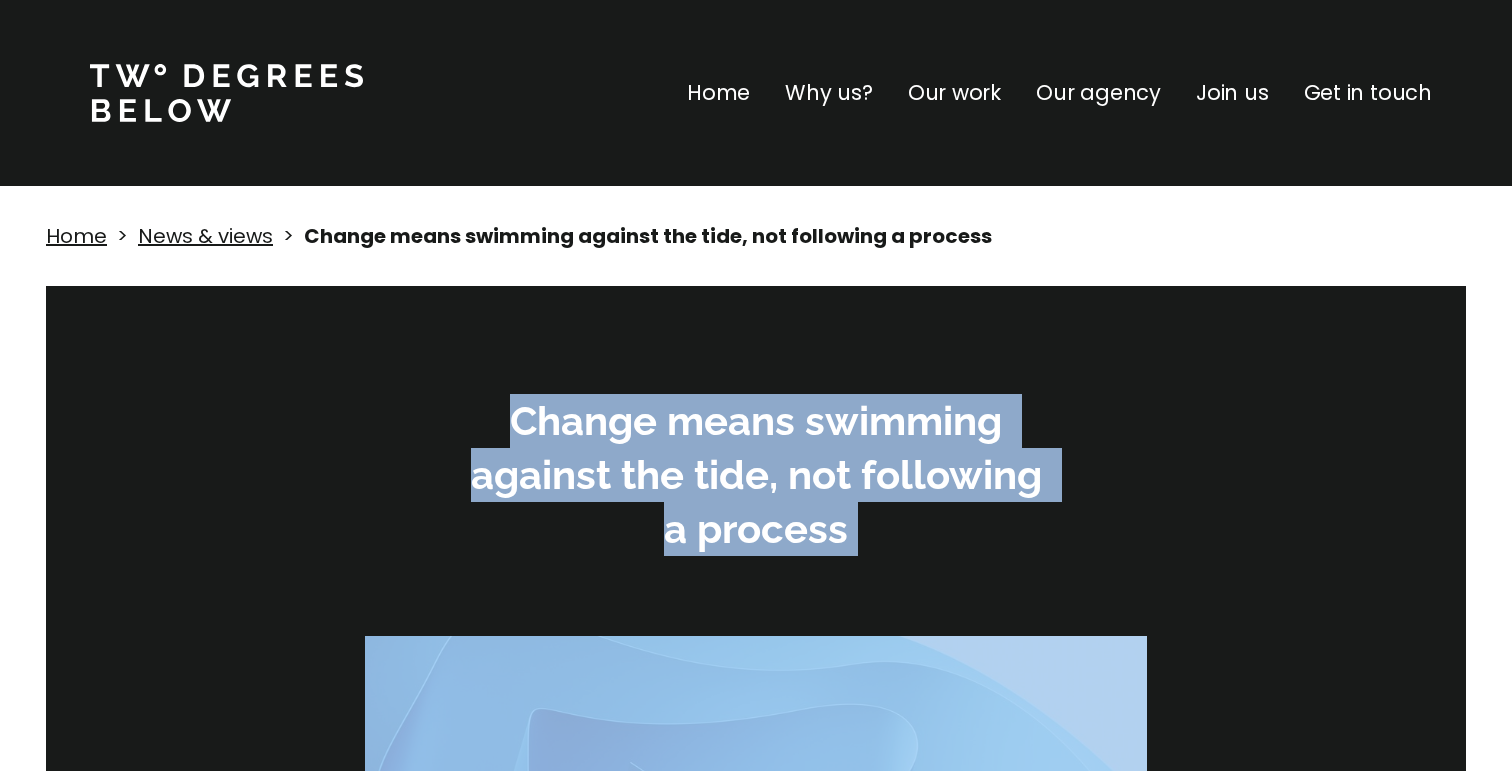 click on "Change means swimming against the tide, not following a process" at bounding box center (756, 475) 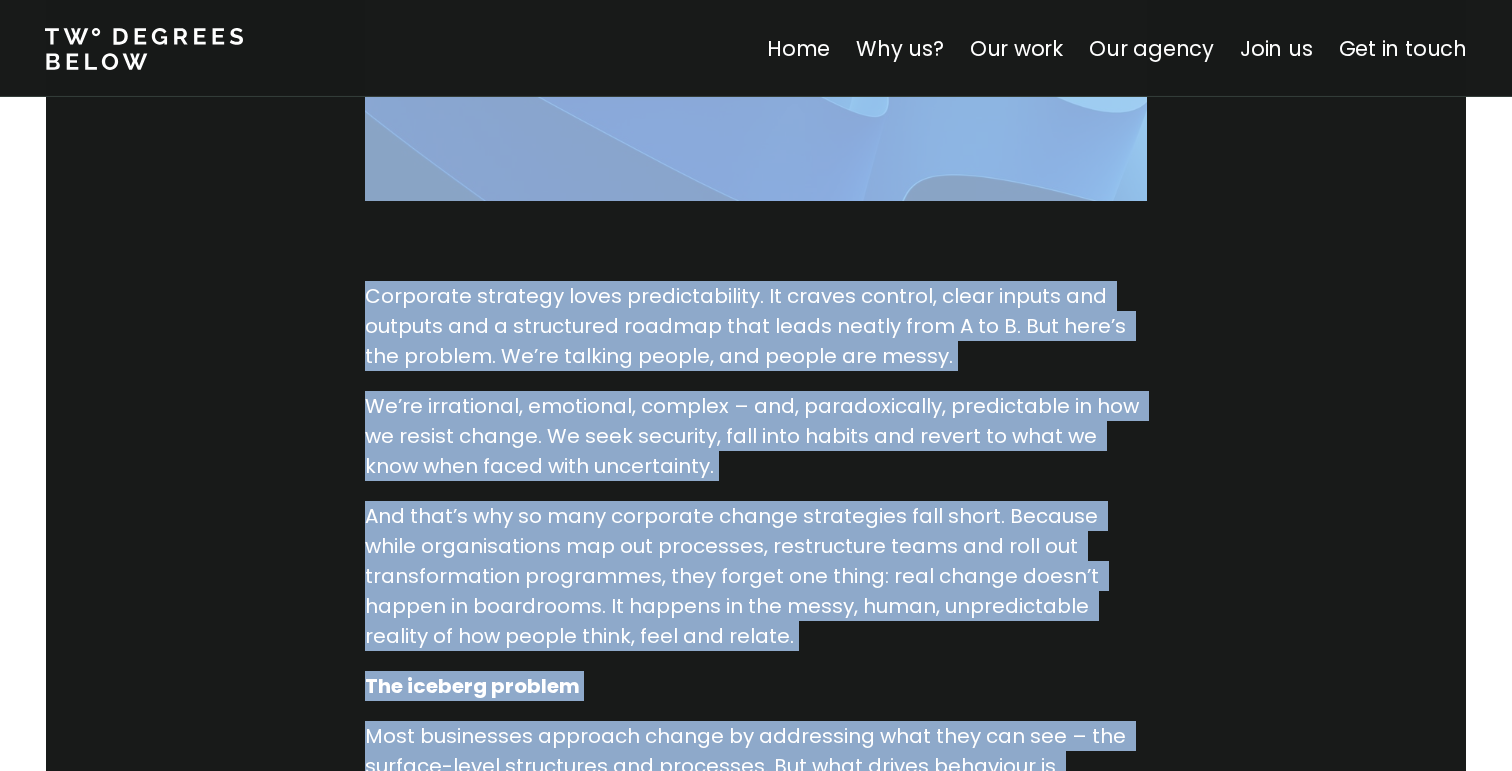 scroll, scrollTop: 857, scrollLeft: 0, axis: vertical 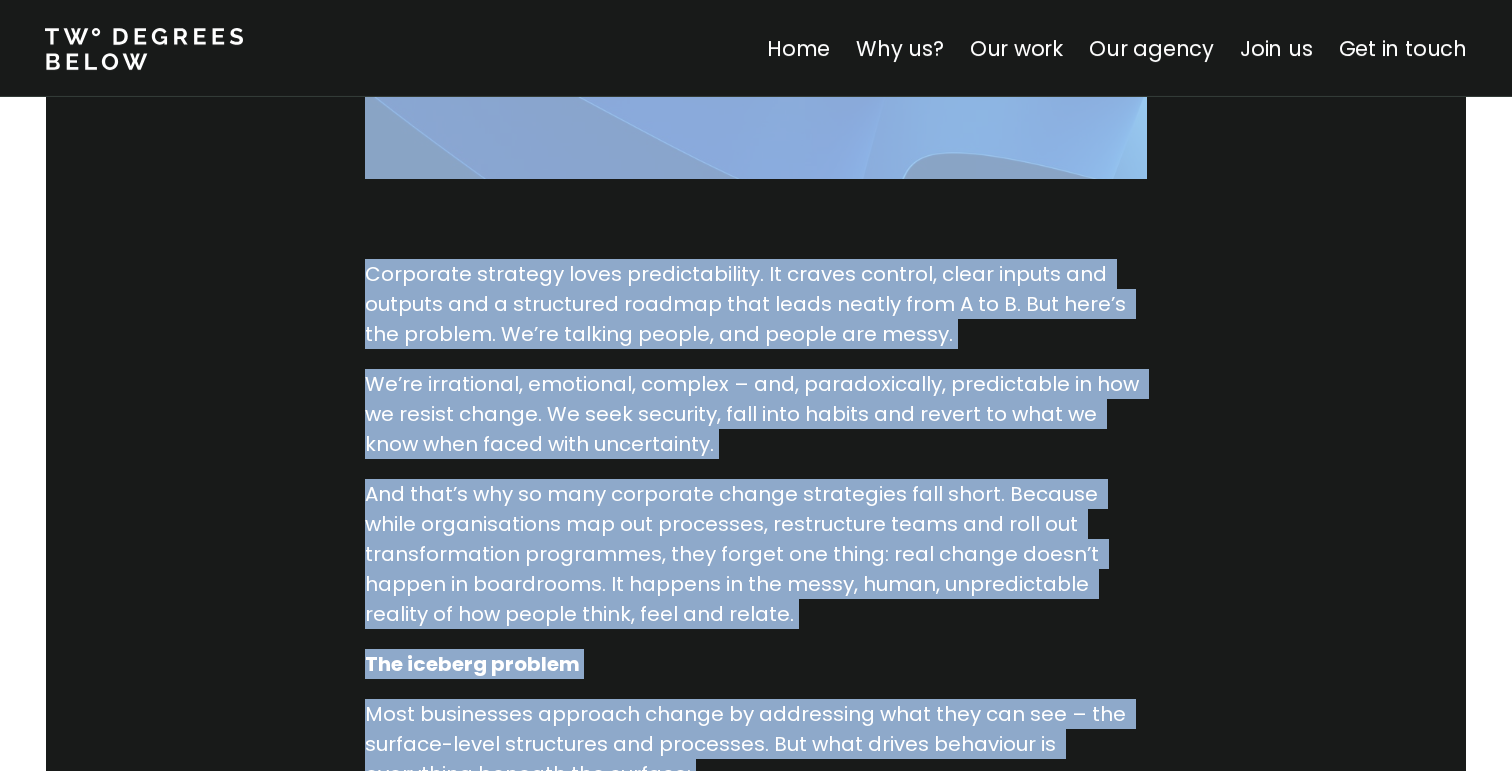 click on "Corporate strategy loves predictability. It craves control, clear inputs and outputs and a structured roadmap that leads neatly from A to B. But here’s the problem. We’re talking people, and people are messy." at bounding box center (756, 304) 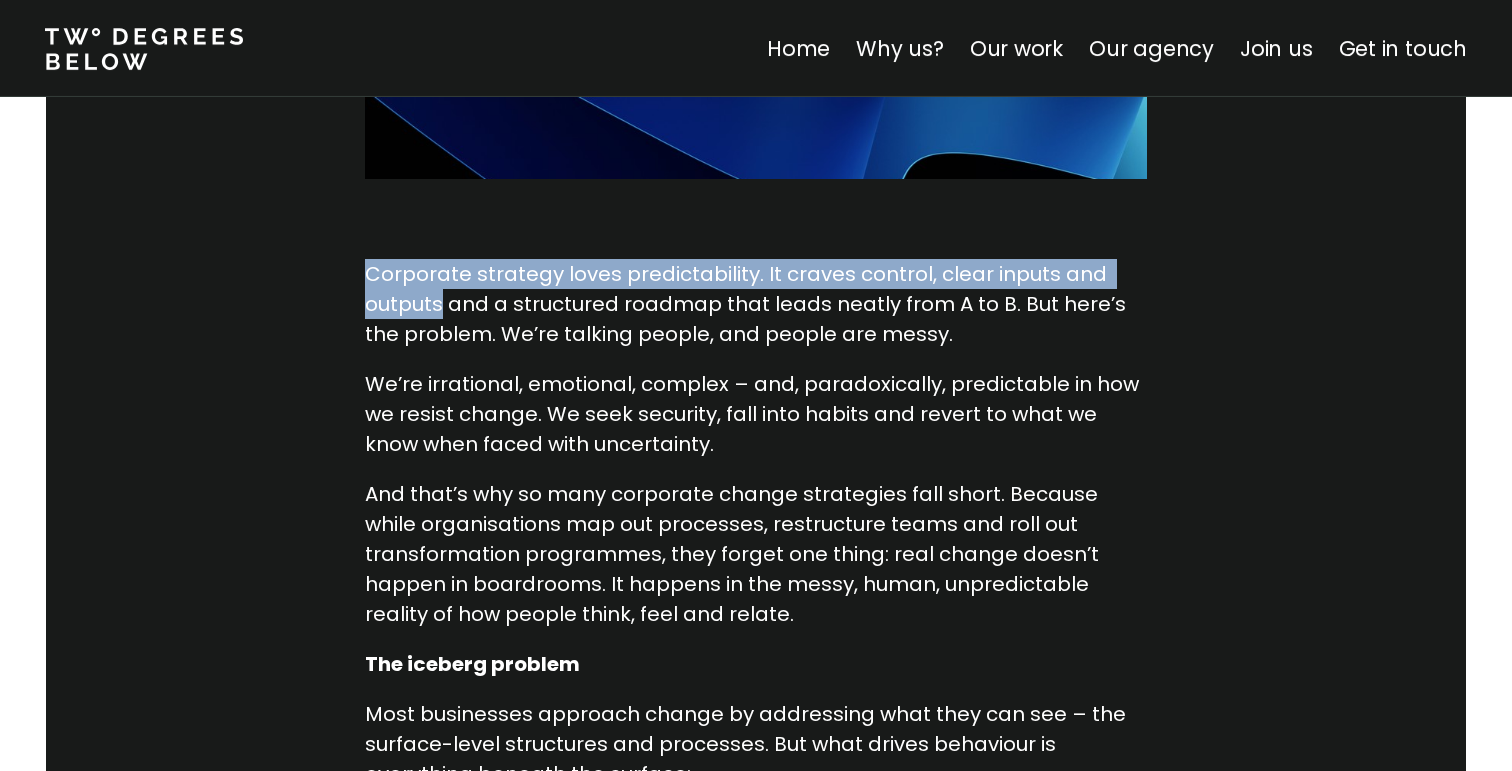 drag, startPoint x: 394, startPoint y: 273, endPoint x: 1110, endPoint y: 281, distance: 716.0447 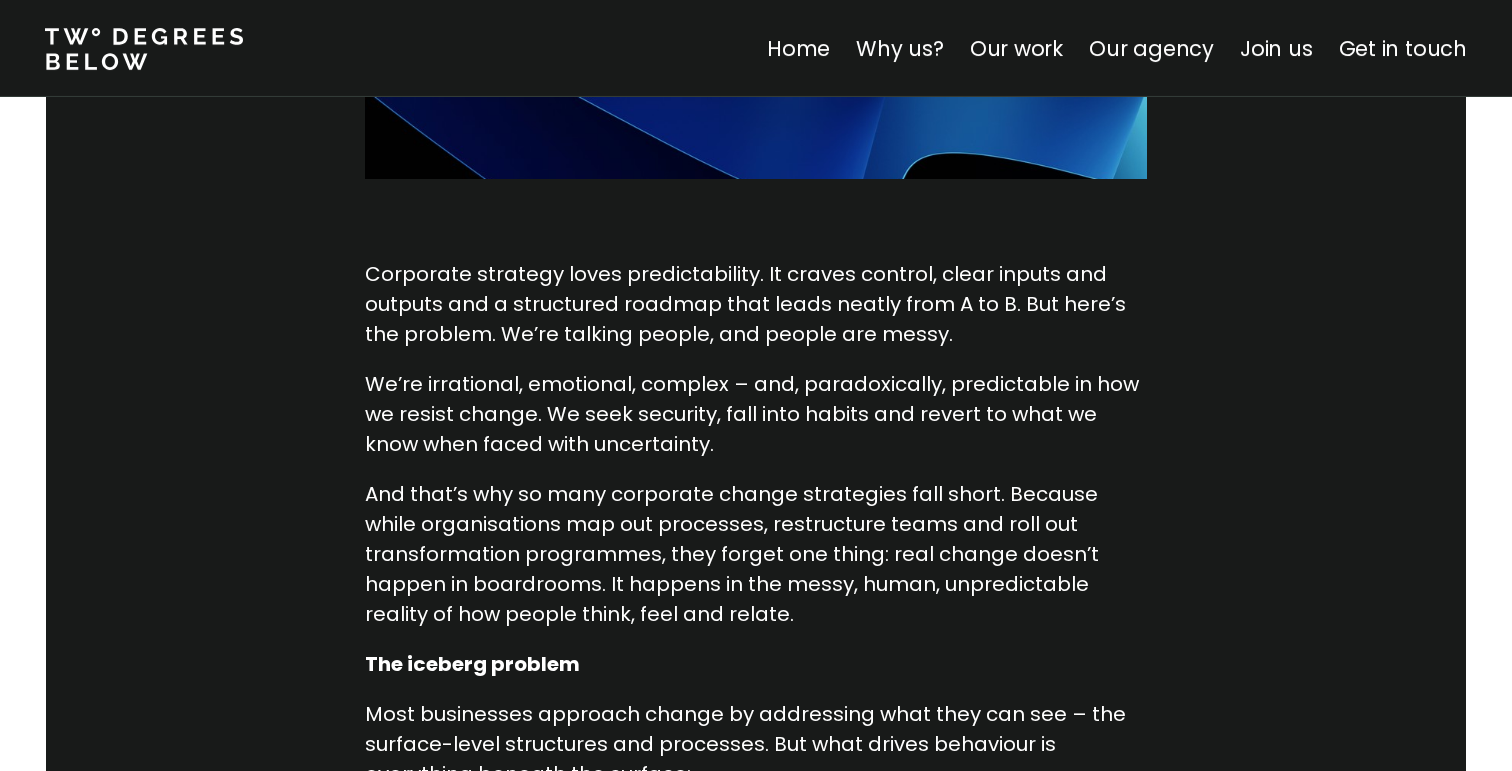 click on "Corporate strategy loves predictability. It craves control, clear inputs and outputs and a structured roadmap that leads neatly from A to B. But here’s the problem. We’re talking people, and people are messy." at bounding box center (756, 304) 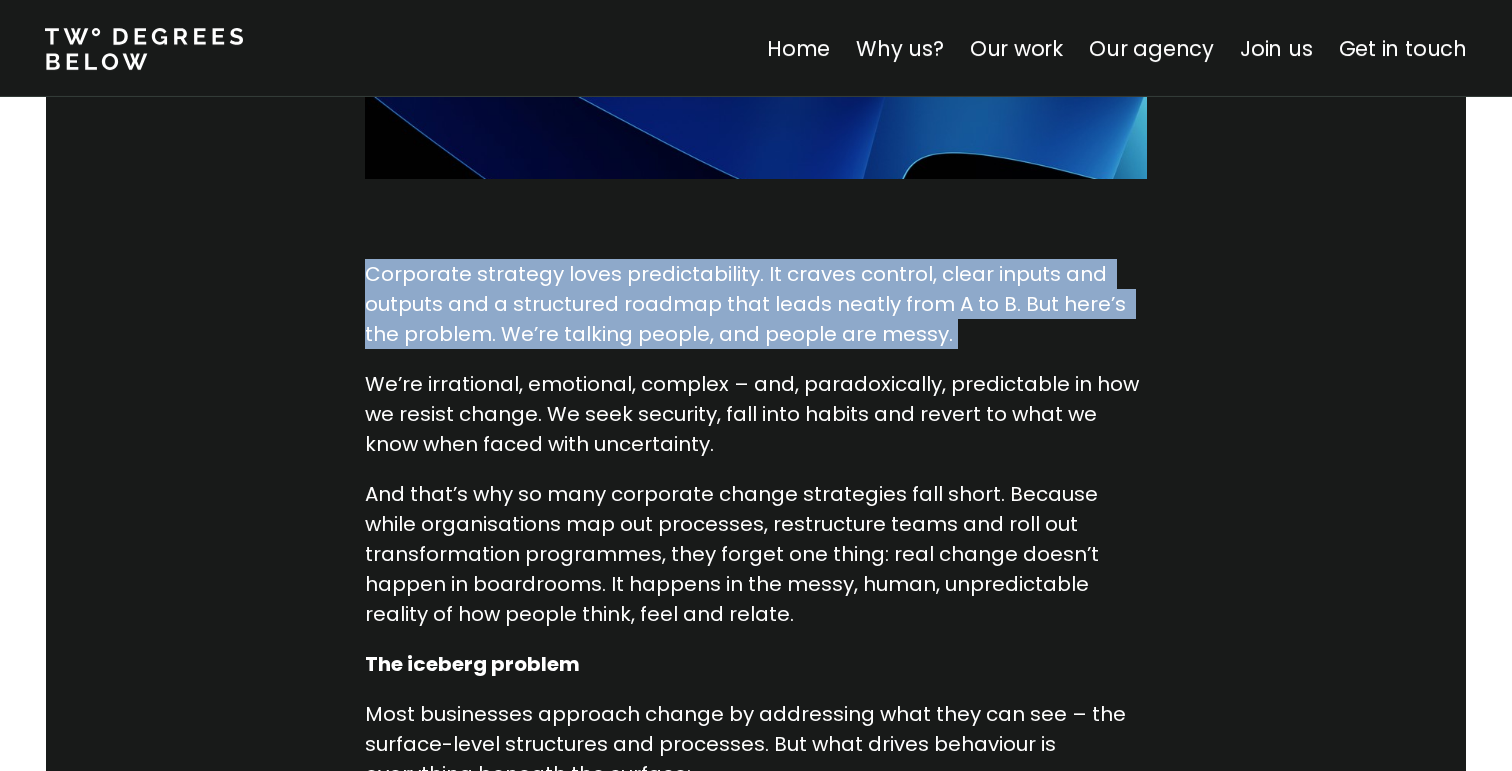 drag, startPoint x: 381, startPoint y: 282, endPoint x: 1136, endPoint y: 330, distance: 756.5243 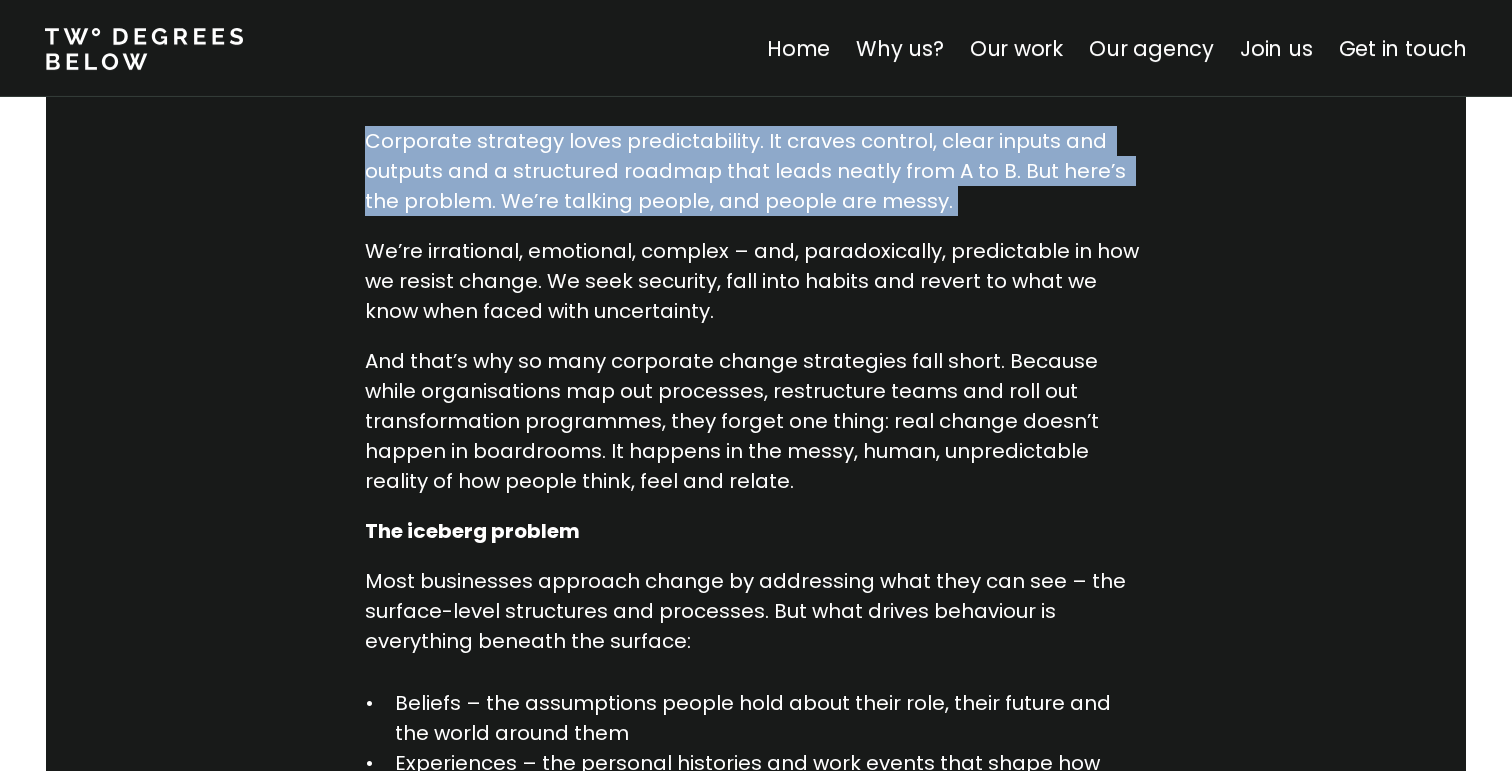 scroll, scrollTop: 1005, scrollLeft: 0, axis: vertical 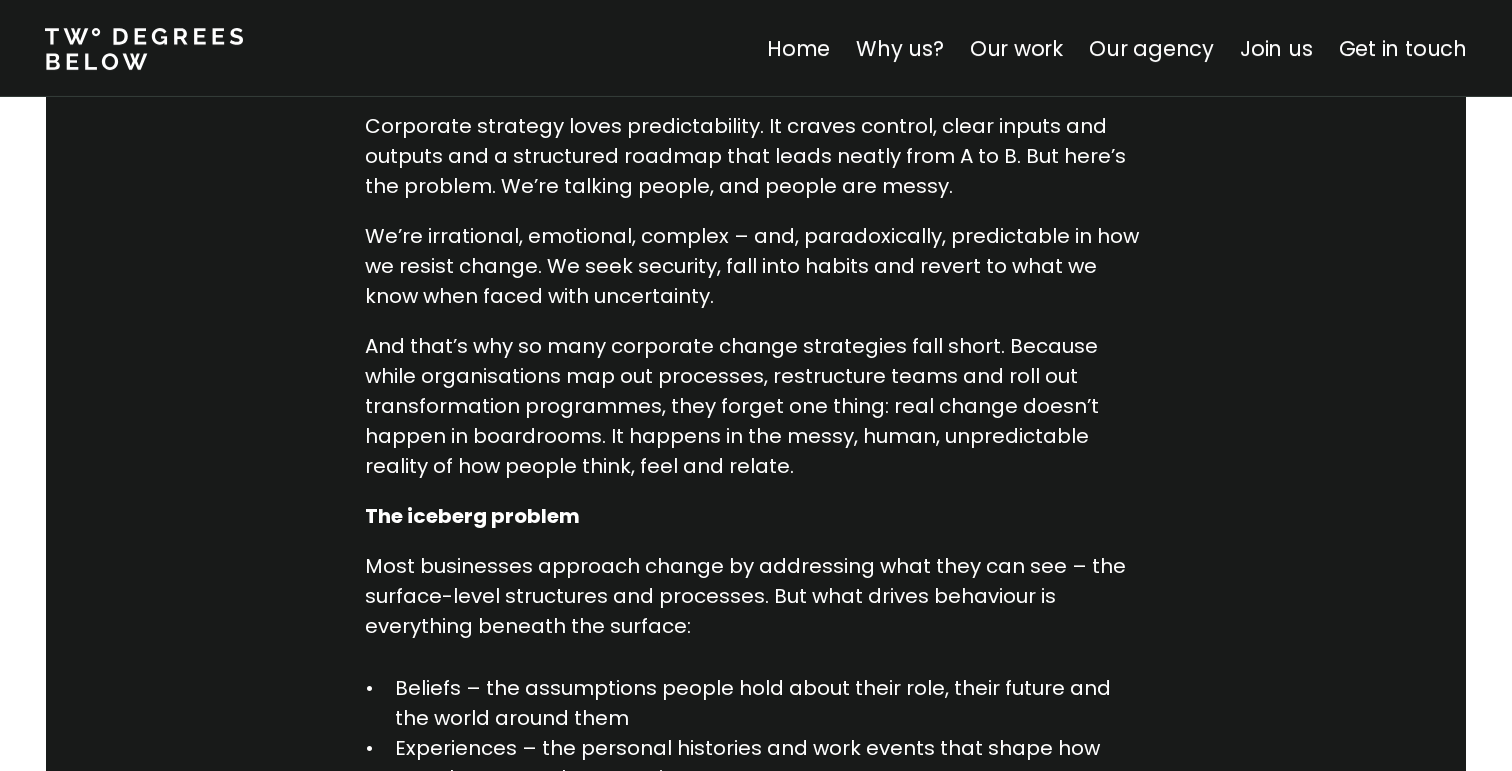 click on "We’re irrational, emotional, complex – and, paradoxically, predictable in how we resist change. We seek security, fall into habits and revert to what we know when faced with uncertainty." at bounding box center (756, 266) 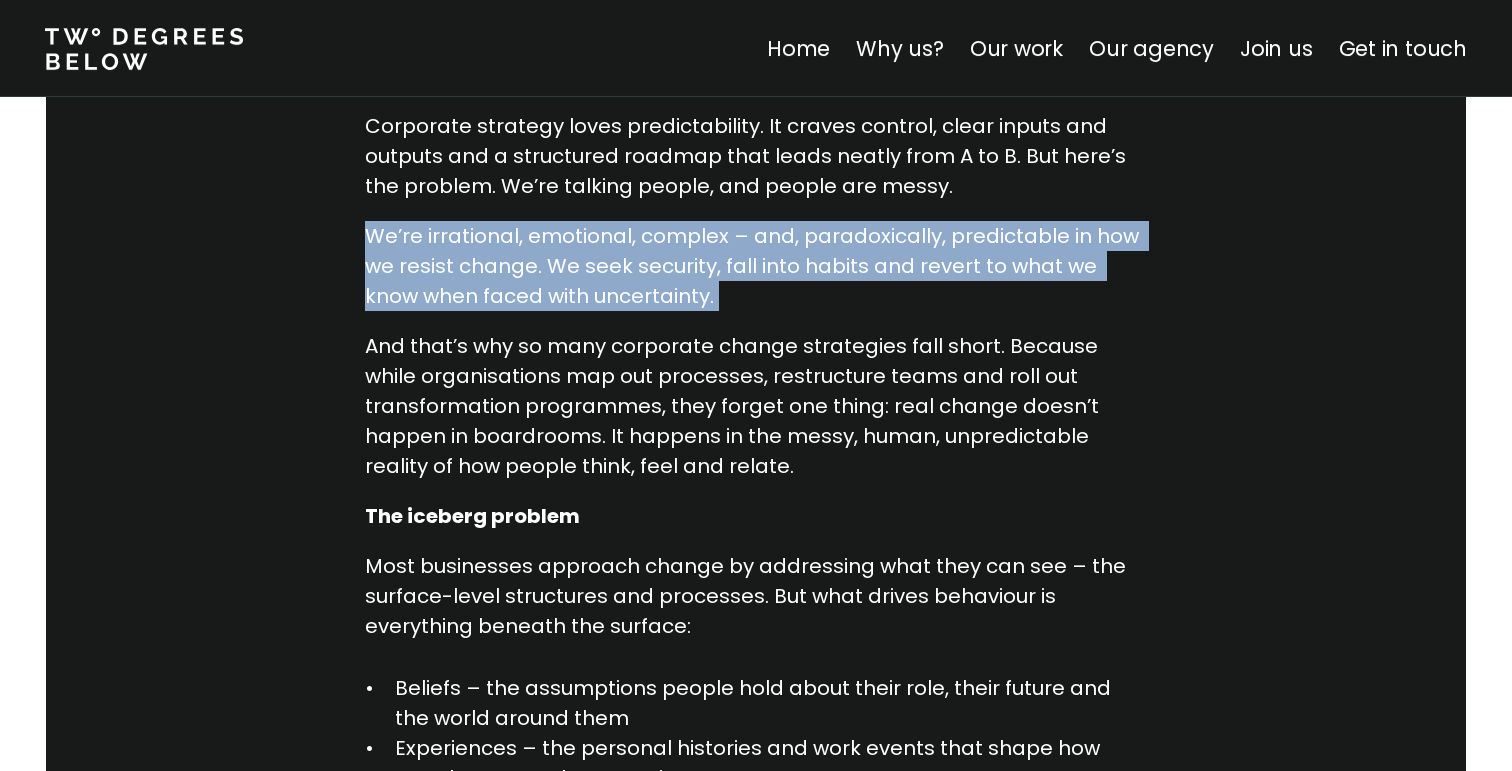 drag, startPoint x: 405, startPoint y: 235, endPoint x: 1125, endPoint y: 304, distance: 723.2987 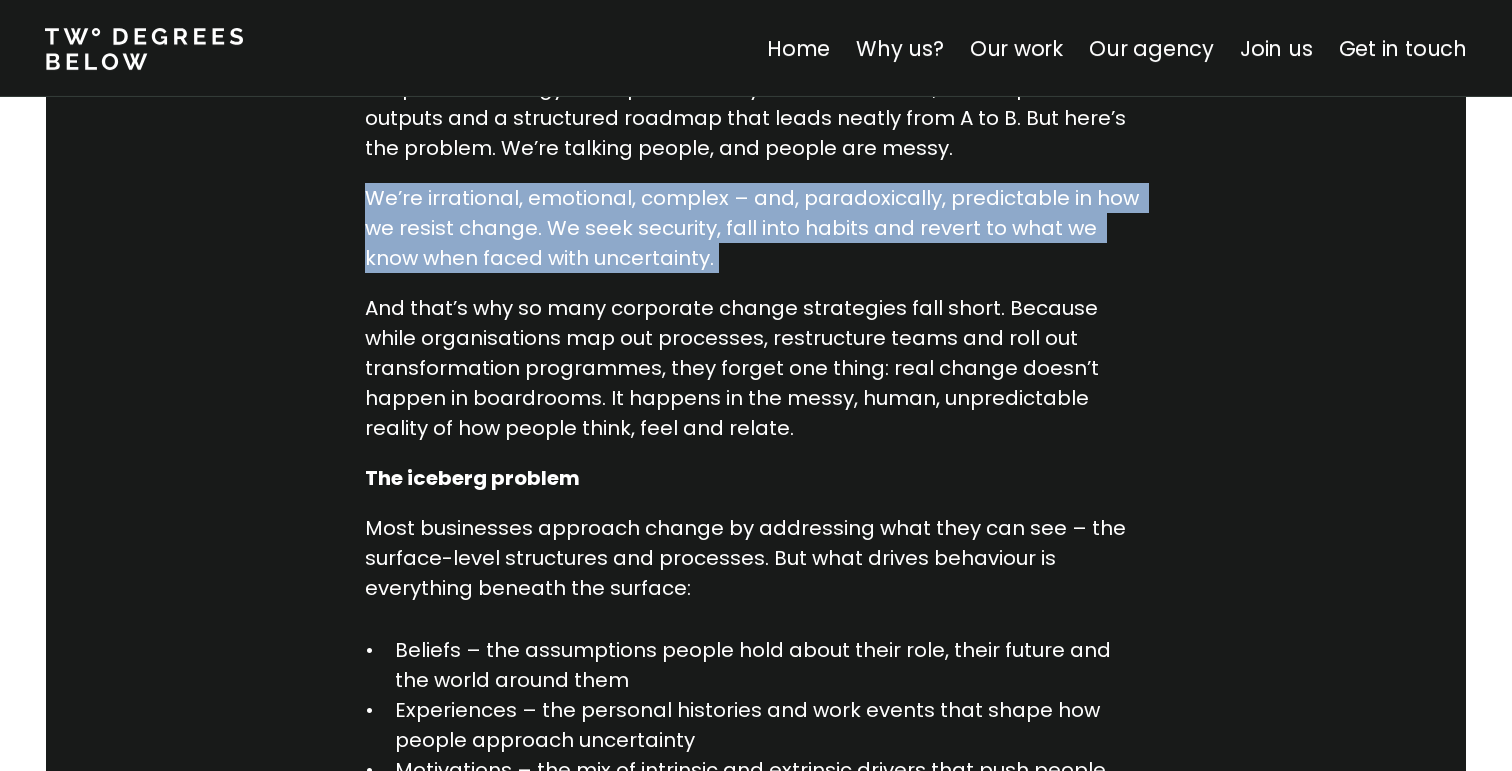 scroll, scrollTop: 1069, scrollLeft: 0, axis: vertical 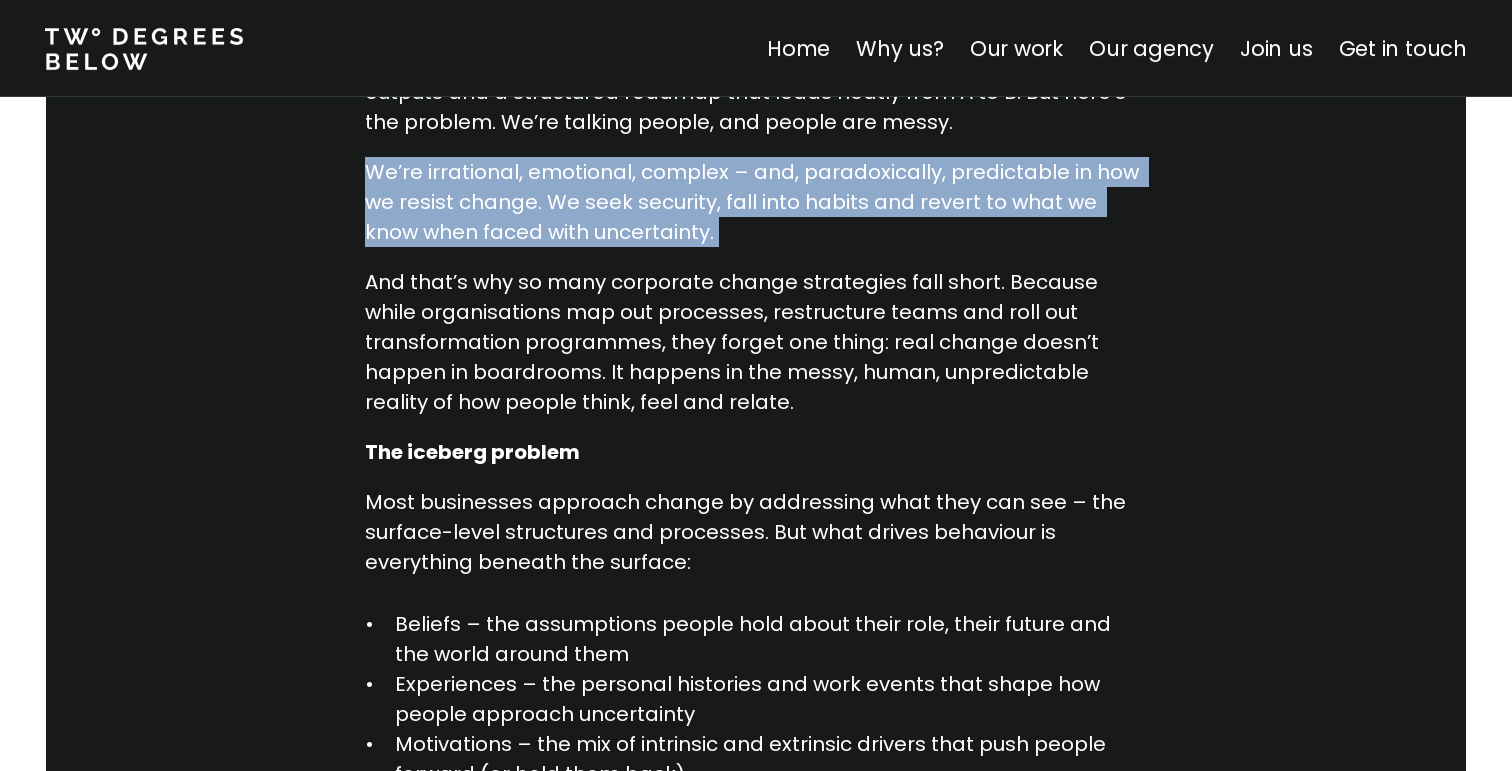 click on "We’re irrational, emotional, complex – and, paradoxically, predictable in how we resist change. We seek security, fall into habits and revert to what we know when faced with uncertainty." at bounding box center [756, 202] 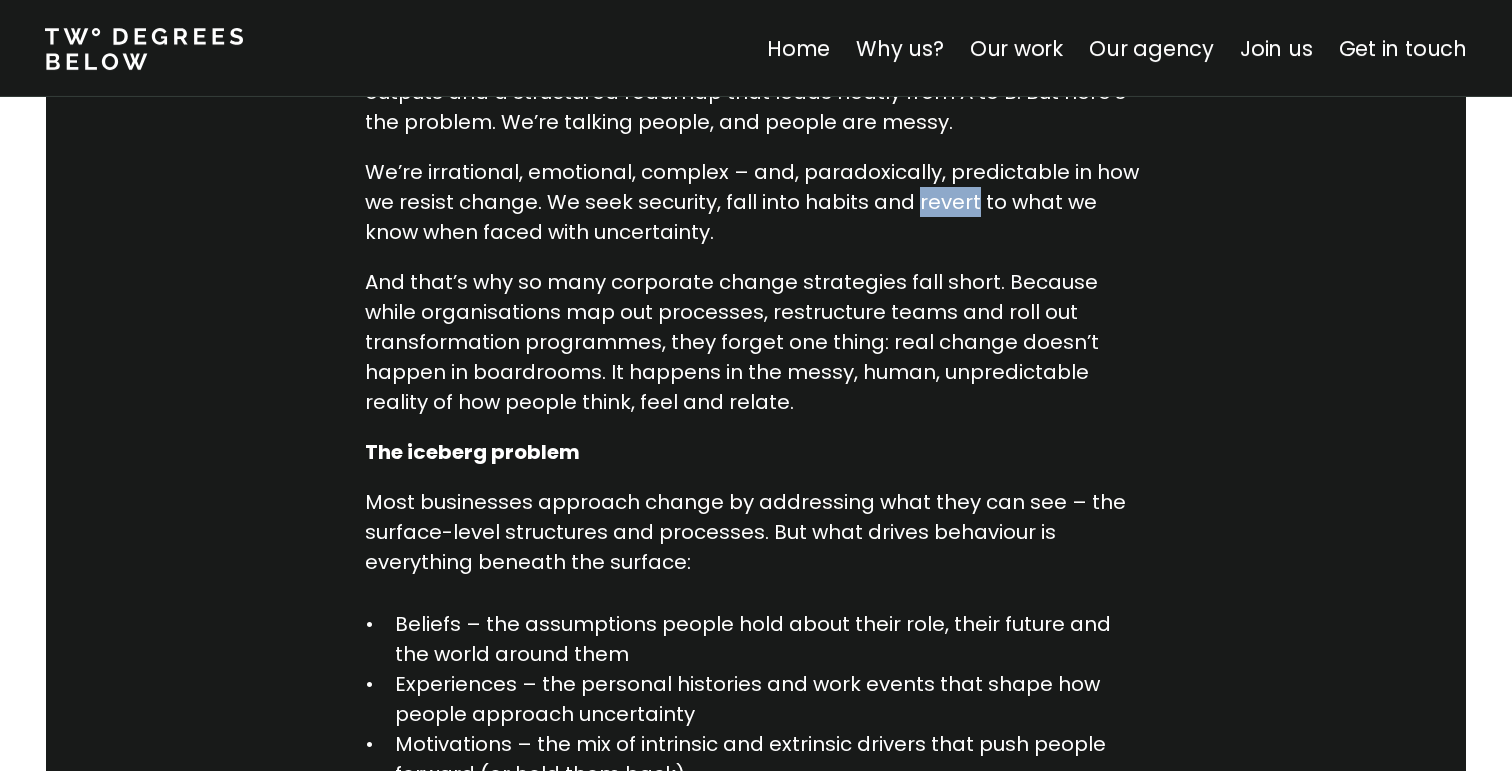 click on "We’re irrational, emotional, complex – and, paradoxically, predictable in how we resist change. We seek security, fall into habits and revert to what we know when faced with uncertainty." at bounding box center [756, 202] 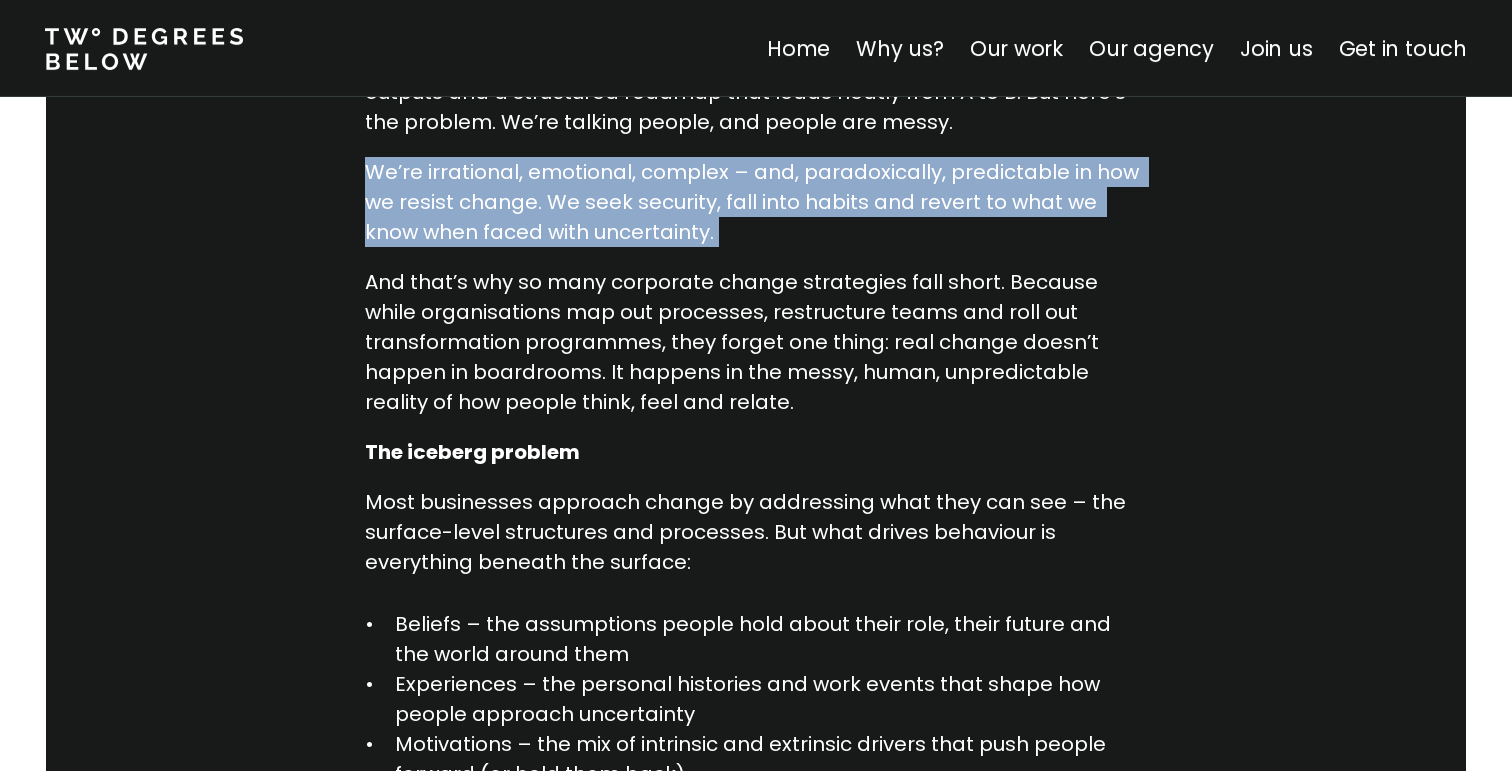 click on "We’re irrational, emotional, complex – and, paradoxically, predictable in how we resist change. We seek security, fall into habits and revert to what we know when faced with uncertainty." at bounding box center [756, 202] 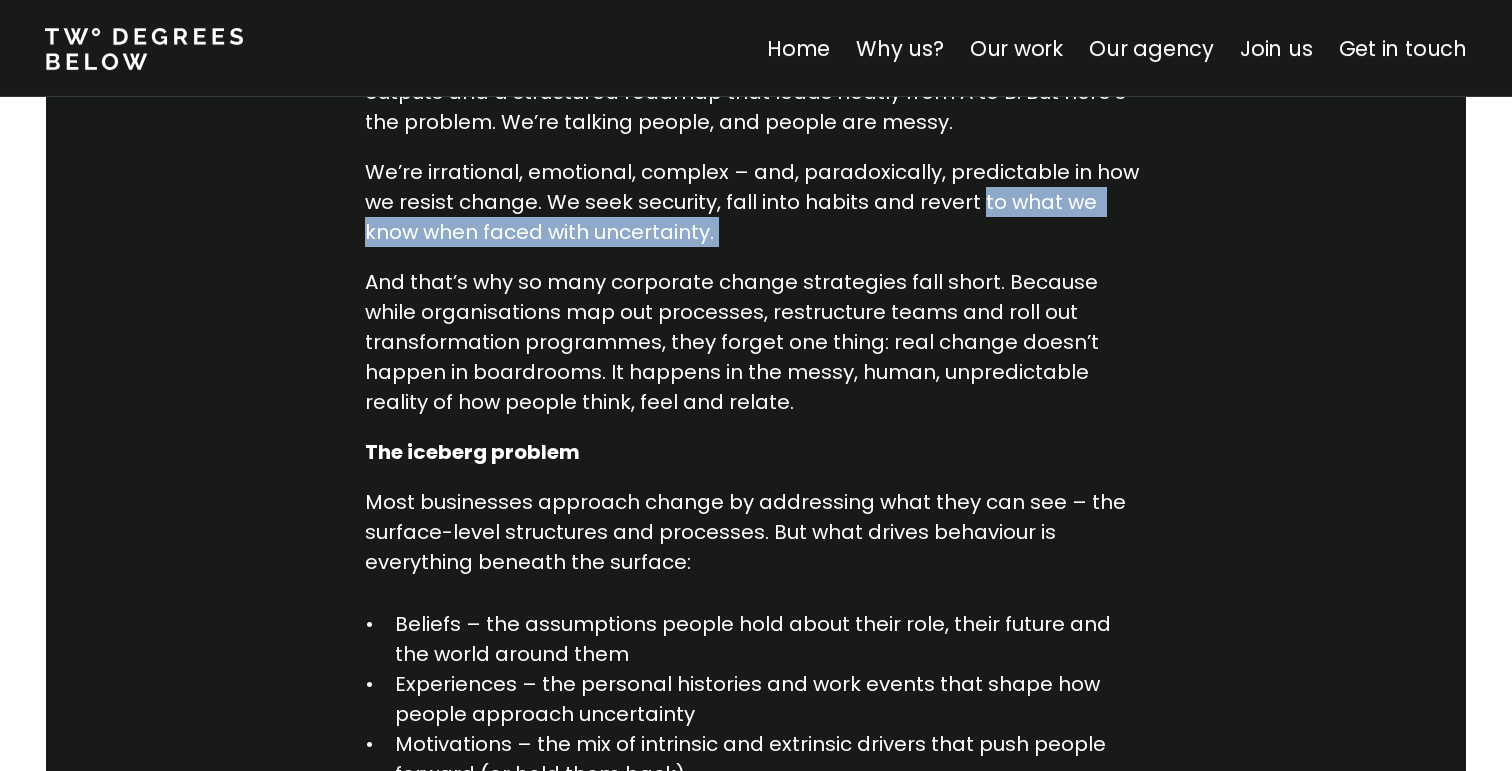 drag, startPoint x: 974, startPoint y: 194, endPoint x: 1163, endPoint y: 223, distance: 191.21193 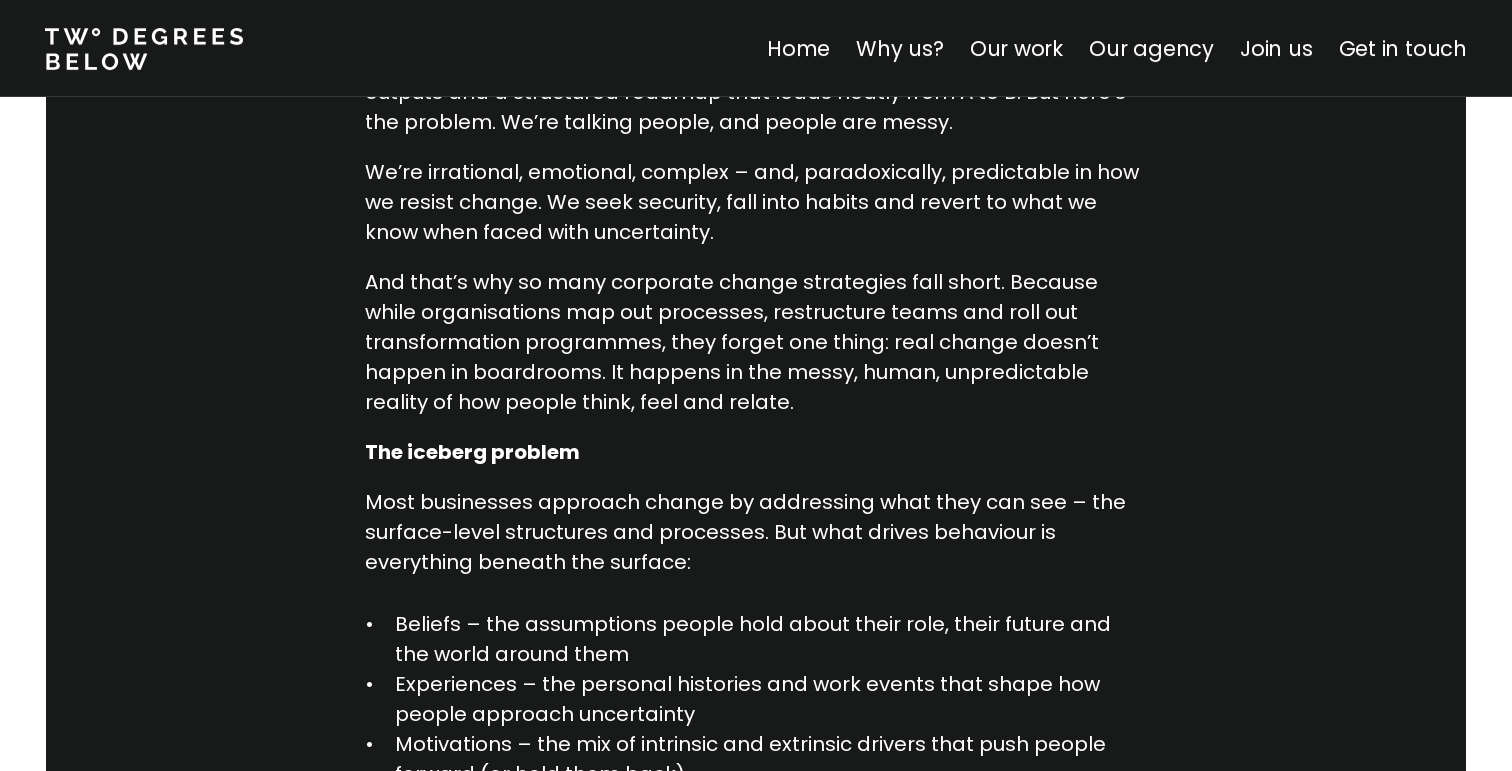 click on "We’re irrational, emotional, complex – and, paradoxically, predictable in how we resist change. We seek security, fall into habits and revert to what we know when faced with uncertainty." at bounding box center (756, 202) 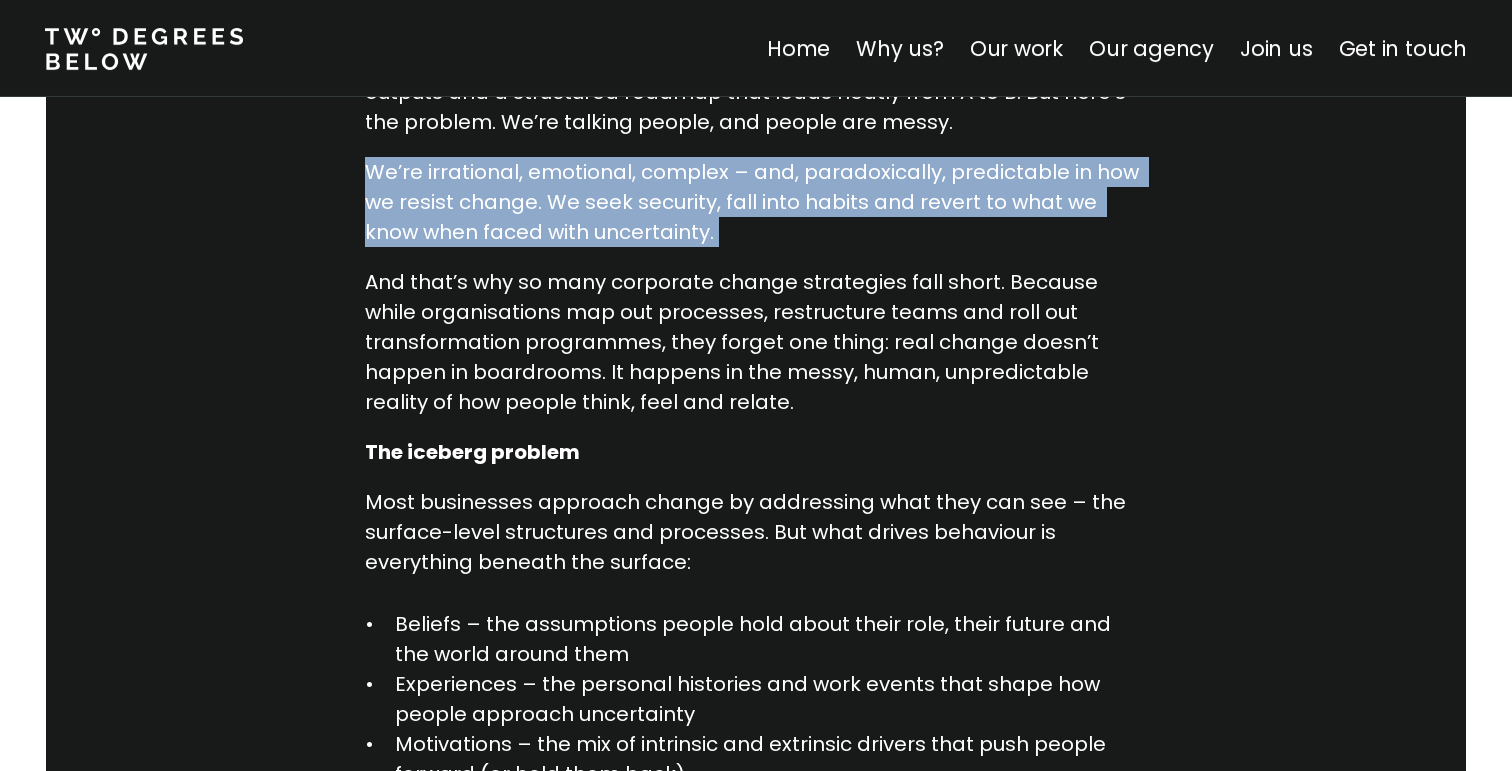 drag, startPoint x: 384, startPoint y: 163, endPoint x: 926, endPoint y: 243, distance: 547.87225 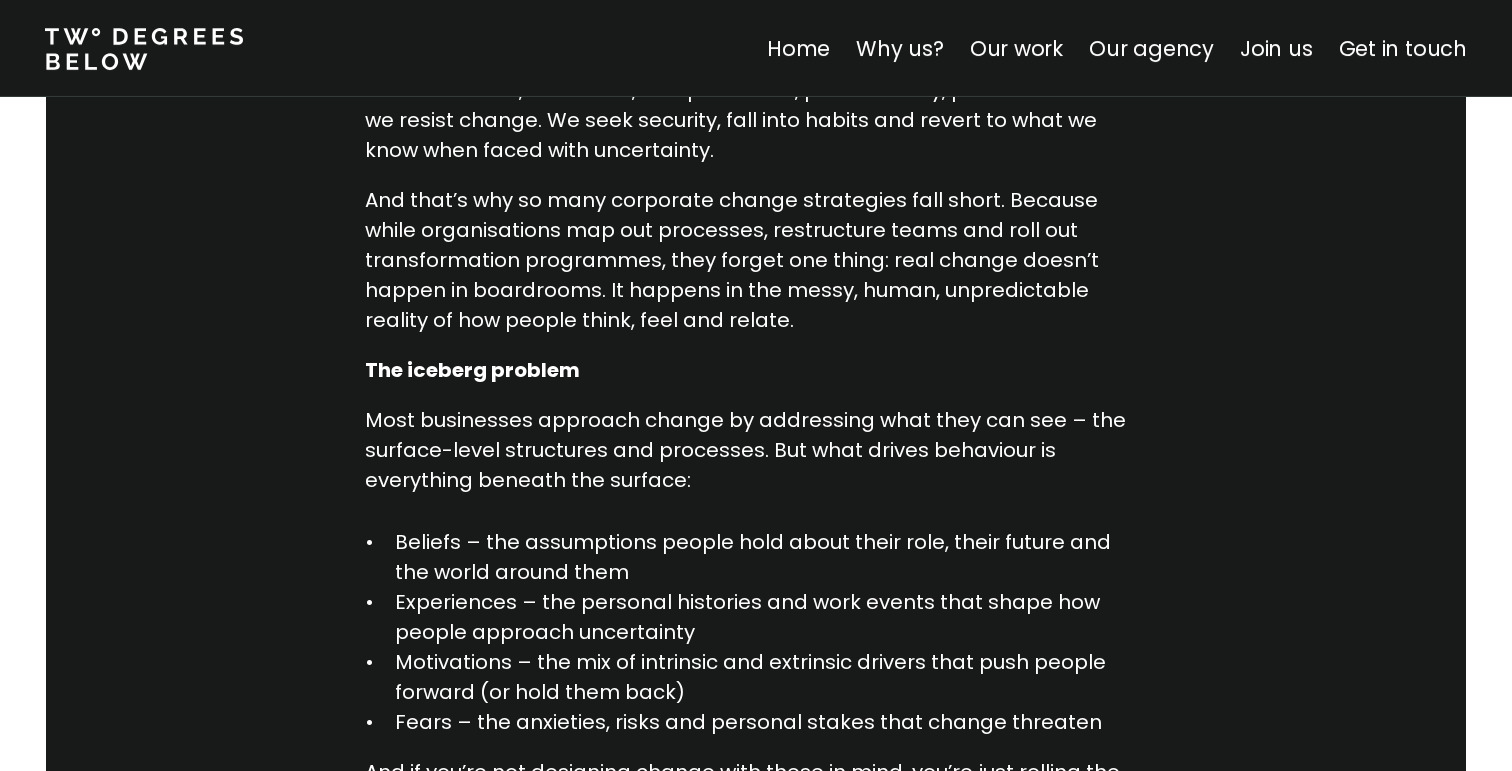 click on "And that’s why so many corporate change strategies fall short. Because while organisations map out processes, restructure teams and roll out transformation programmes, they forget one thing: real change doesn’t happen in boardrooms. It happens in the messy, human, unpredictable reality of how people think, feel and relate." at bounding box center (756, 260) 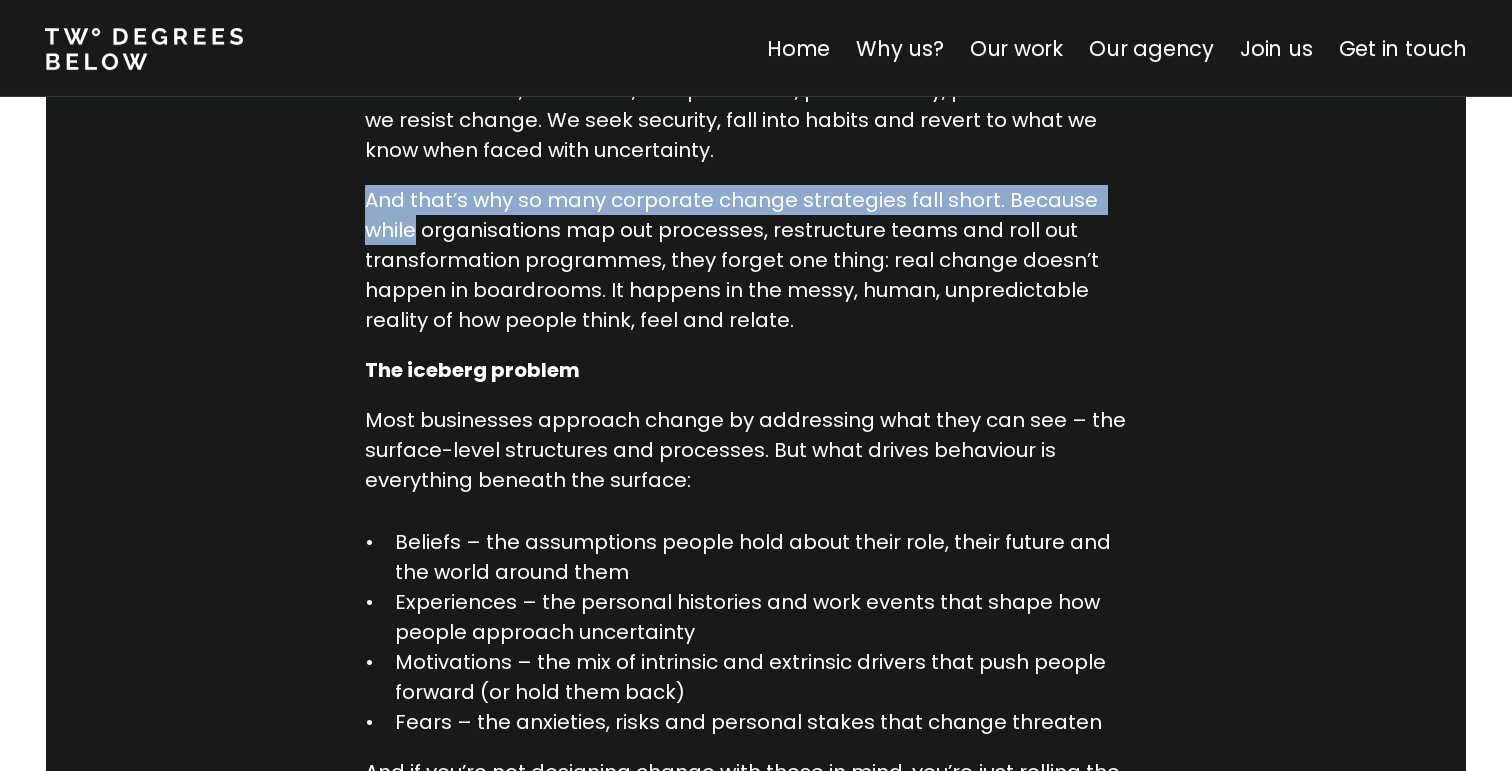 drag, startPoint x: 385, startPoint y: 198, endPoint x: 1124, endPoint y: 202, distance: 739.0108 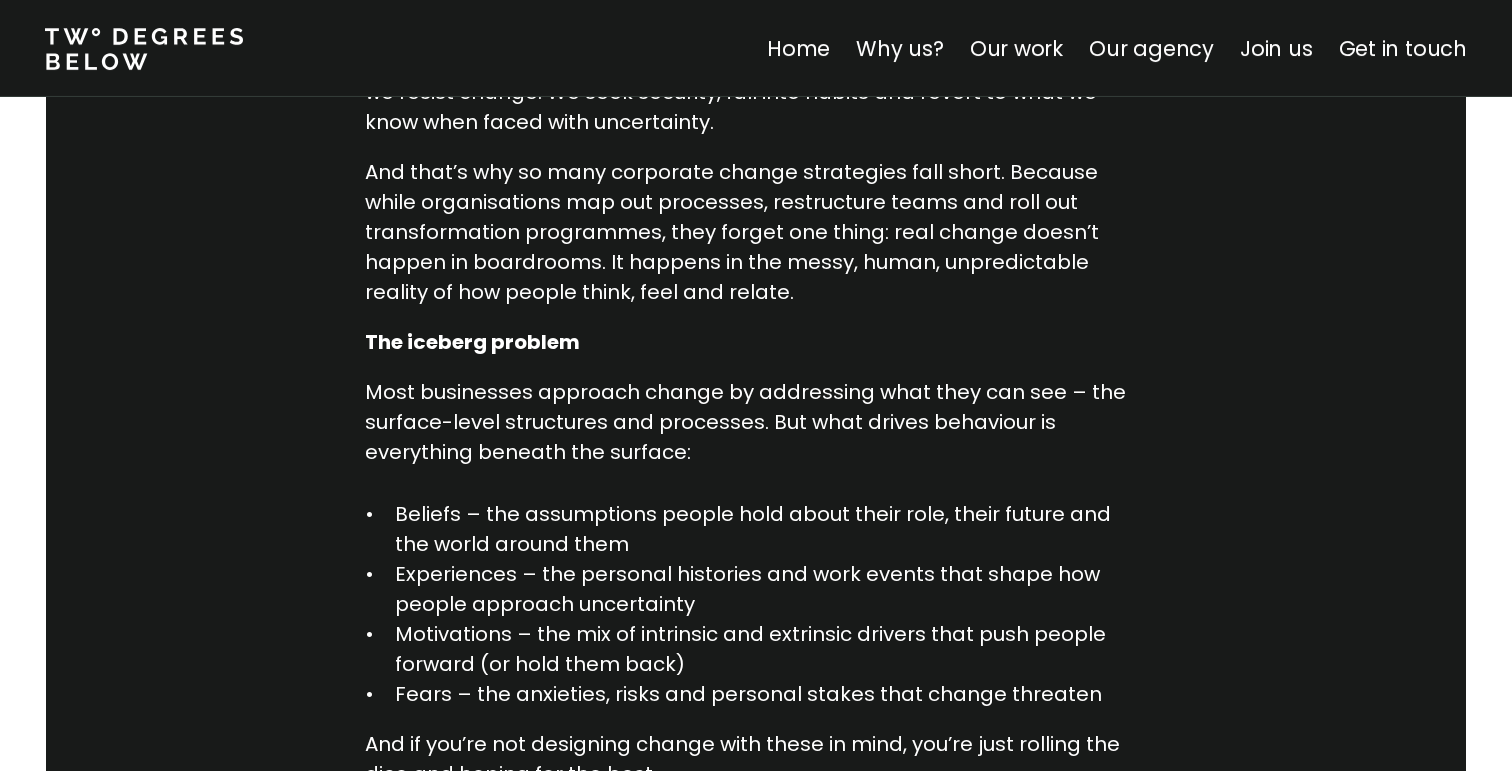 click on "And that’s why so many corporate change strategies fall short. Because while organisations map out processes, restructure teams and roll out transformation programmes, they forget one thing: real change doesn’t happen in boardrooms. It happens in the messy, human, unpredictable reality of how people think, feel and relate." at bounding box center (756, 232) 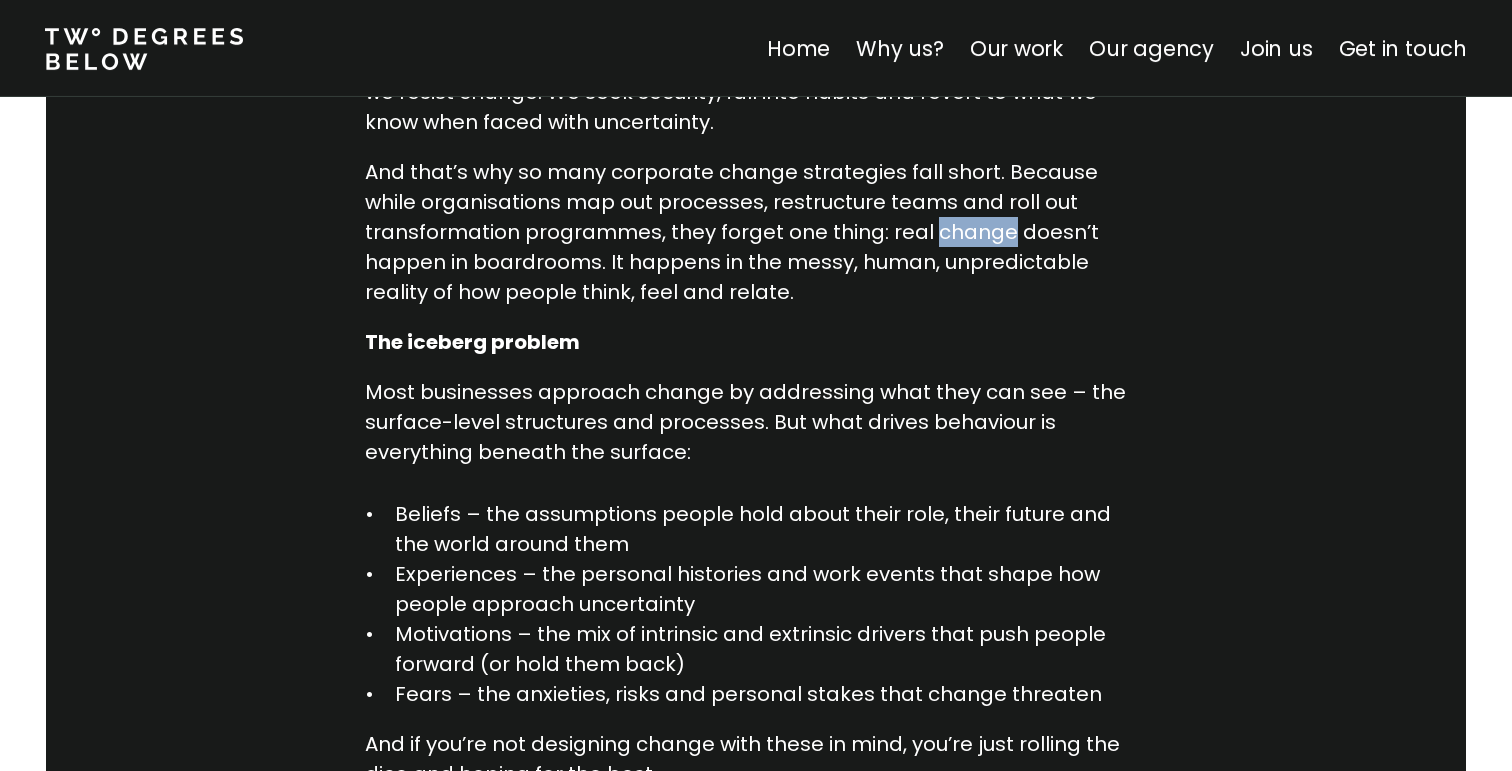 click on "And that’s why so many corporate change strategies fall short. Because while organisations map out processes, restructure teams and roll out transformation programmes, they forget one thing: real change doesn’t happen in boardrooms. It happens in the messy, human, unpredictable reality of how people think, feel and relate." at bounding box center [756, 232] 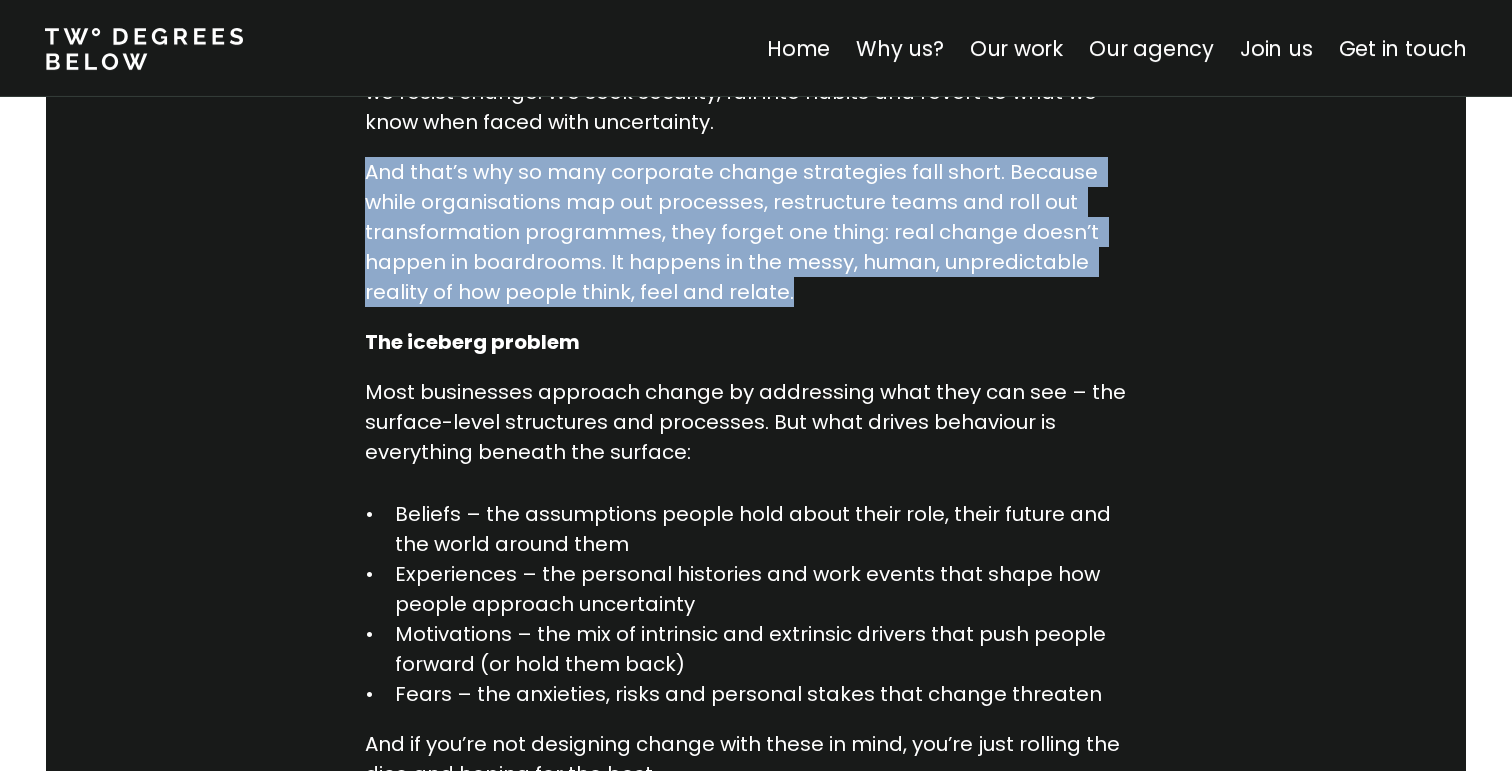click on "And that’s why so many corporate change strategies fall short. Because while organisations map out processes, restructure teams and roll out transformation programmes, they forget one thing: real change doesn’t happen in boardrooms. It happens in the messy, human, unpredictable reality of how people think, feel and relate." at bounding box center [756, 232] 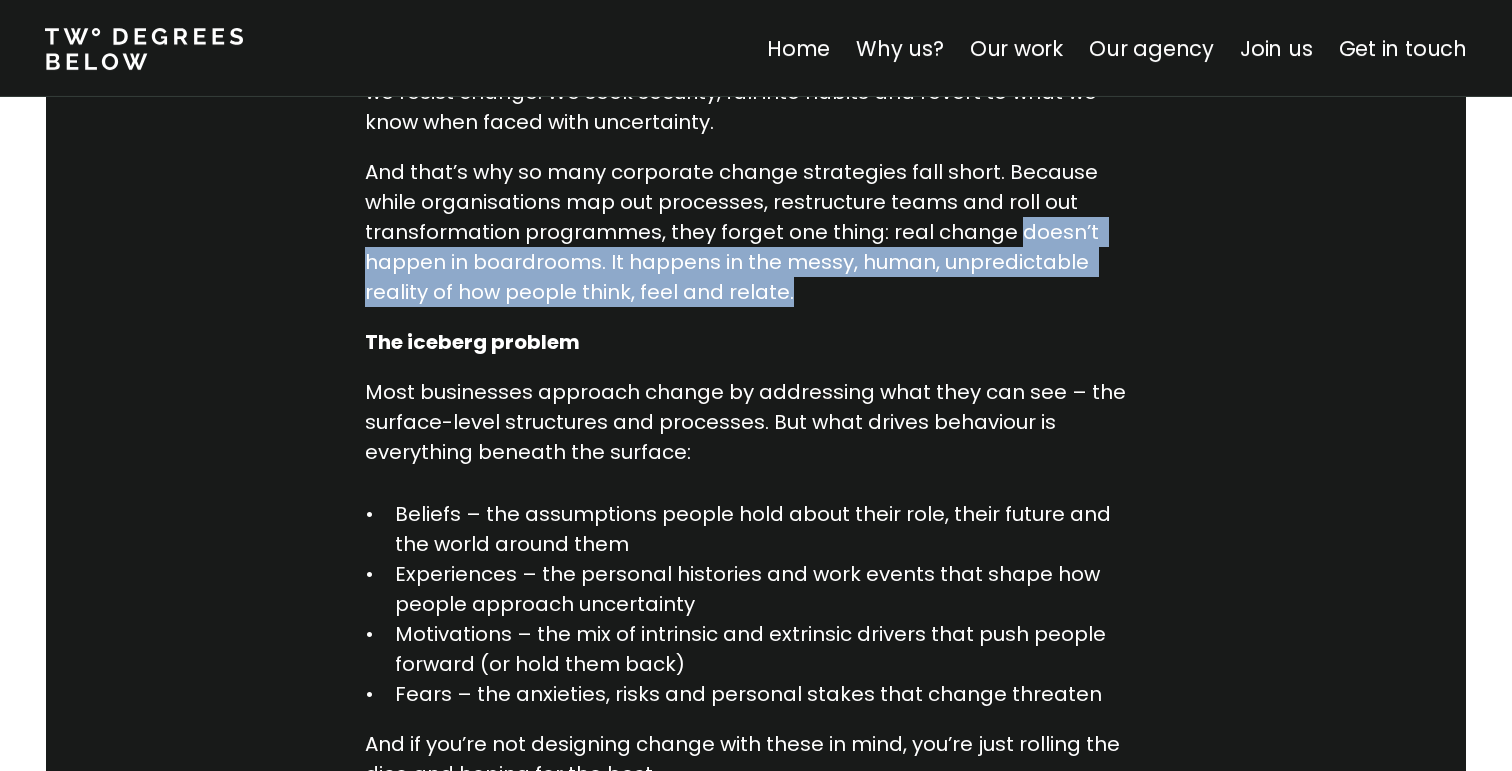 drag, startPoint x: 1062, startPoint y: 222, endPoint x: 1111, endPoint y: 281, distance: 76.6942 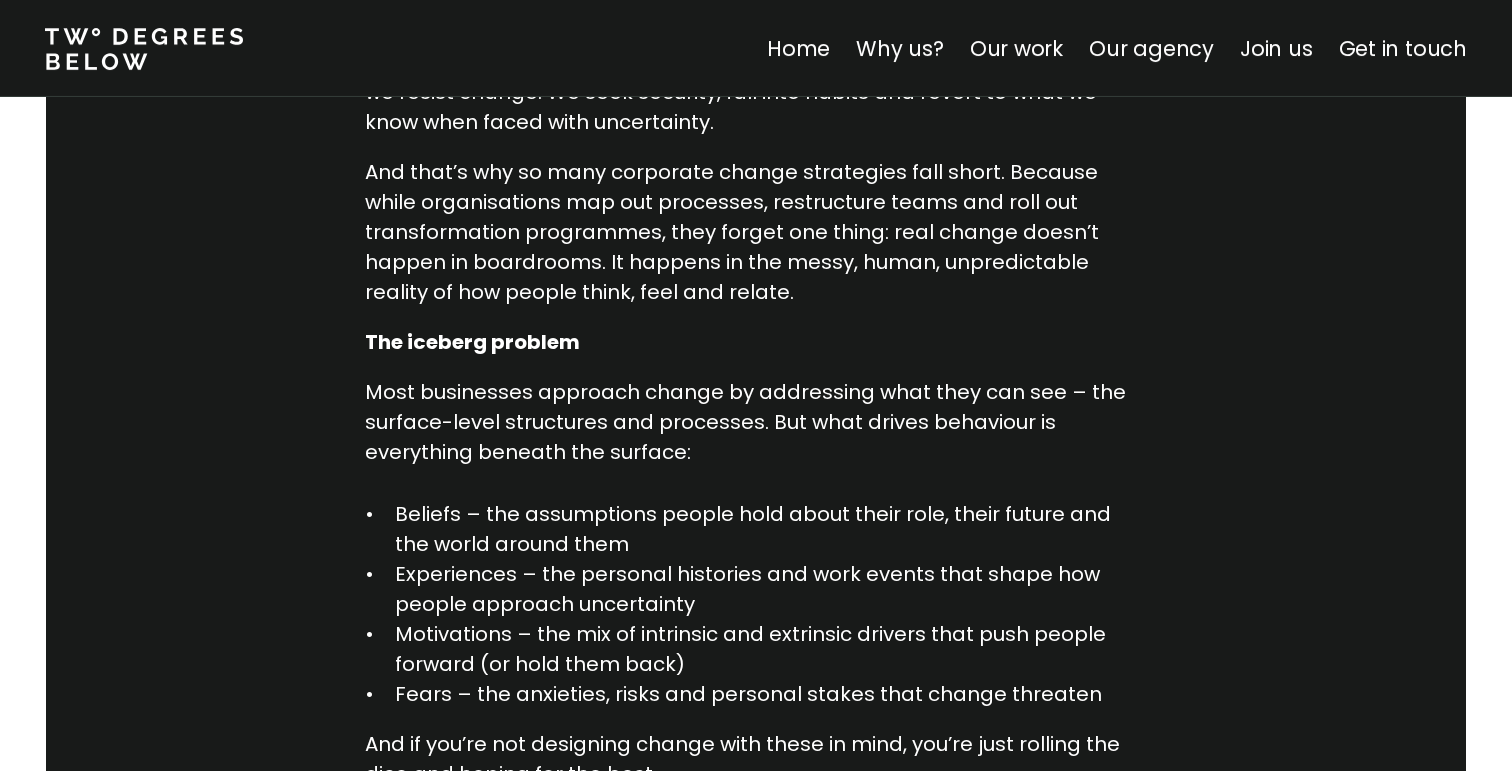 click on "And that’s why so many corporate change strategies fall short. Because while organisations map out processes, restructure teams and roll out transformation programmes, they forget one thing: real change doesn’t happen in boardrooms. It happens in the messy, human, unpredictable reality of how people think, feel and relate." at bounding box center [756, 232] 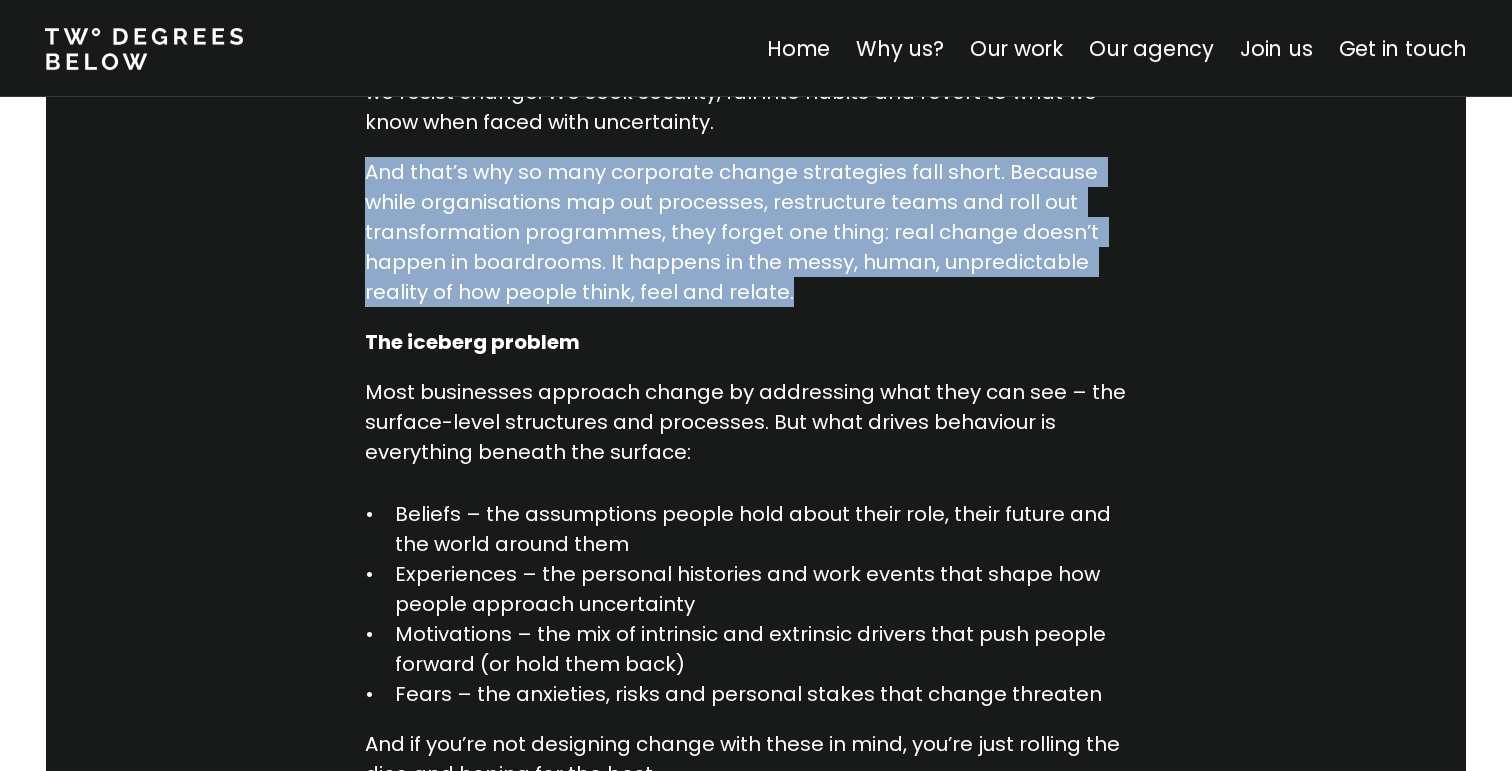 click on "And that’s why so many corporate change strategies fall short. Because while organisations map out processes, restructure teams and roll out transformation programmes, they forget one thing: real change doesn’t happen in boardrooms. It happens in the messy, human, unpredictable reality of how people think, feel and relate." at bounding box center [756, 232] 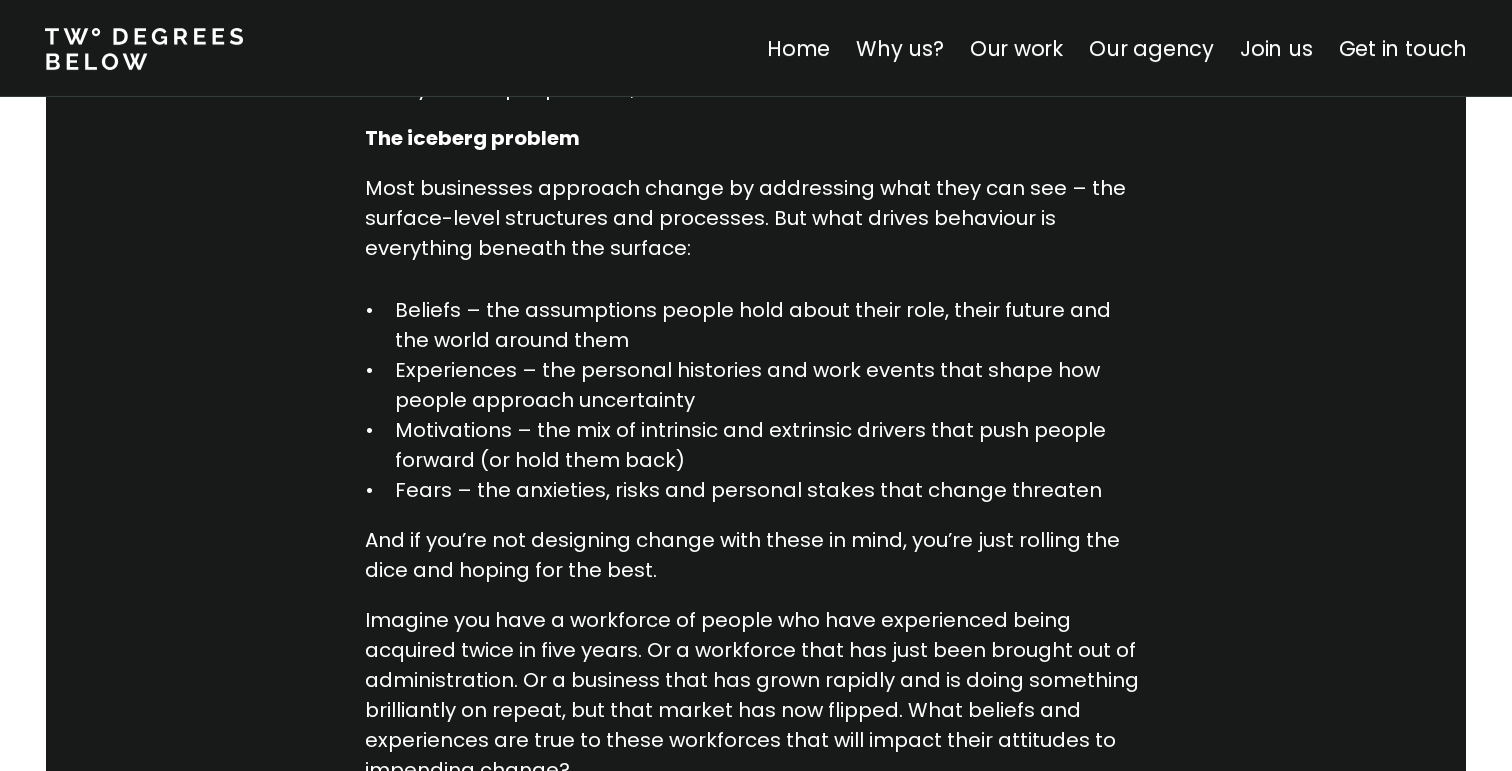 scroll, scrollTop: 1385, scrollLeft: 0, axis: vertical 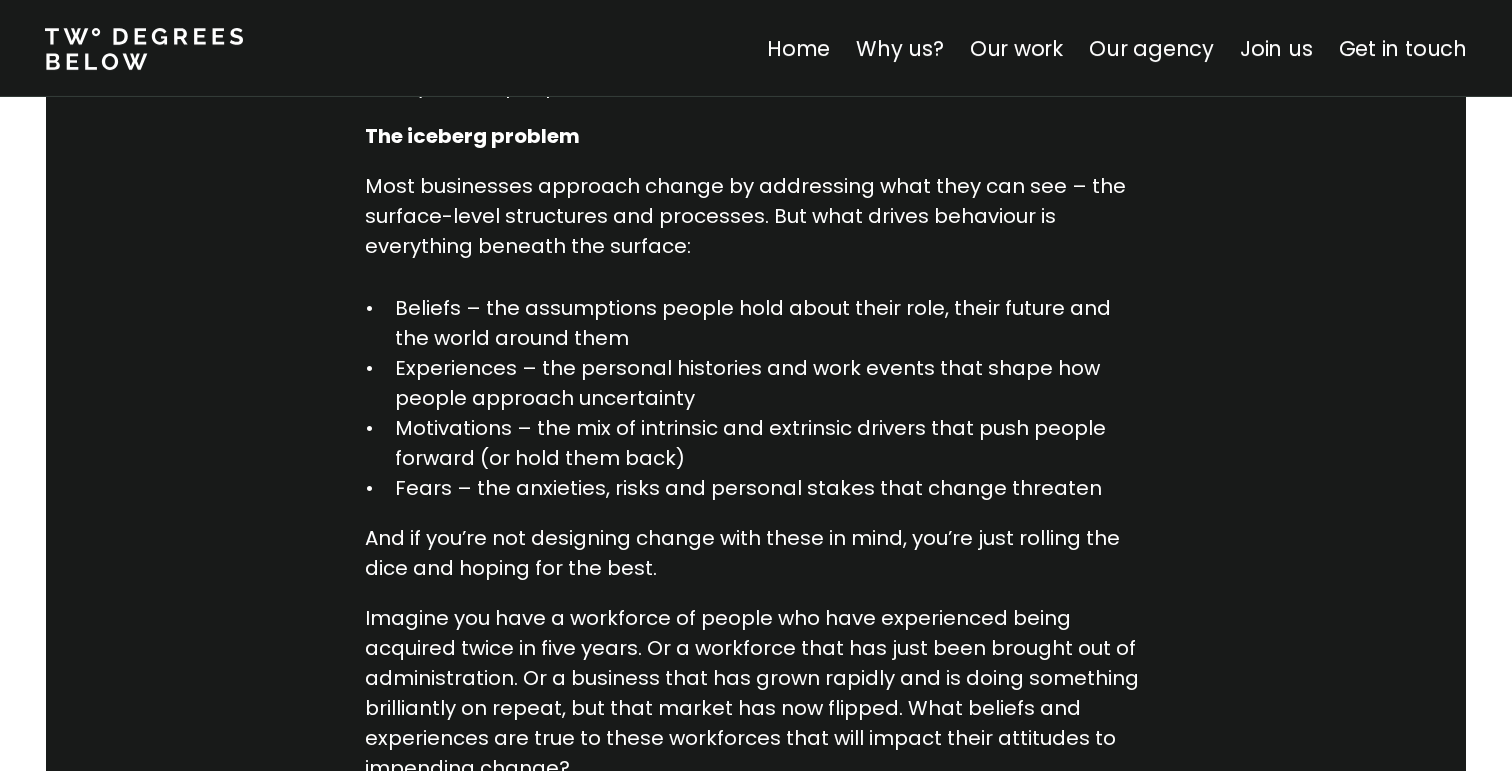 click on "Most businesses approach change by addressing what they can see – the surface-level structures and processes. But what drives behaviour is everything beneath the surface:" at bounding box center [756, 216] 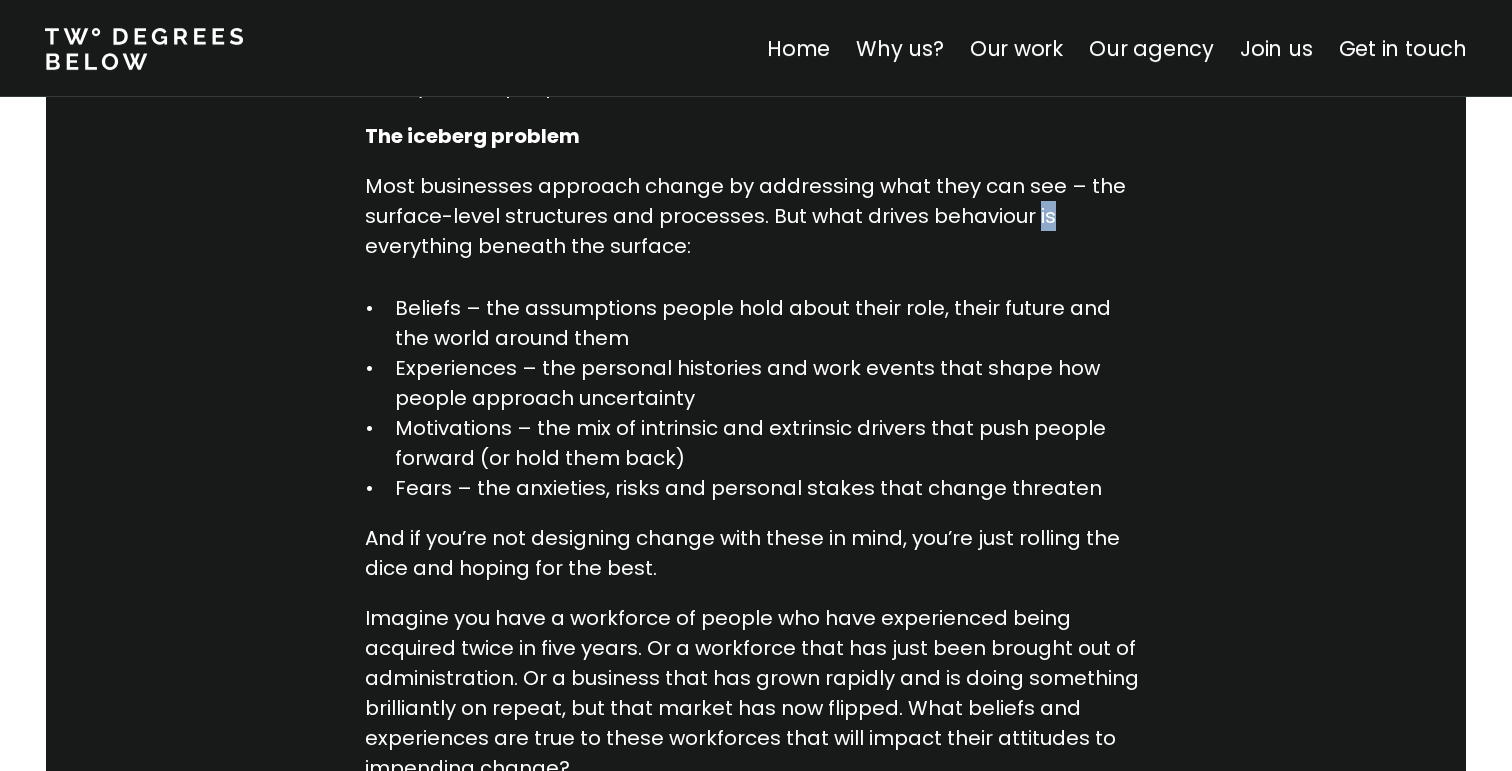 click on "Most businesses approach change by addressing what they can see – the surface-level structures and processes. But what drives behaviour is everything beneath the surface:" at bounding box center (756, 216) 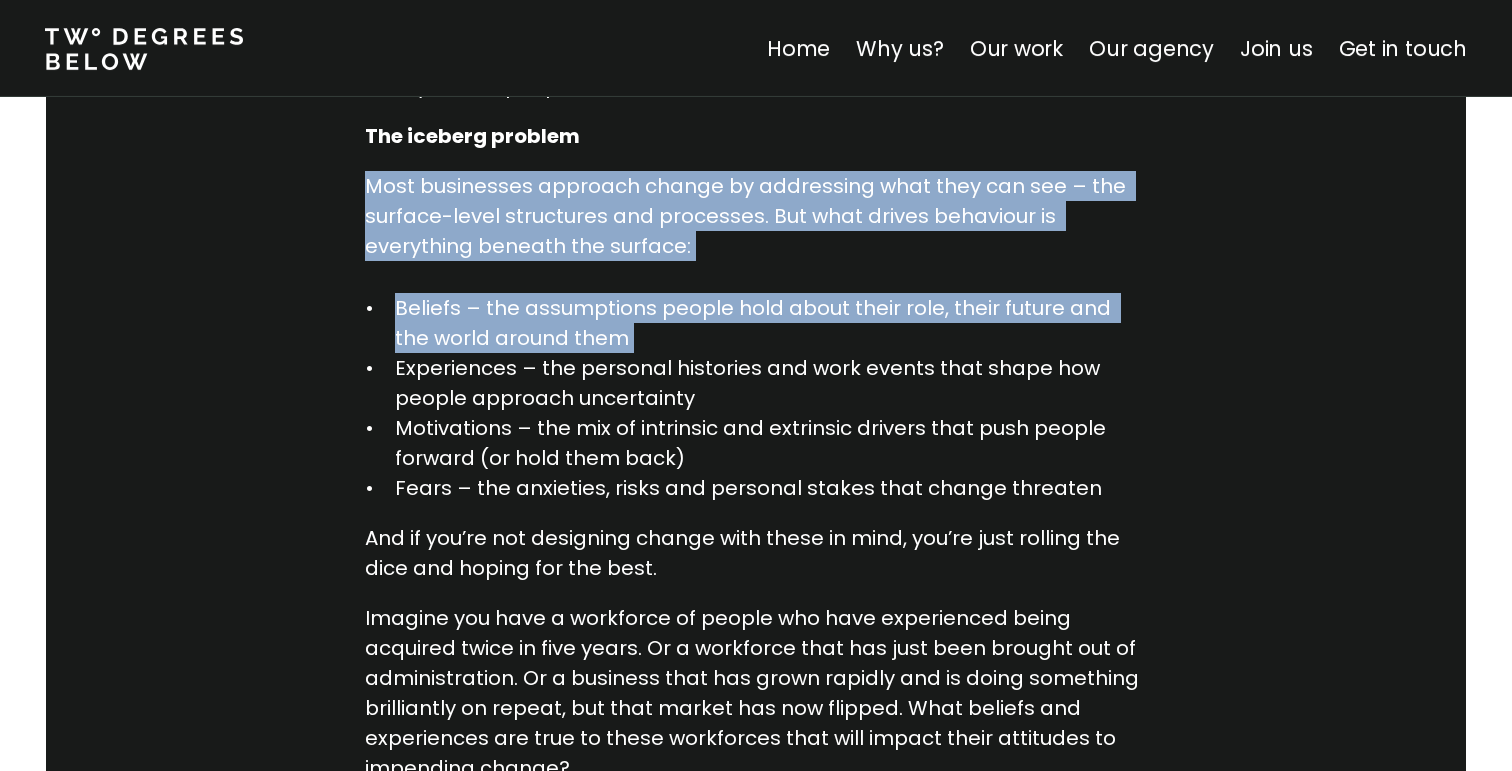 drag, startPoint x: 1040, startPoint y: 206, endPoint x: 1109, endPoint y: 308, distance: 123.146255 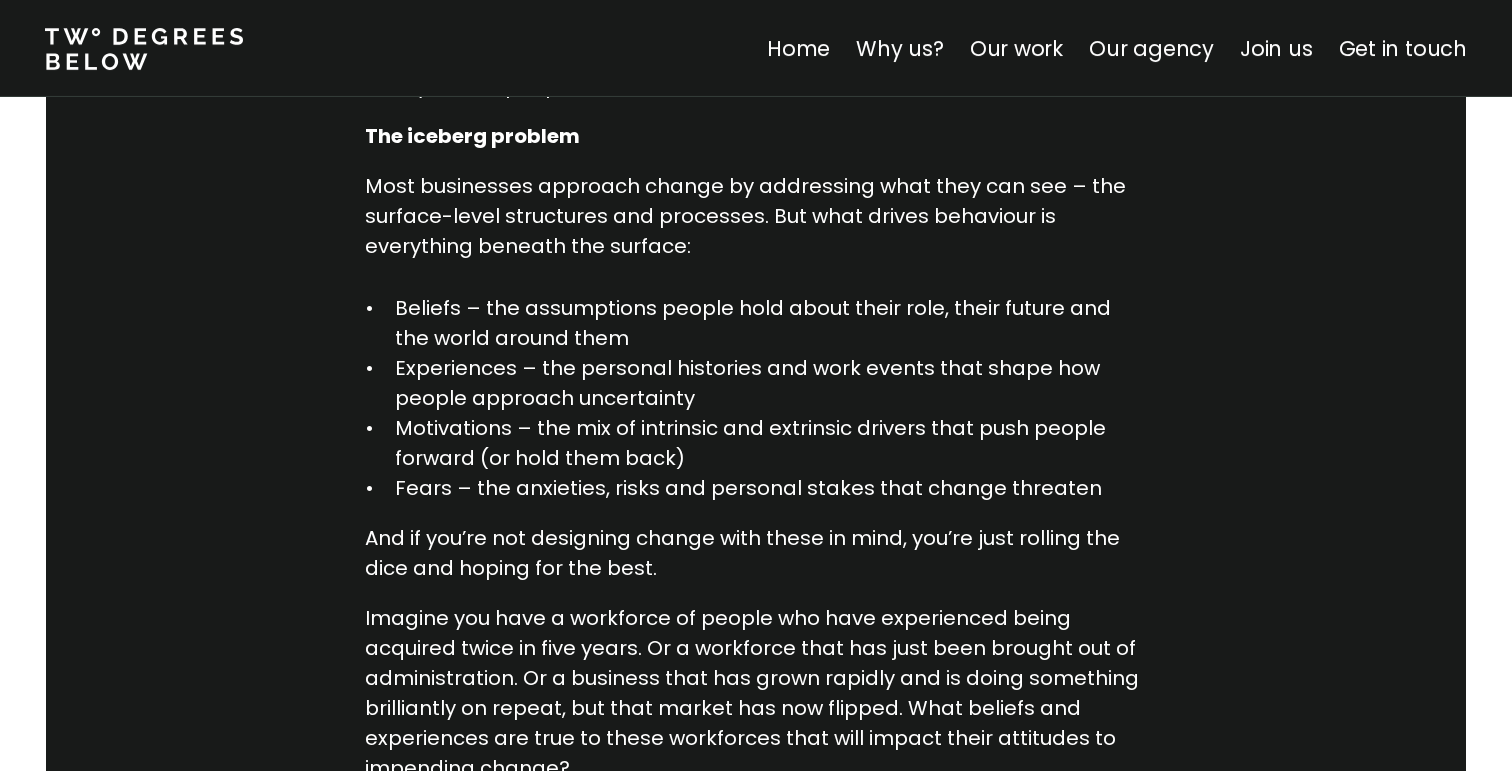 click on "Beliefs – the assumptions people hold about their role, their future and the world around them" at bounding box center (771, 323) 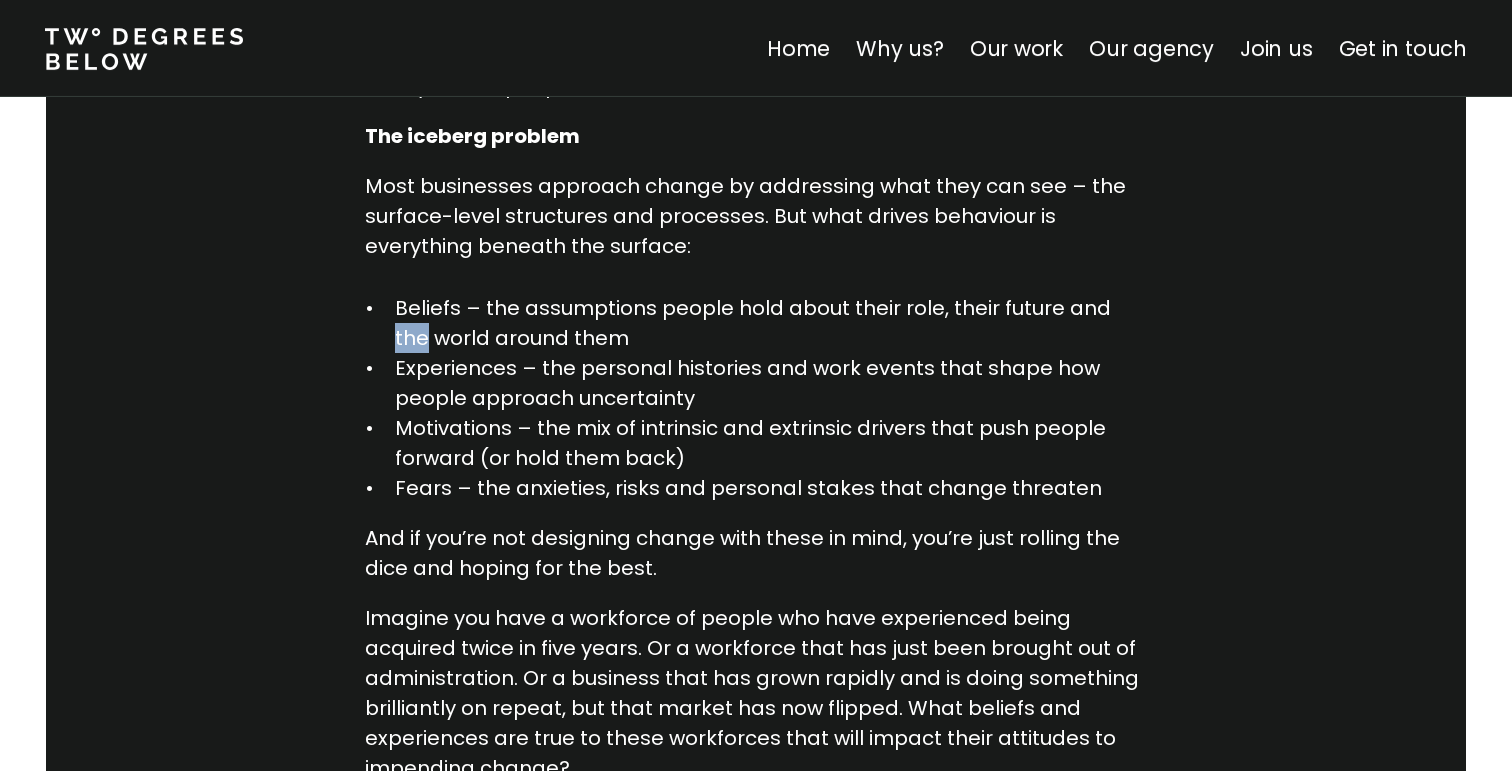 click on "Beliefs – the assumptions people hold about their role, their future and the world around them" at bounding box center (771, 323) 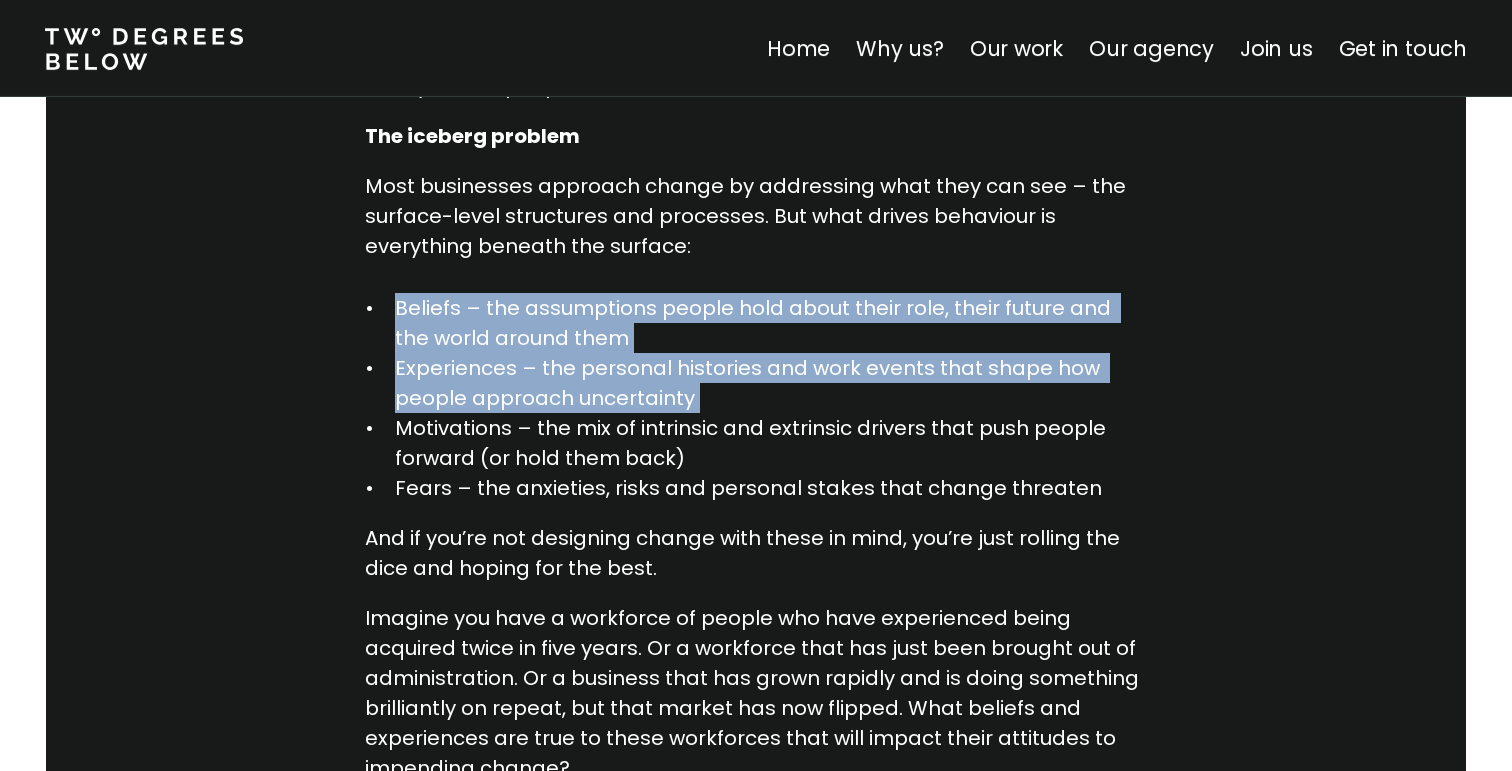 drag, startPoint x: 1109, startPoint y: 310, endPoint x: 1134, endPoint y: 374, distance: 68.70953 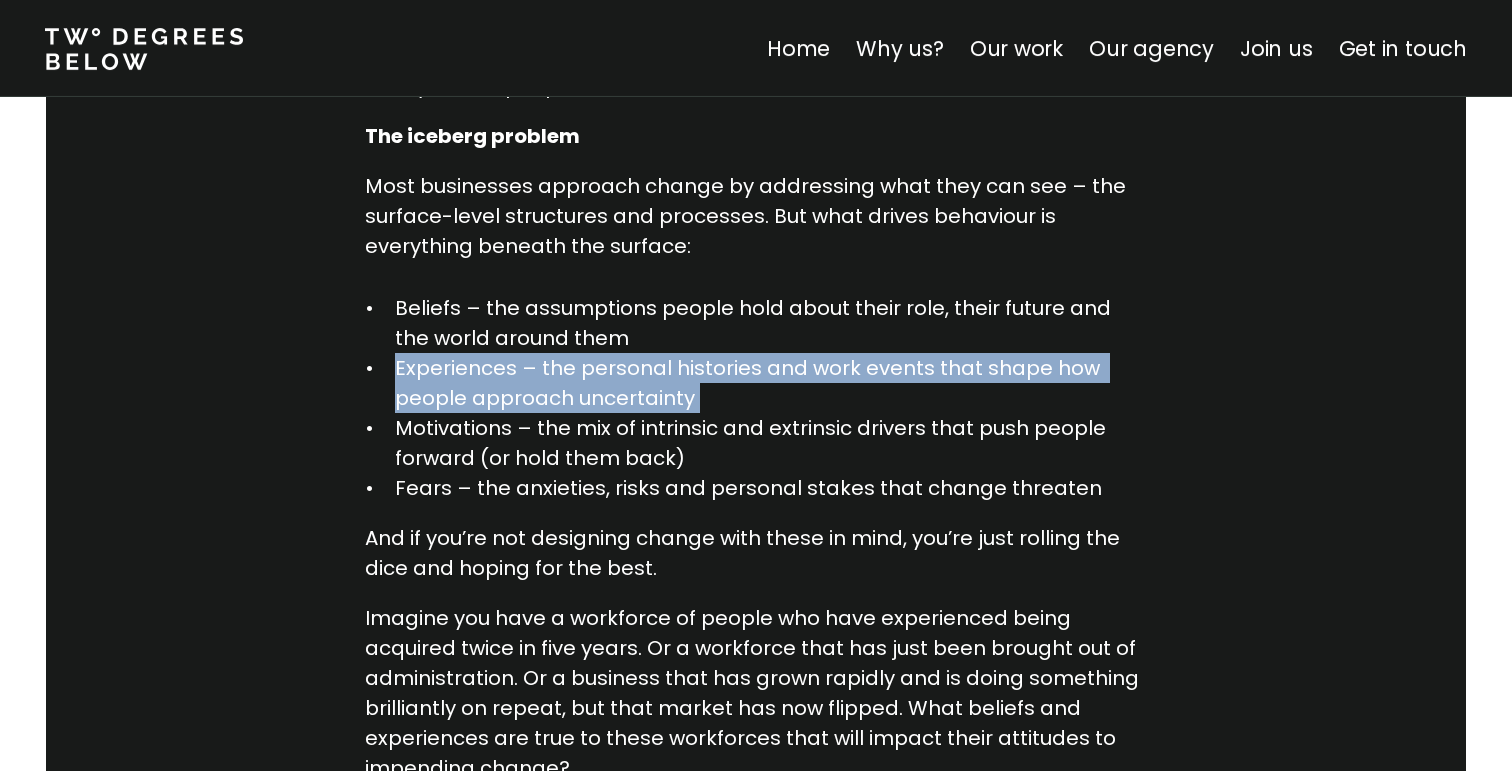 click on "Experiences – the personal histories and work events that shape how people approach uncertainty" at bounding box center (771, 383) 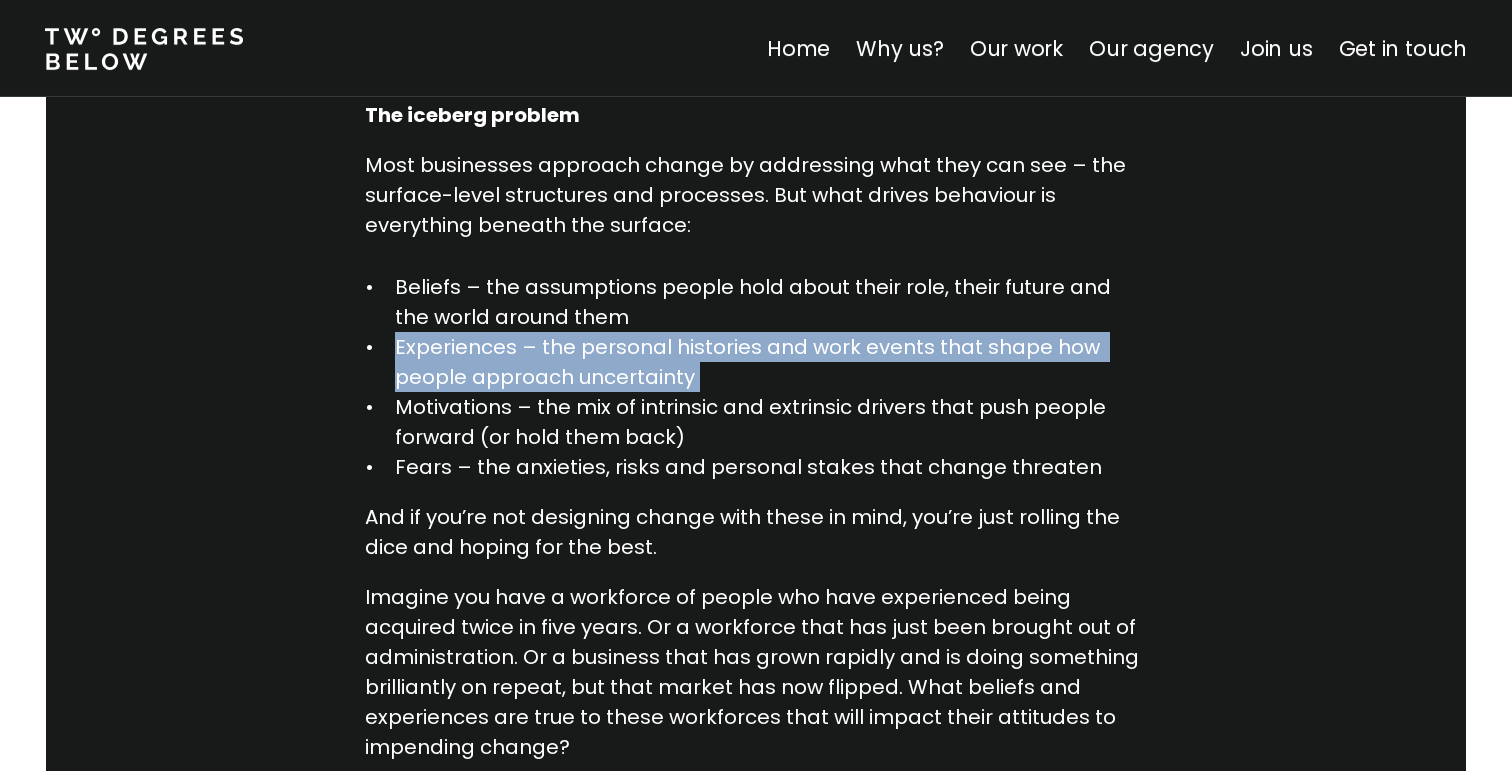 scroll, scrollTop: 1396, scrollLeft: 0, axis: vertical 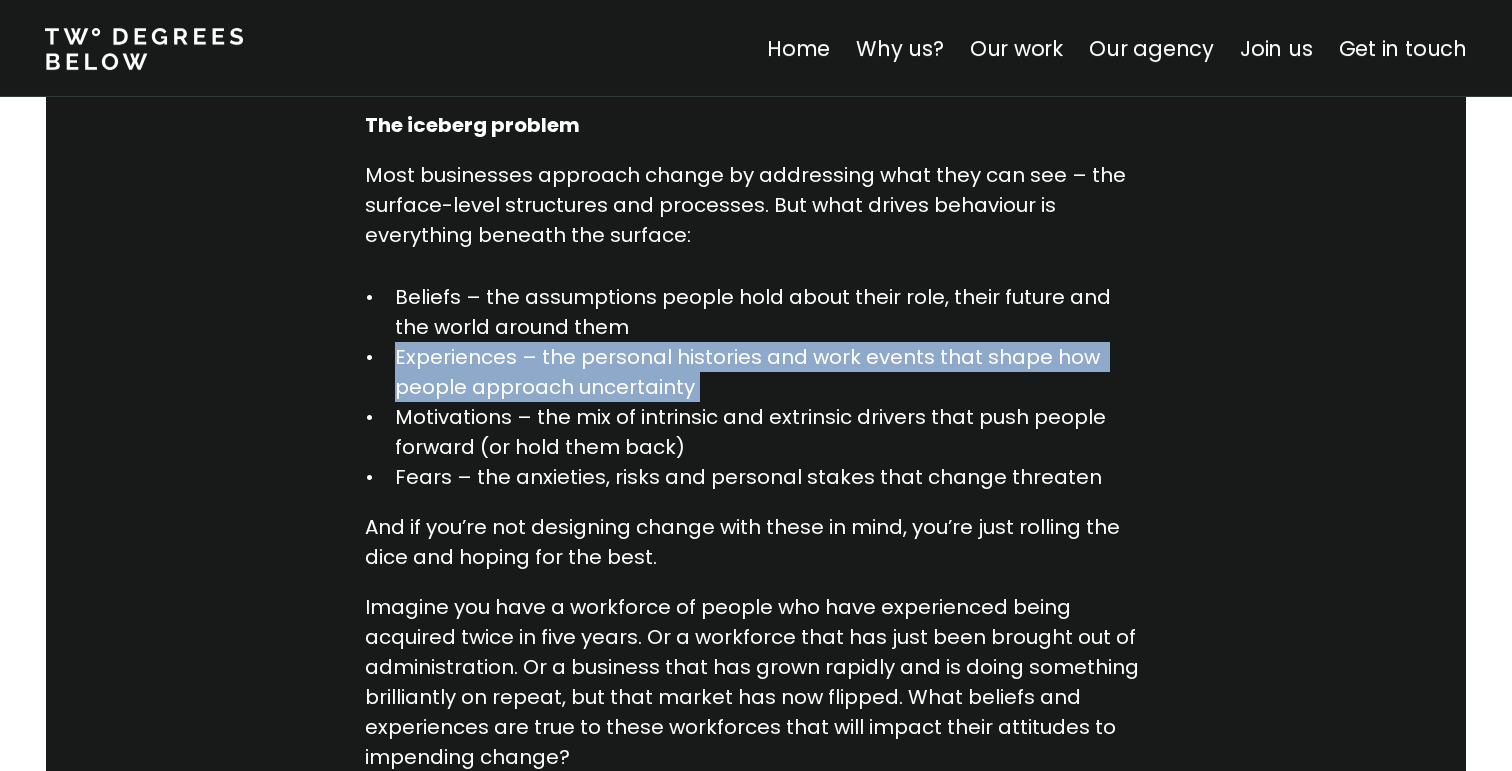 click on "Experiences – the personal histories and work events that shape how people approach uncertainty" at bounding box center [771, 372] 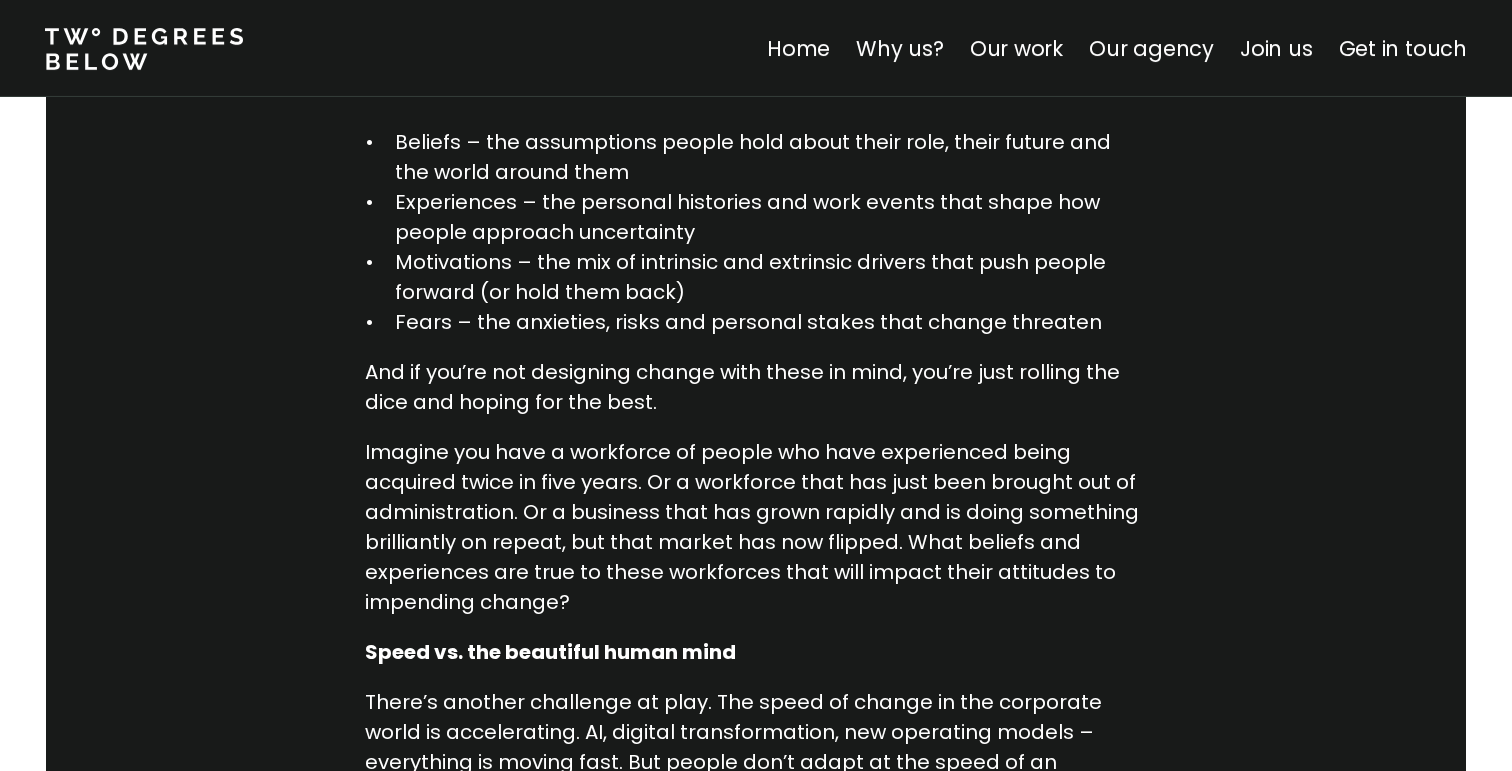 scroll, scrollTop: 1568, scrollLeft: 0, axis: vertical 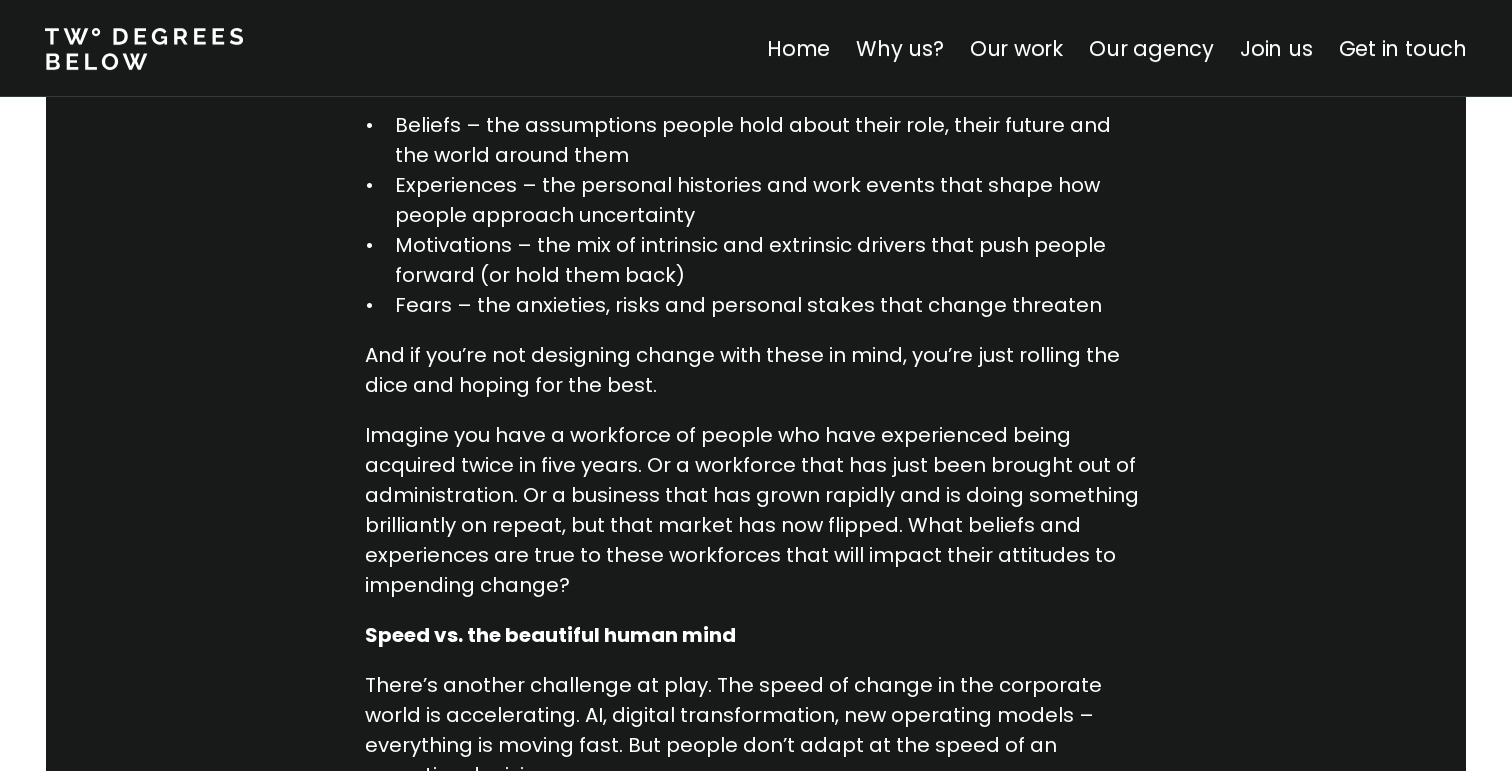 click on "Experiences – the personal histories and work events that shape how people approach uncertainty" at bounding box center (771, 200) 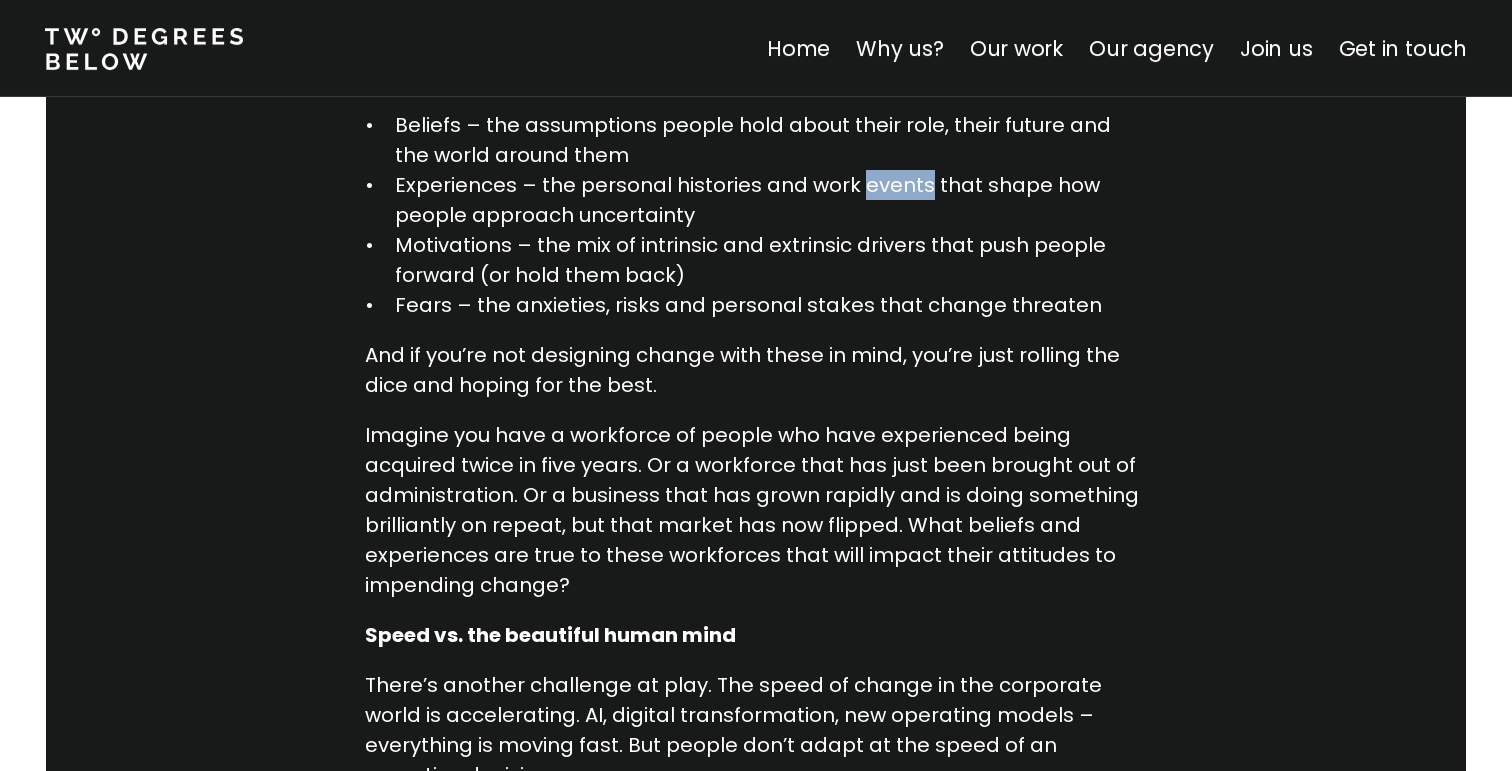 click on "Experiences – the personal histories and work events that shape how people approach uncertainty" at bounding box center [771, 200] 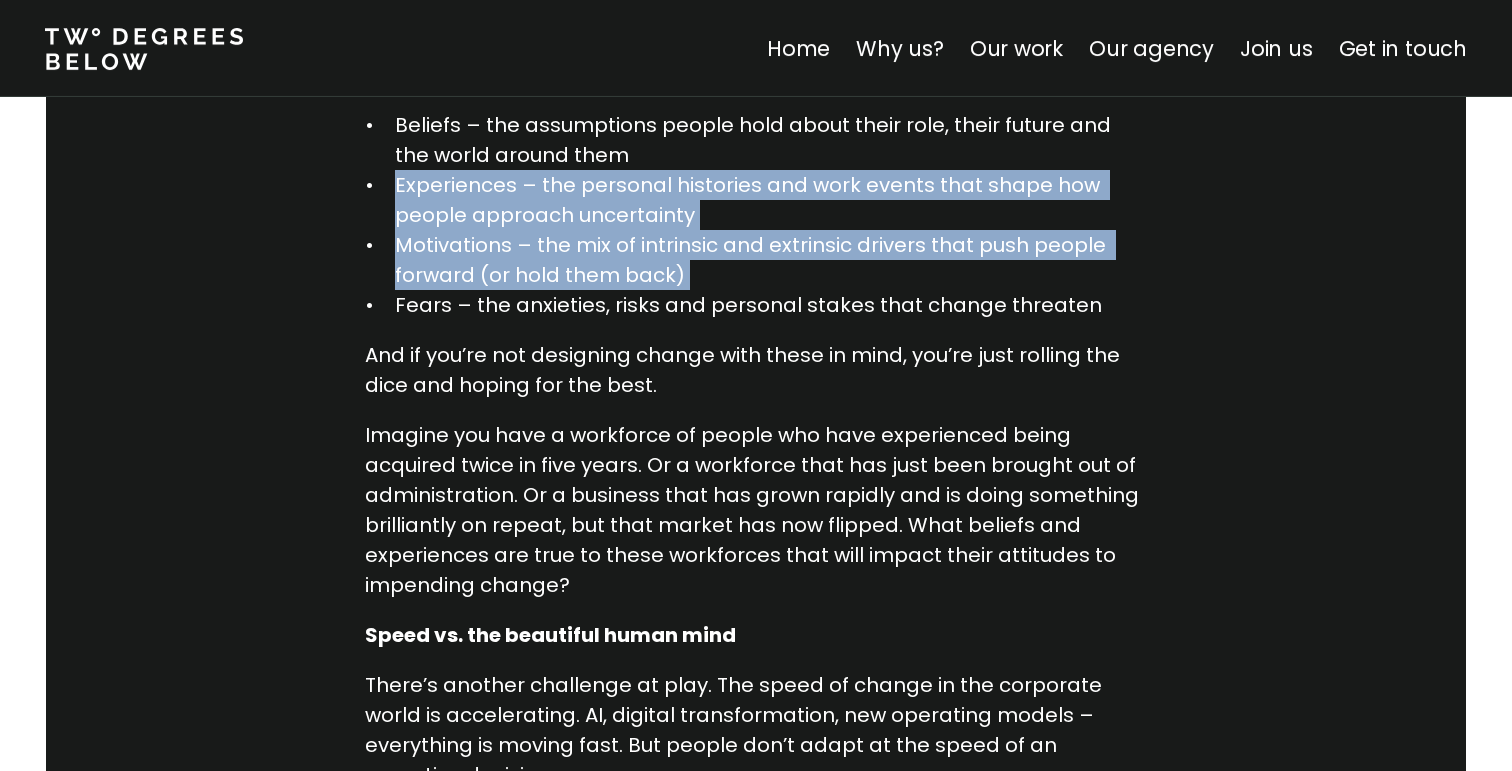 drag, startPoint x: 876, startPoint y: 187, endPoint x: 914, endPoint y: 251, distance: 74.431175 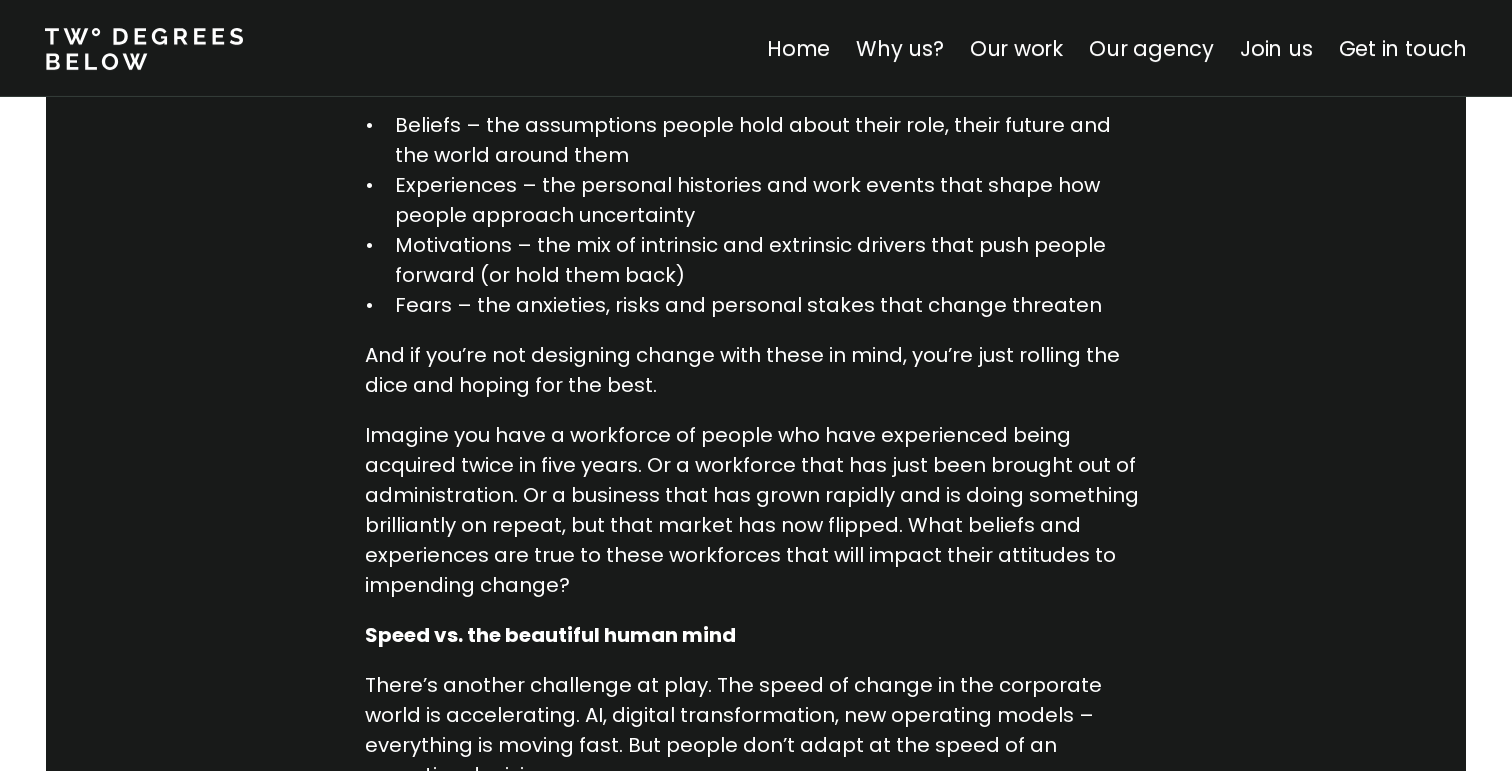 click on "Motivations – the mix of intrinsic and extrinsic drivers that push people forward (or hold them back)" at bounding box center (771, 260) 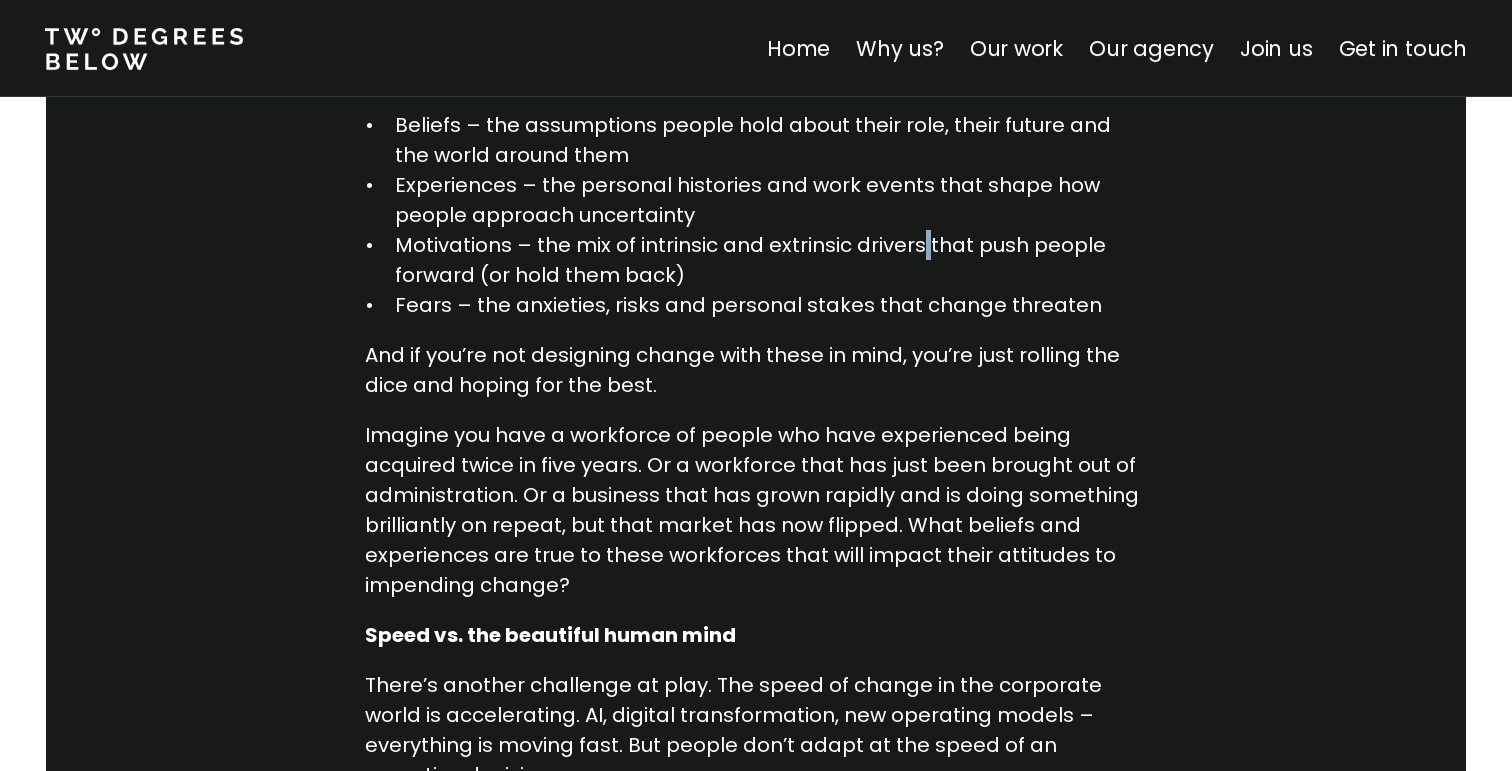 click on "Motivations – the mix of intrinsic and extrinsic drivers that push people forward (or hold them back)" at bounding box center [771, 260] 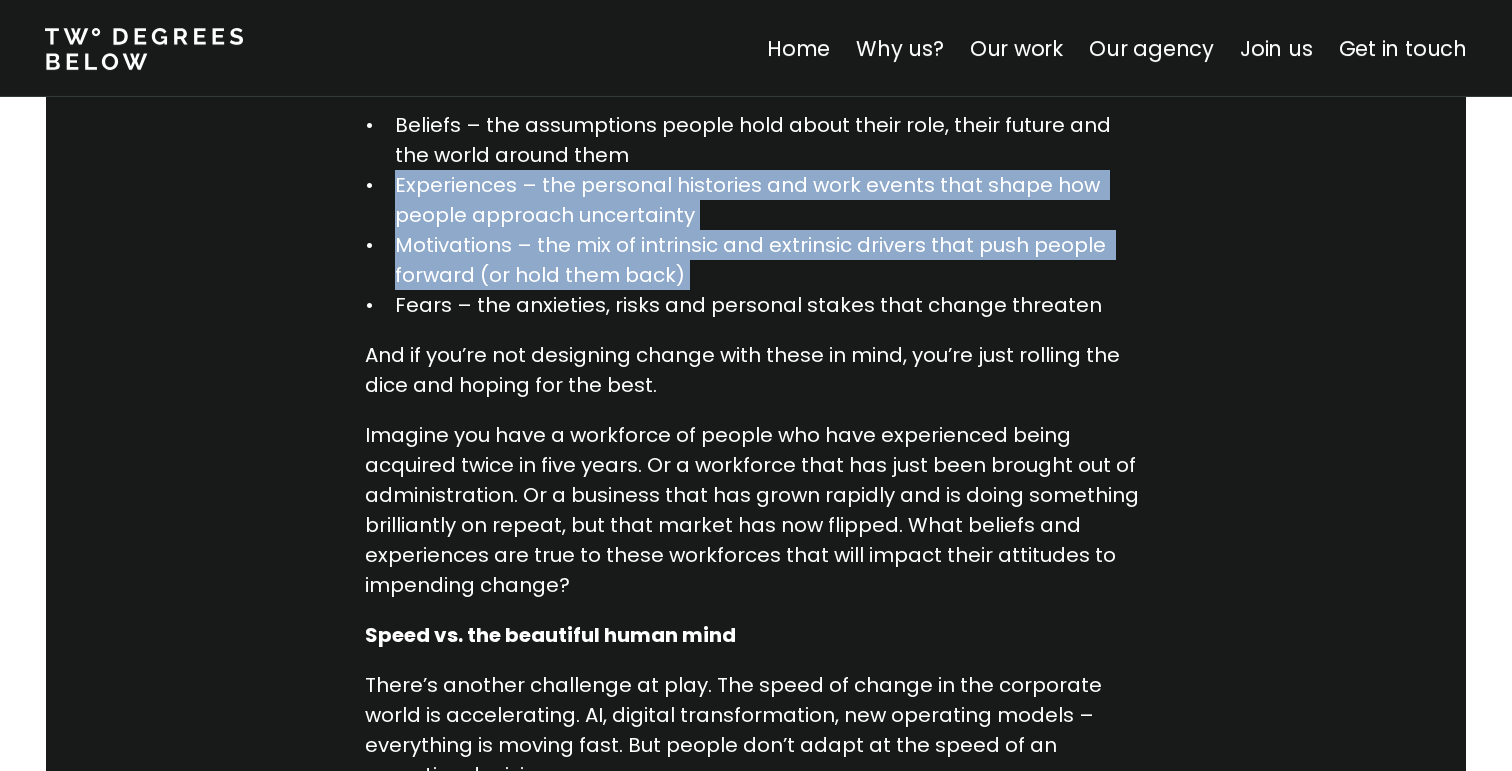 drag, startPoint x: 916, startPoint y: 254, endPoint x: 890, endPoint y: 211, distance: 50.24938 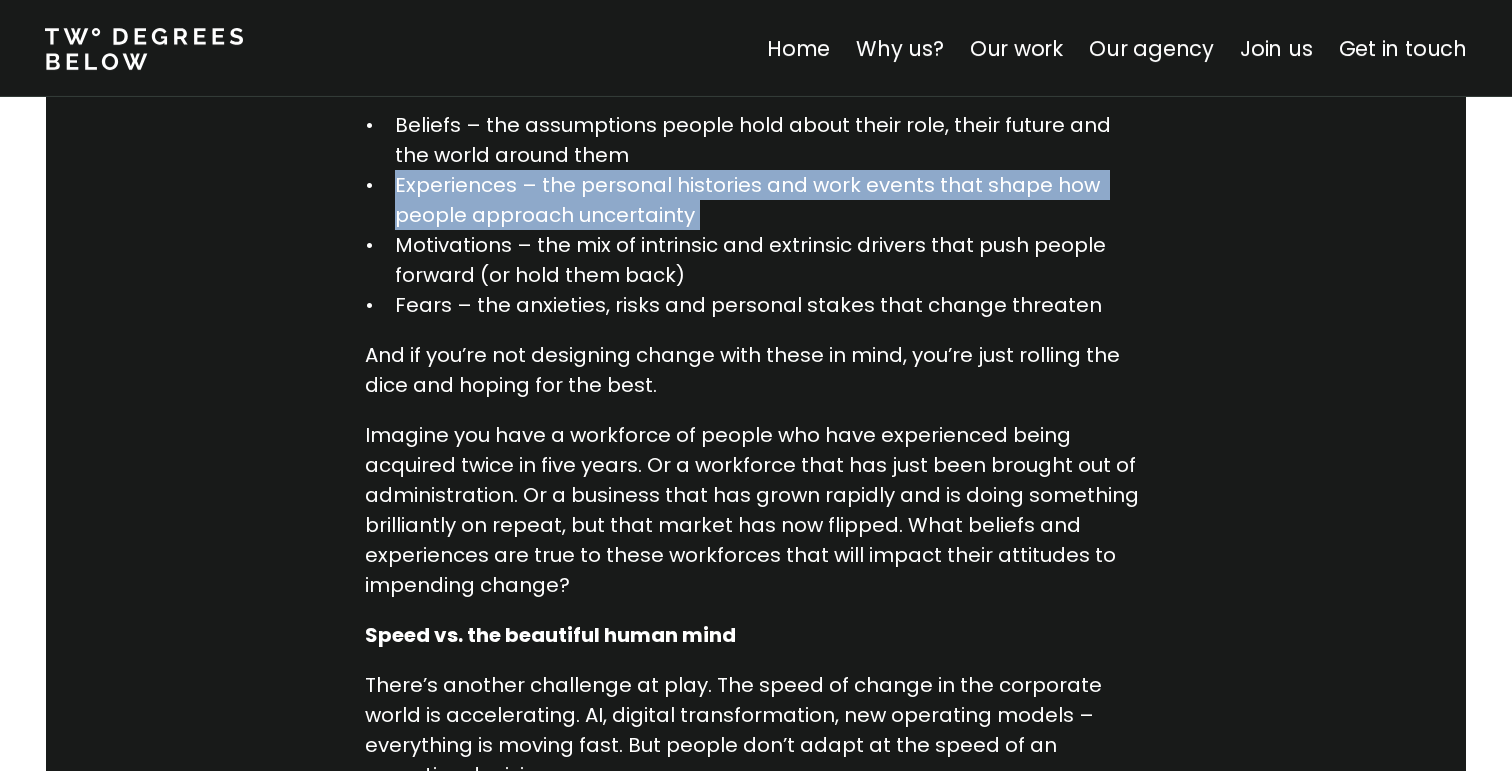 click on "Experiences – the personal histories and work events that shape how people approach uncertainty" at bounding box center (771, 200) 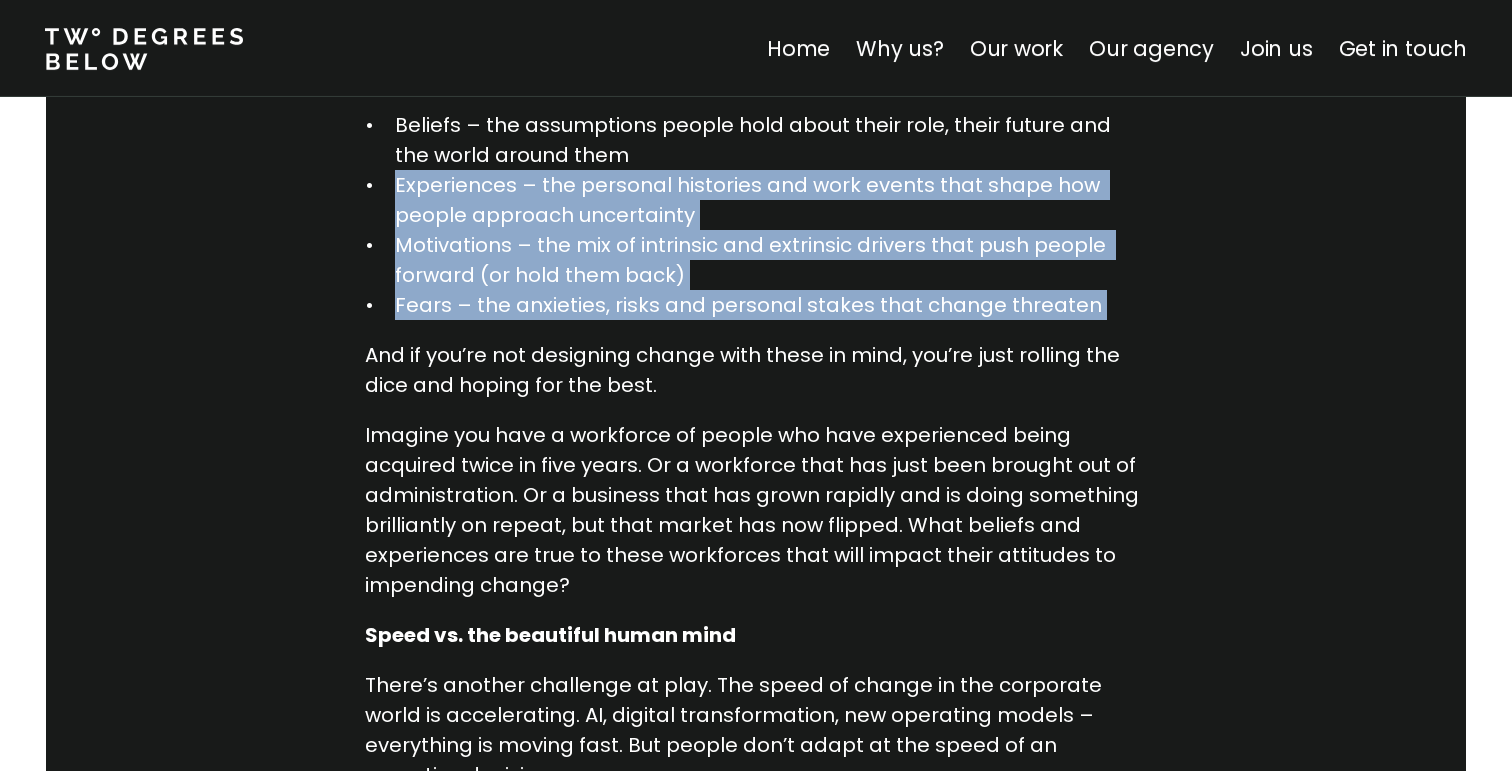 drag, startPoint x: 893, startPoint y: 217, endPoint x: 952, endPoint y: 306, distance: 106.78015 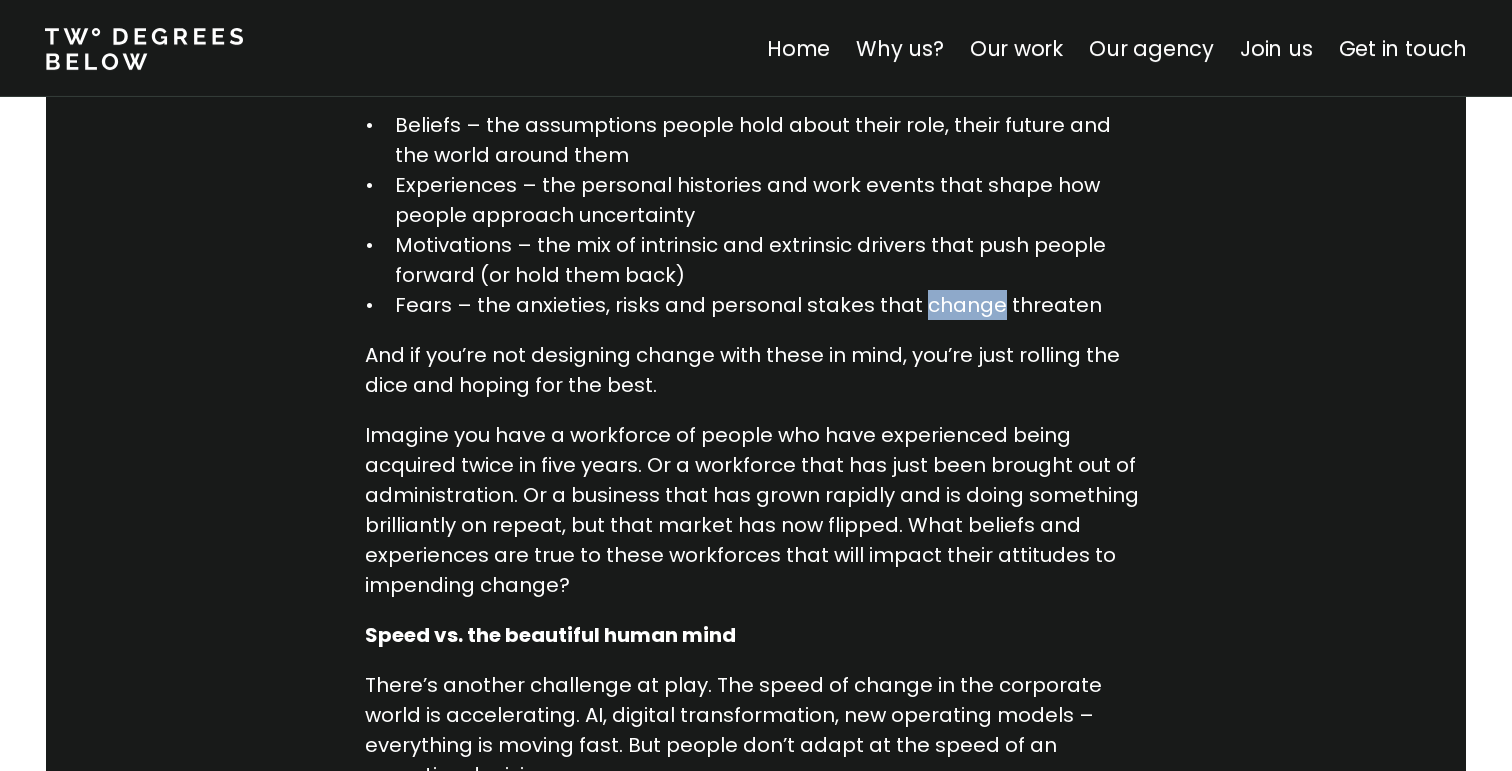 click on "Fears – the anxieties, risks and personal stakes that change threaten" at bounding box center (771, 305) 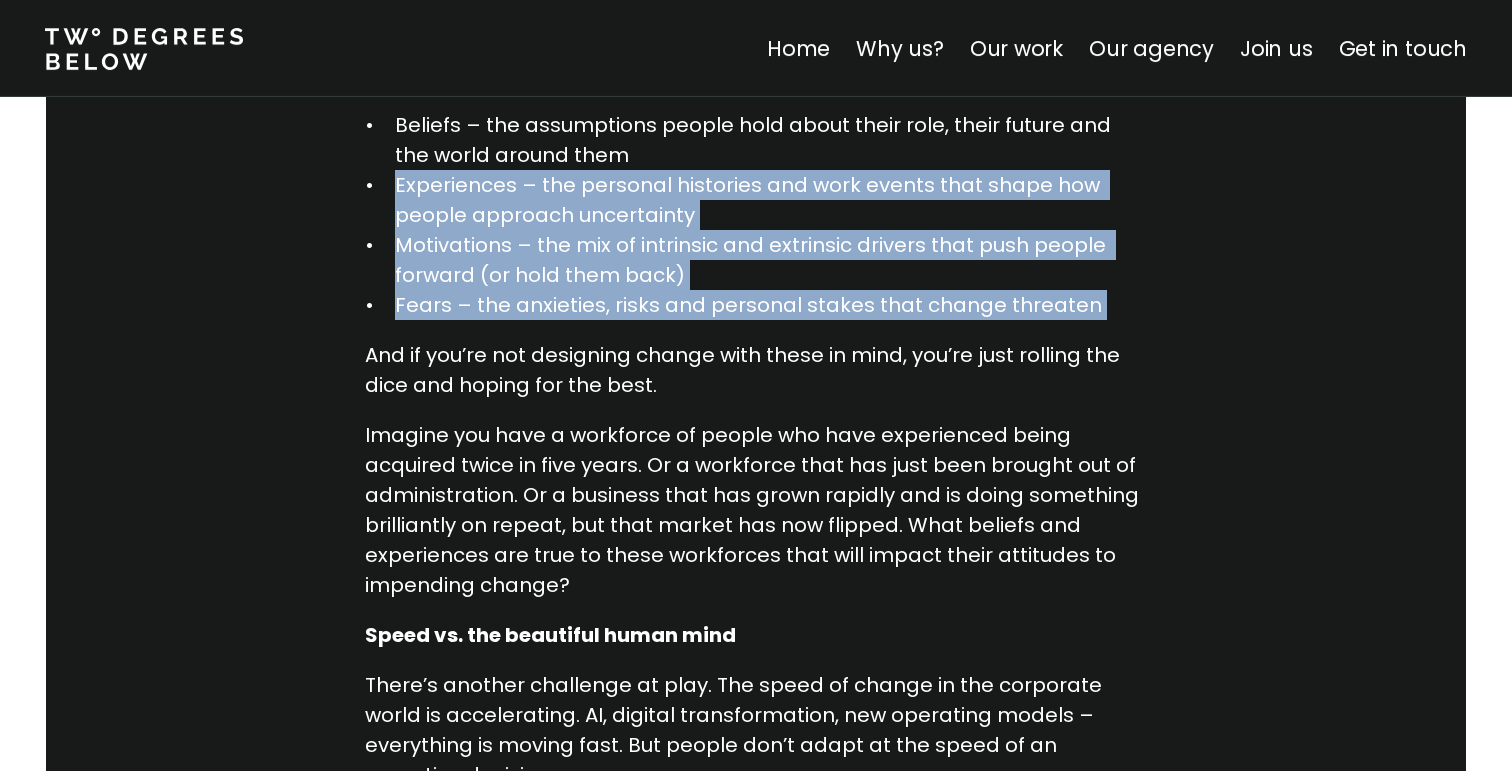 drag, startPoint x: 952, startPoint y: 306, endPoint x: 917, endPoint y: 225, distance: 88.23831 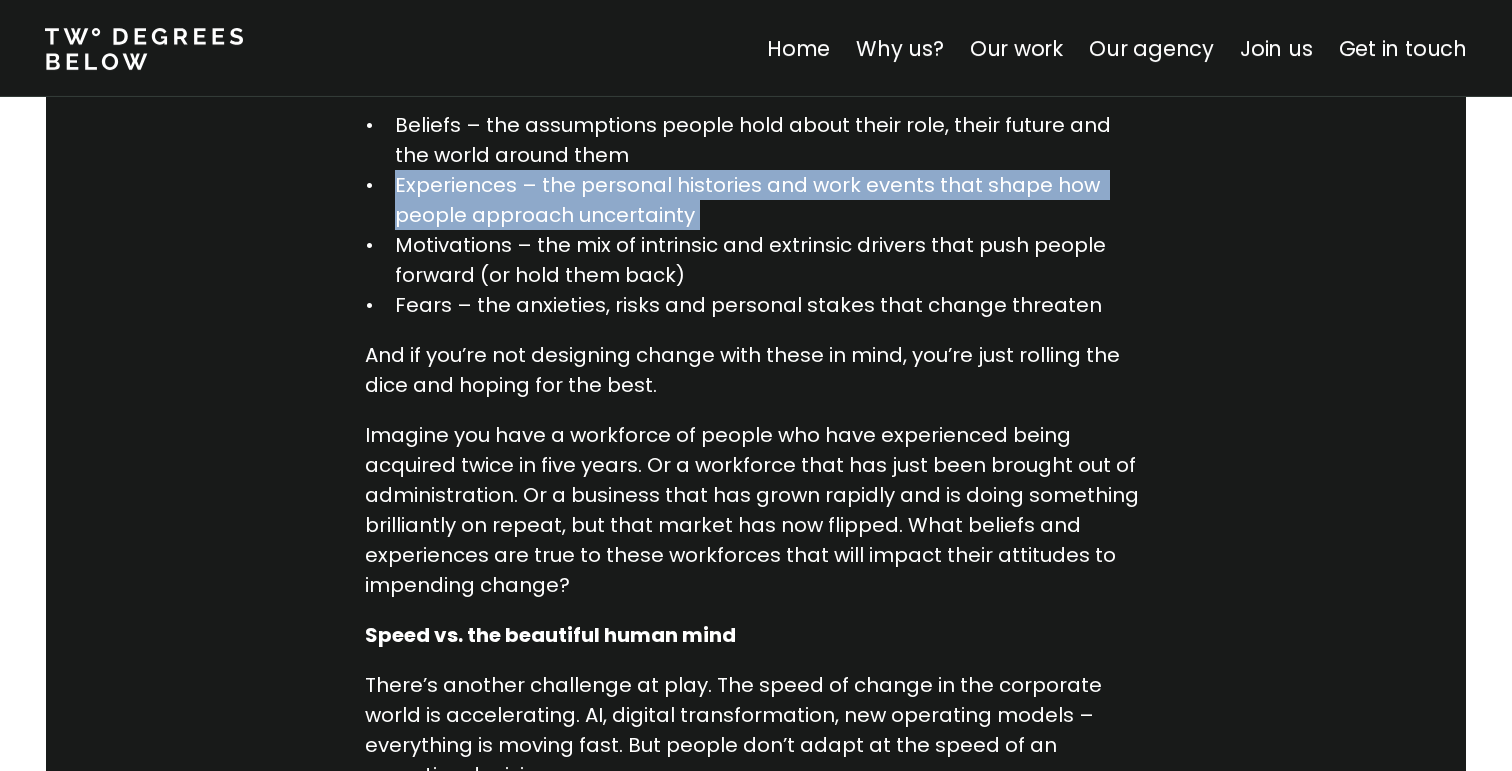 click on "Experiences – the personal histories and work events that shape how people approach uncertainty" at bounding box center [771, 200] 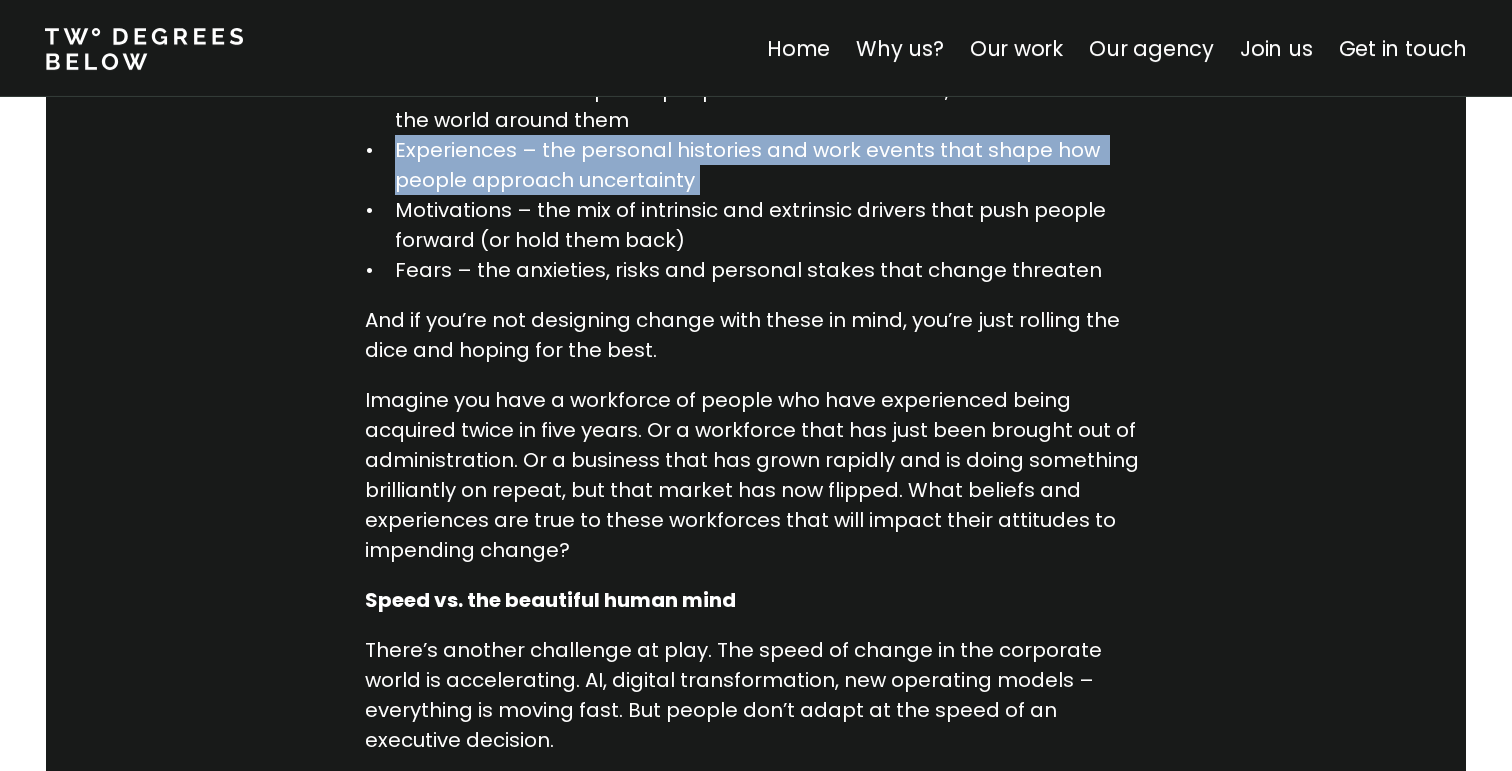 scroll, scrollTop: 1605, scrollLeft: 0, axis: vertical 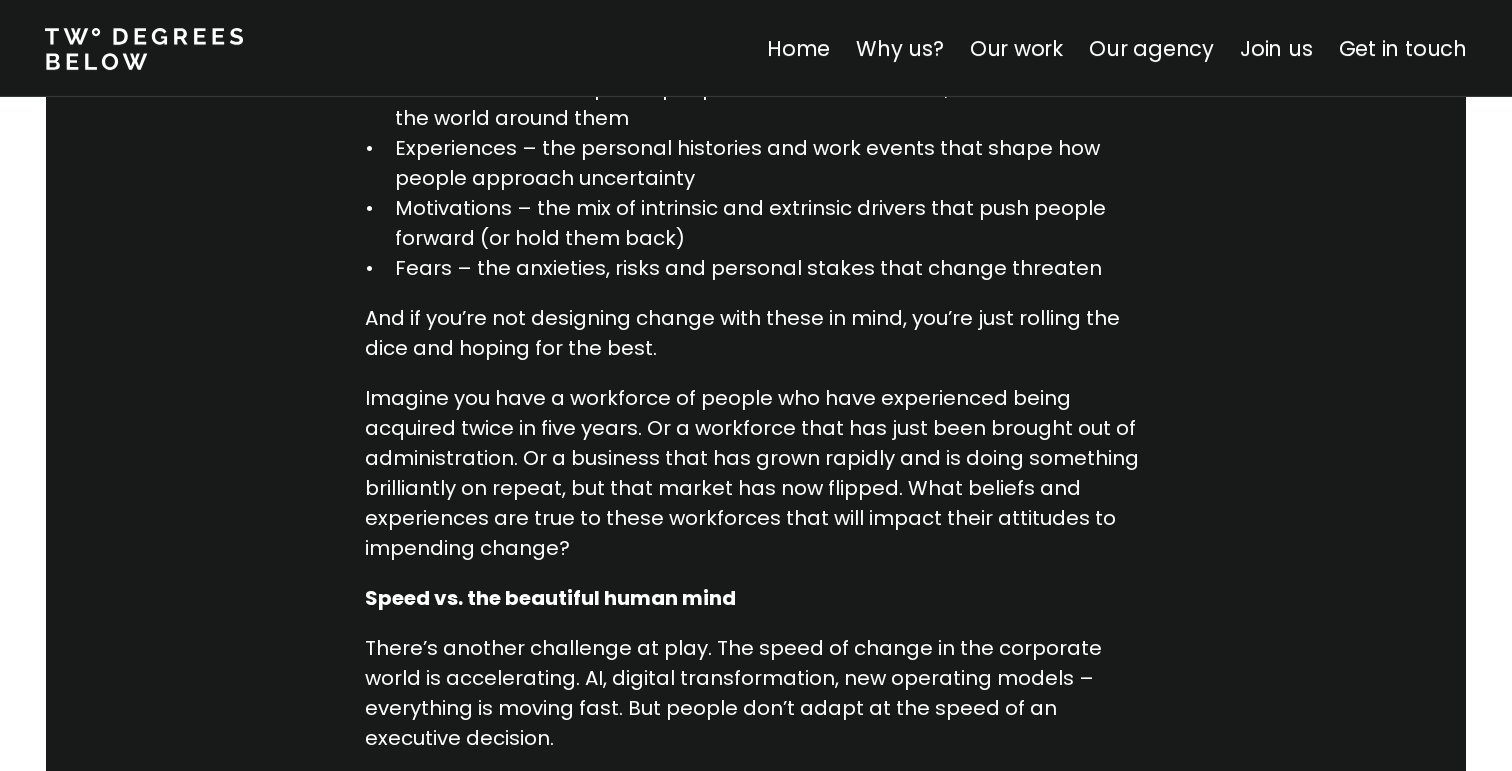 click on "Motivations – the mix of intrinsic and extrinsic drivers that push people forward (or hold them back)" at bounding box center (771, 223) 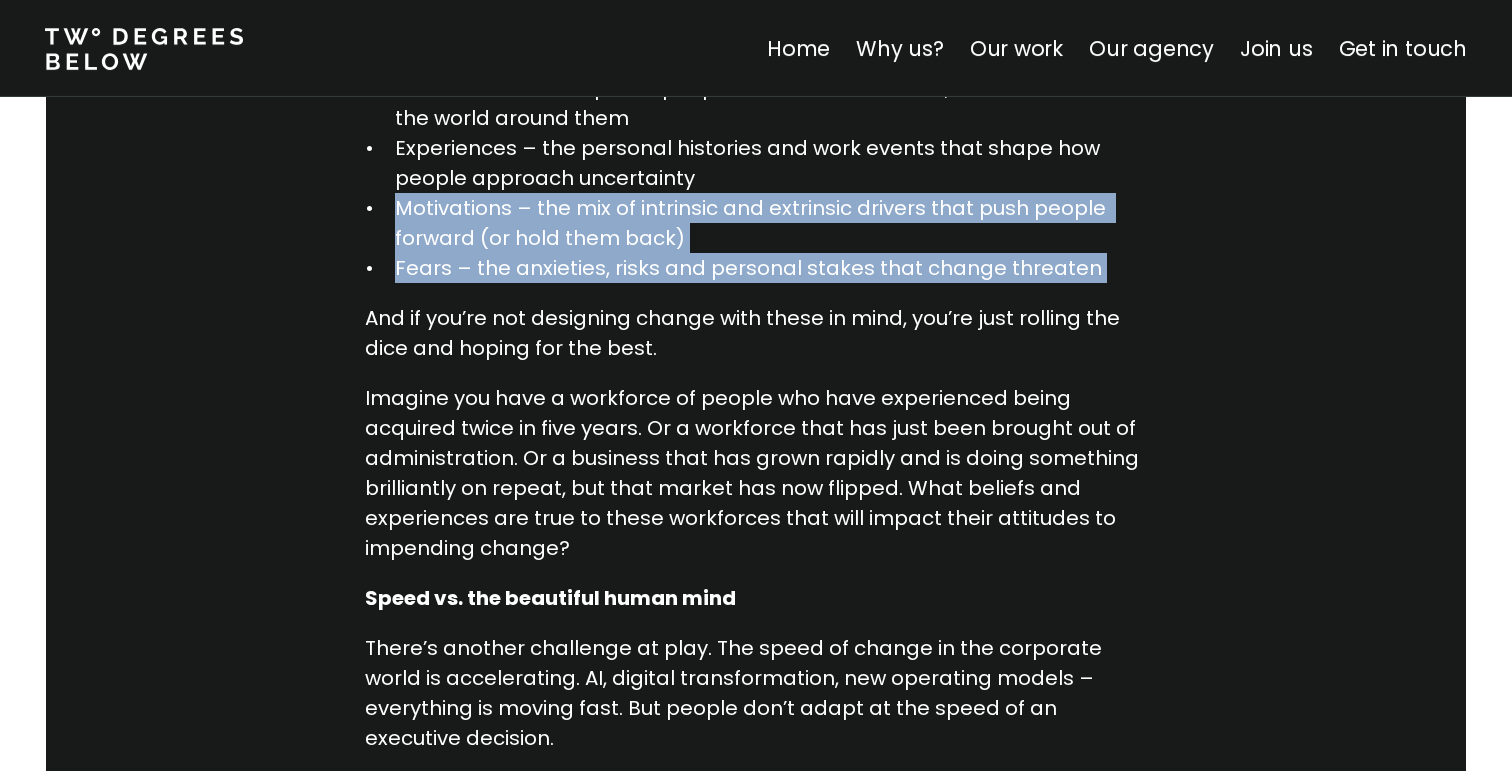 drag, startPoint x: 920, startPoint y: 239, endPoint x: 928, endPoint y: 259, distance: 21.540659 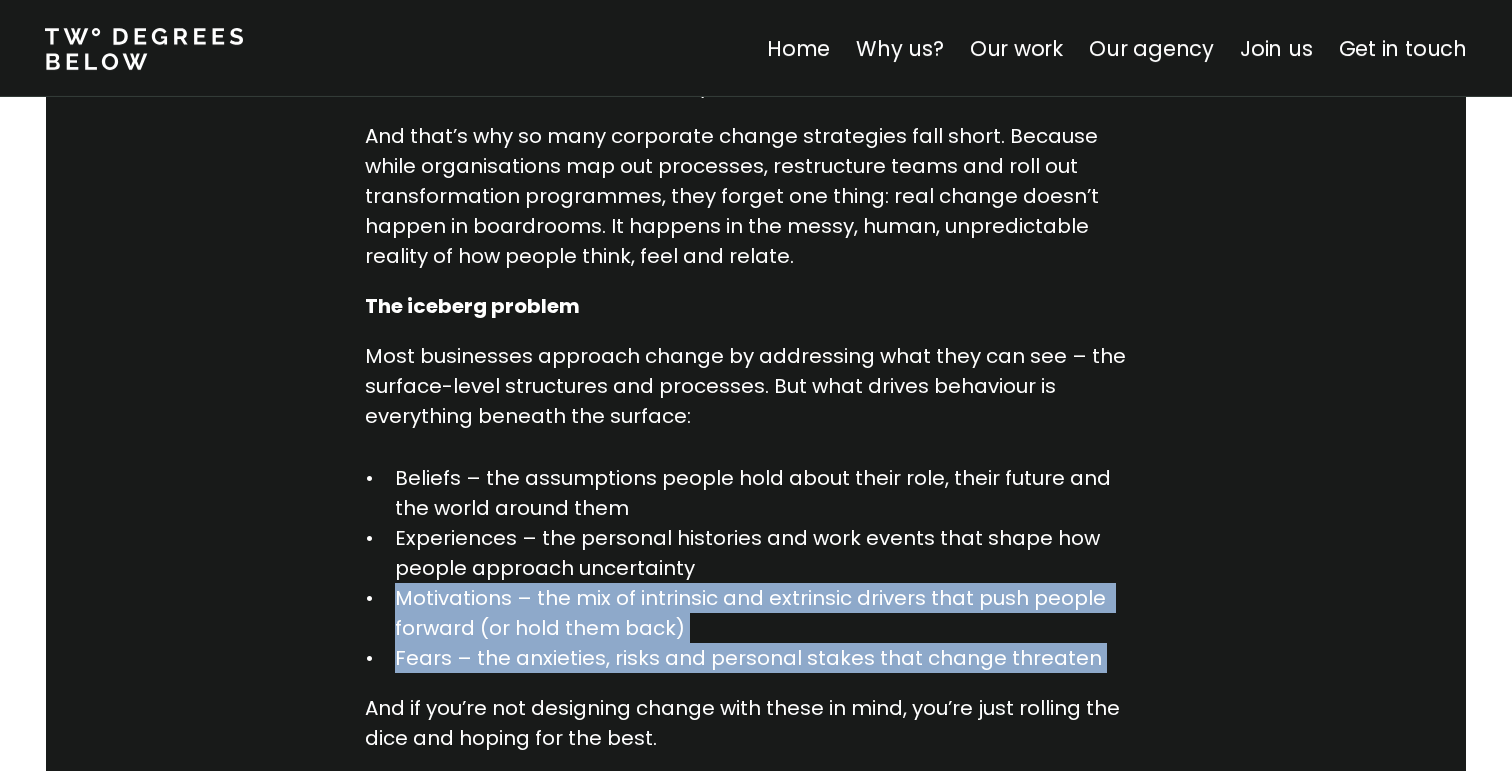 scroll, scrollTop: 1224, scrollLeft: 0, axis: vertical 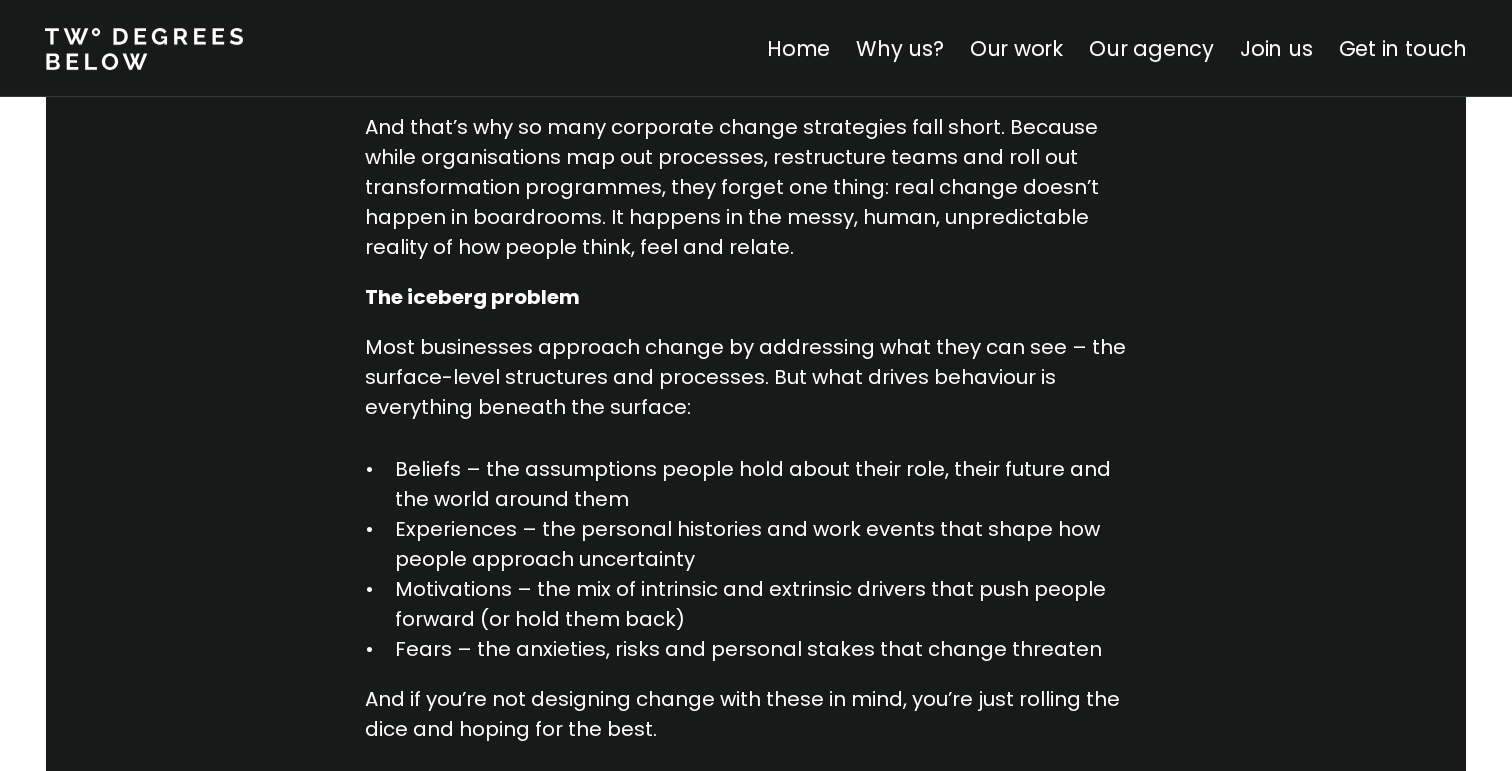 click on "Most businesses approach change by addressing what they can see – the surface-level structures and processes. But what drives behaviour is everything beneath the surface:" at bounding box center [756, 377] 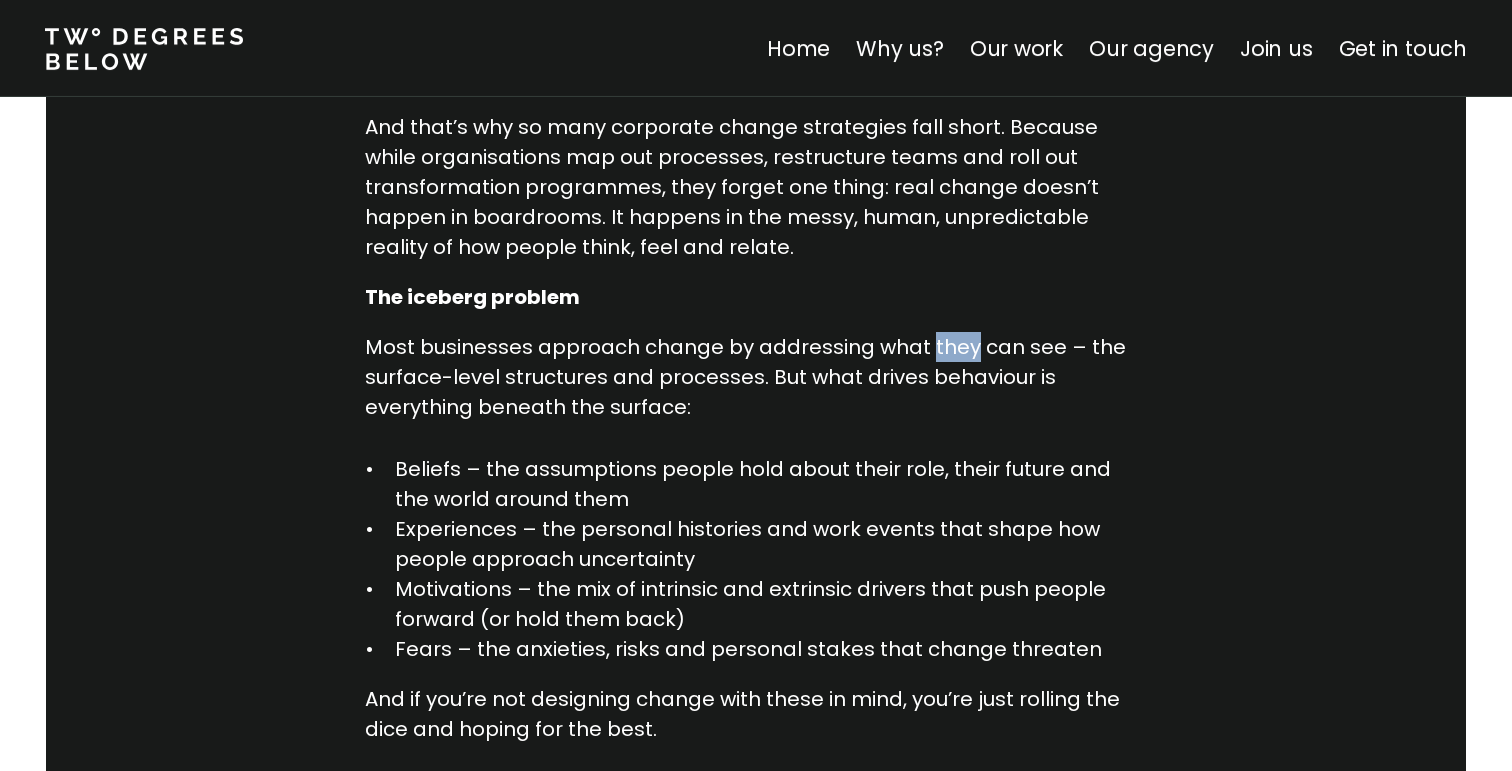 click on "Most businesses approach change by addressing what they can see – the surface-level structures and processes. But what drives behaviour is everything beneath the surface:" at bounding box center (756, 377) 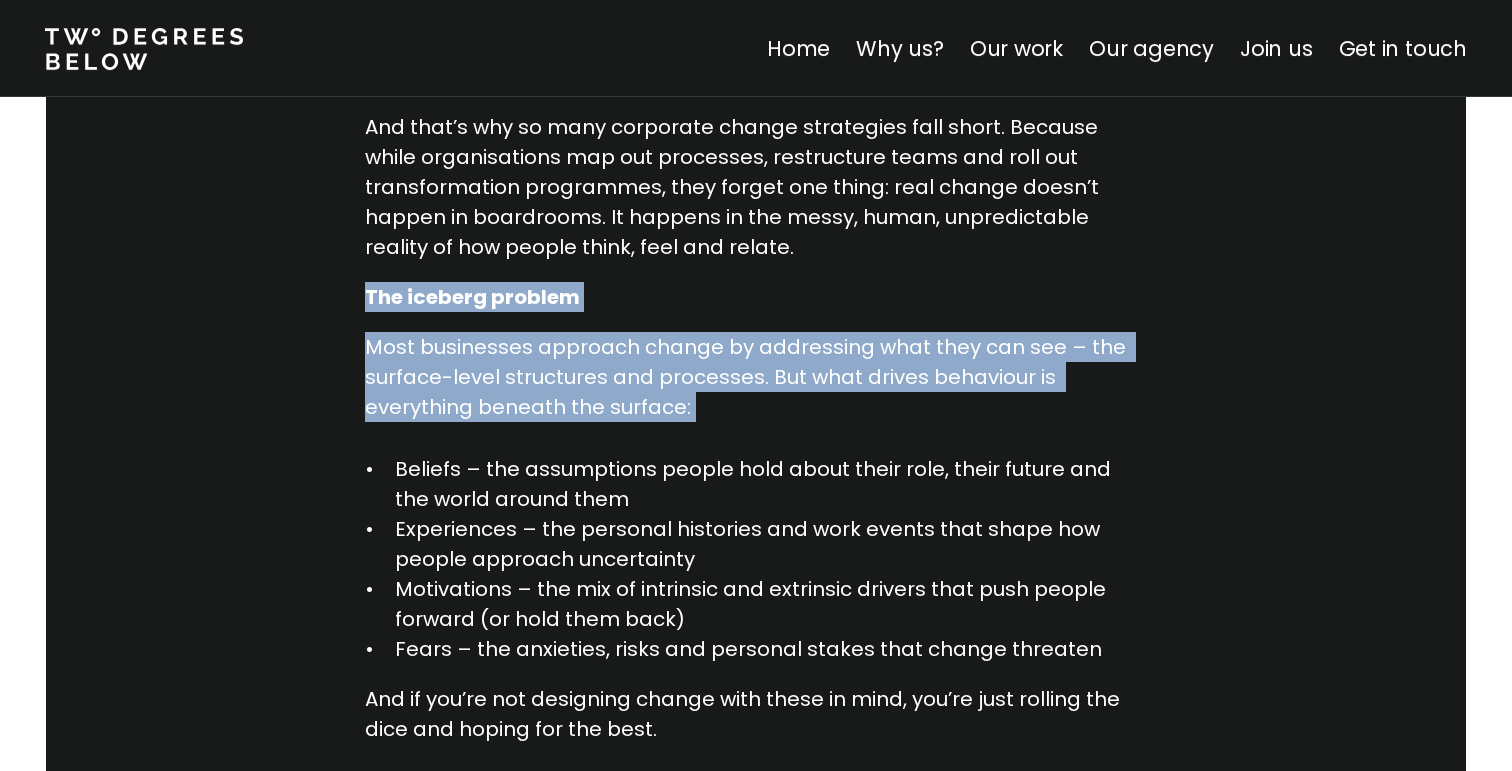 drag, startPoint x: 939, startPoint y: 344, endPoint x: 932, endPoint y: 298, distance: 46.52956 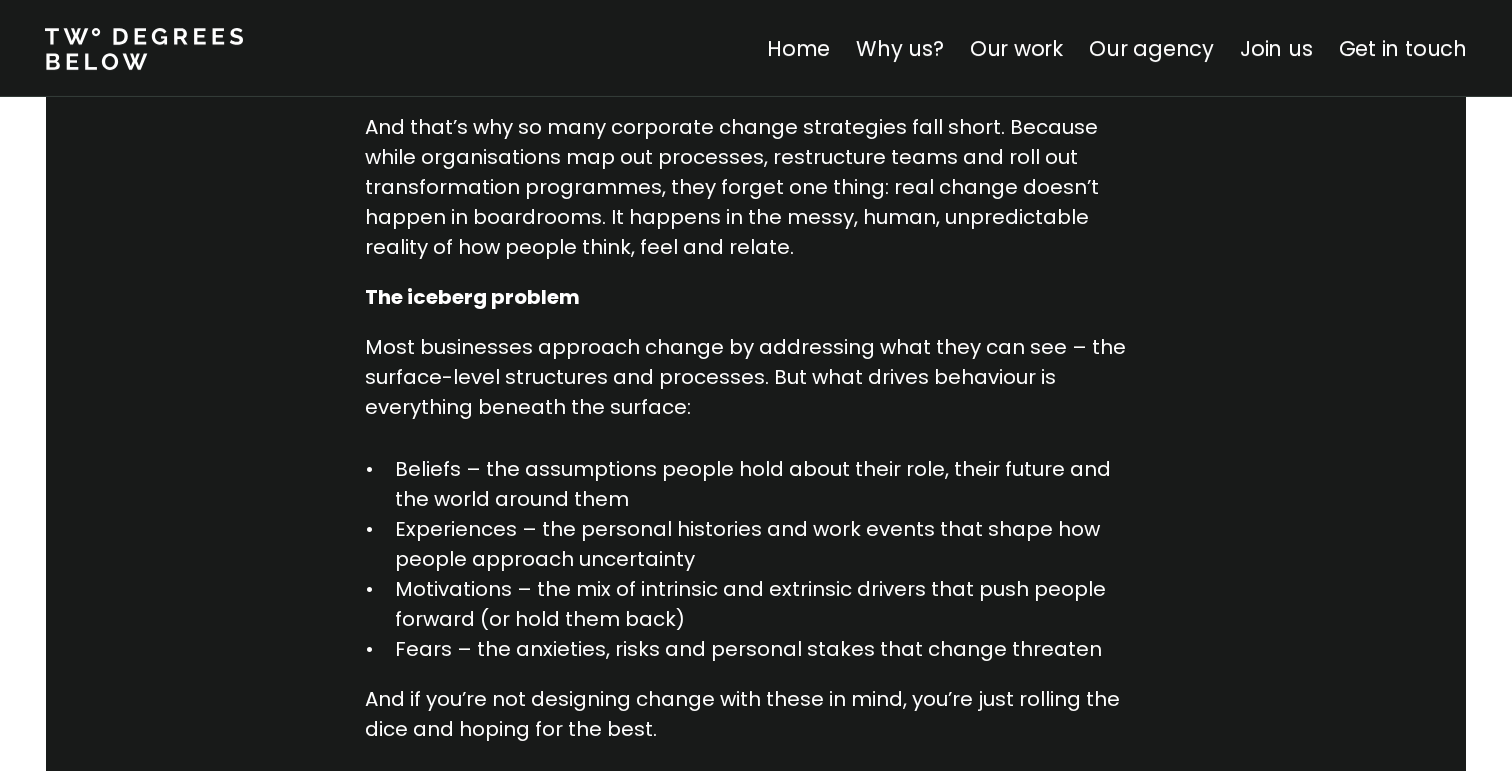 click on "The iceberg problem" at bounding box center [756, 297] 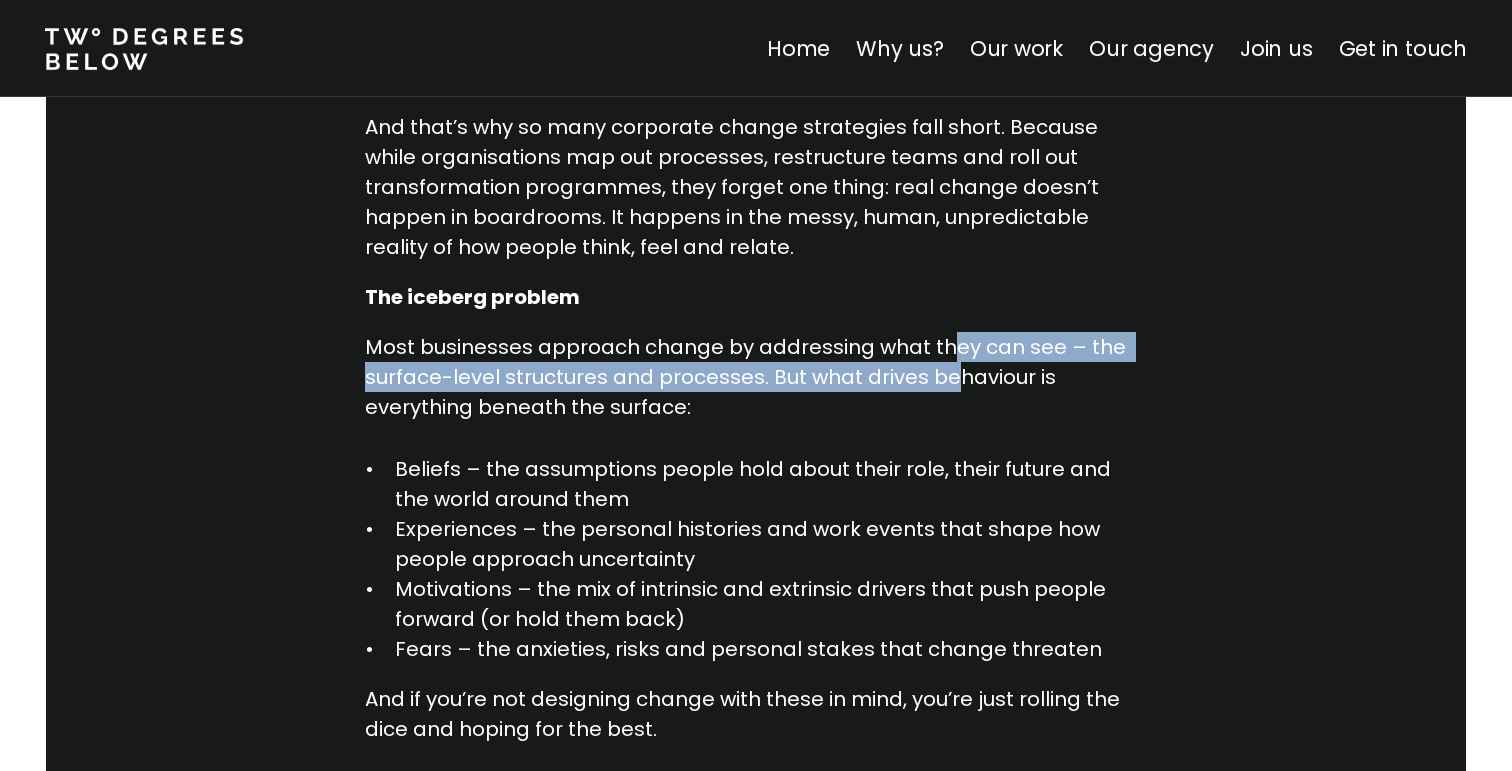 click on "Most businesses approach change by addressing what they can see – the surface-level structures and processes. But what drives behaviour is everything beneath the surface:" at bounding box center [756, 377] 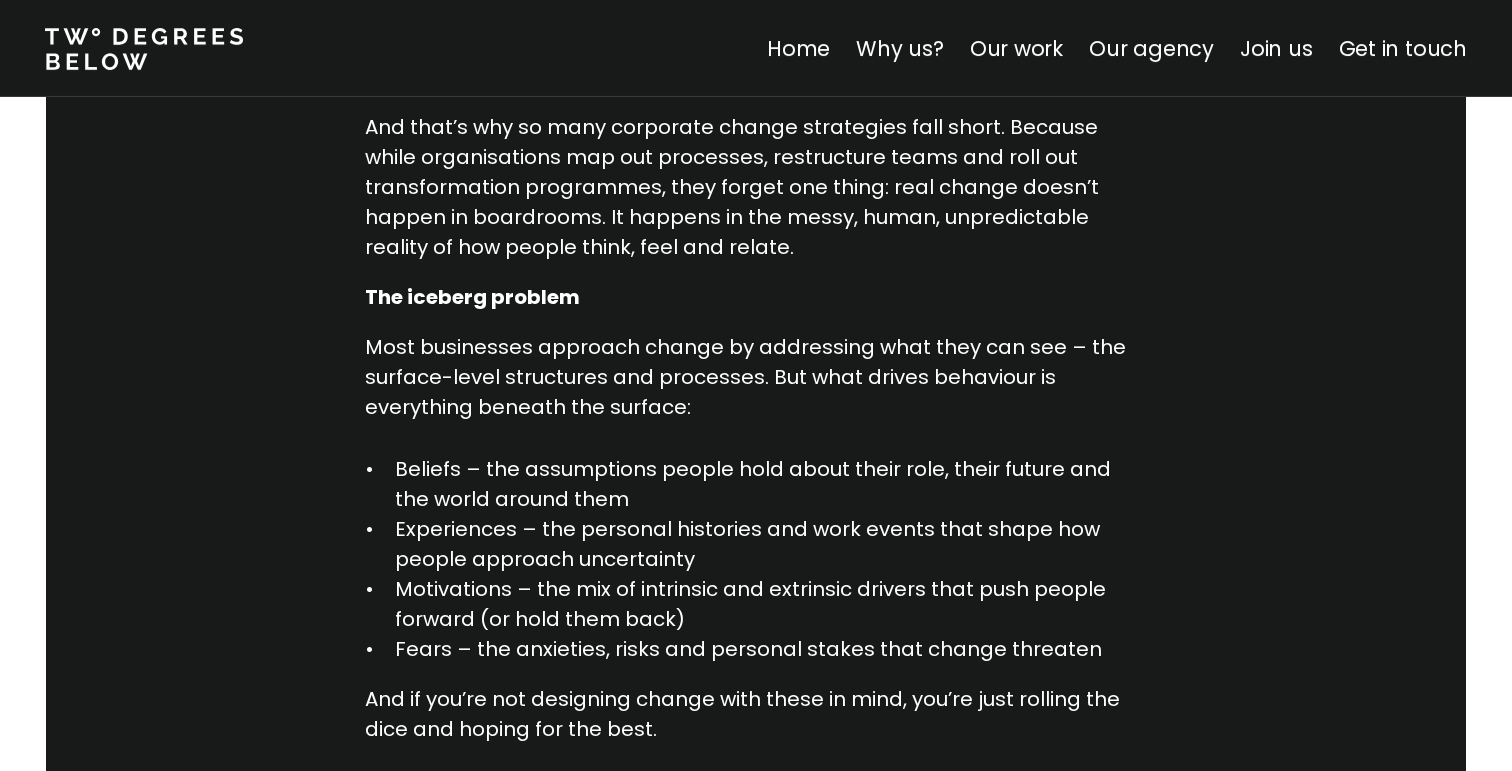 click on "The iceberg problem" at bounding box center [756, 297] 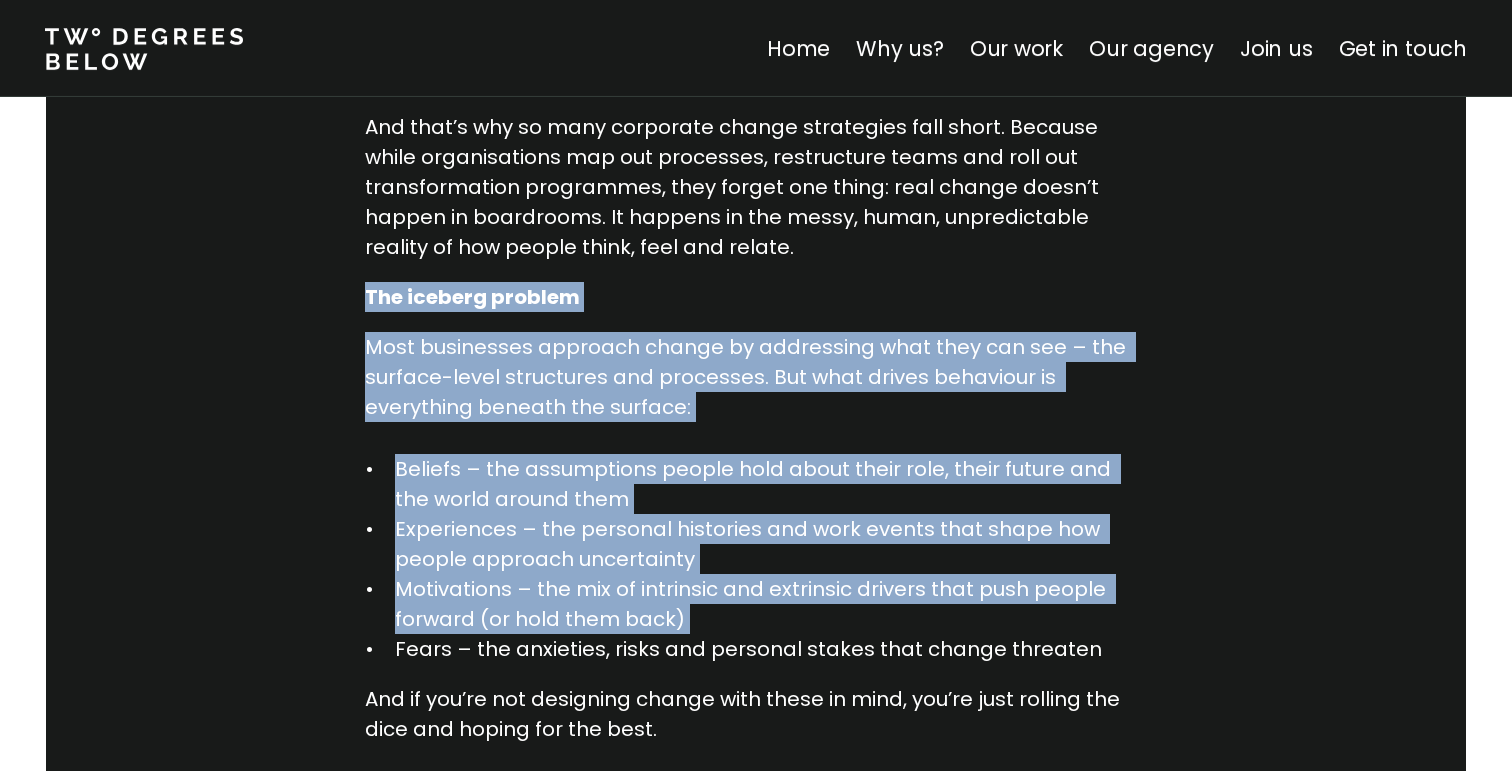 drag, startPoint x: 879, startPoint y: 285, endPoint x: 884, endPoint y: 627, distance: 342.03656 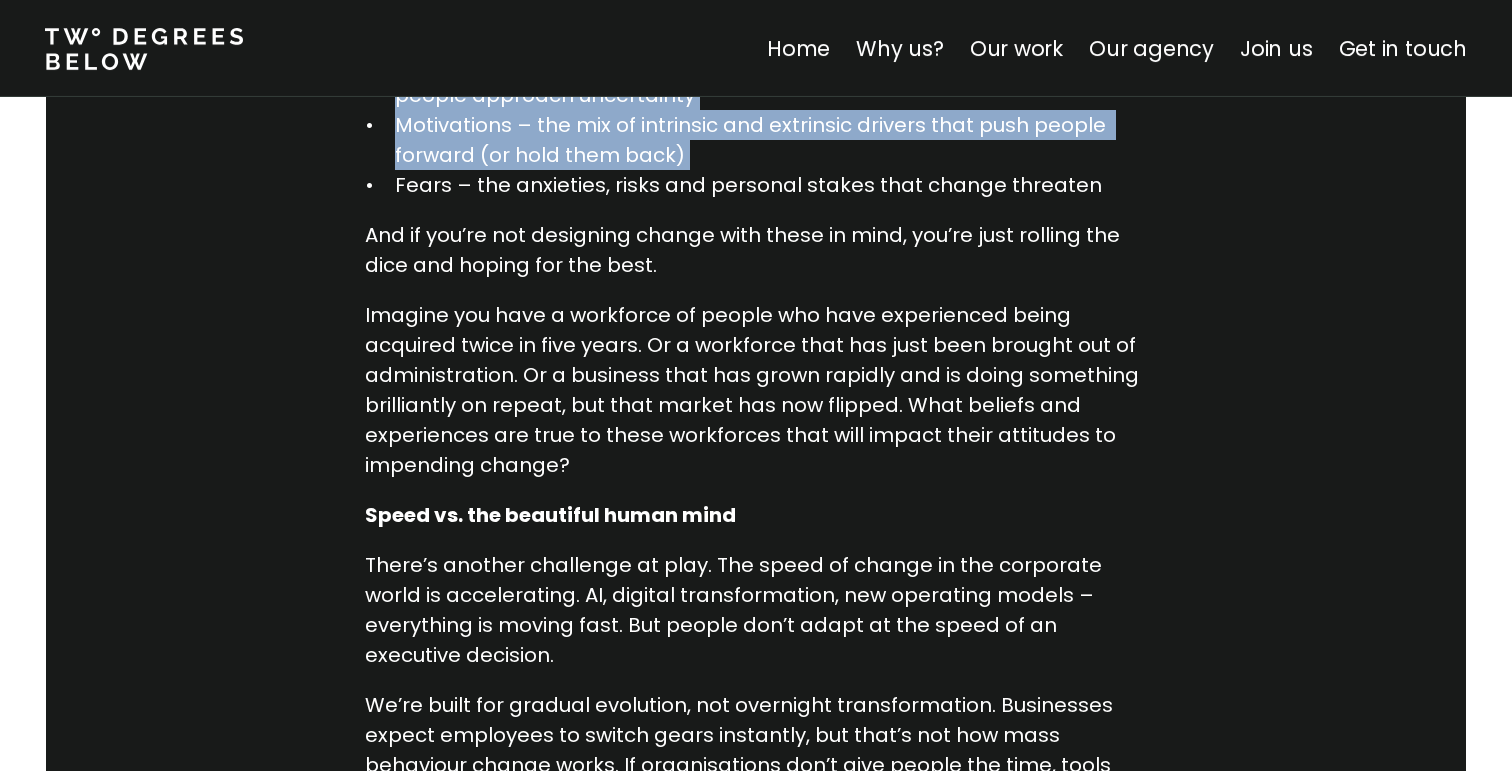 scroll, scrollTop: 1690, scrollLeft: 0, axis: vertical 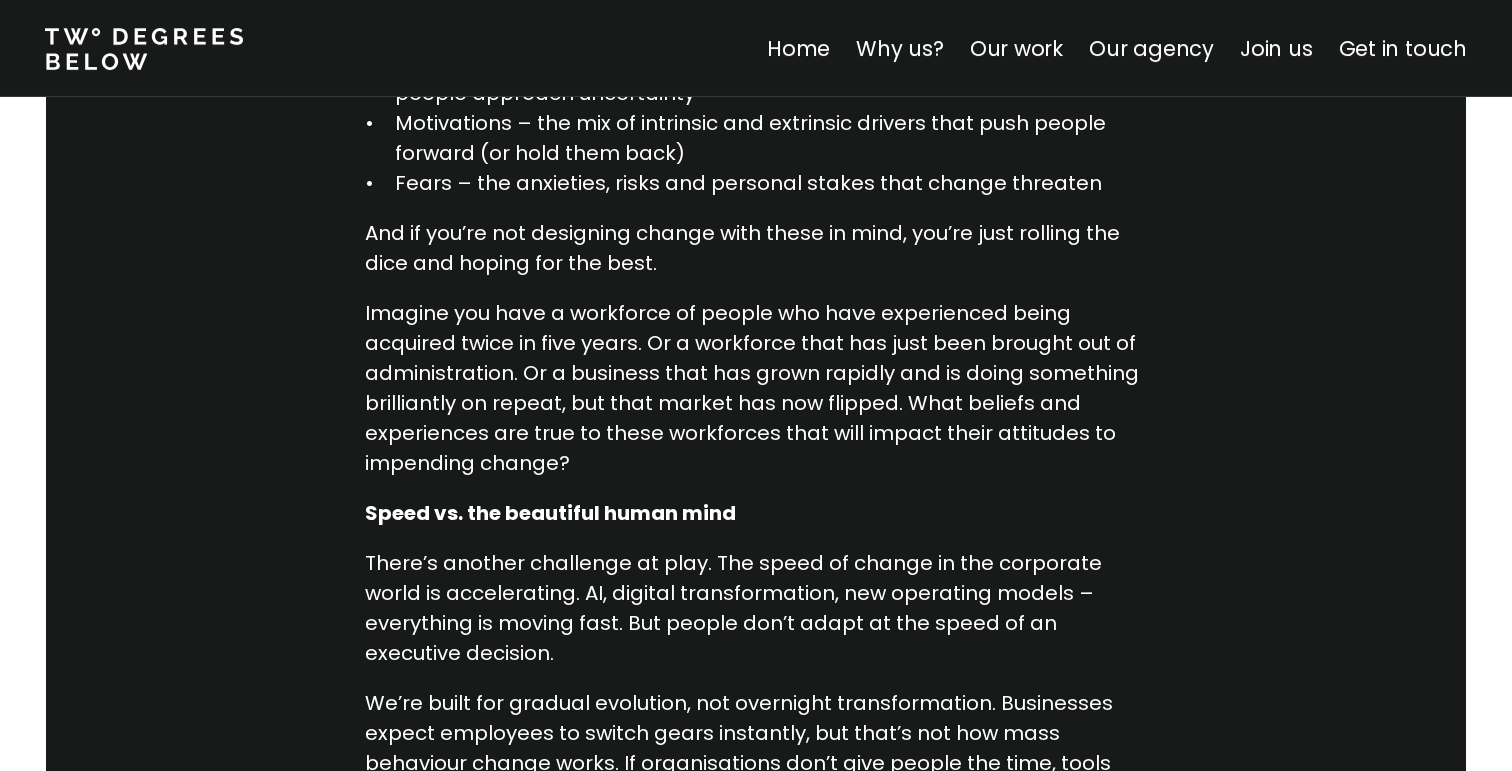 click on "And if you’re not designing change with these in mind, you’re just rolling the dice and hoping for the best." at bounding box center (756, 248) 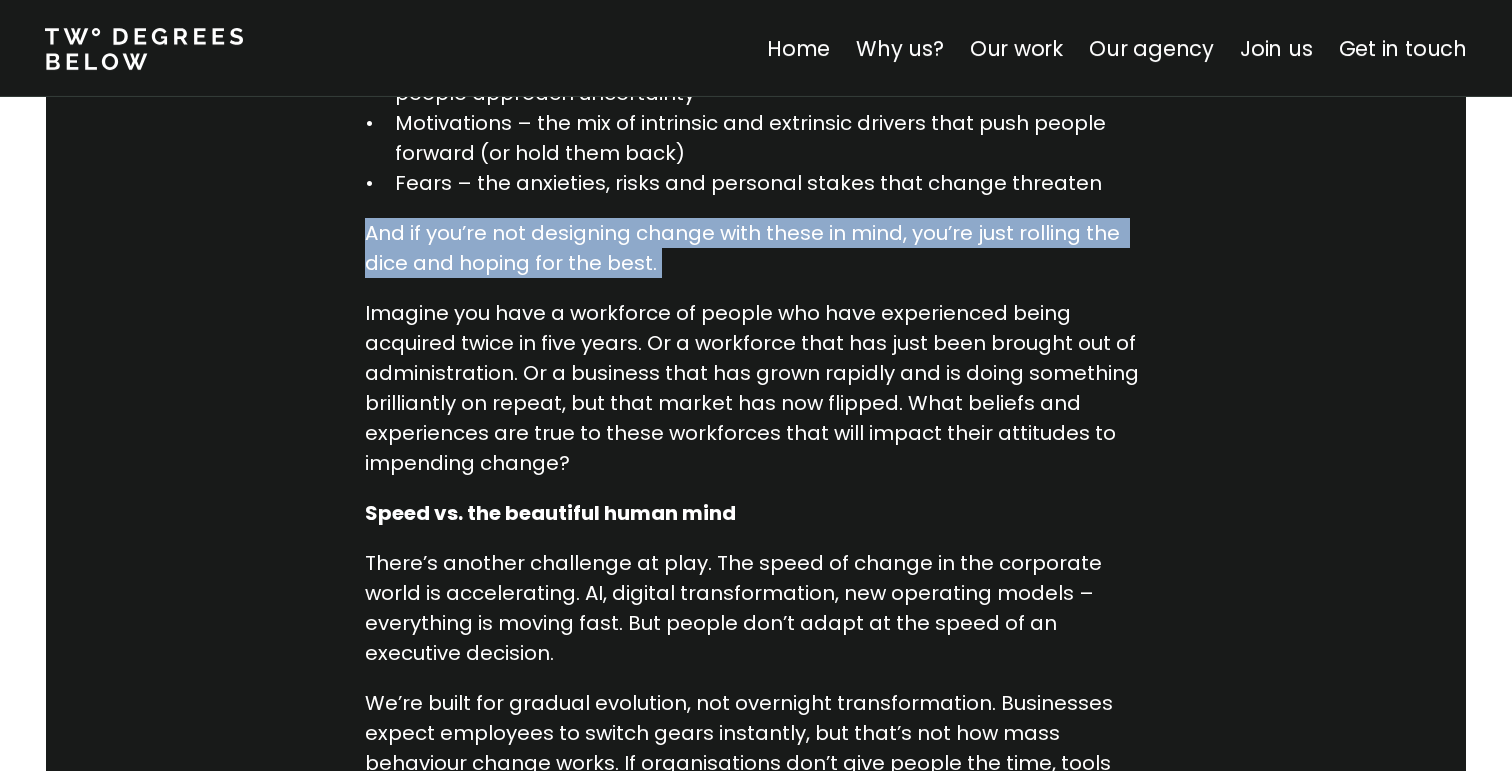click on "And if you’re not designing change with these in mind, you’re just rolling the dice and hoping for the best." at bounding box center (756, 248) 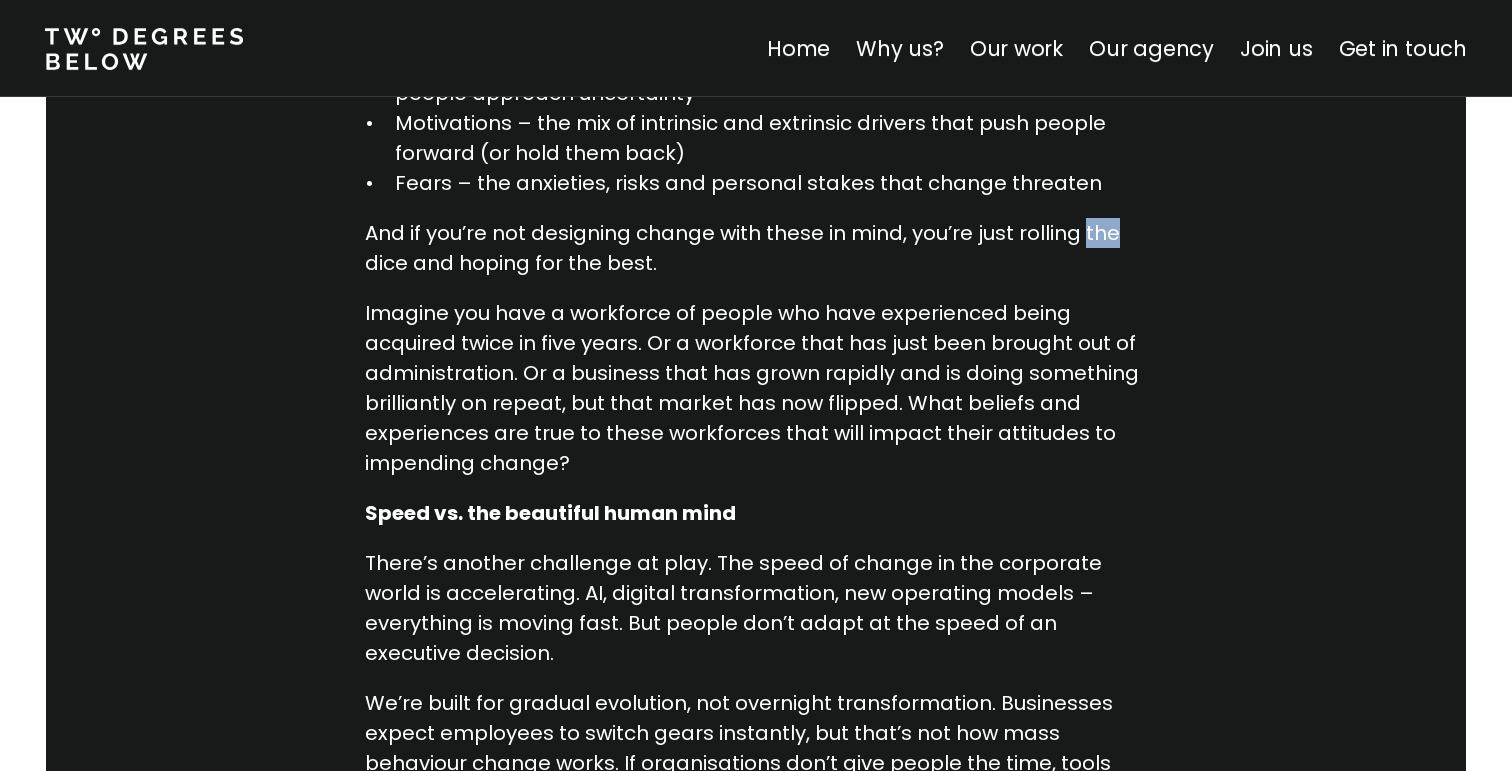click on "And if you’re not designing change with these in mind, you’re just rolling the dice and hoping for the best." at bounding box center [756, 248] 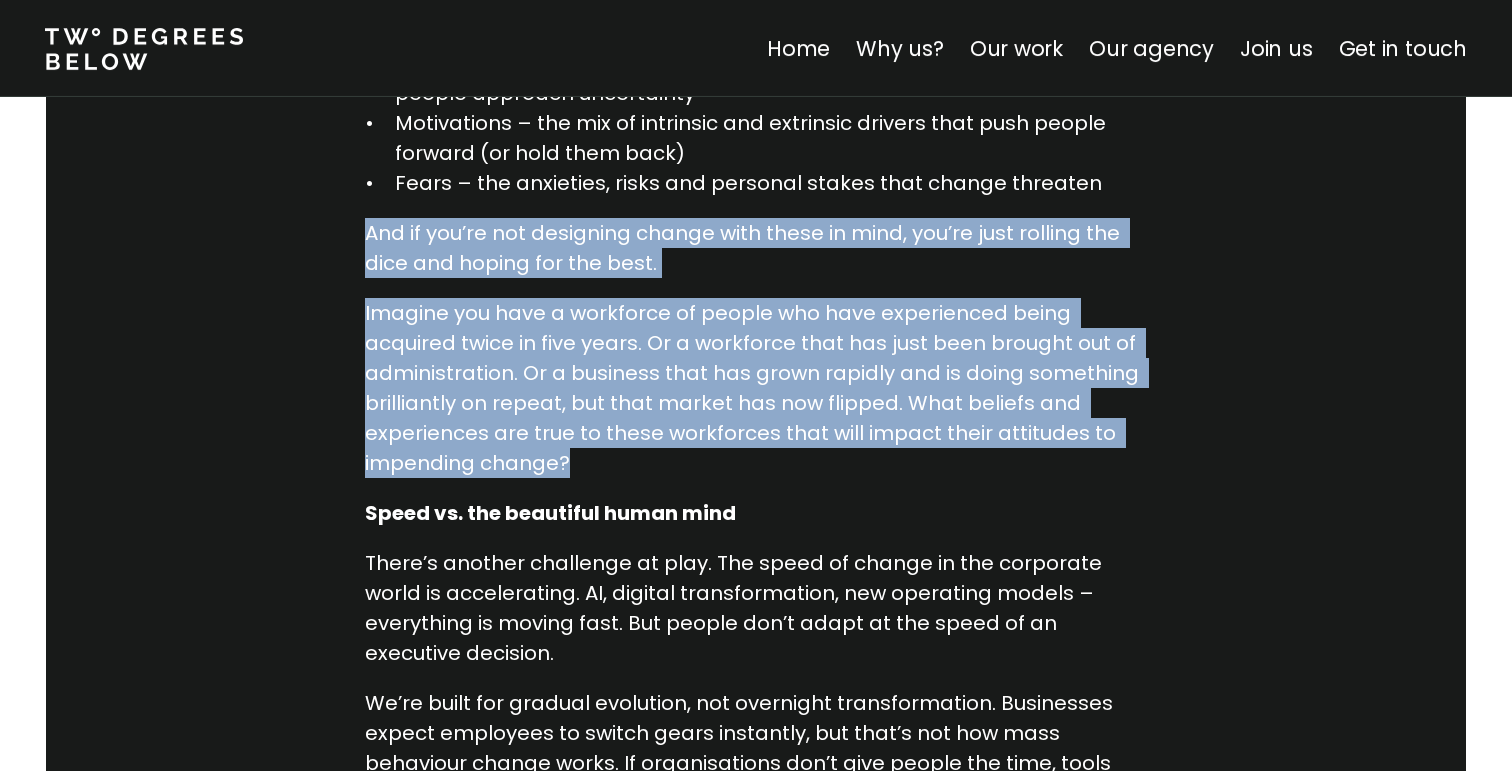 drag, startPoint x: 1102, startPoint y: 238, endPoint x: 1107, endPoint y: 316, distance: 78.160095 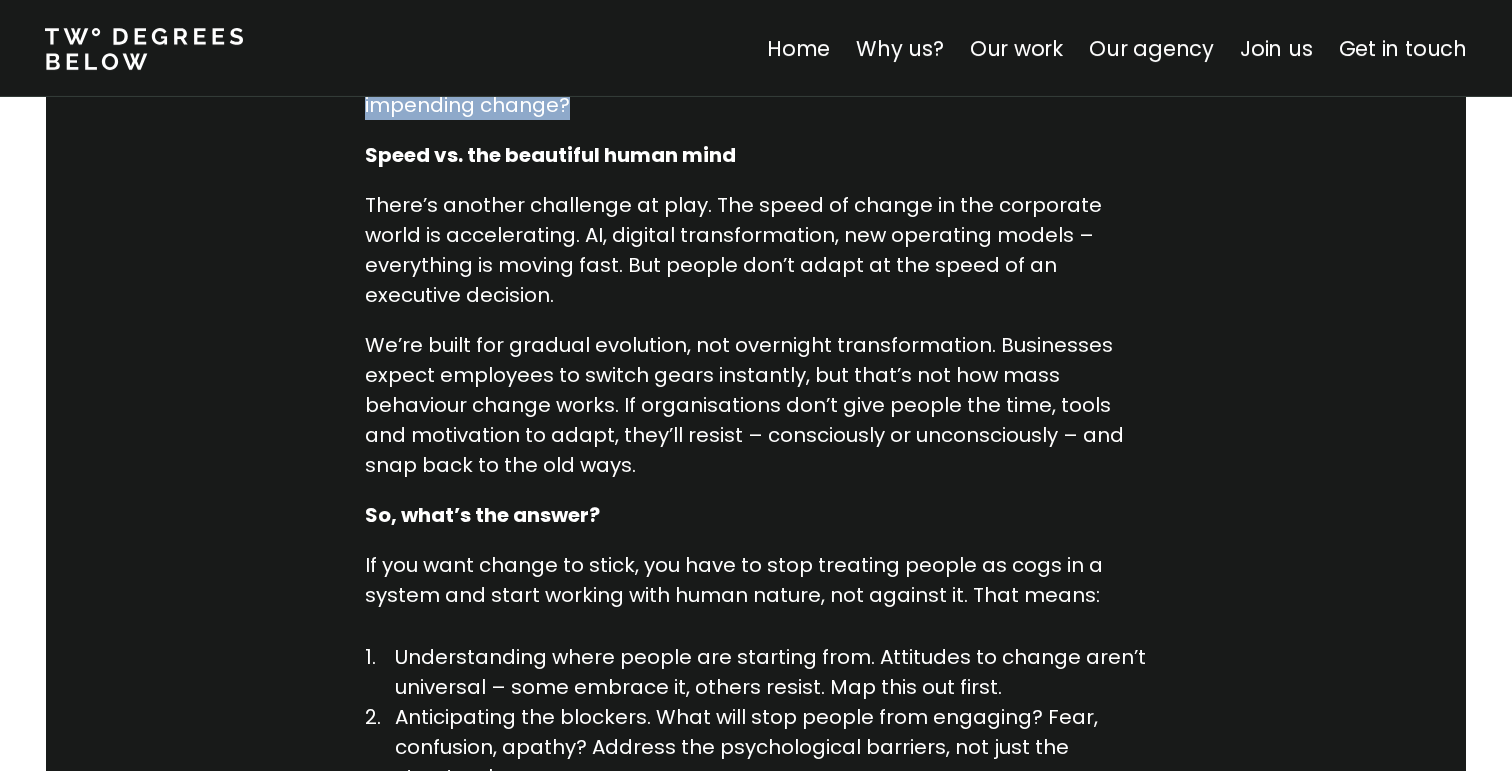 scroll, scrollTop: 2055, scrollLeft: 0, axis: vertical 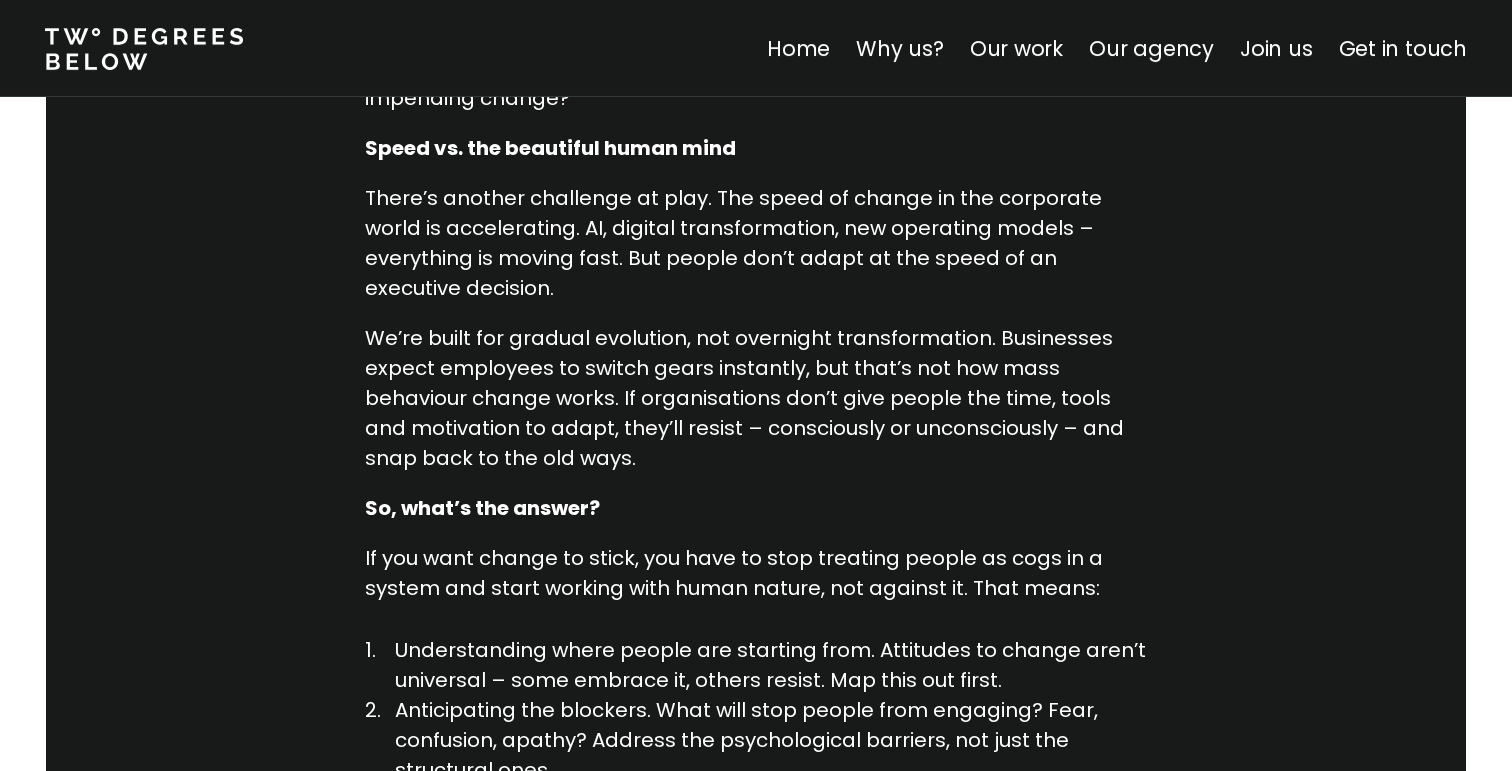 click on "Speed vs. the beautiful human mind" at bounding box center (550, 148) 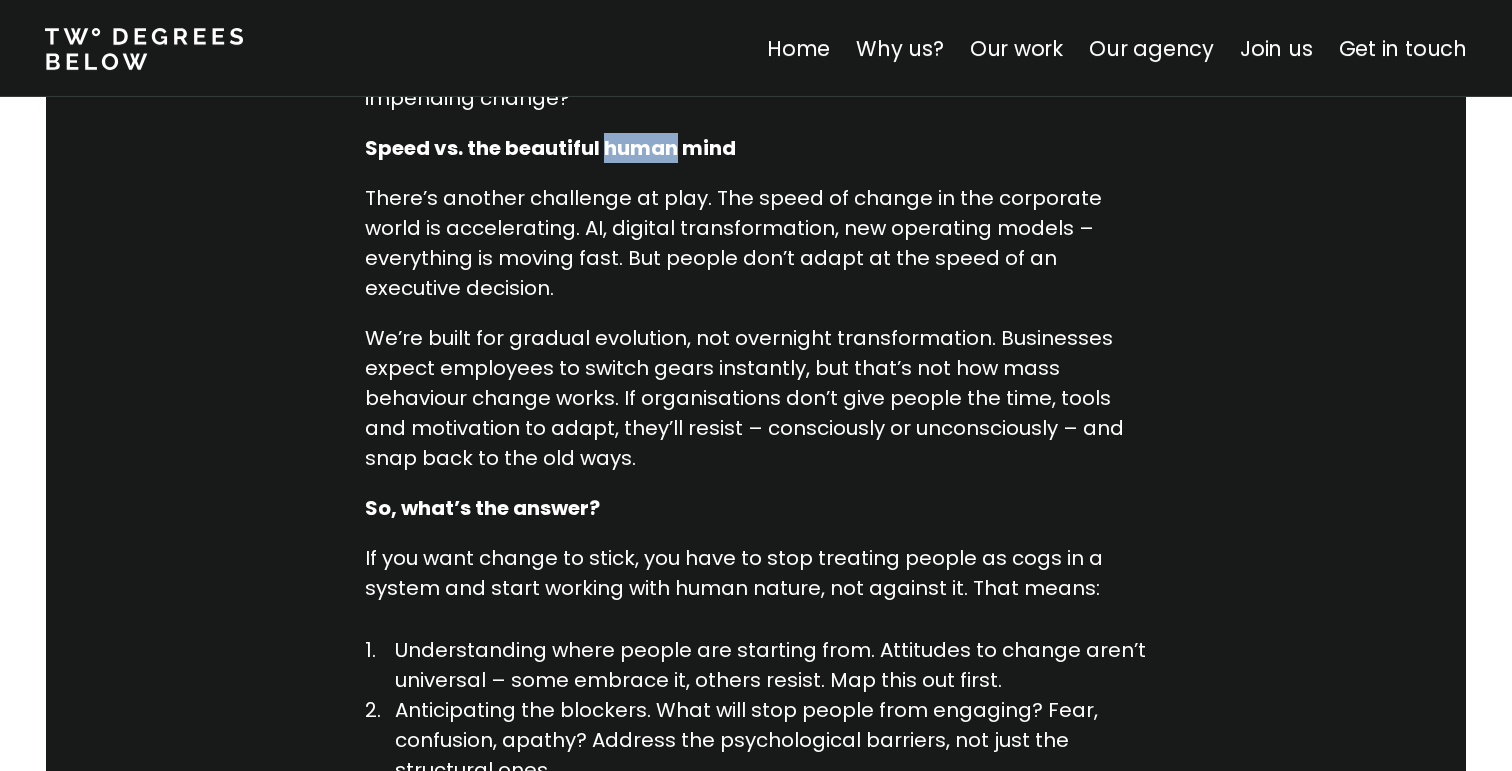 click on "Speed vs. the beautiful human mind" at bounding box center (550, 148) 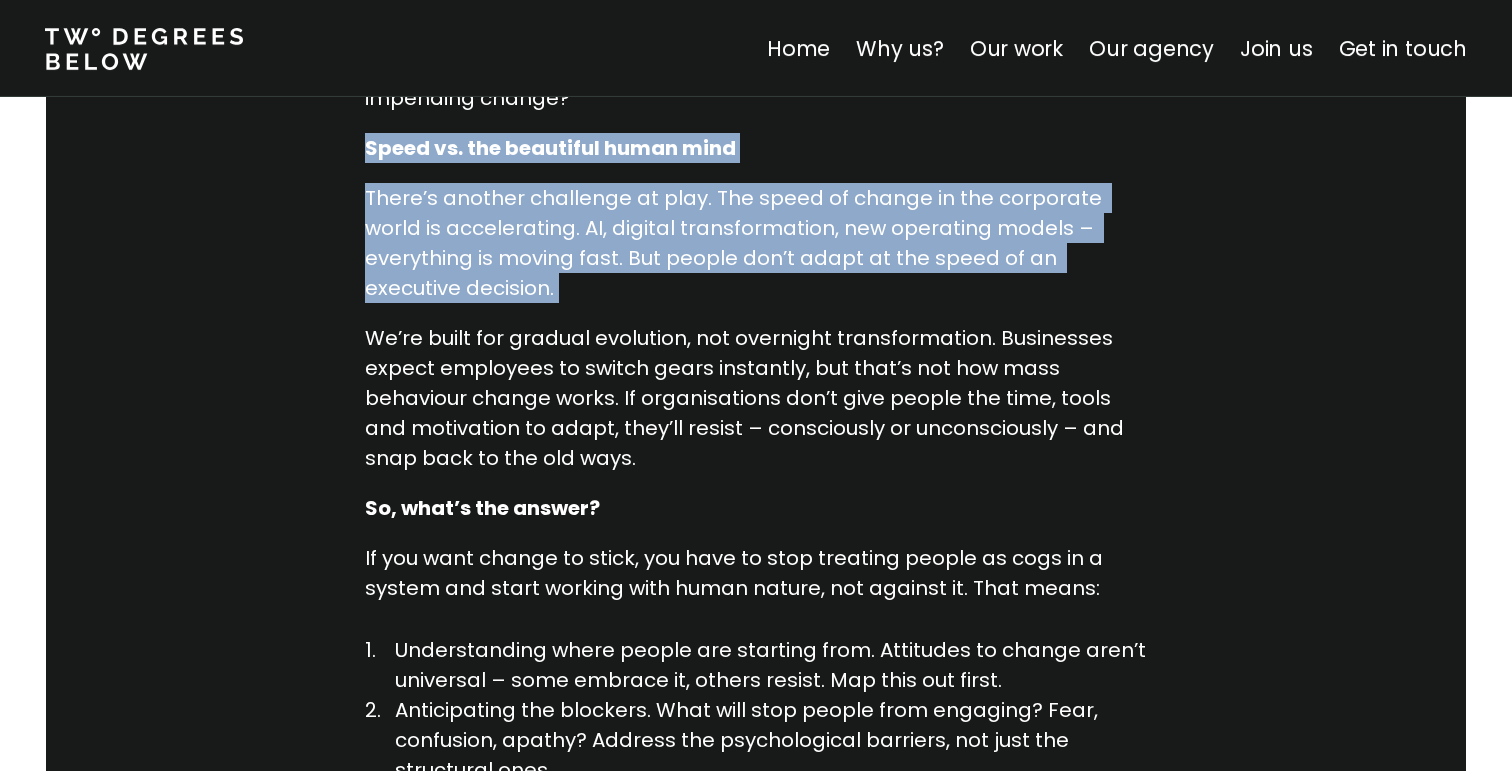 drag, startPoint x: 615, startPoint y: 136, endPoint x: 621, endPoint y: 215, distance: 79.22752 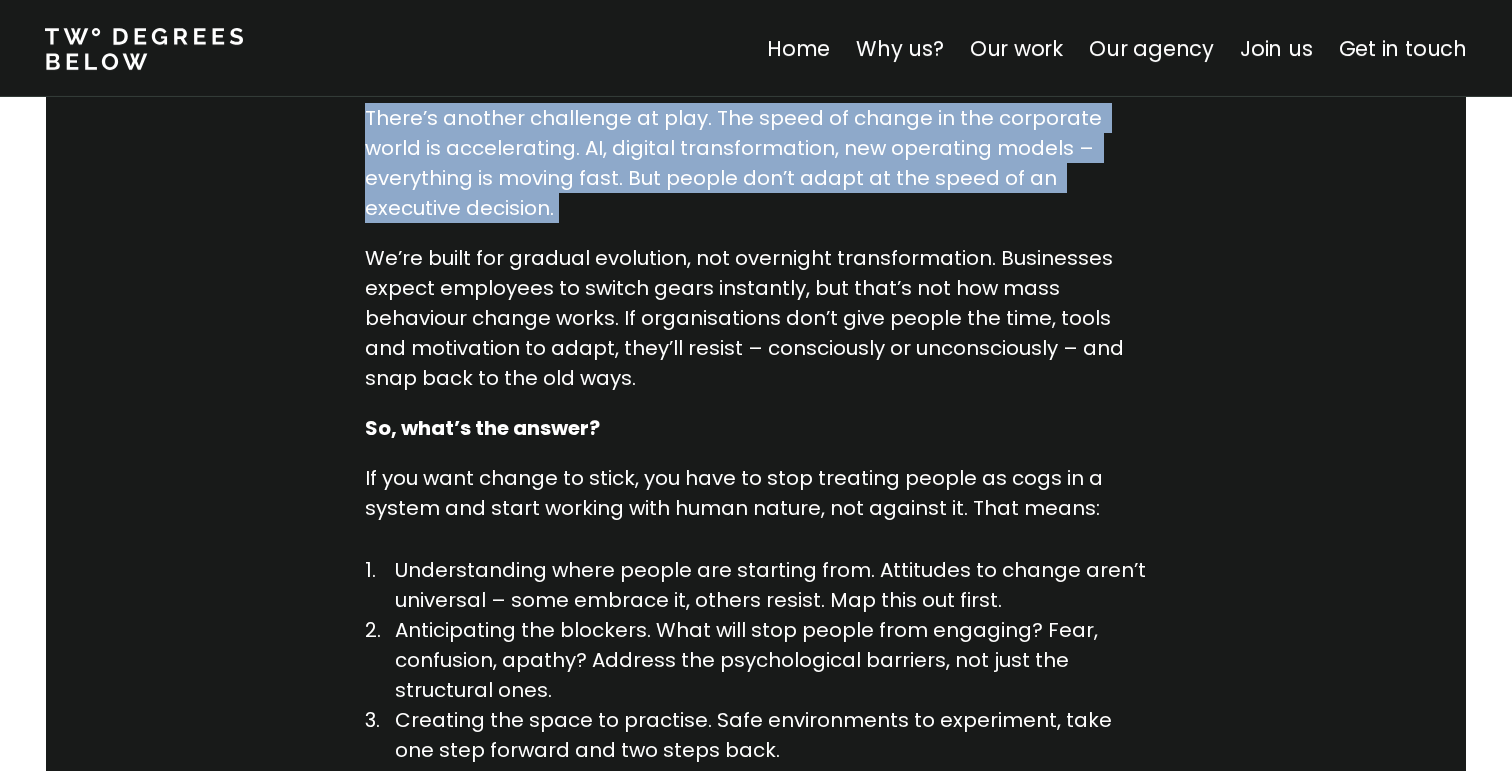 scroll, scrollTop: 2091, scrollLeft: 0, axis: vertical 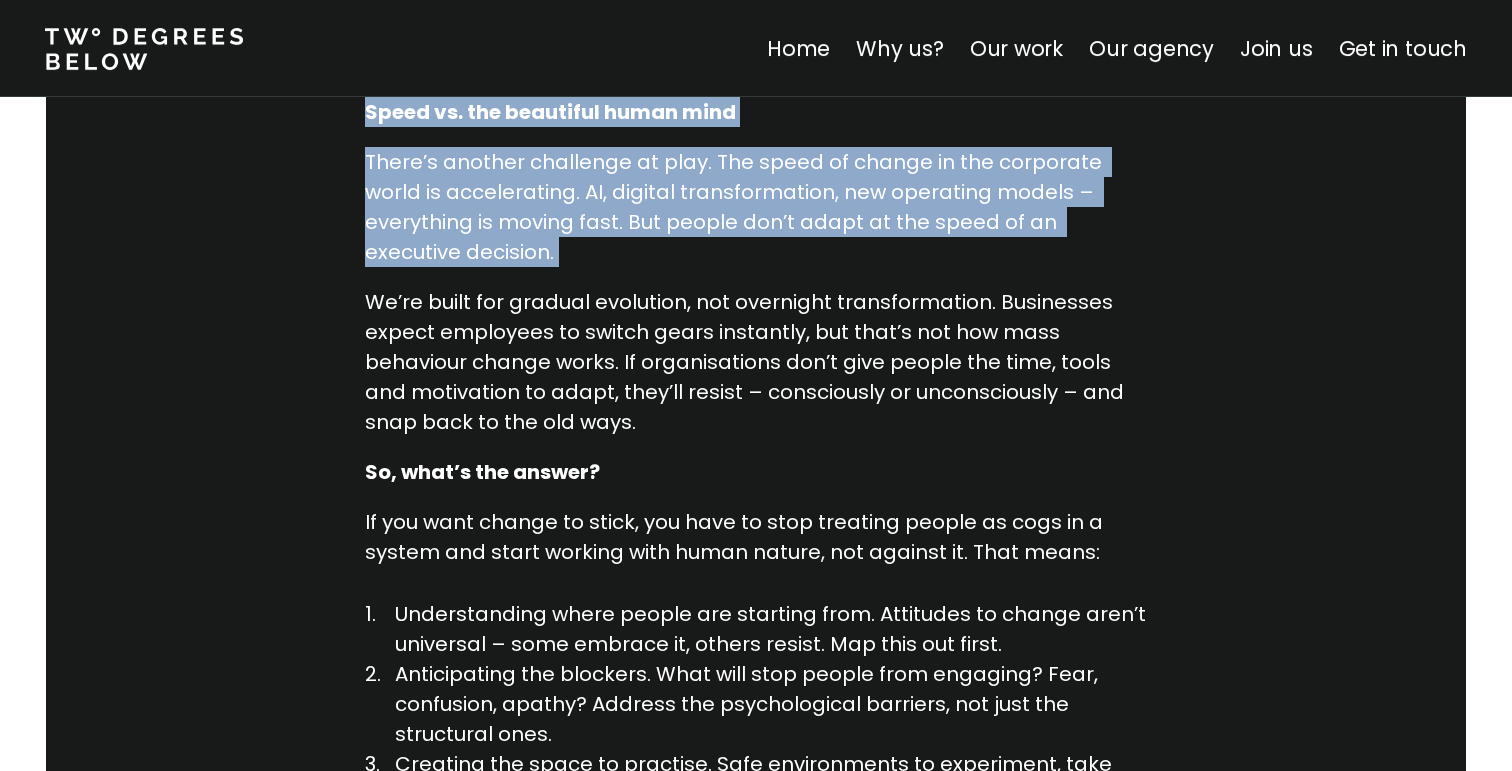 click on "There’s another challenge at play. The speed of change in the corporate world is accelerating. AI, digital transformation, new operating models – everything is moving fast. But people don’t adapt at the speed of an executive decision." at bounding box center (756, 207) 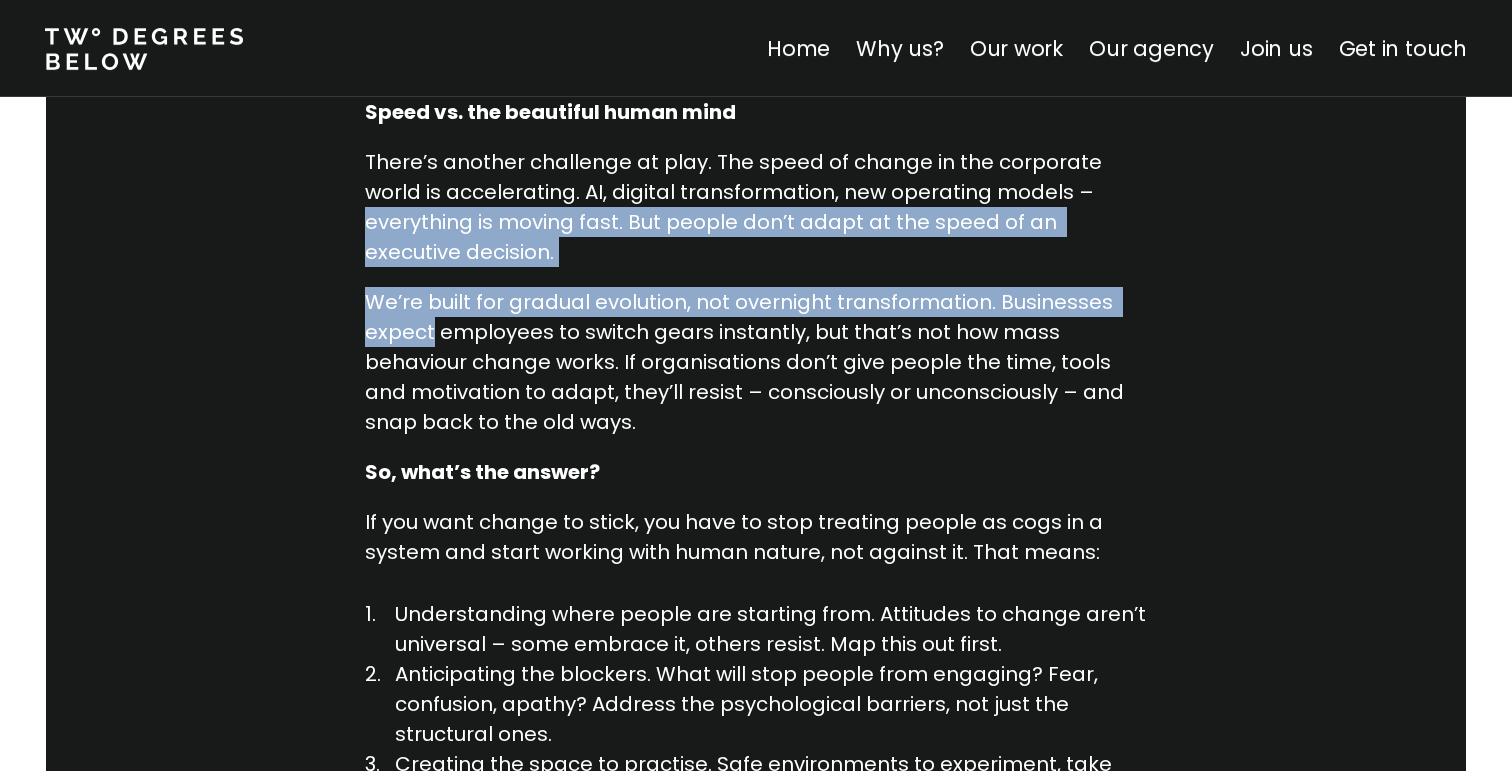 drag, startPoint x: 1109, startPoint y: 193, endPoint x: 1123, endPoint y: 262, distance: 70.40597 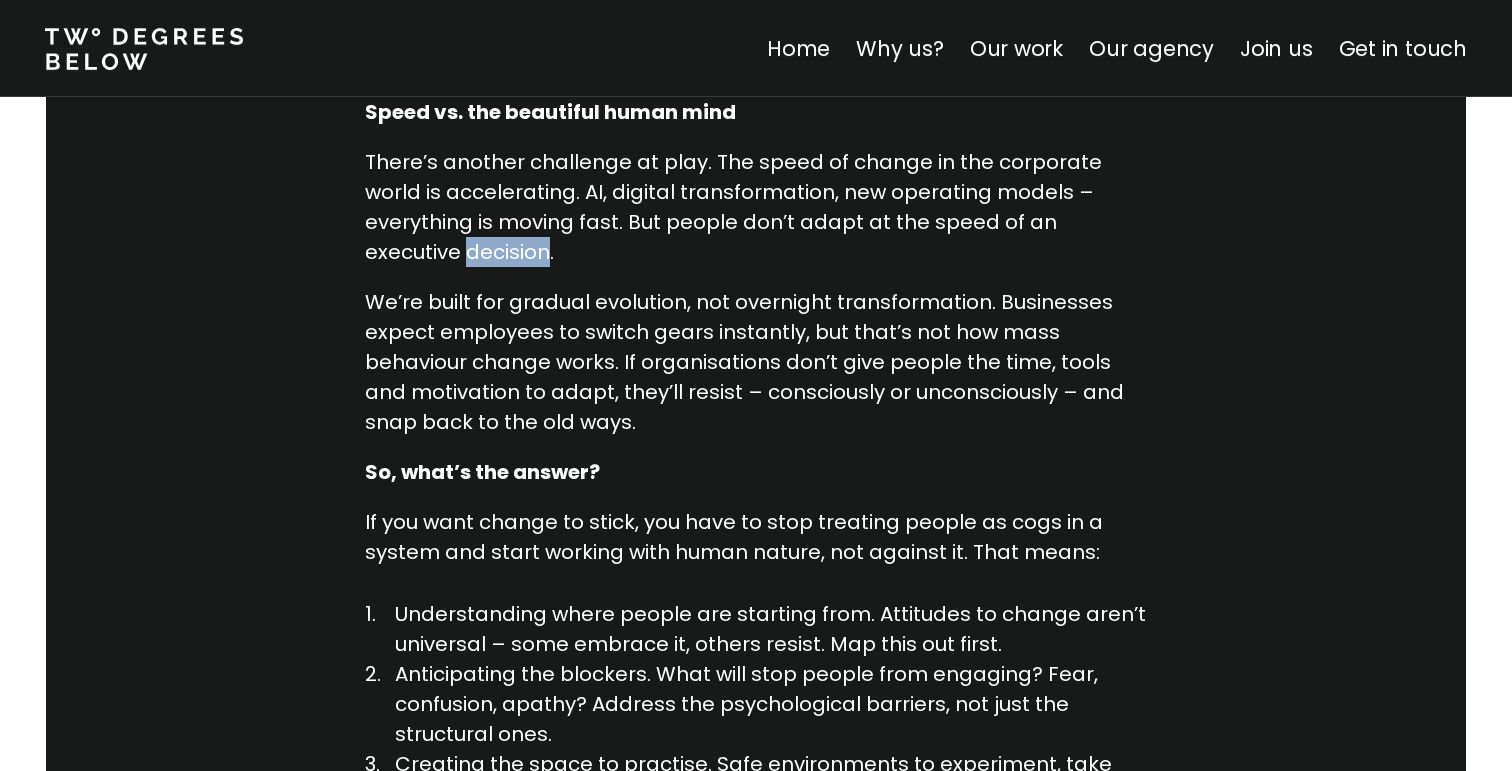 click on "There’s another challenge at play. The speed of change in the corporate world is accelerating. AI, digital transformation, new operating models – everything is moving fast. But people don’t adapt at the speed of an executive decision." at bounding box center [756, 207] 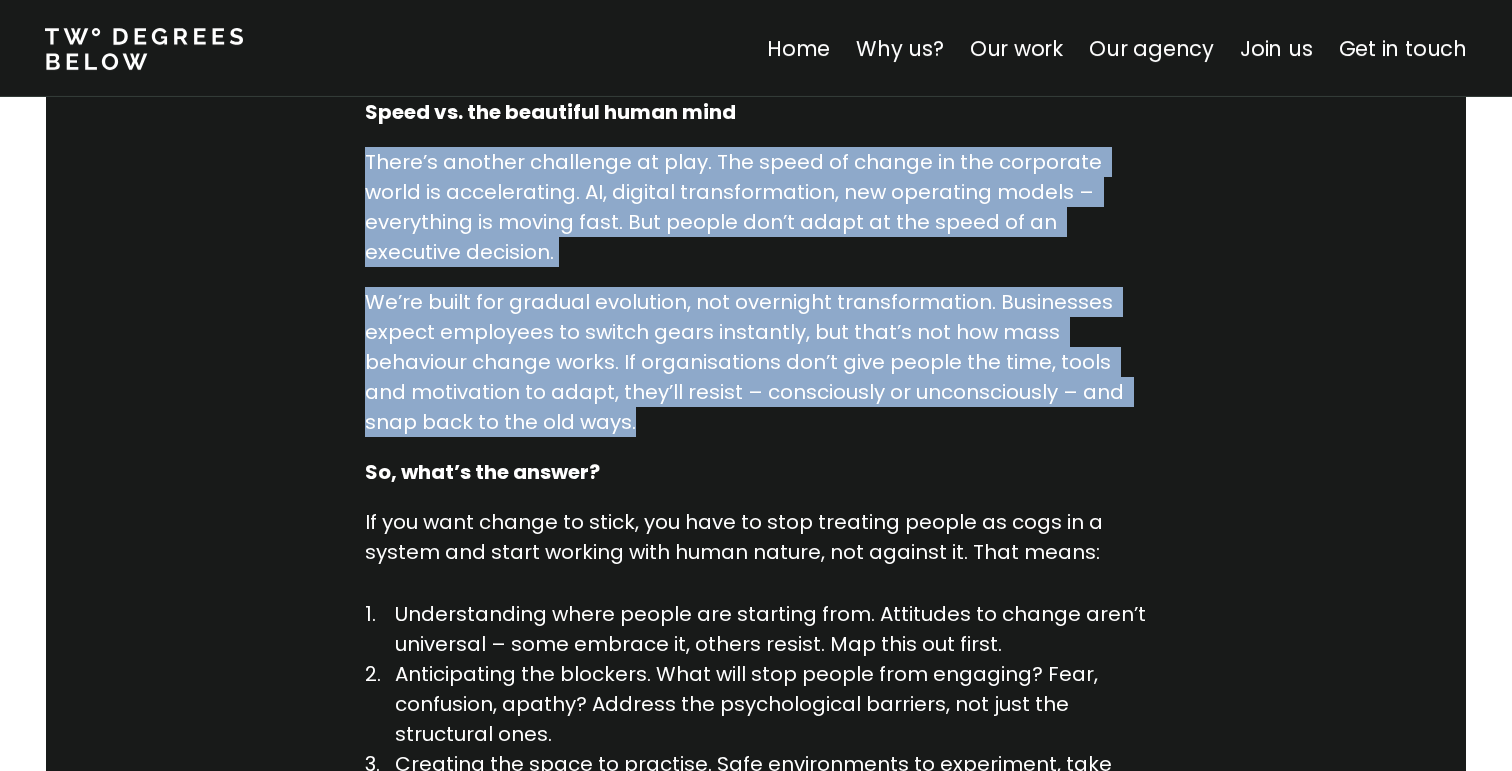 drag, startPoint x: 1091, startPoint y: 212, endPoint x: 1104, endPoint y: 291, distance: 80.06248 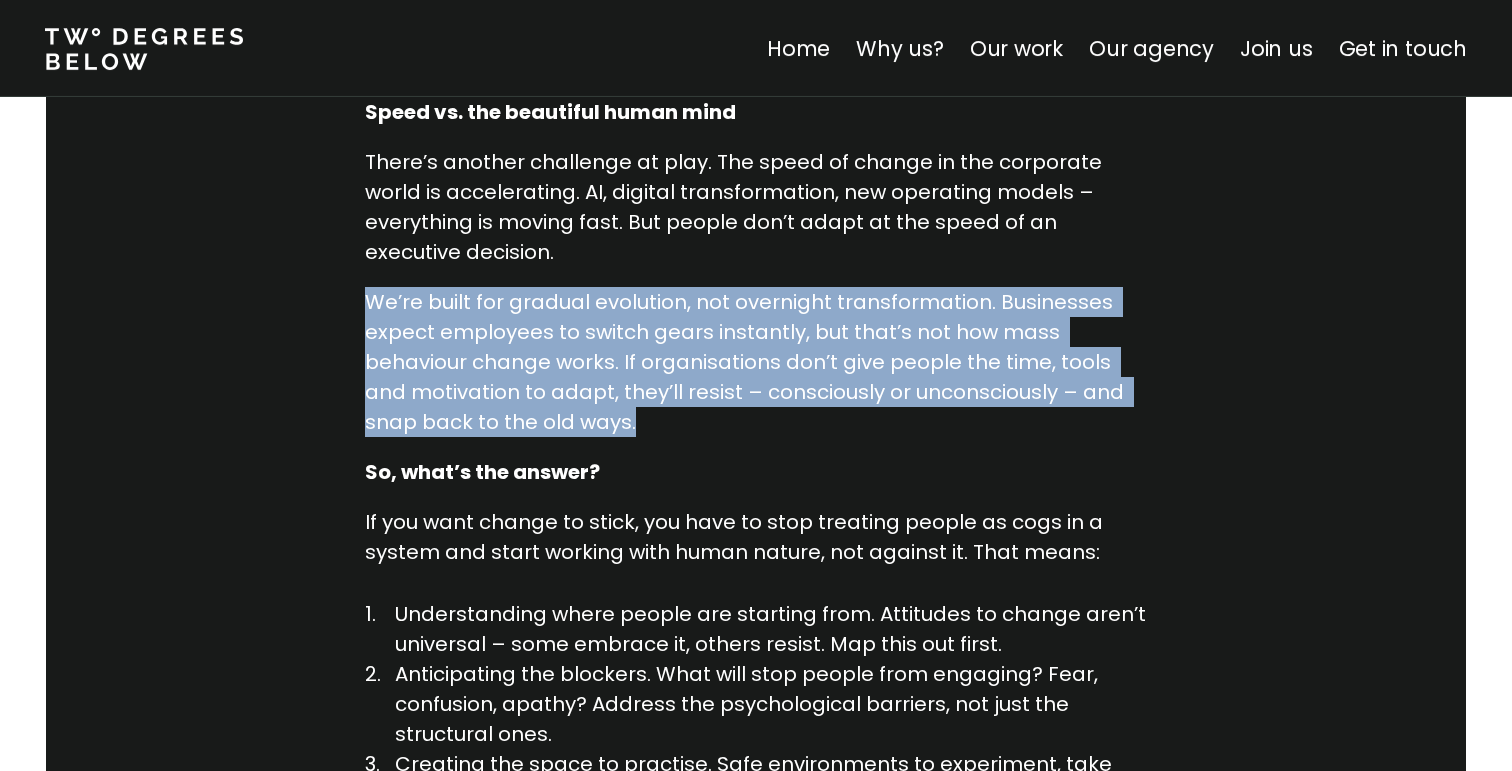 click on "We’re built for gradual evolution, not overnight transformation. Businesses expect employees to switch gears instantly, but that’s not how mass behaviour change works. If organisations don’t give people the time, tools and motivation to adapt, they’ll resist – consciously or unconsciously – and snap back to the old ways." at bounding box center (756, 362) 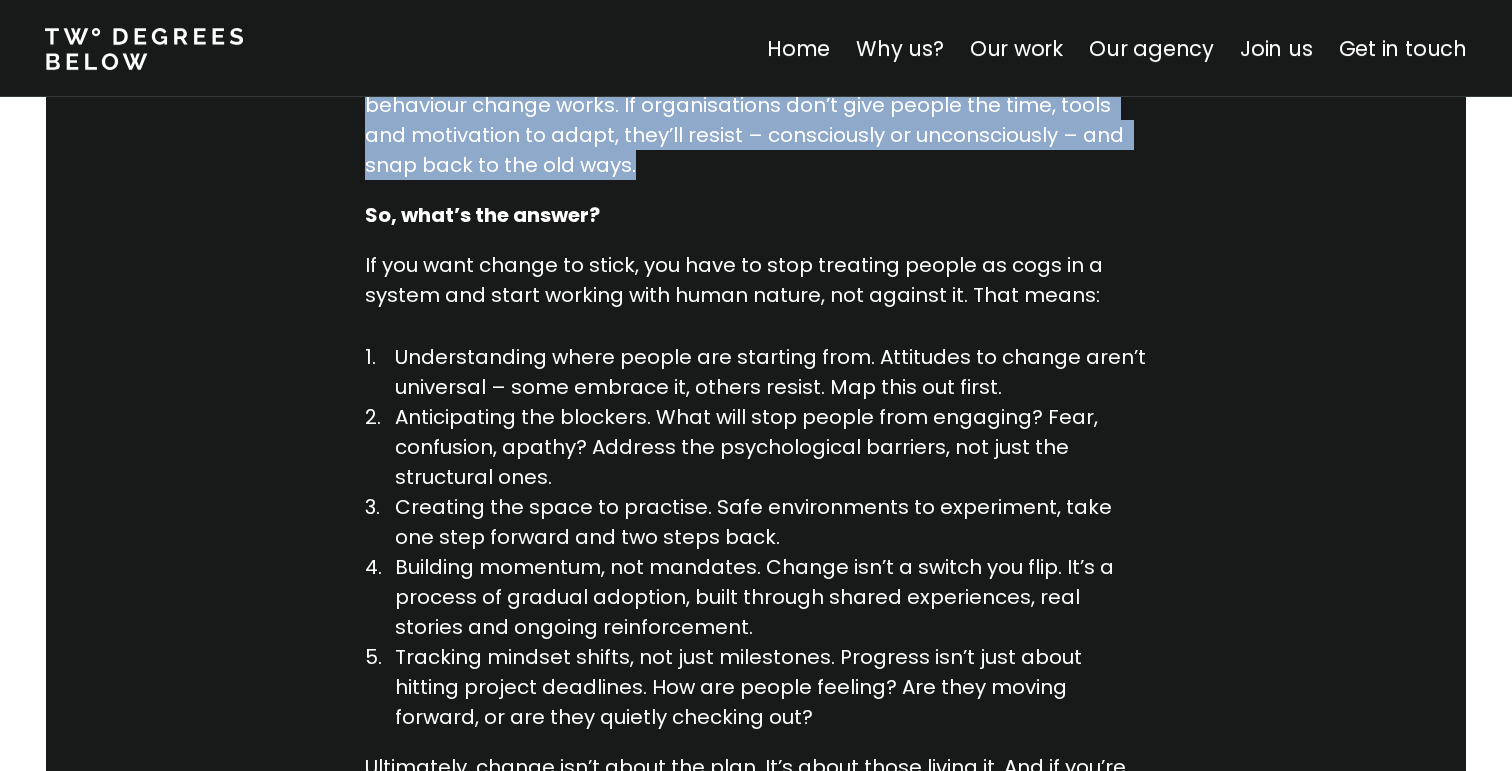 scroll, scrollTop: 2366, scrollLeft: 0, axis: vertical 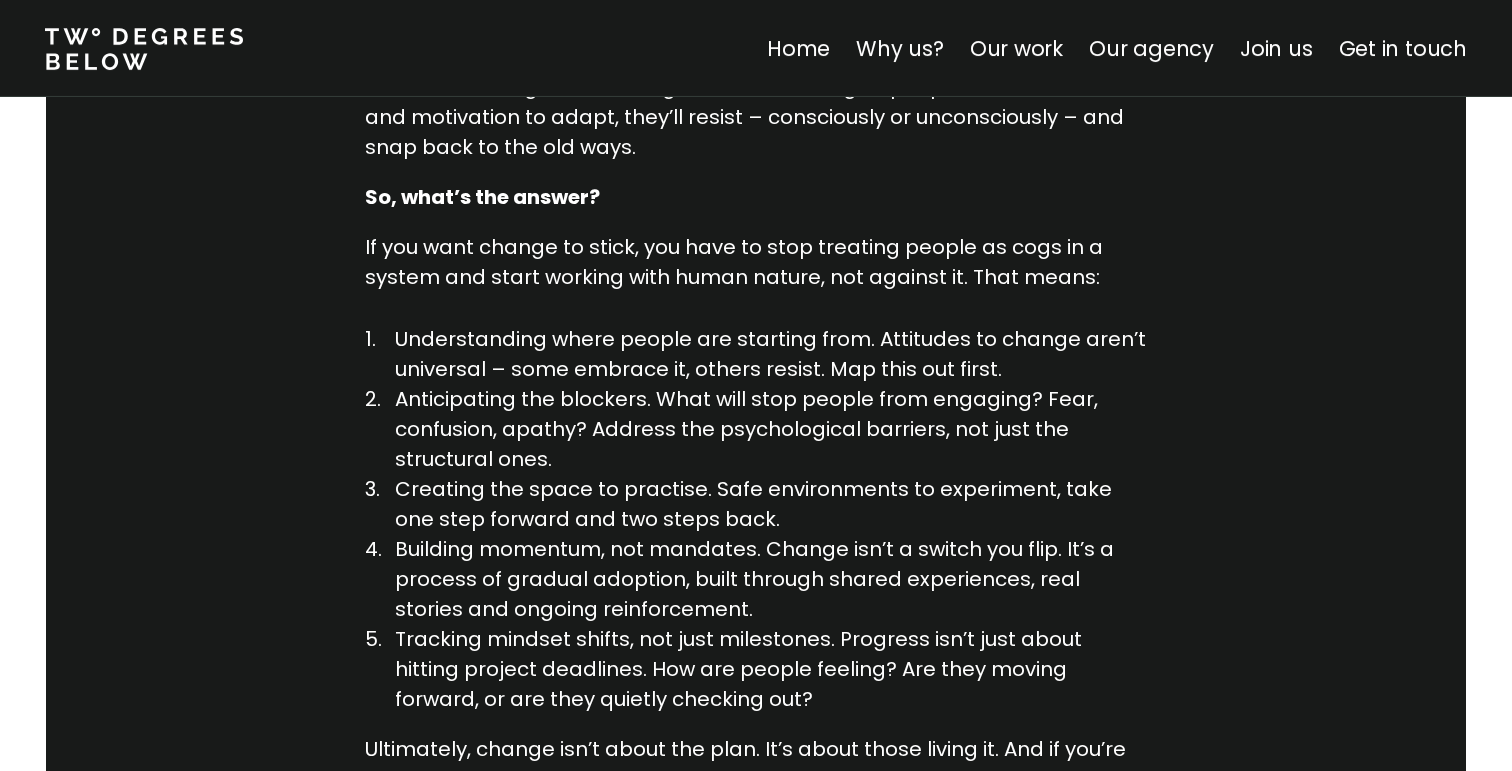 click on "So, what’s the answer?" at bounding box center (482, 197) 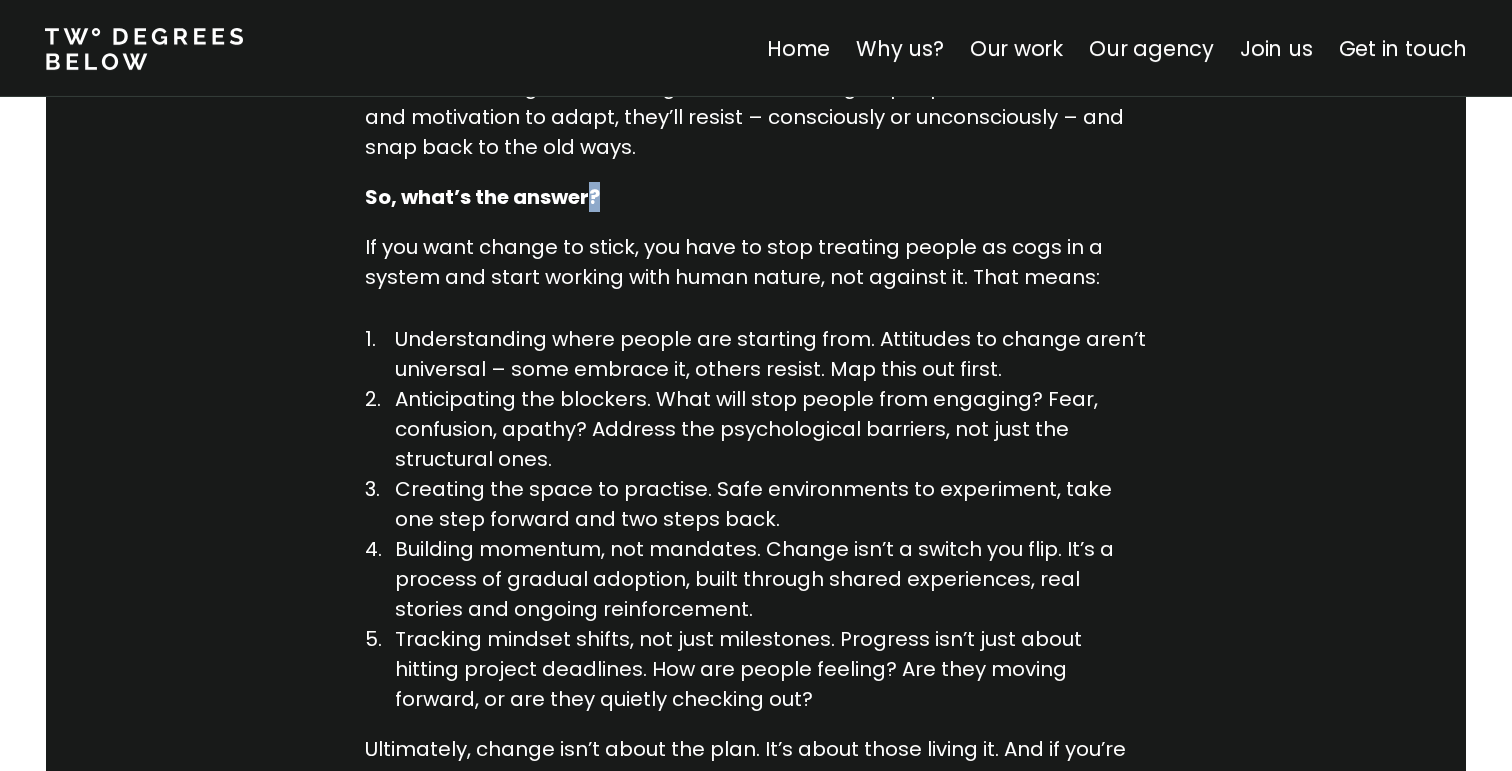 click on "So, what’s the answer?" at bounding box center (482, 197) 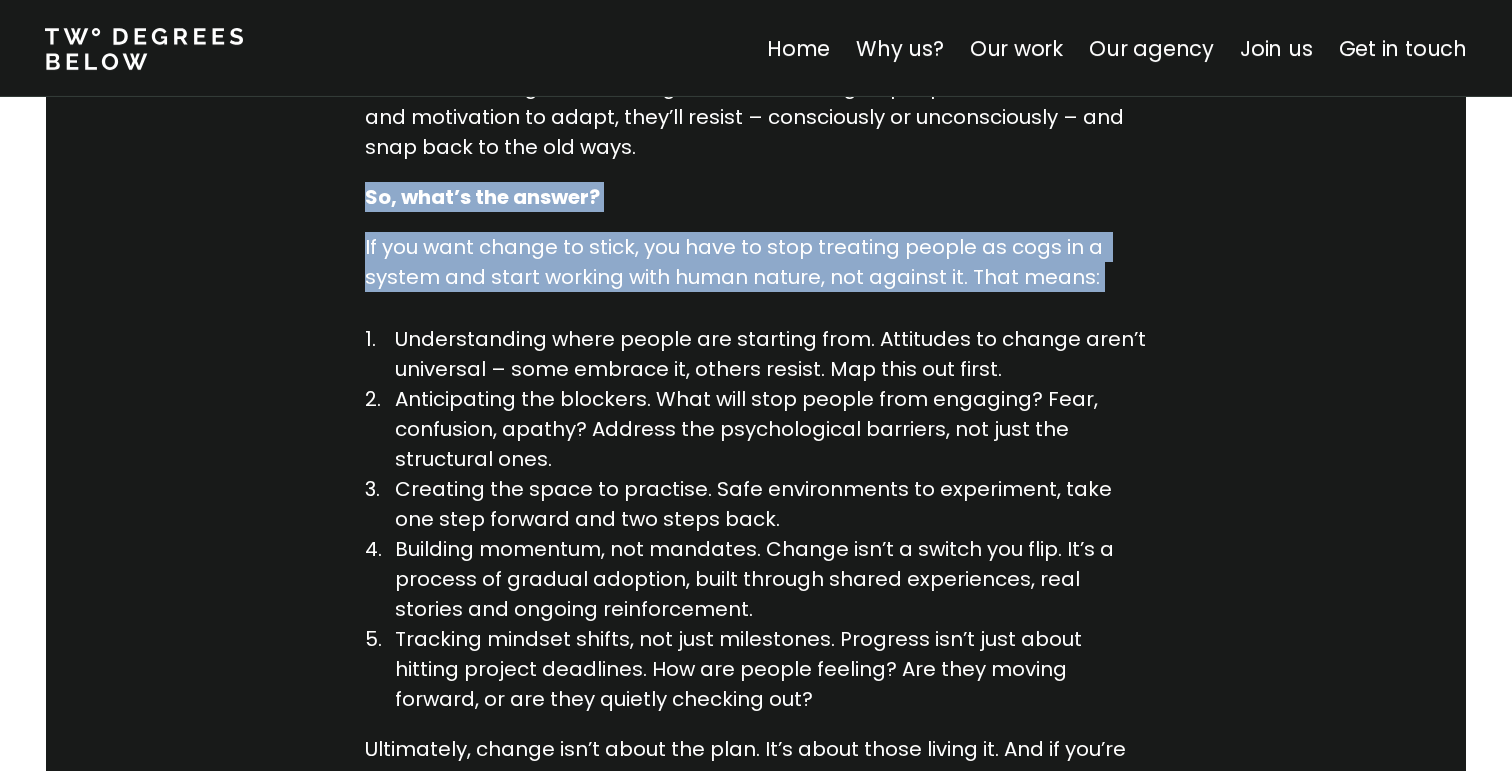 drag, startPoint x: 585, startPoint y: 176, endPoint x: 602, endPoint y: 237, distance: 63.324562 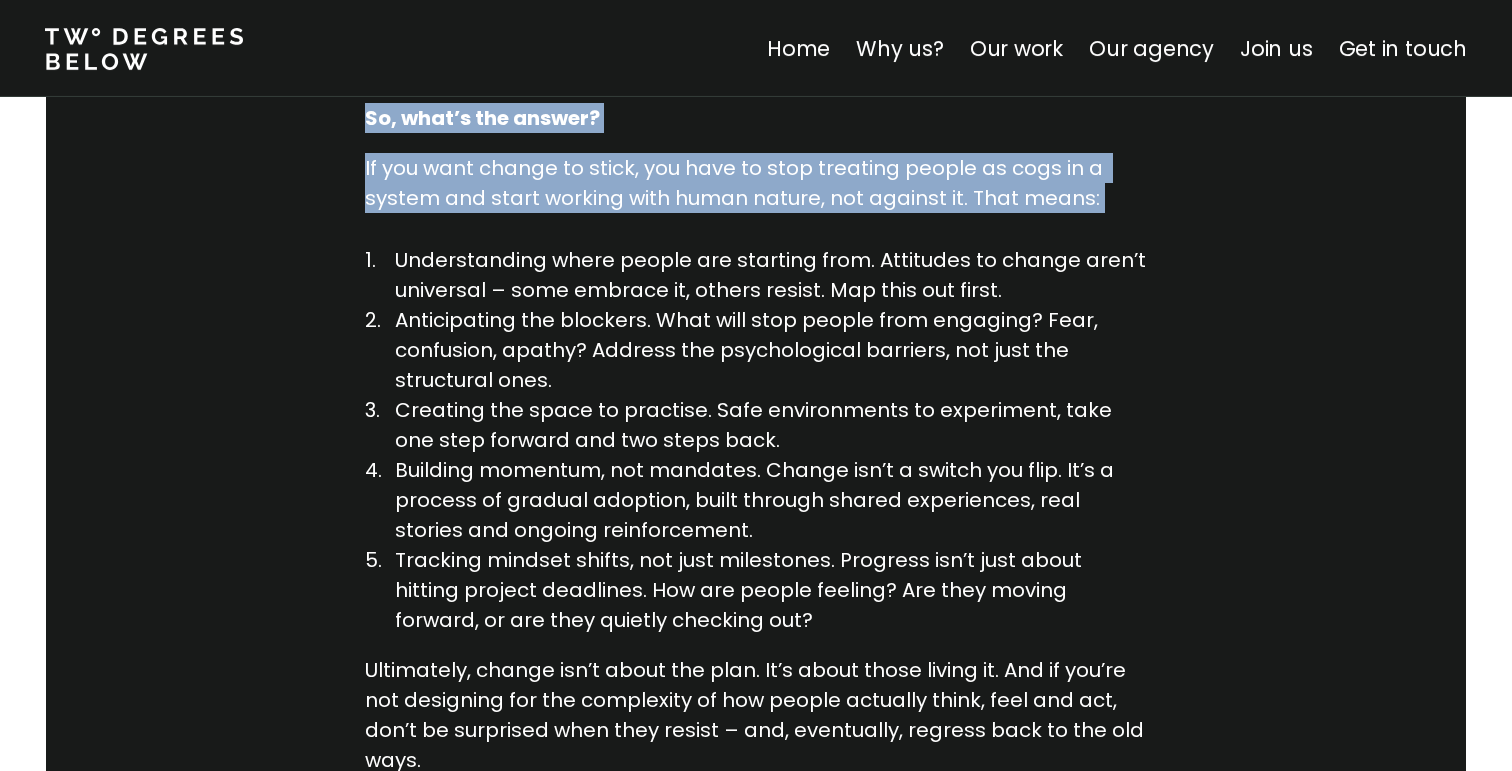 scroll, scrollTop: 2461, scrollLeft: 0, axis: vertical 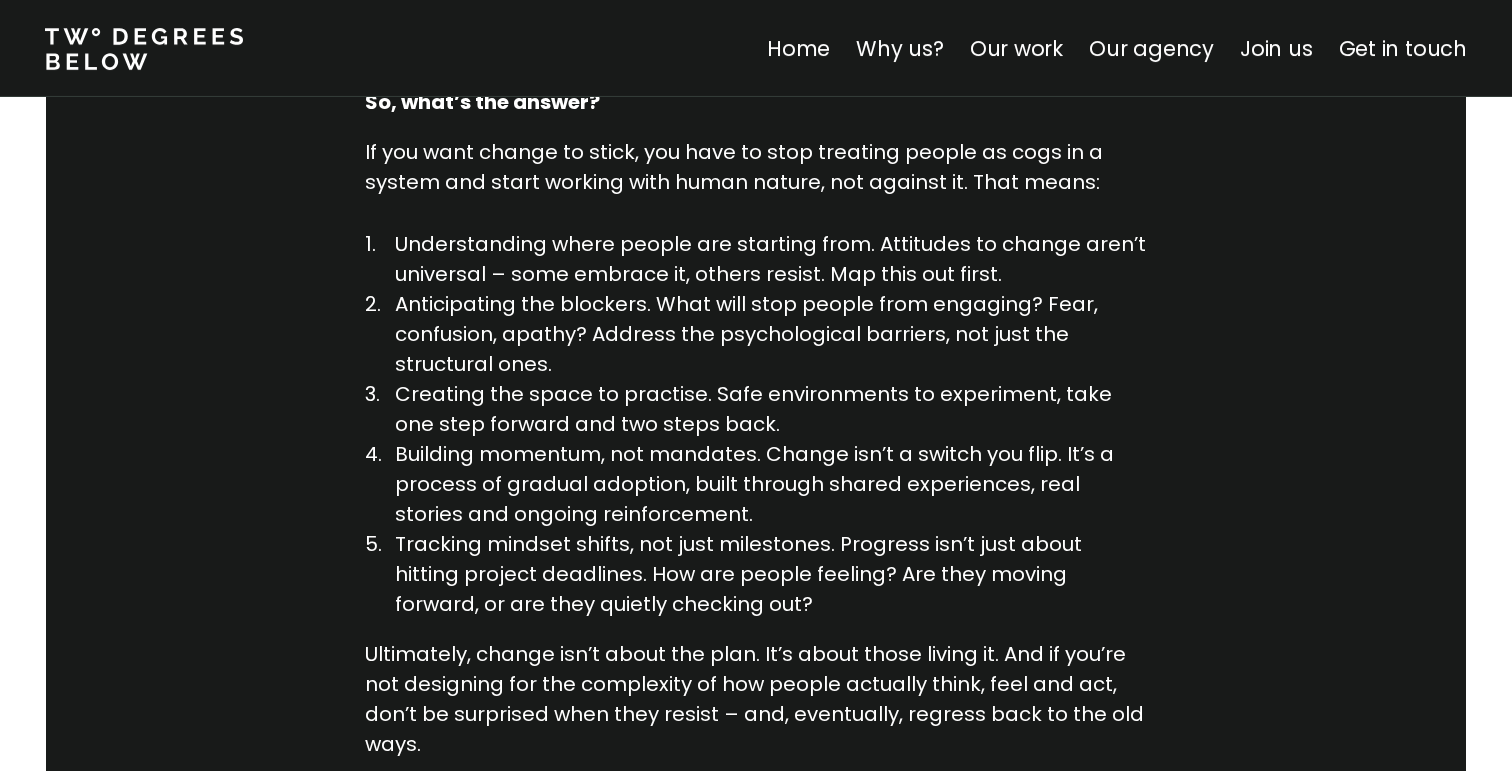 click on "If you want change to stick, you have to stop treating people as cogs in a system and start working with human nature, not against it. That means:" at bounding box center (756, 167) 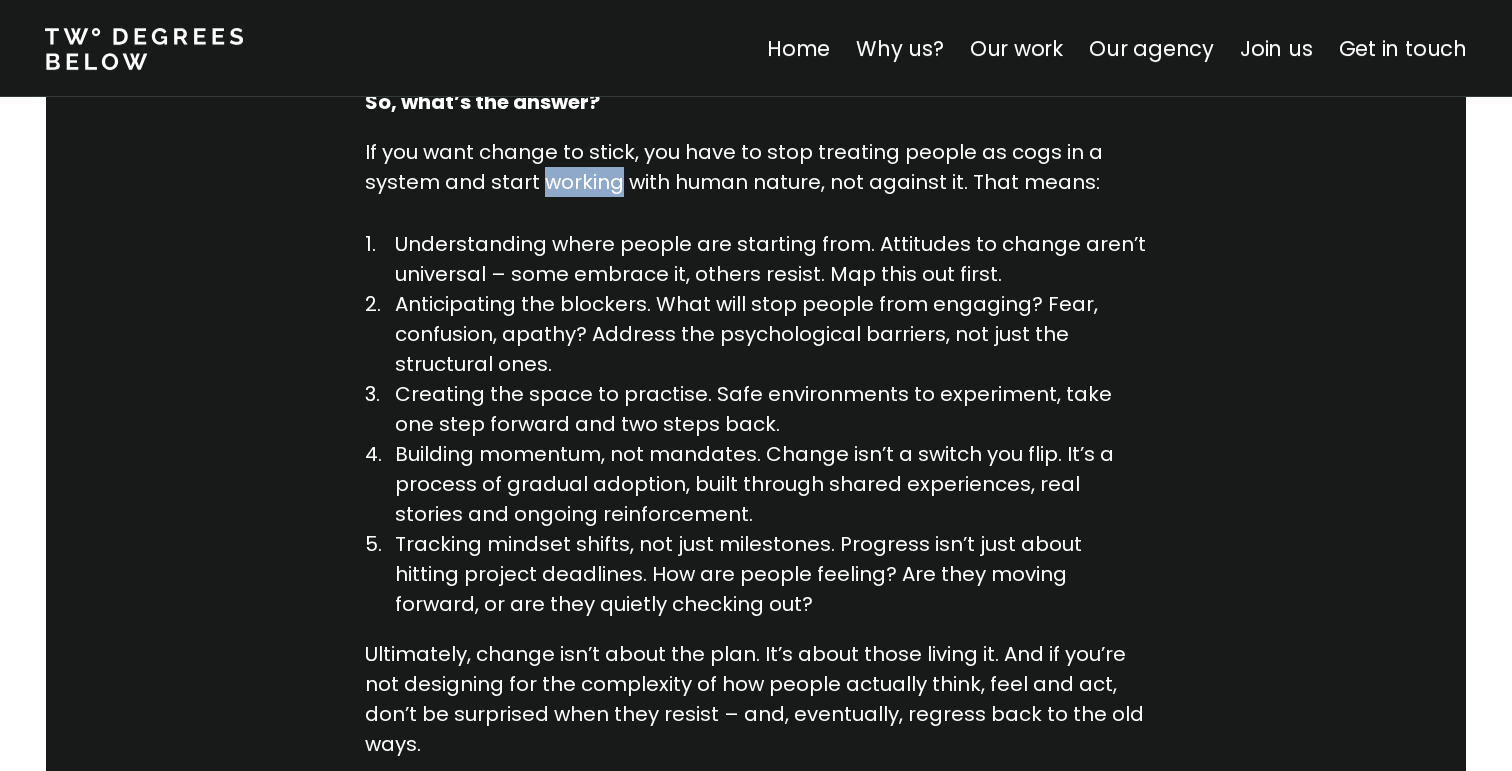 click on "If you want change to stick, you have to stop treating people as cogs in a system and start working with human nature, not against it. That means:" at bounding box center [756, 167] 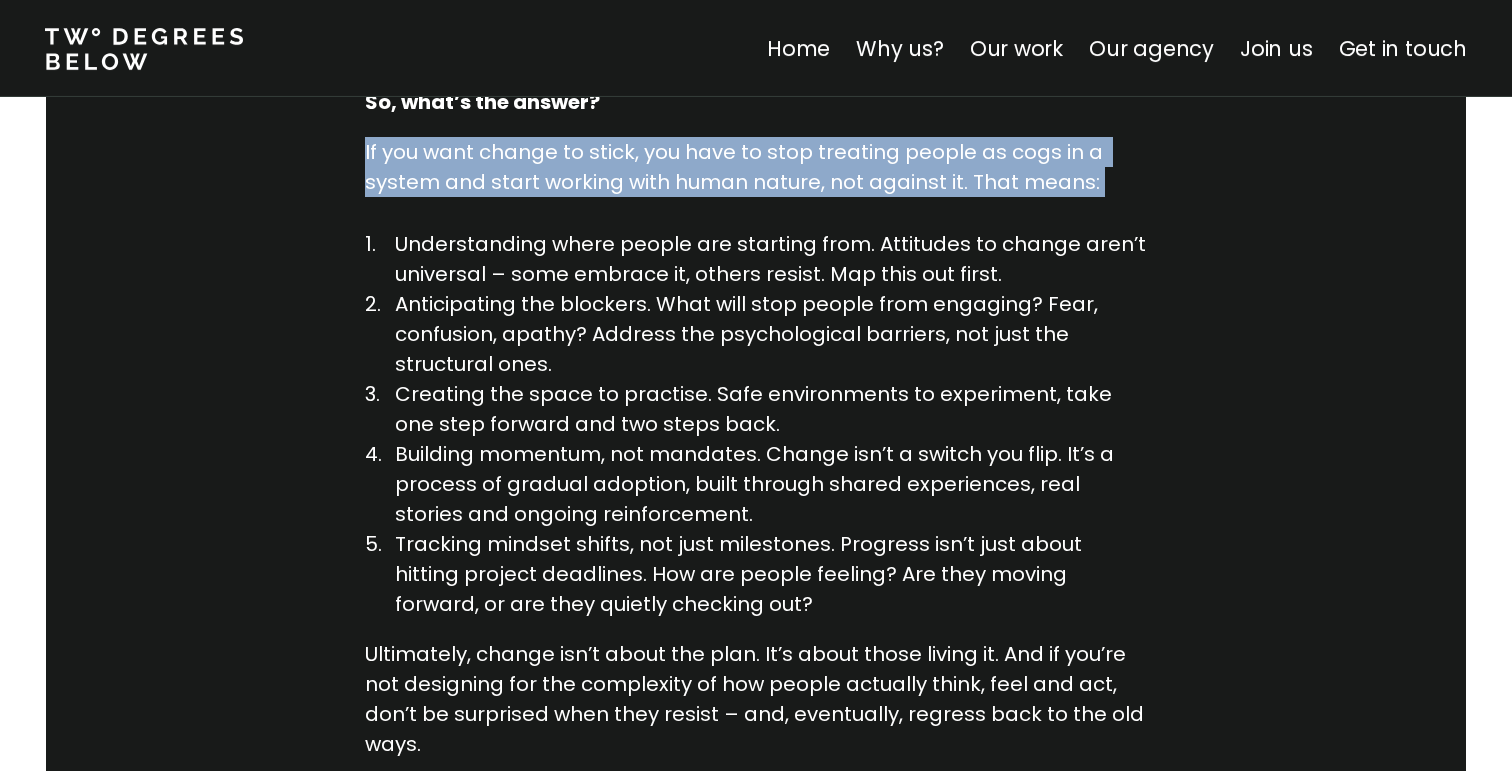 drag, startPoint x: 599, startPoint y: 158, endPoint x: 601, endPoint y: 147, distance: 11.18034 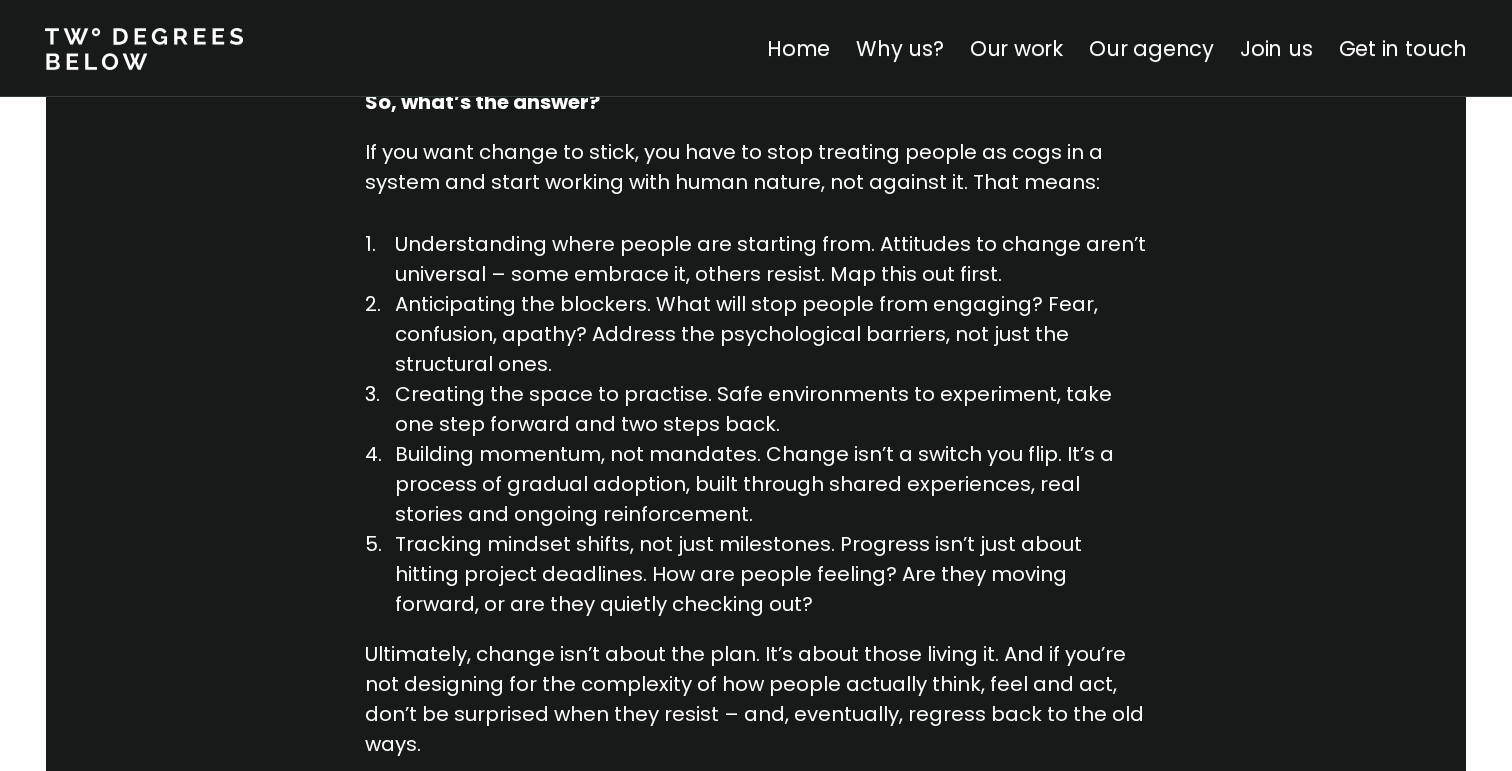 click on "Understanding where people are starting from. Attitudes to change aren’t universal – some embrace it, others resist. Map this out first." at bounding box center (771, 259) 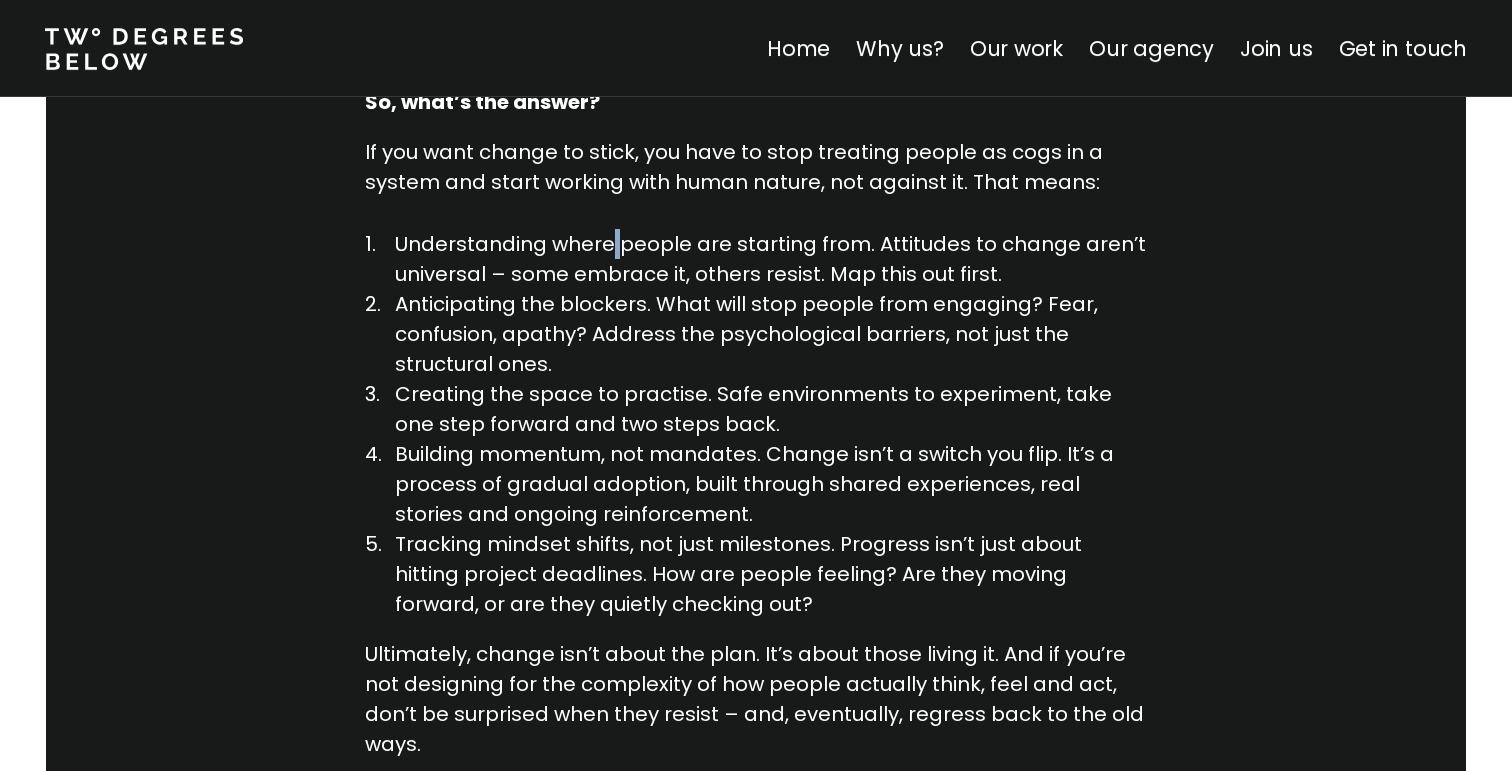 click on "Understanding where people are starting from. Attitudes to change aren’t universal – some embrace it, others resist. Map this out first." at bounding box center [771, 259] 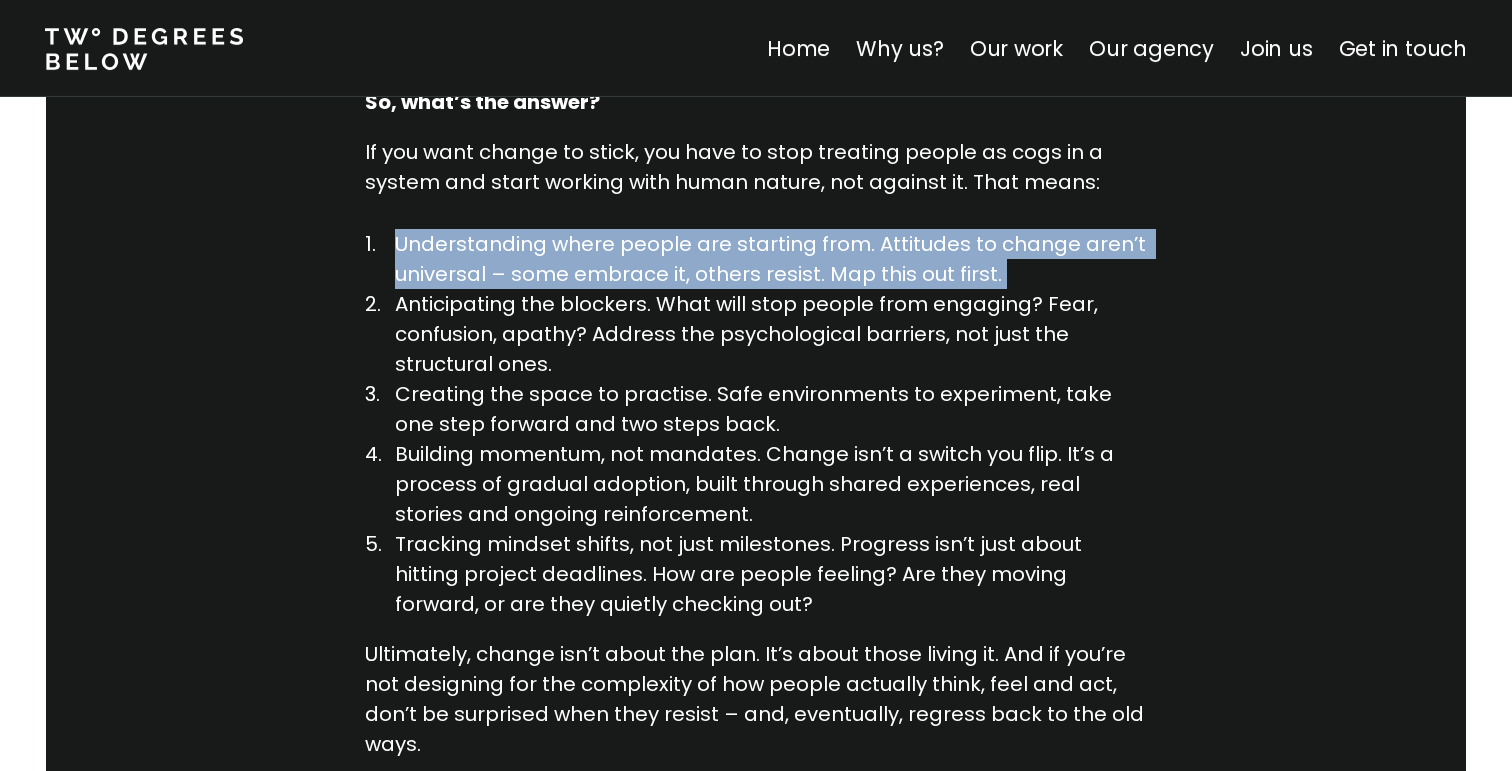 click on "Understanding where people are starting from. Attitudes to change aren’t universal – some embrace it, others resist. Map this out first." at bounding box center [771, 259] 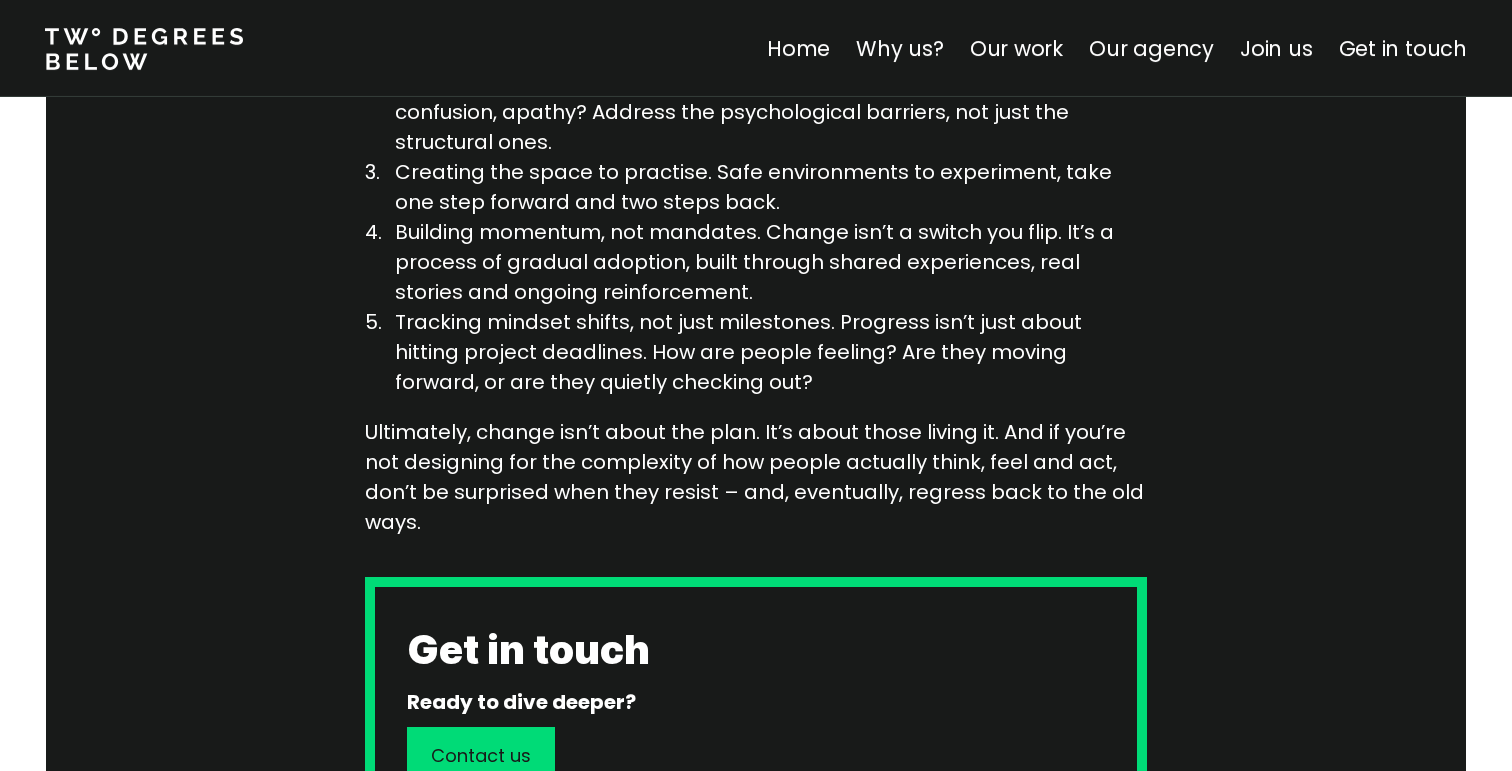 scroll, scrollTop: 2681, scrollLeft: 0, axis: vertical 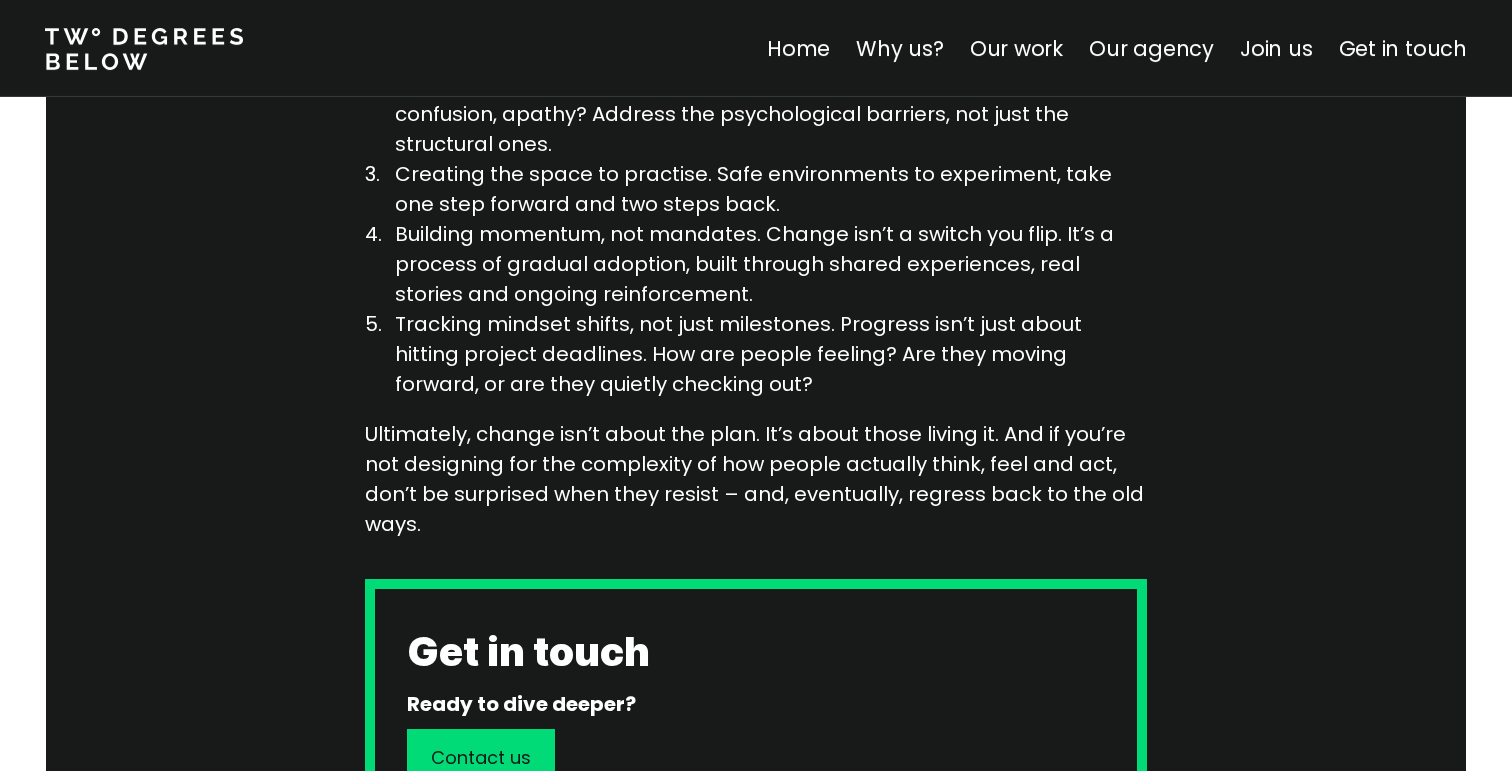 click on "Creating the space to practise. Safe environments to experiment, take one step forward and two steps back." at bounding box center [771, 189] 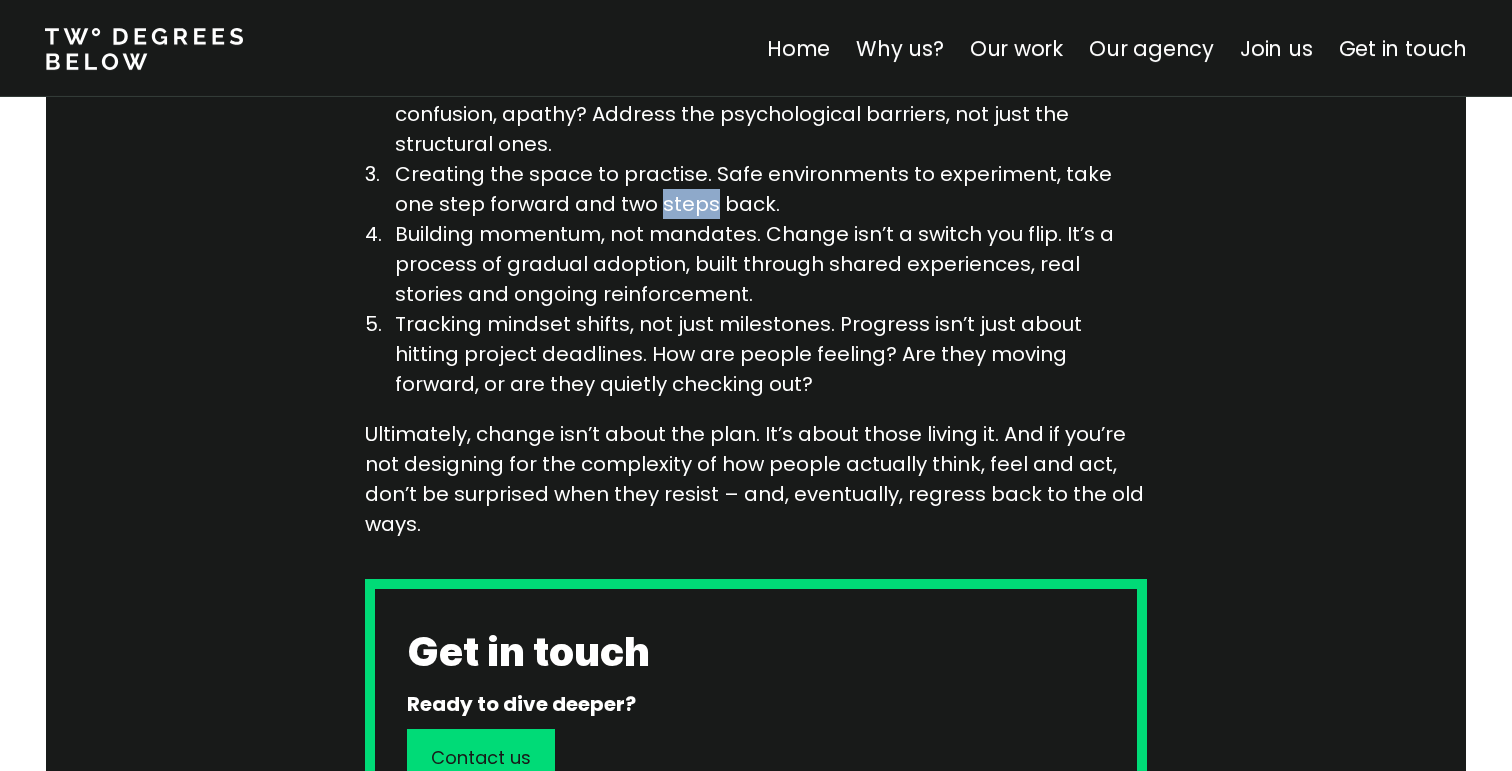 click on "Creating the space to practise. Safe environments to experiment, take one step forward and two steps back." at bounding box center [771, 189] 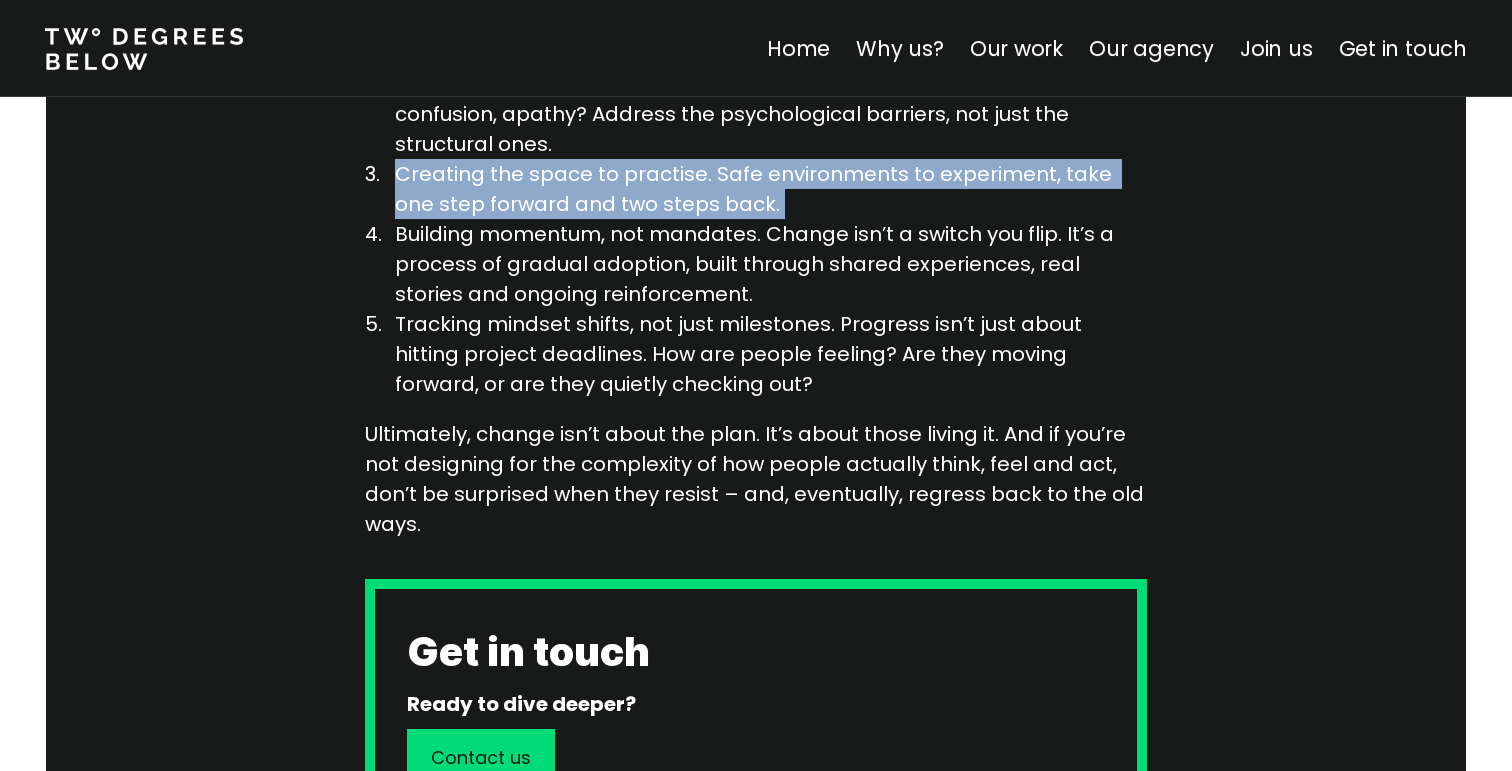 click on "Creating the space to practise. Safe environments to experiment, take one step forward and two steps back." at bounding box center [771, 189] 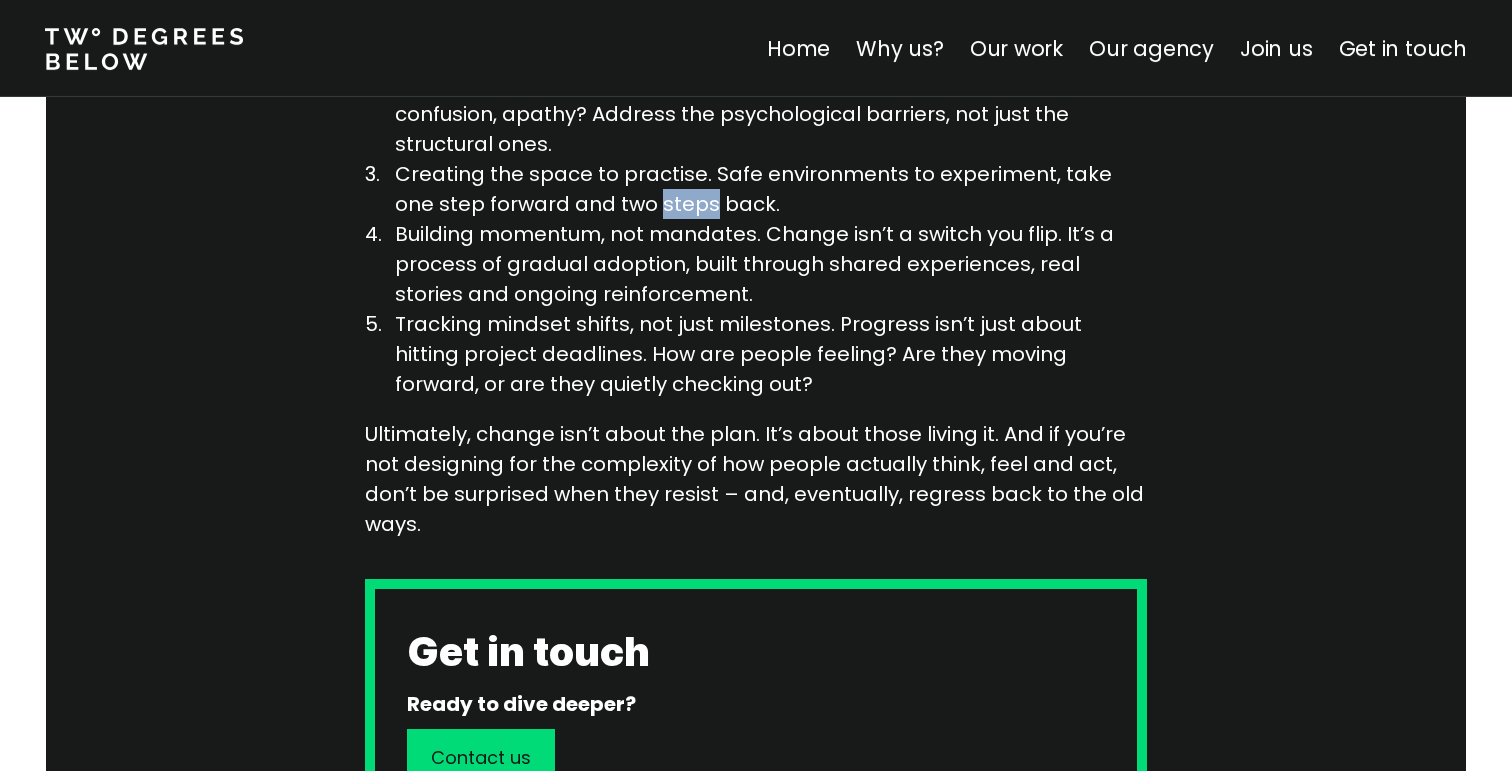 click on "Creating the space to practise. Safe environments to experiment, take one step forward and two steps back." at bounding box center (771, 189) 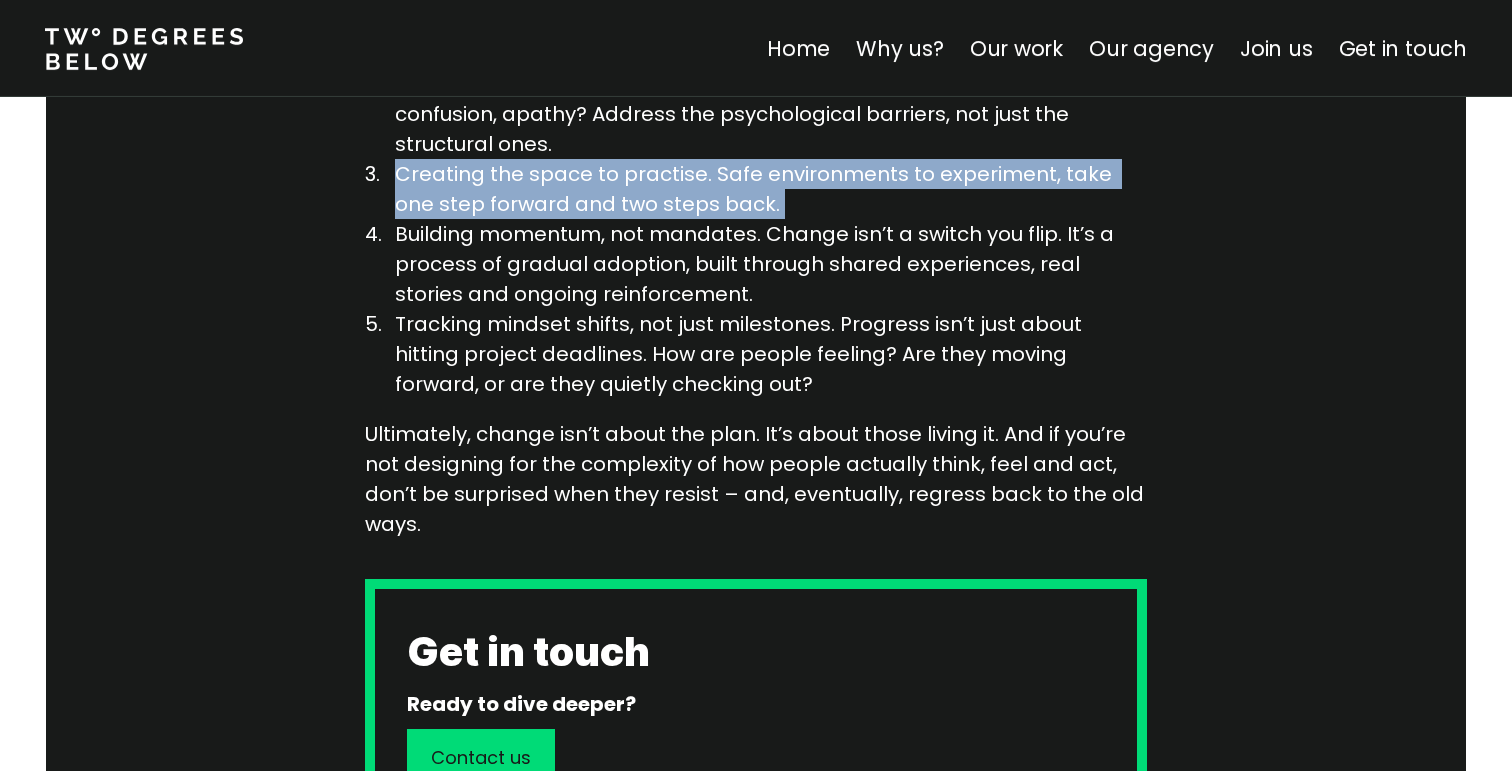 click on "Creating the space to practise. Safe environments to experiment, take one step forward and two steps back." at bounding box center (771, 189) 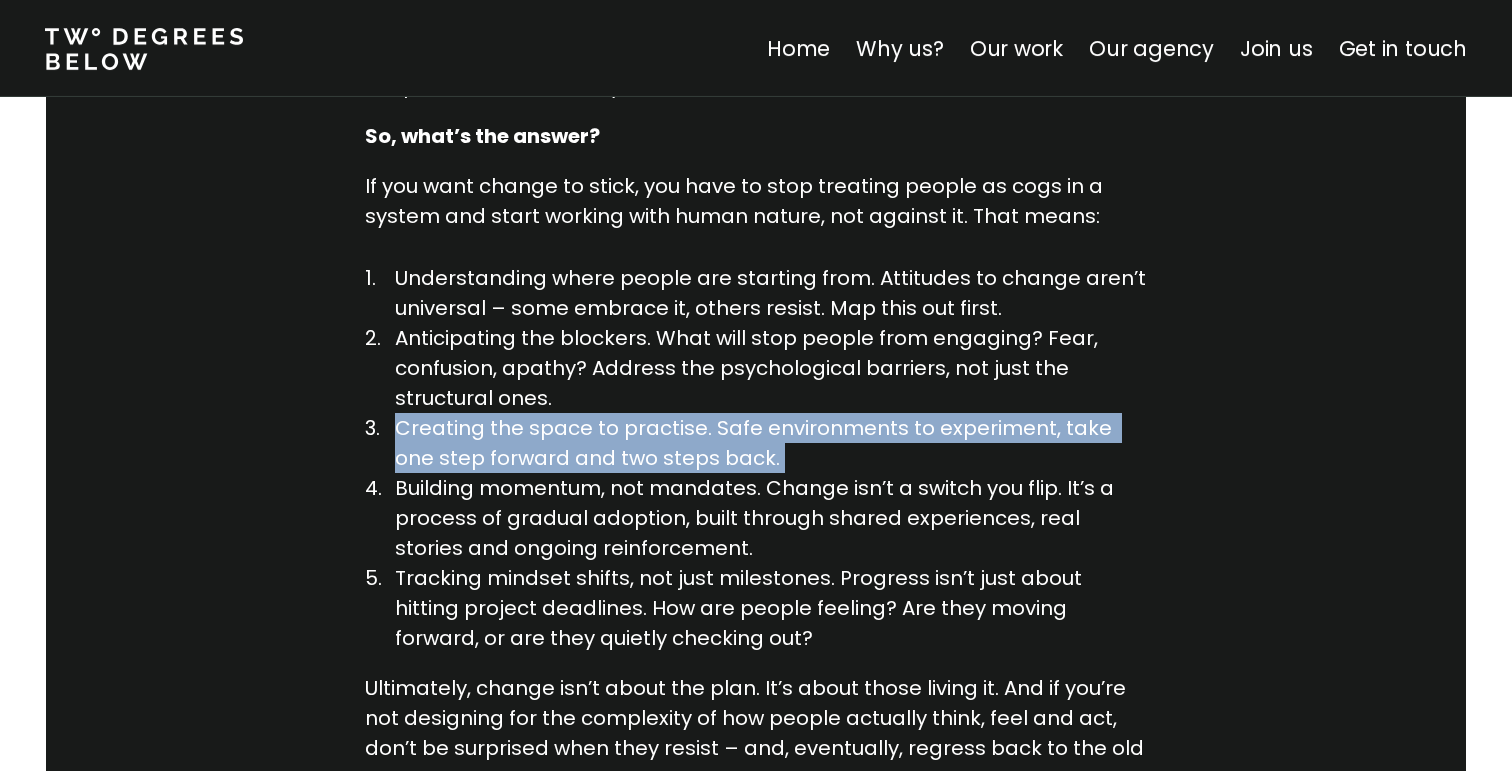 scroll, scrollTop: 2417, scrollLeft: 0, axis: vertical 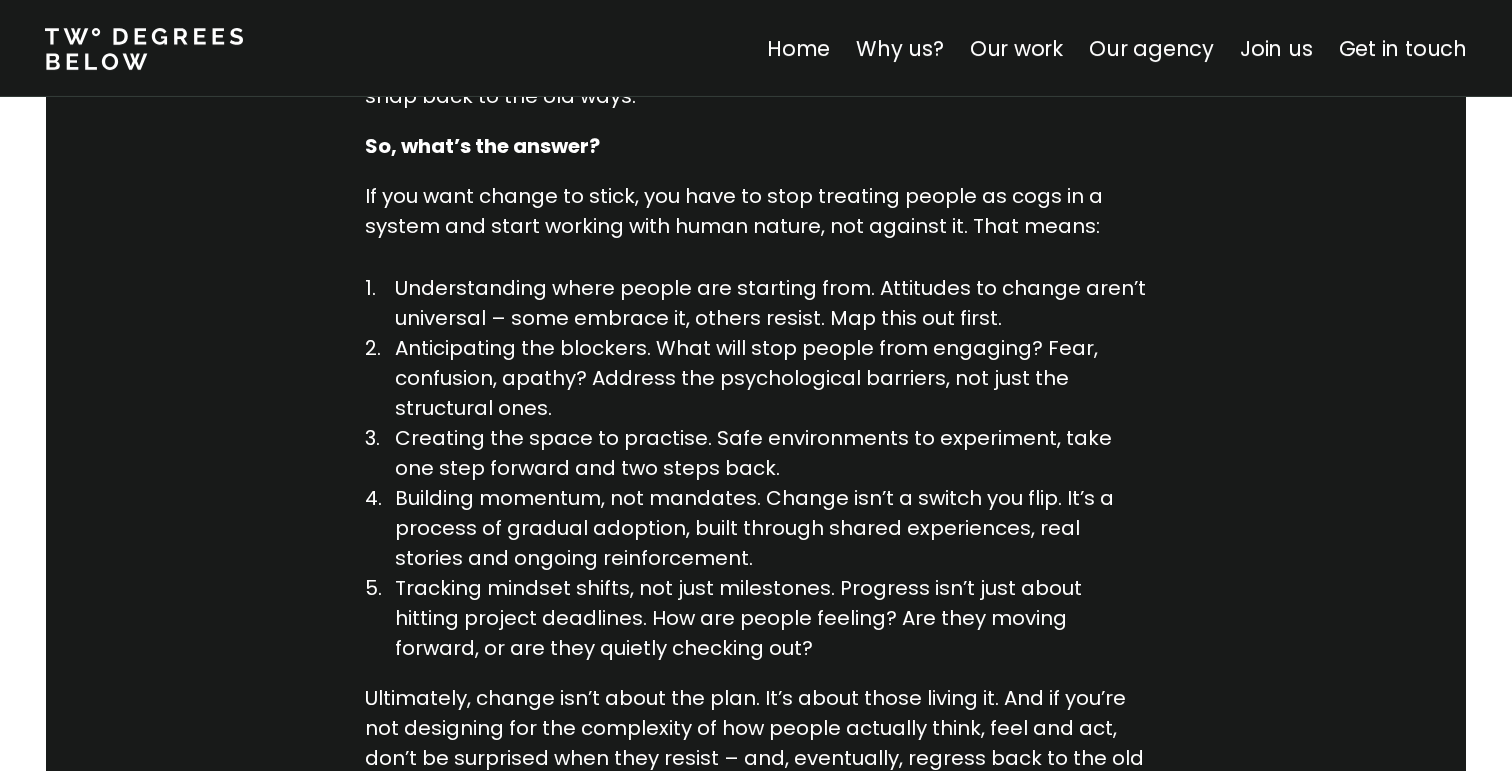 click on "Understanding where people are starting from. Attitudes to change aren’t universal – some embrace it, others resist. Map this out first." at bounding box center (771, 303) 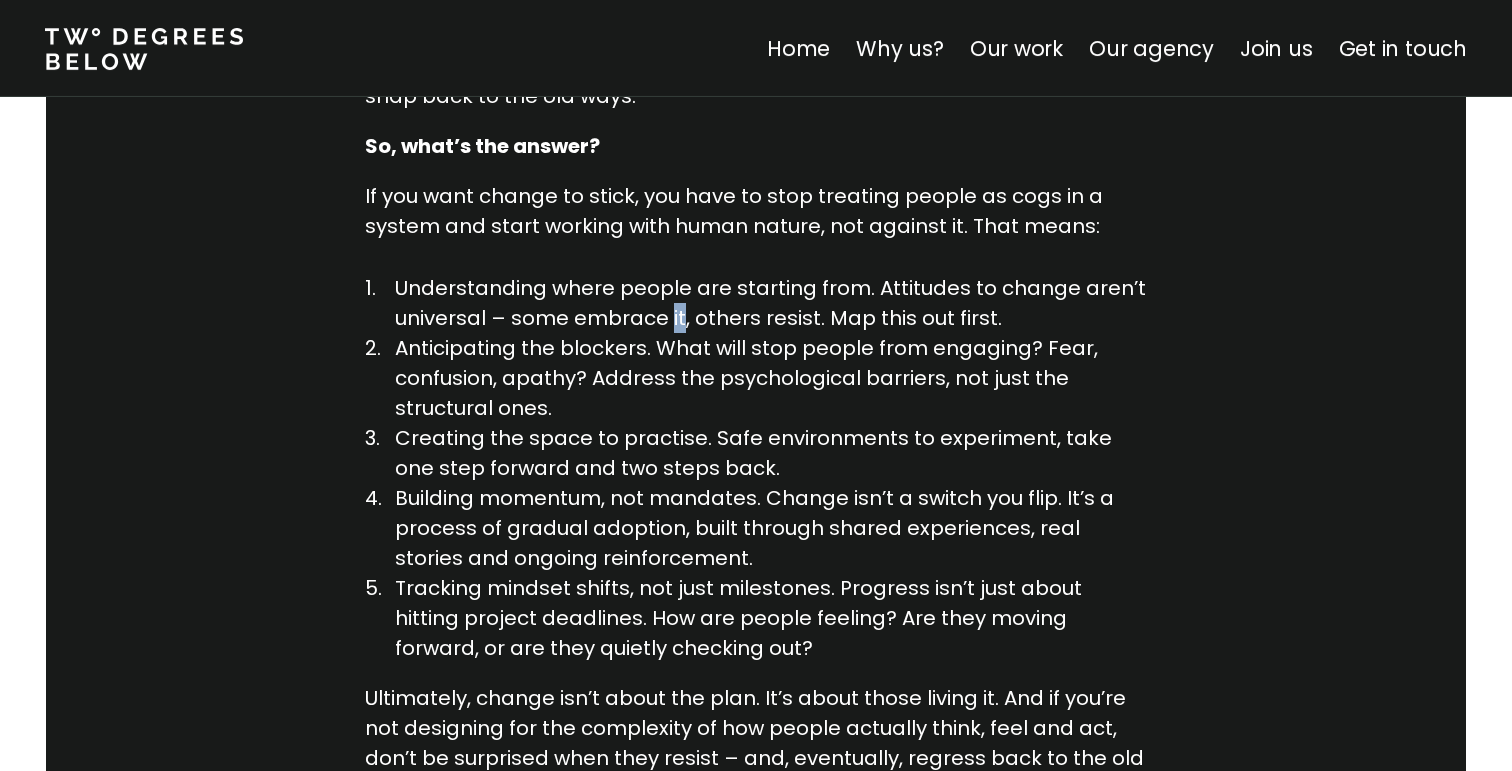 click on "Understanding where people are starting from. Attitudes to change aren’t universal – some embrace it, others resist. Map this out first." at bounding box center (771, 303) 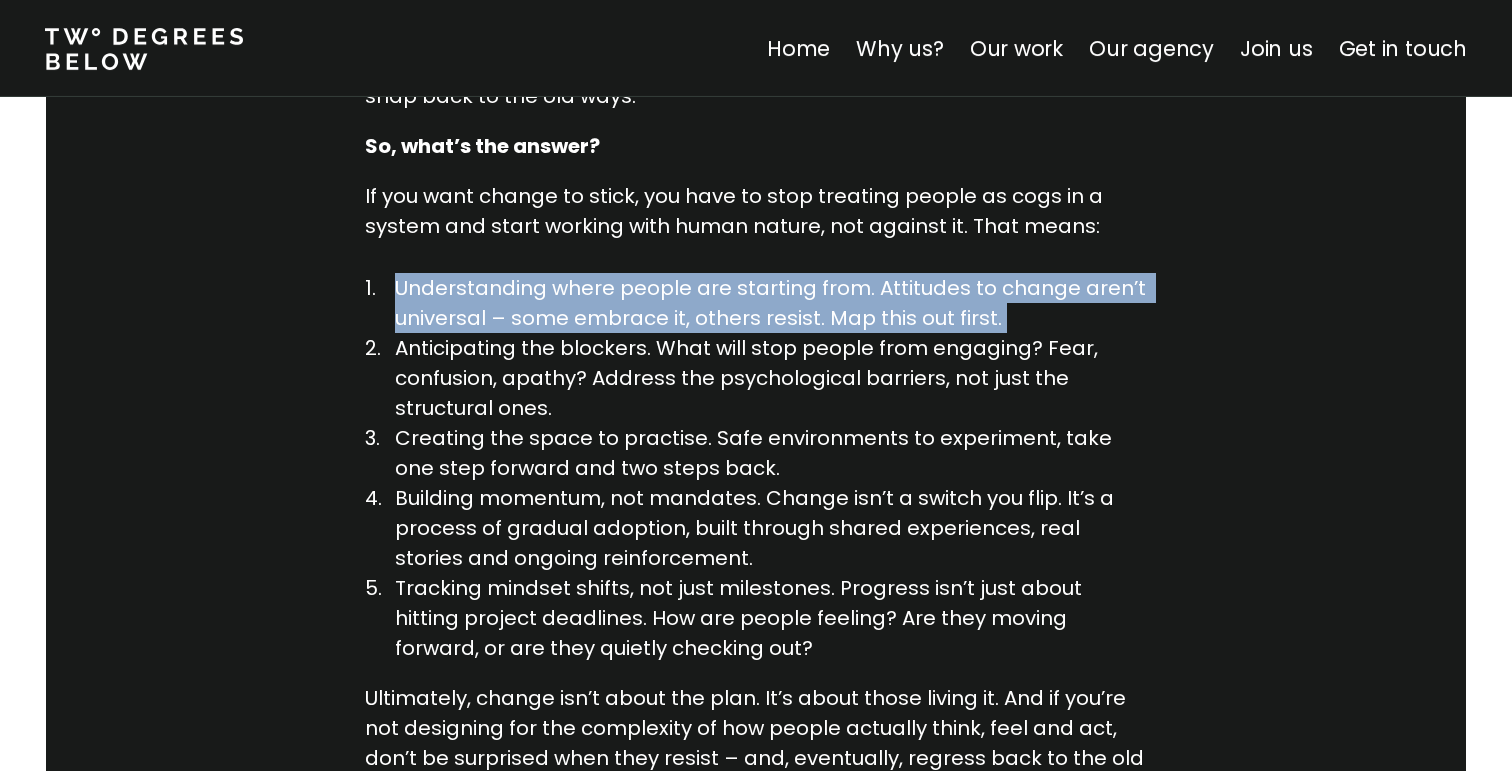 click on "Understanding where people are starting from. Attitudes to change aren’t universal – some embrace it, others resist. Map this out first." at bounding box center [771, 303] 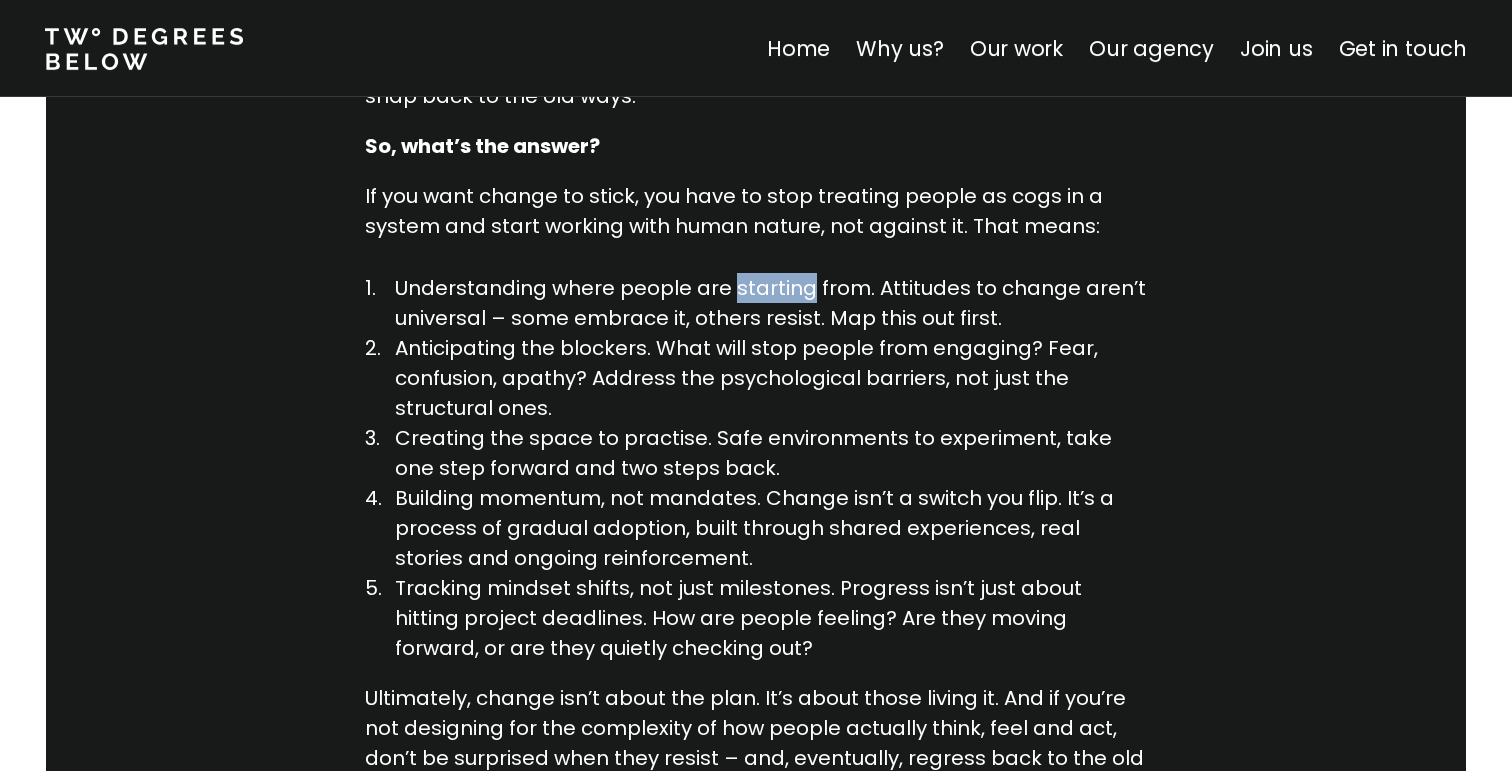 click on "Understanding where people are starting from. Attitudes to change aren’t universal – some embrace it, others resist. Map this out first." at bounding box center (771, 303) 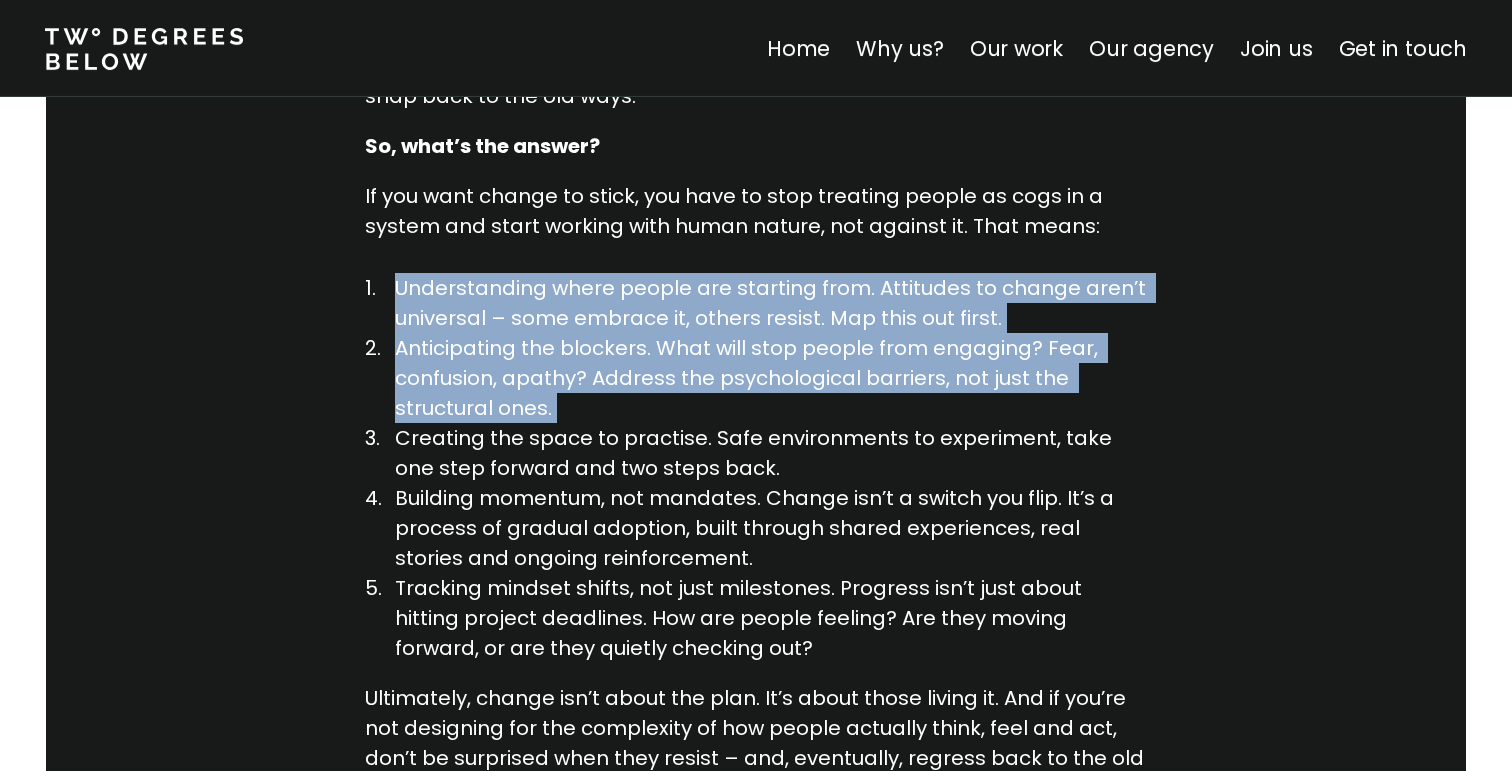 drag, startPoint x: 744, startPoint y: 265, endPoint x: 747, endPoint y: 317, distance: 52.086468 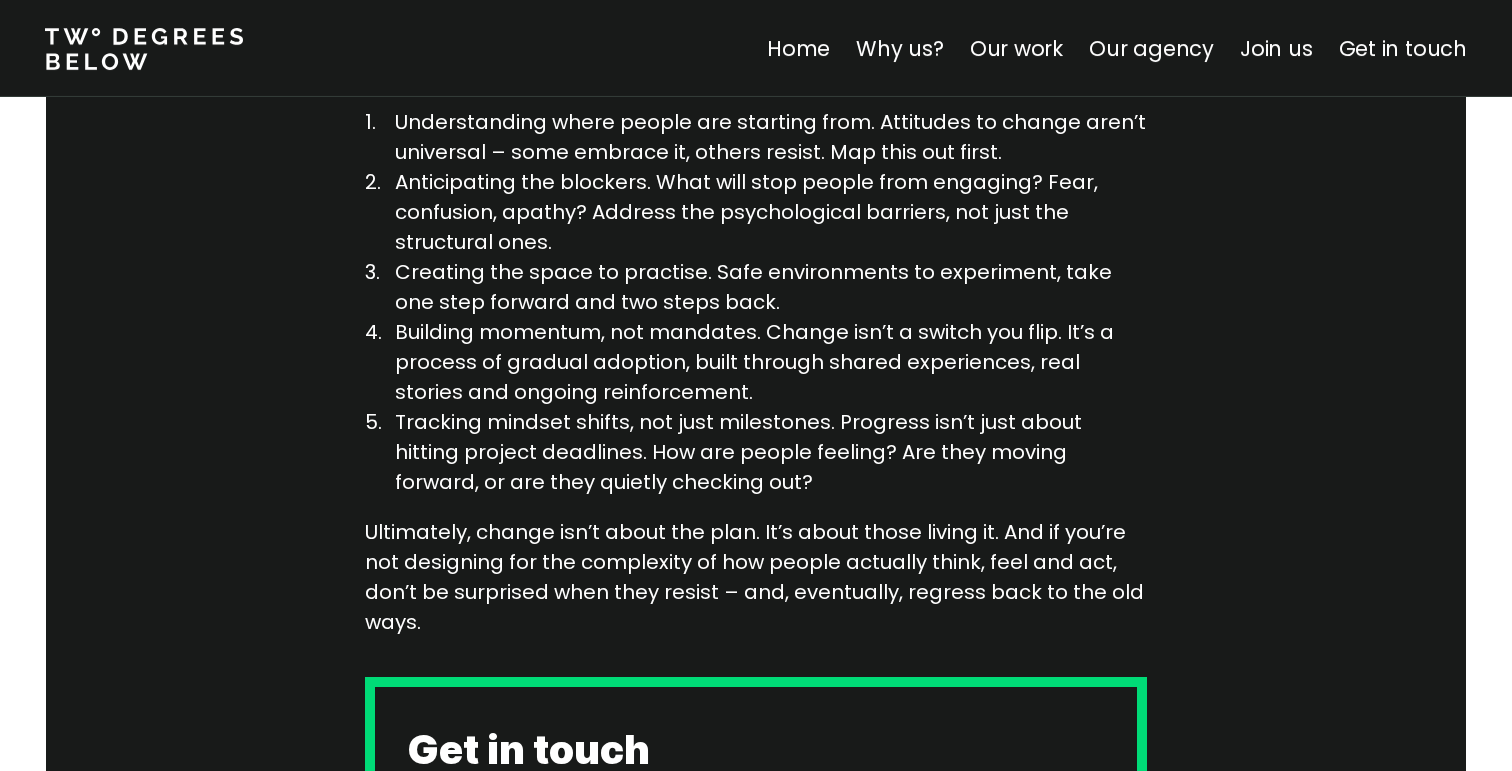 scroll, scrollTop: 2604, scrollLeft: 0, axis: vertical 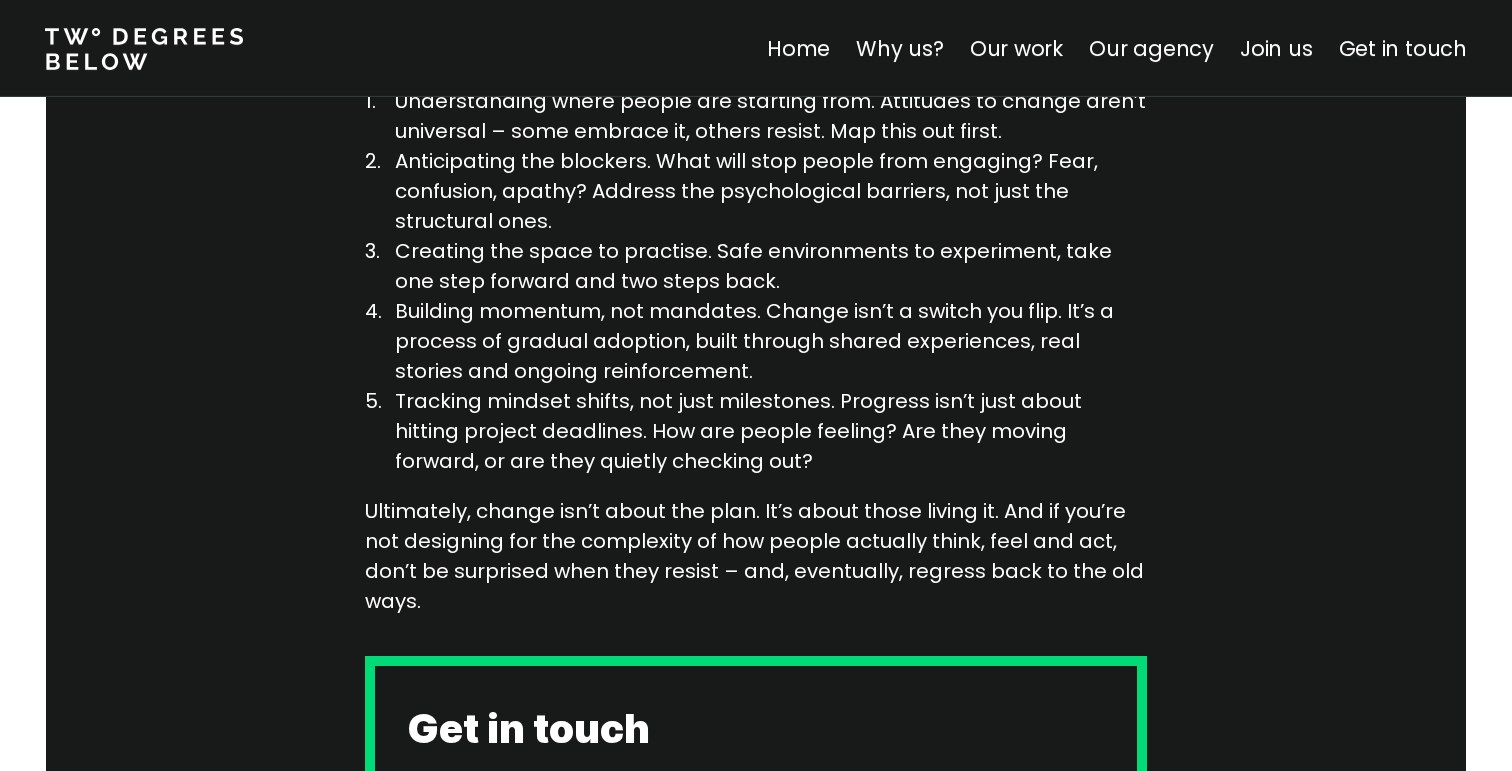 click on "Ultimately, change isn’t about the plan. It’s about those living it. And if you’re not designing for the complexity of how people actually think, feel and act, don’t be surprised when they resist – and, eventually, regress back to the old ways." at bounding box center [756, 556] 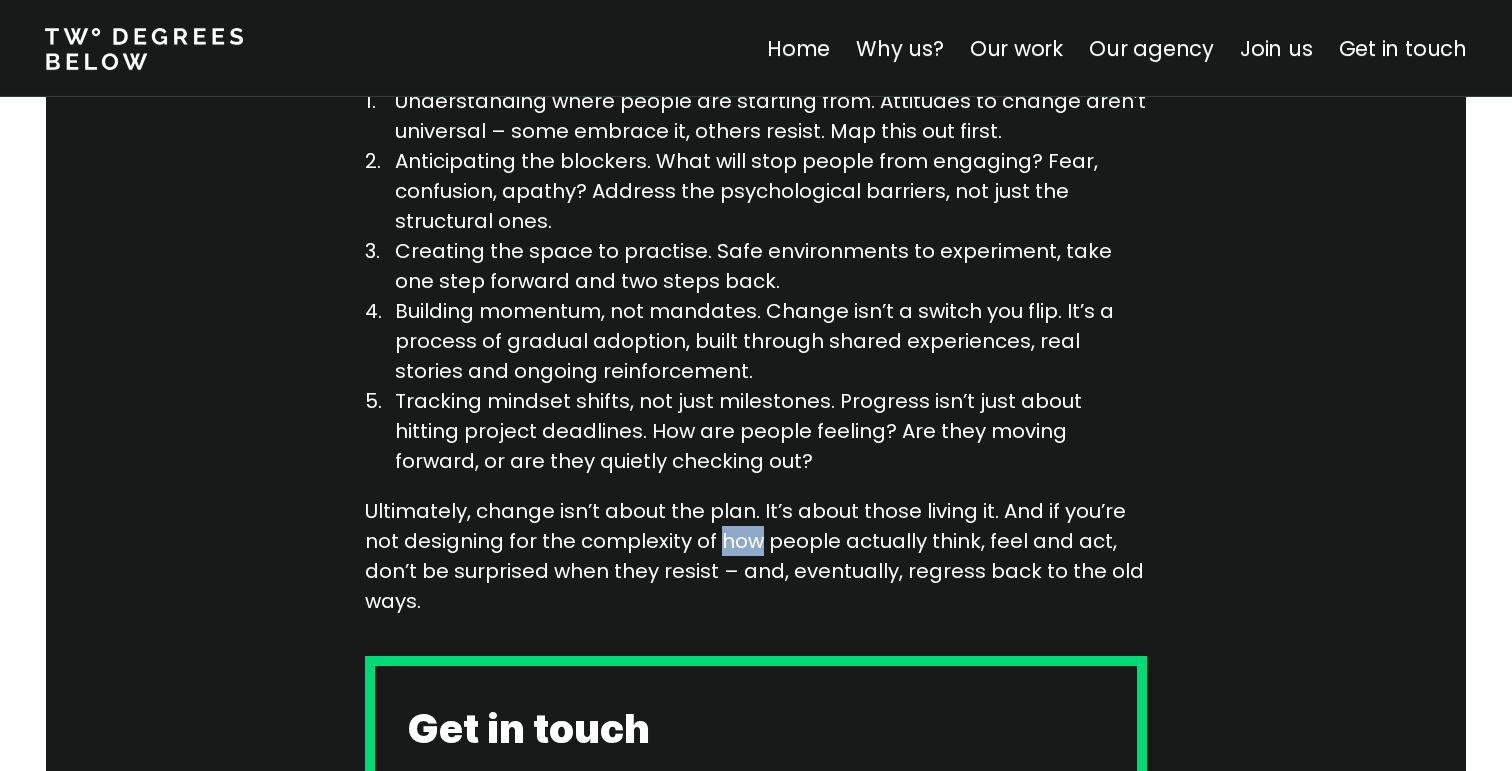 click on "Ultimately, change isn’t about the plan. It’s about those living it. And if you’re not designing for the complexity of how people actually think, feel and act, don’t be surprised when they resist – and, eventually, regress back to the old ways." at bounding box center [756, 556] 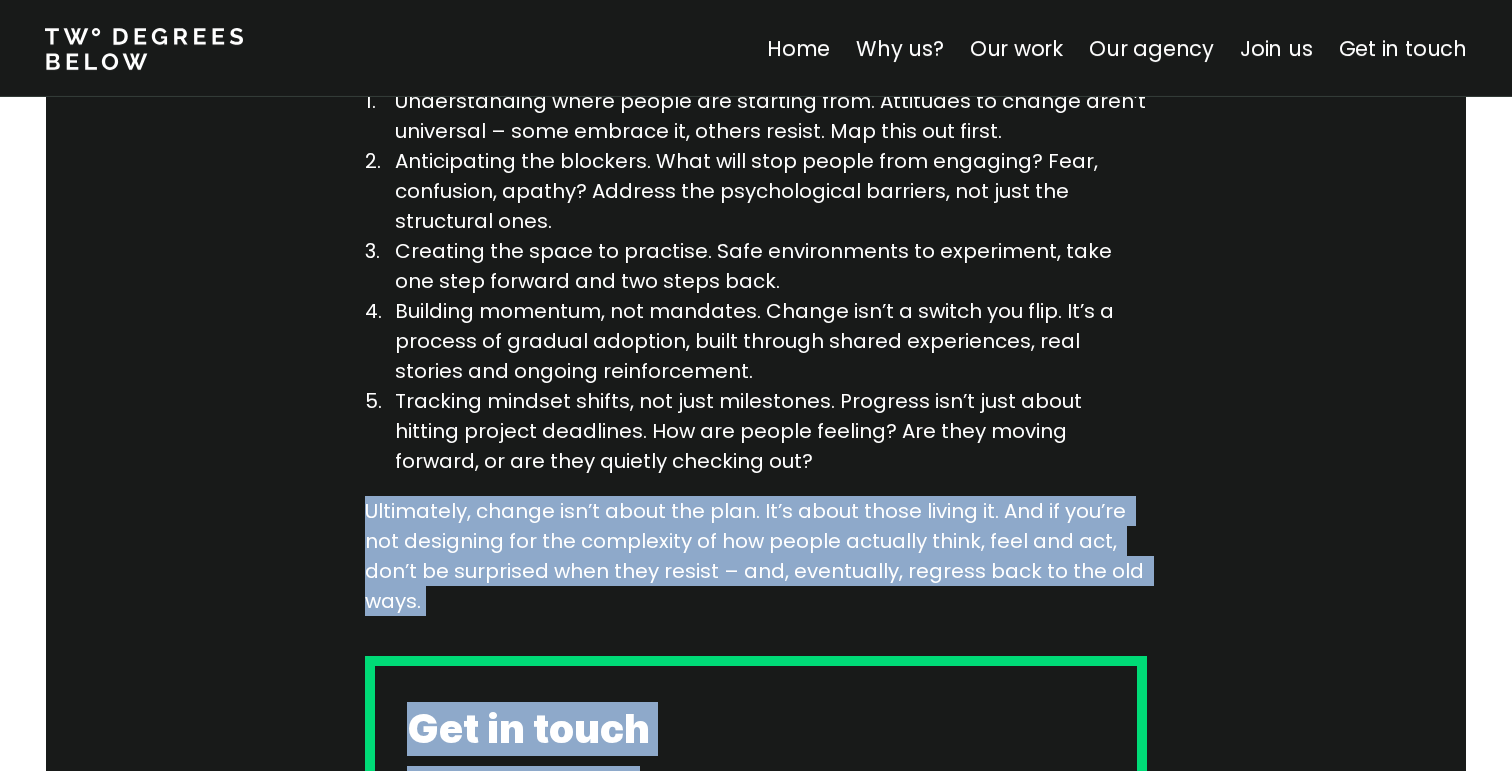 click on "Ultimately, change isn’t about the plan. It’s about those living it. And if you’re not designing for the complexity of how people actually think, feel and act, don’t be surprised when they resist – and, eventually, regress back to the old ways." at bounding box center [756, 556] 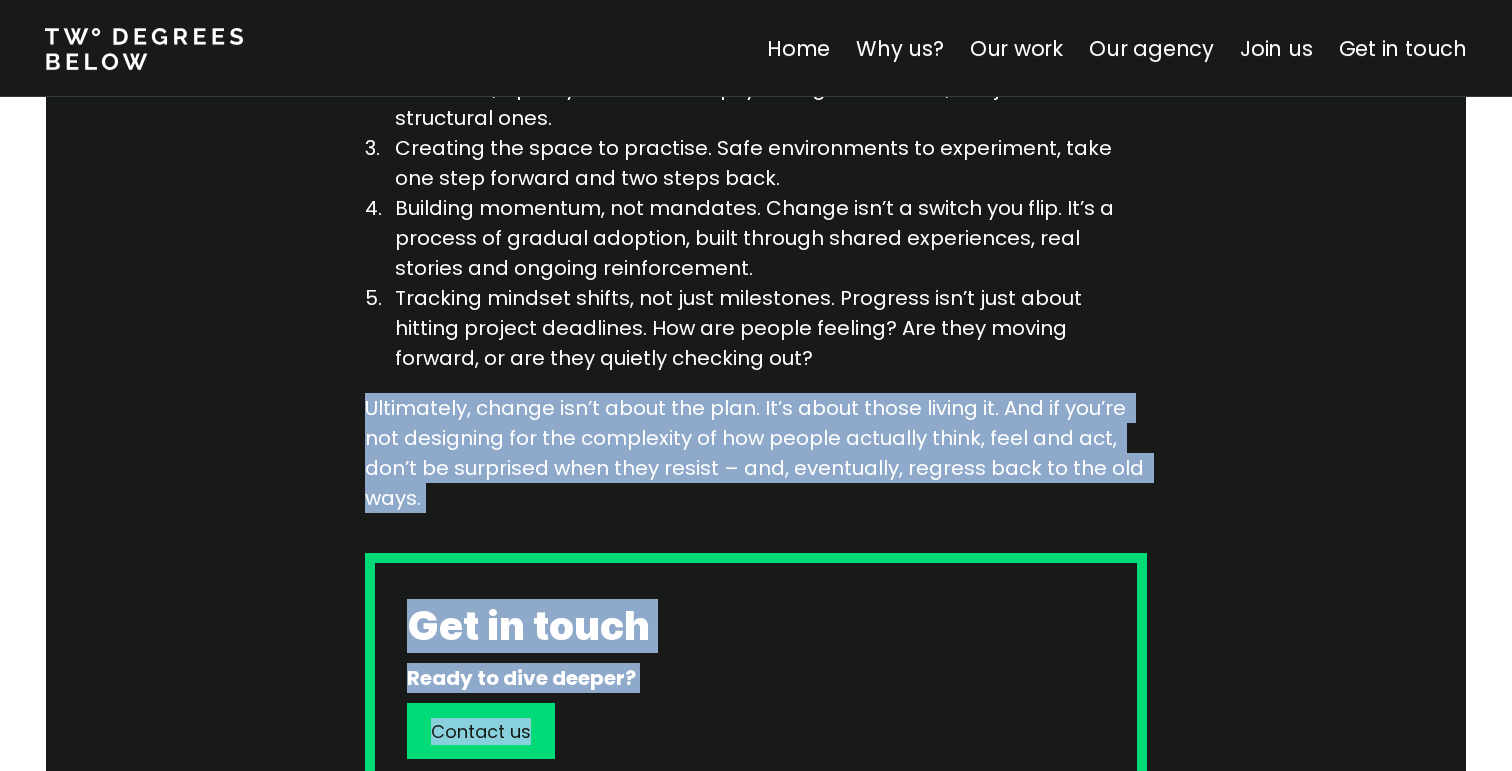 scroll, scrollTop: 2707, scrollLeft: 0, axis: vertical 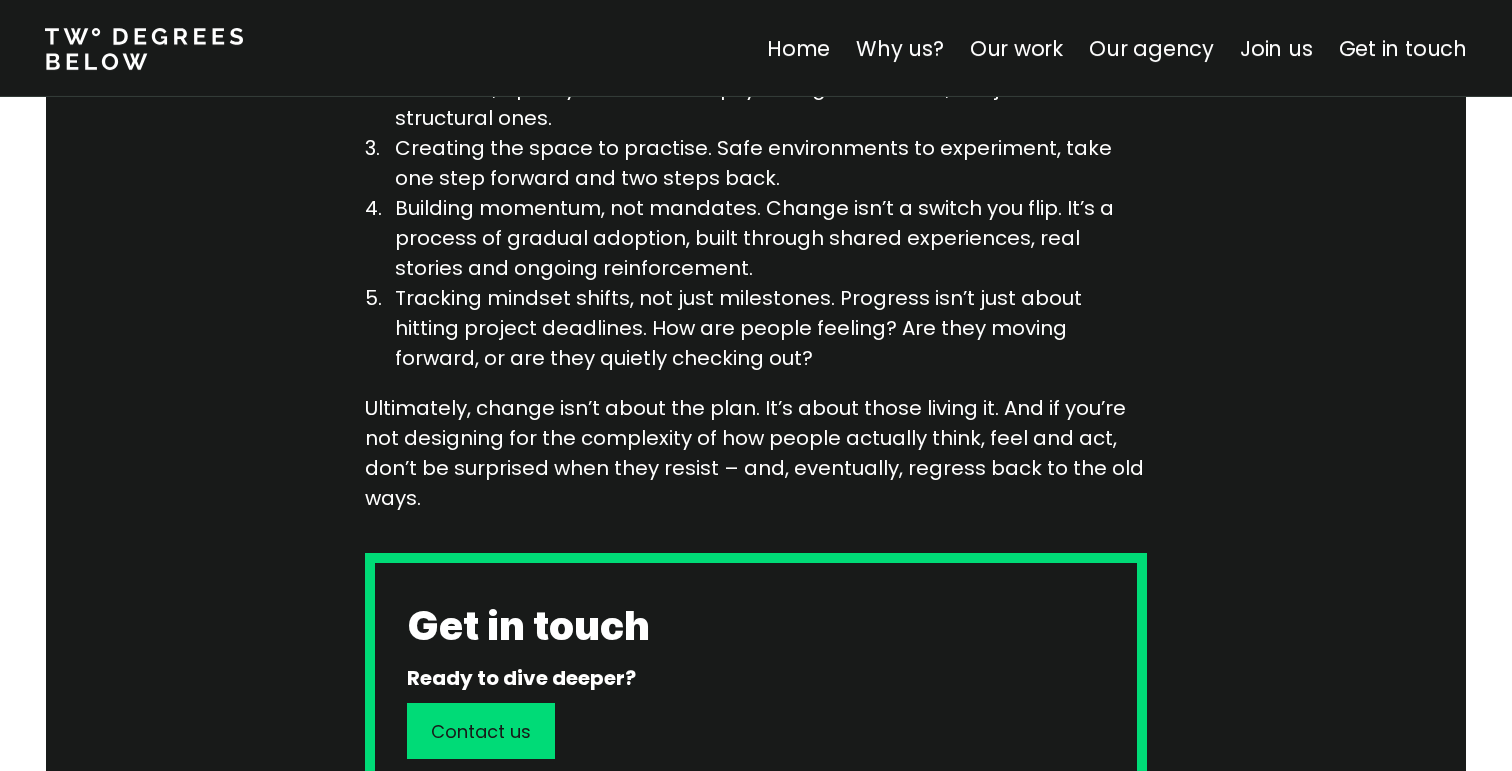 click on "Ultimately, change isn’t about the plan. It’s about those living it. And if you’re not designing for the complexity of how people actually think, feel and act, don’t be surprised when they resist – and, eventually, regress back to the old ways." at bounding box center (756, 453) 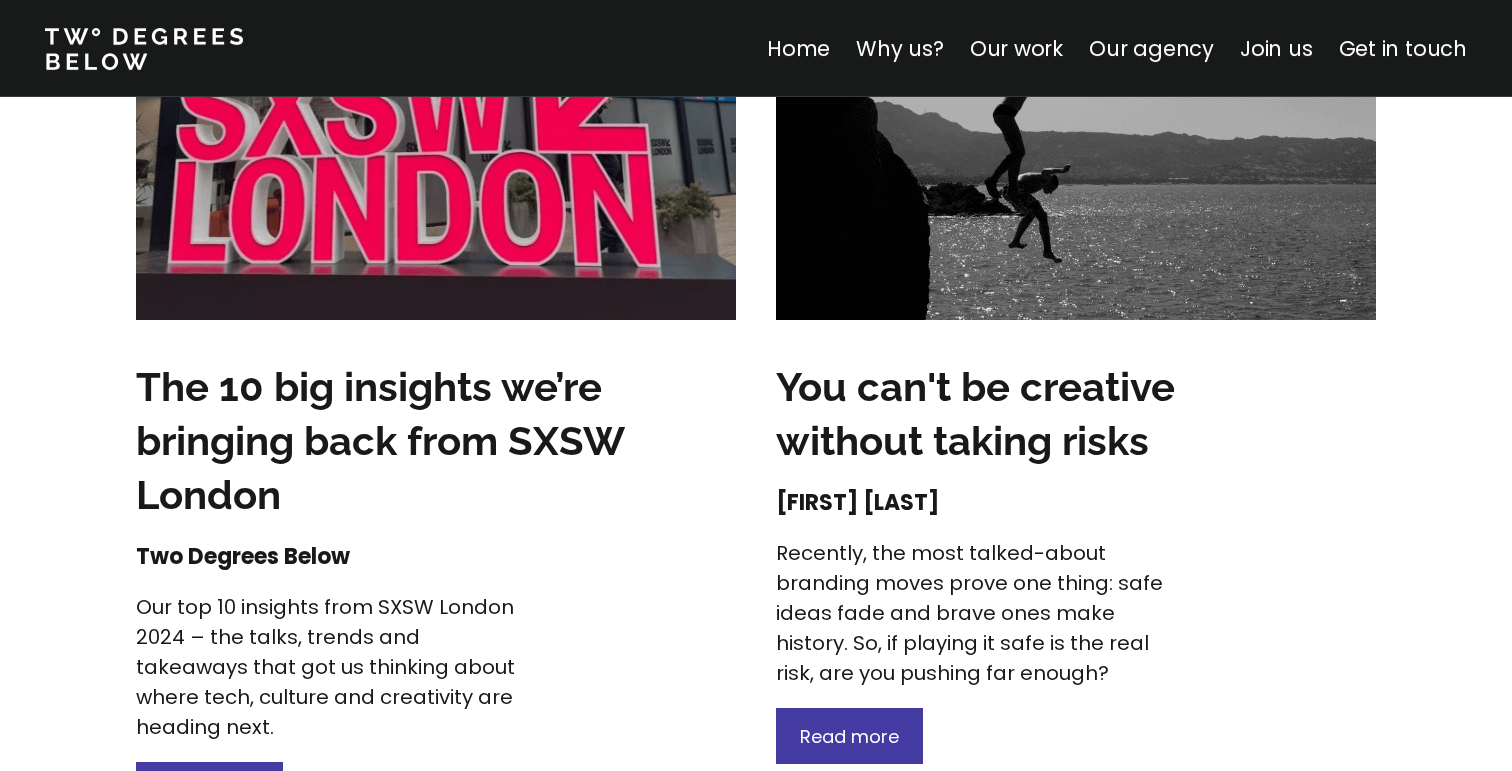 scroll, scrollTop: 3889, scrollLeft: 0, axis: vertical 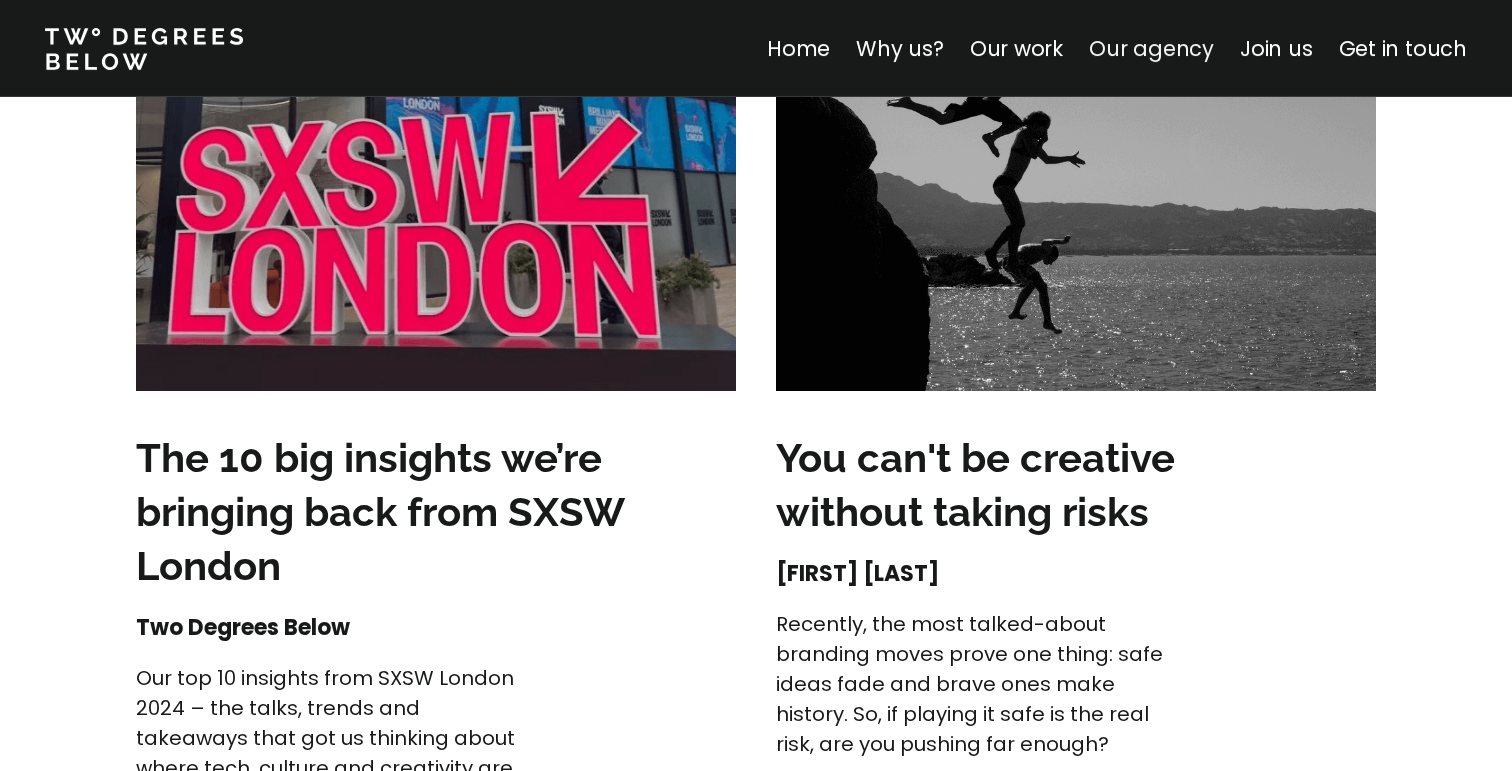 click on "Our agency" at bounding box center [1151, 48] 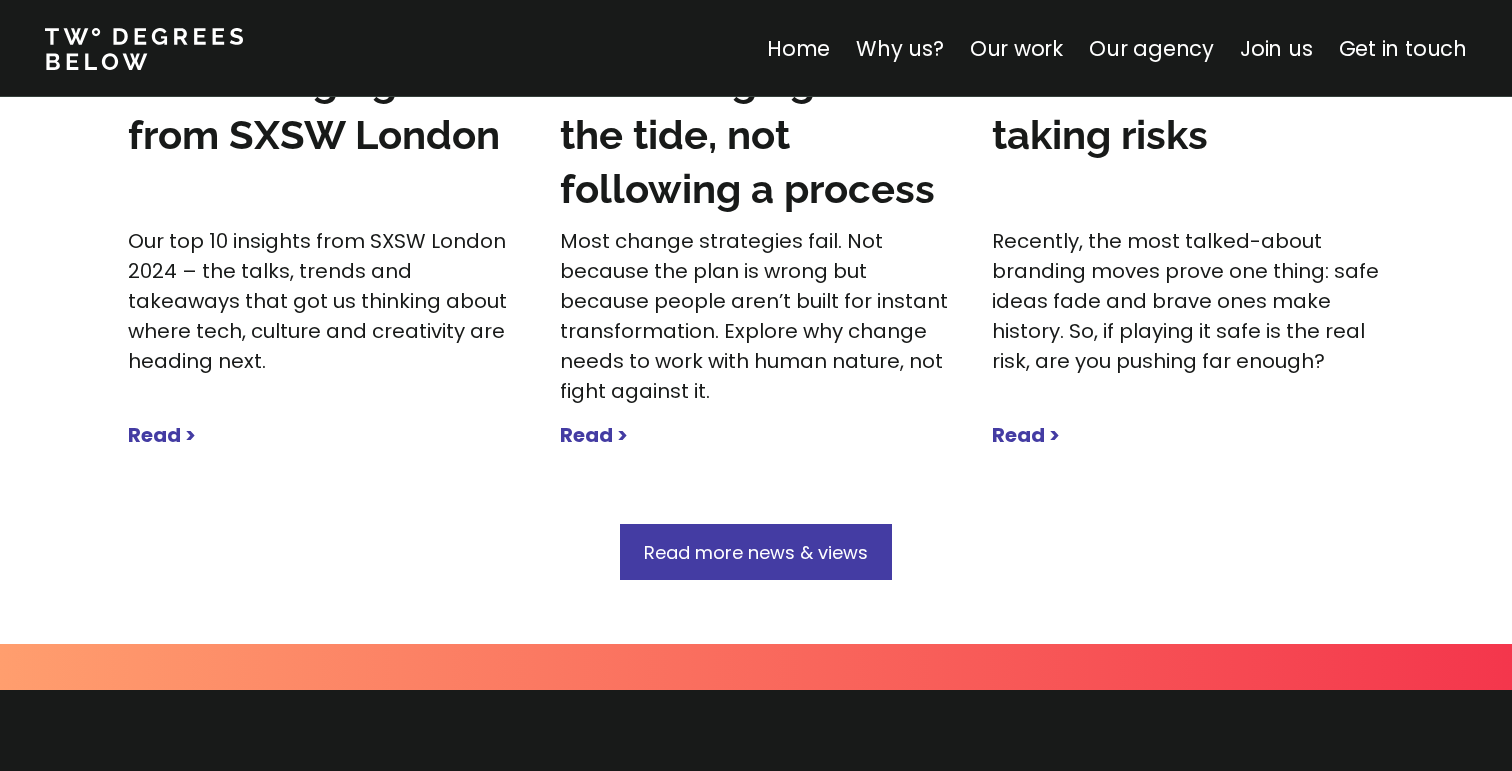 scroll, scrollTop: 6461, scrollLeft: 0, axis: vertical 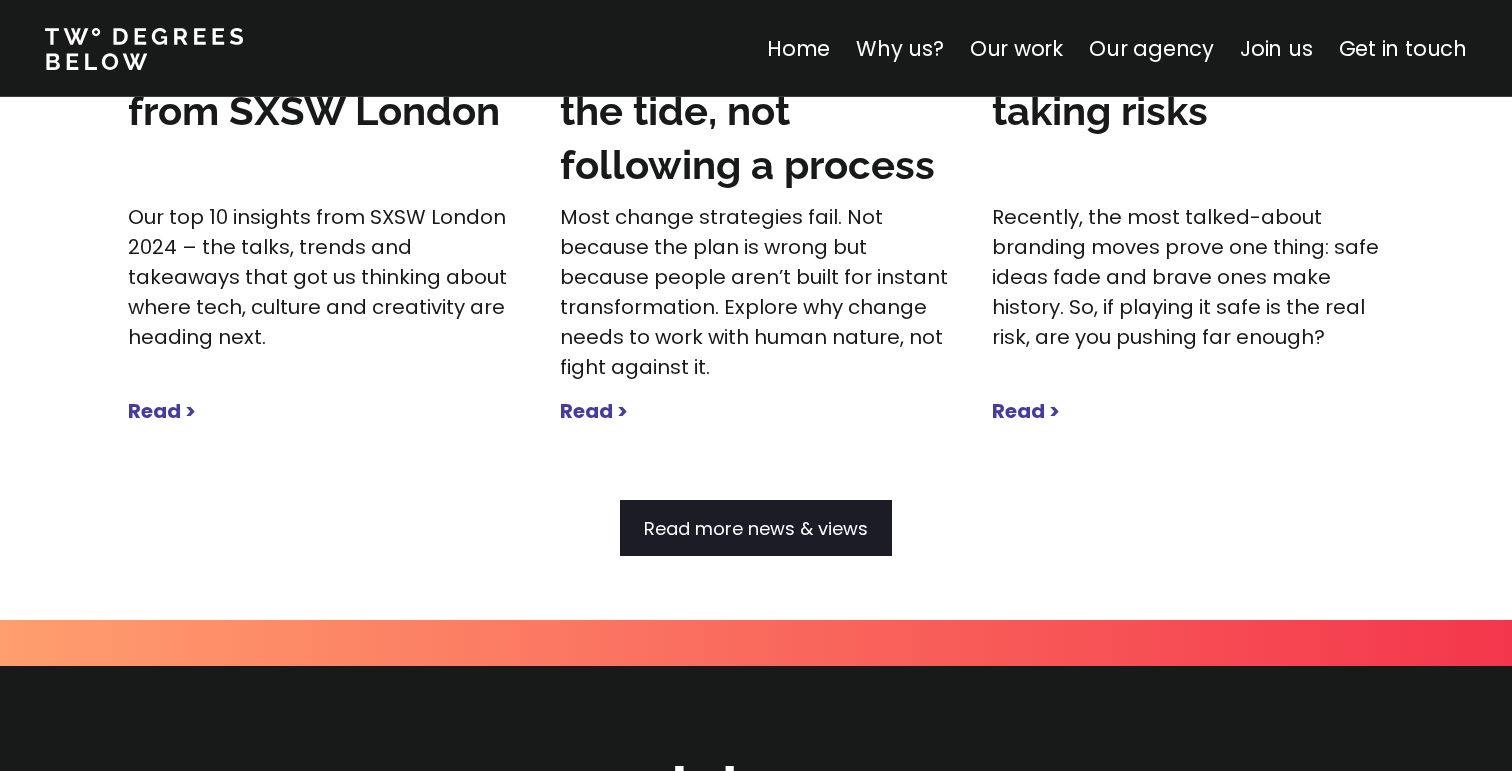 click on "Read more news & views" at bounding box center [756, 528] 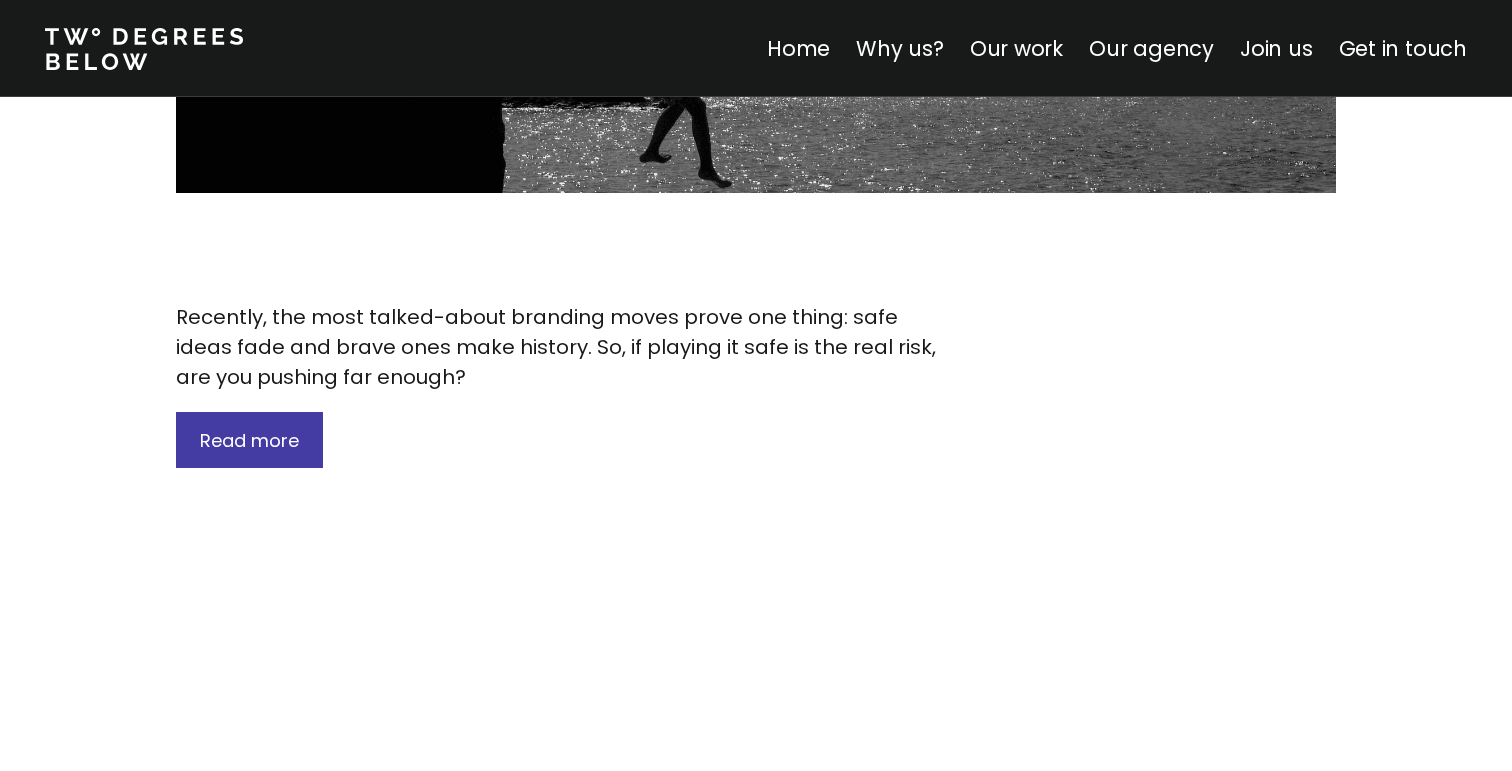 scroll, scrollTop: 2257, scrollLeft: 0, axis: vertical 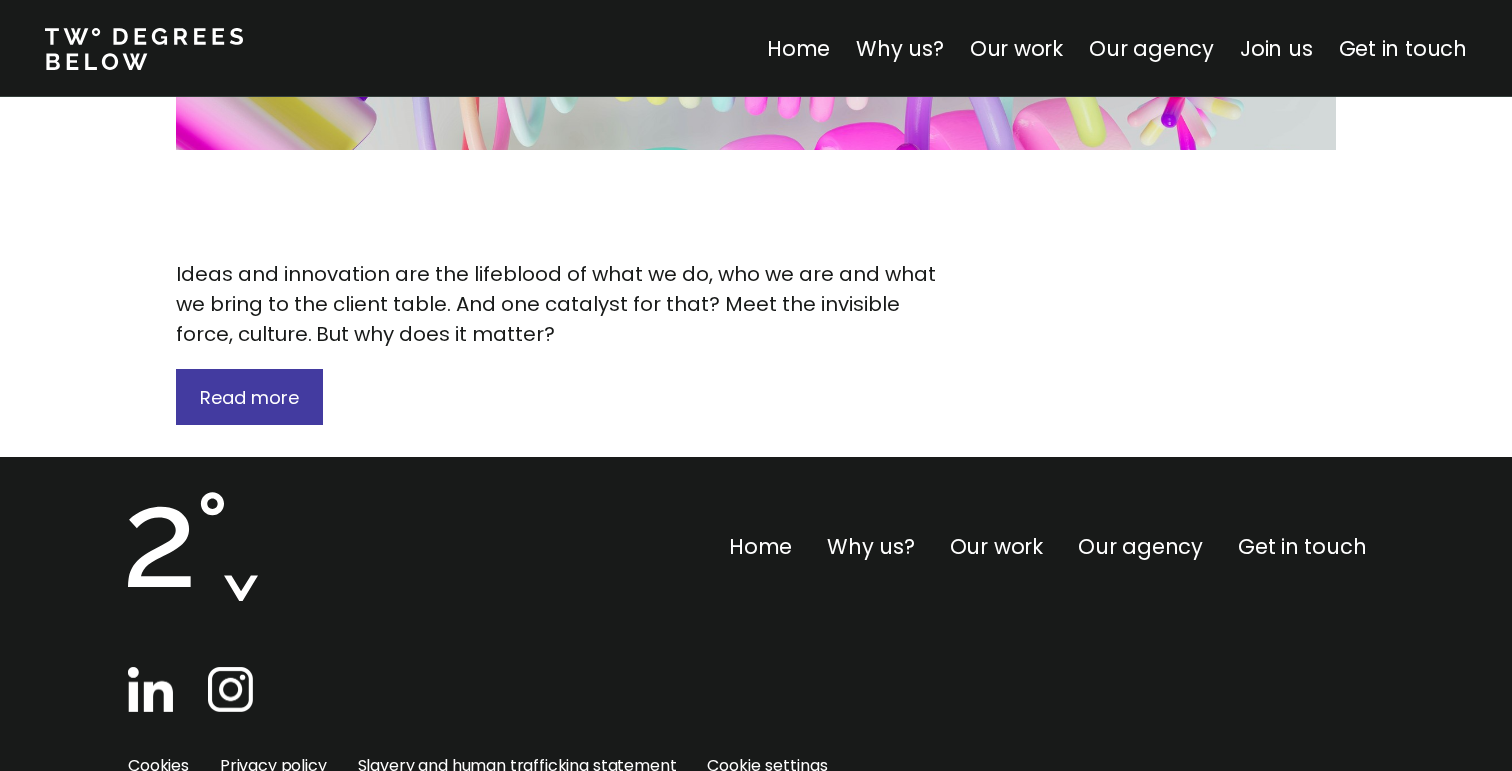 click on "Ideas and innovation are the lifeblood of what we do, who we are and what we bring to the client table. And one catalyst for that? Meet the invisible force, culture.   But why does it matter?" at bounding box center (556, 304) 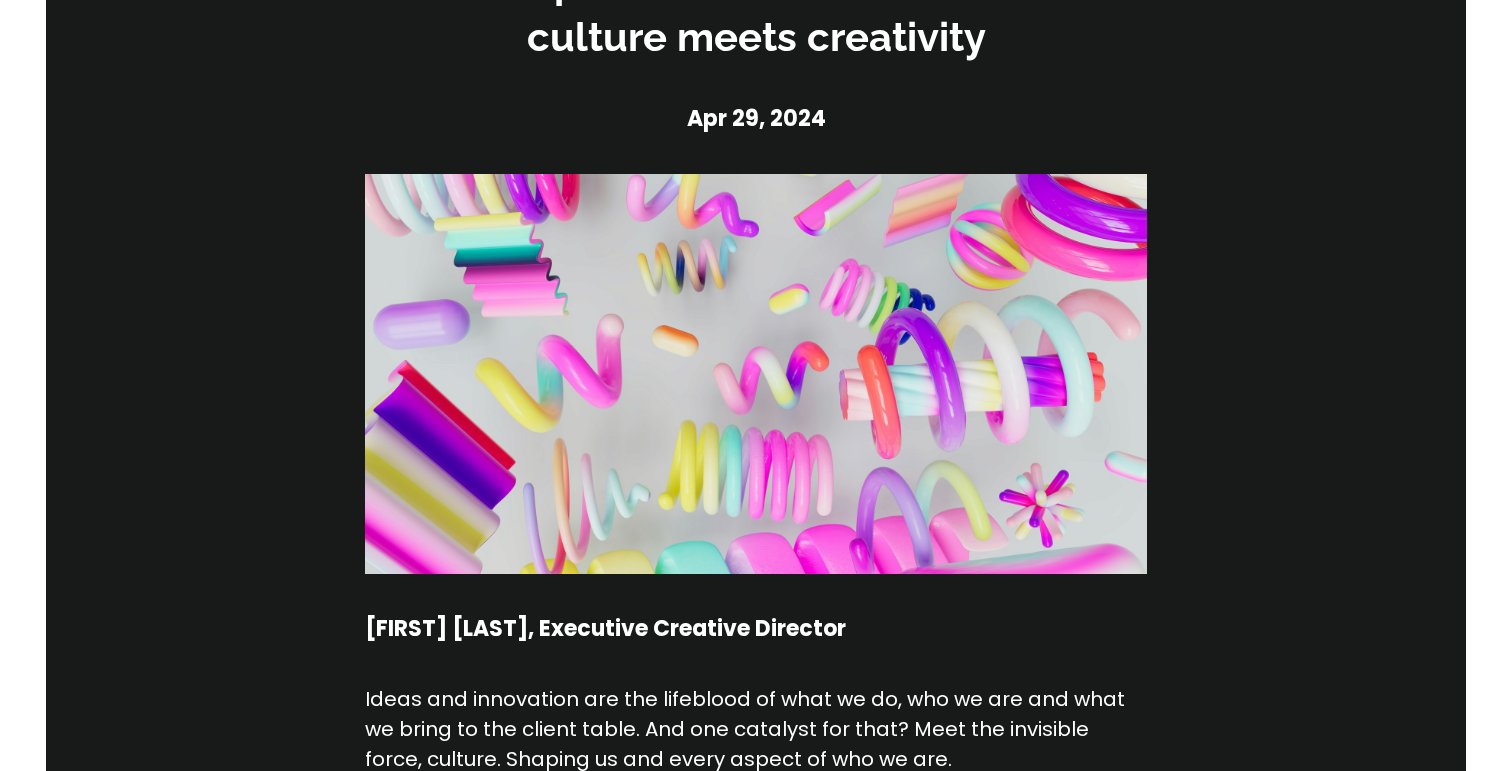 scroll, scrollTop: 475, scrollLeft: 0, axis: vertical 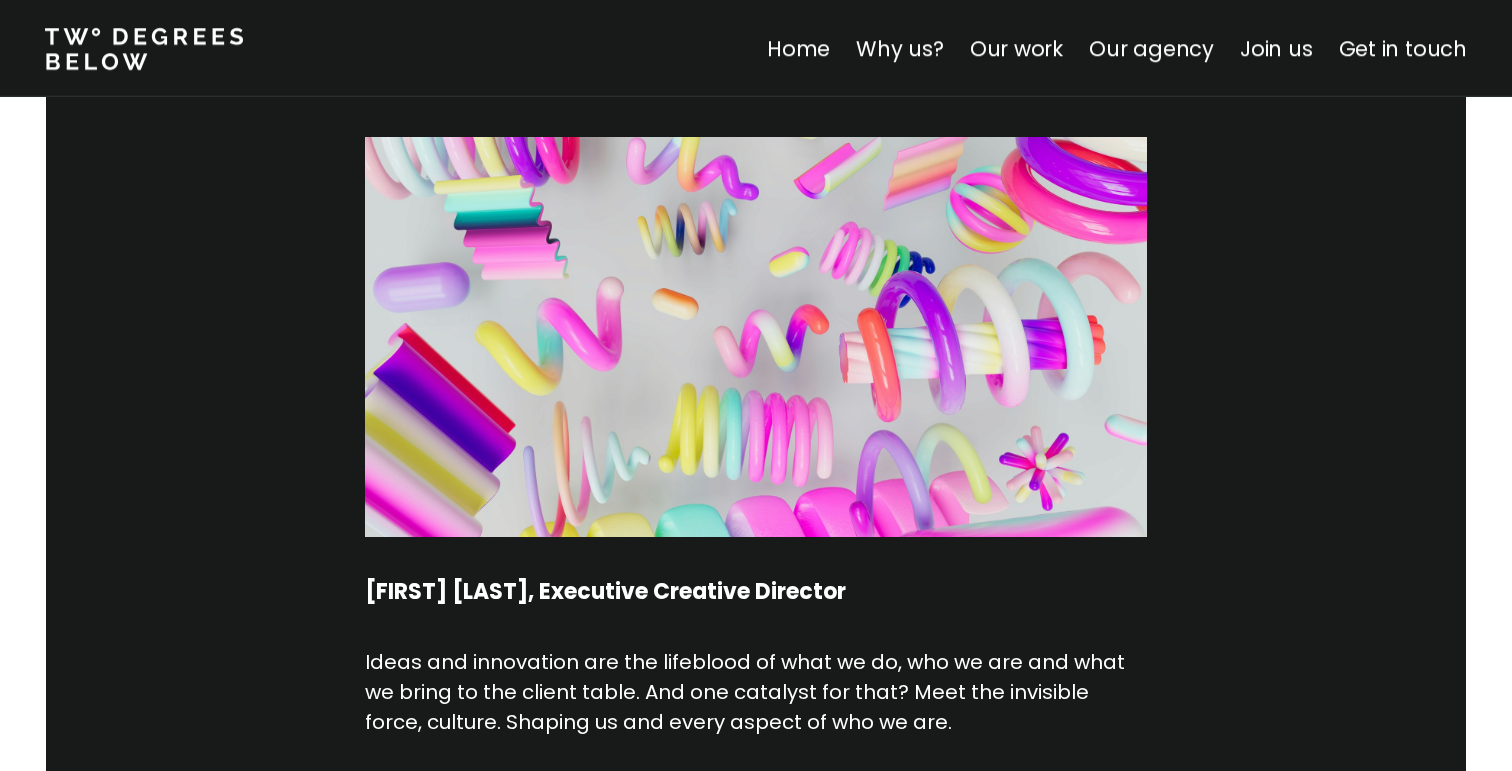 click on "Home Why us? Our work Our agency Join us Get in touch" at bounding box center [756, 48] 